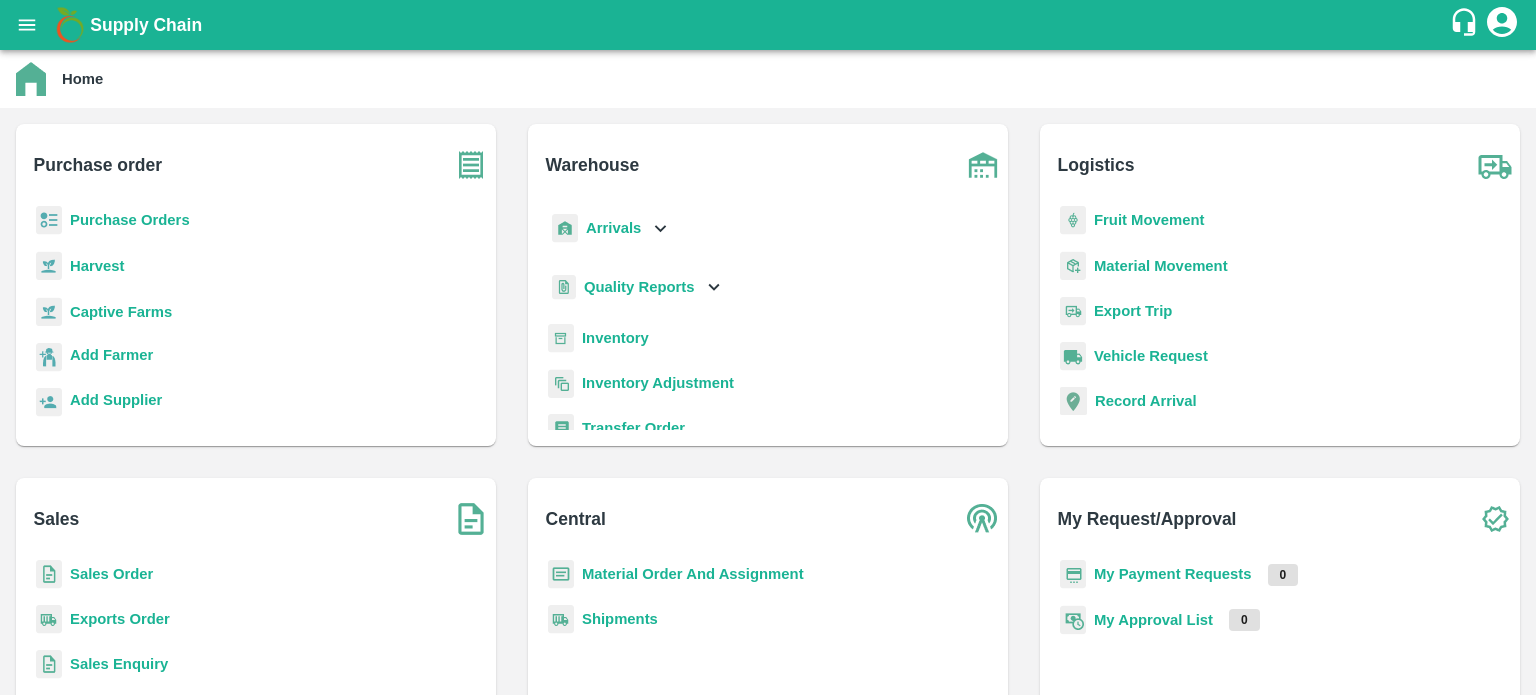 scroll, scrollTop: 0, scrollLeft: 0, axis: both 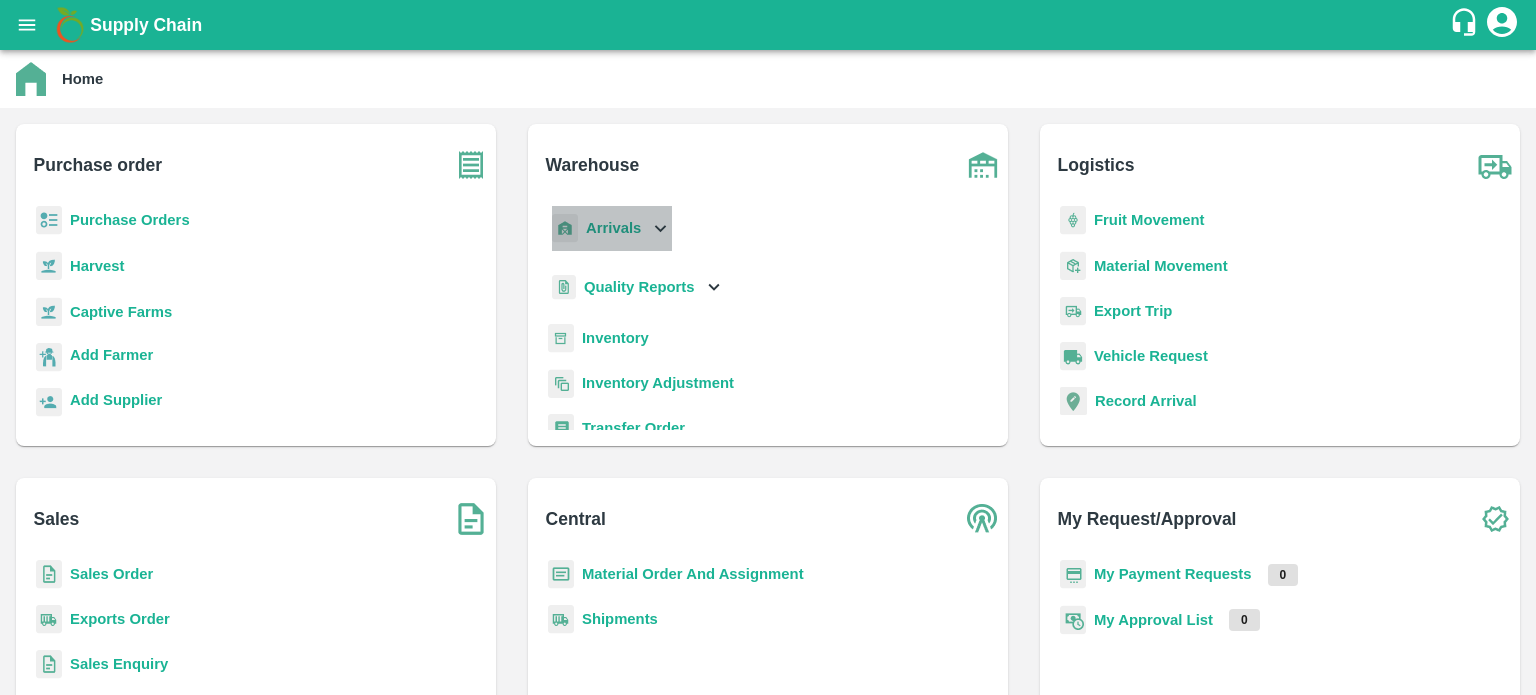 click 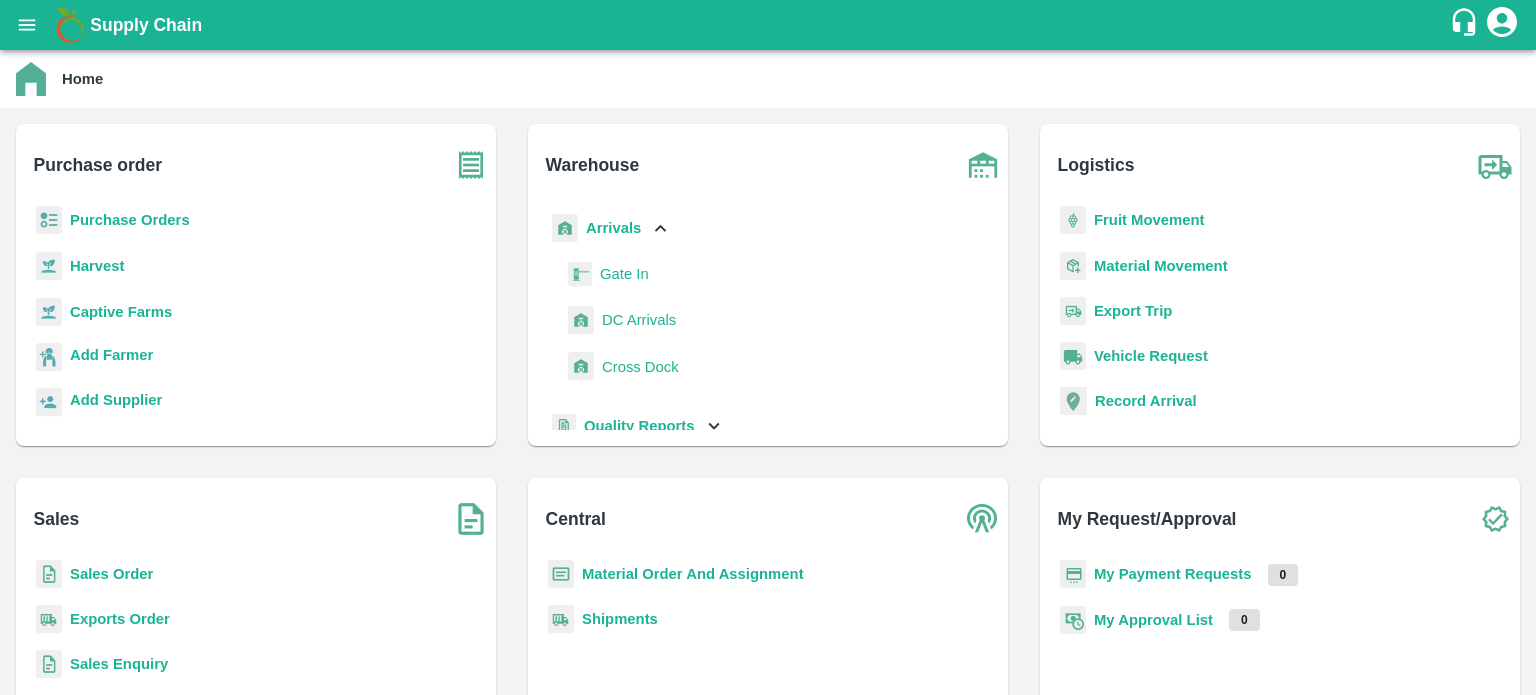 click on "DC Arrivals" at bounding box center (639, 320) 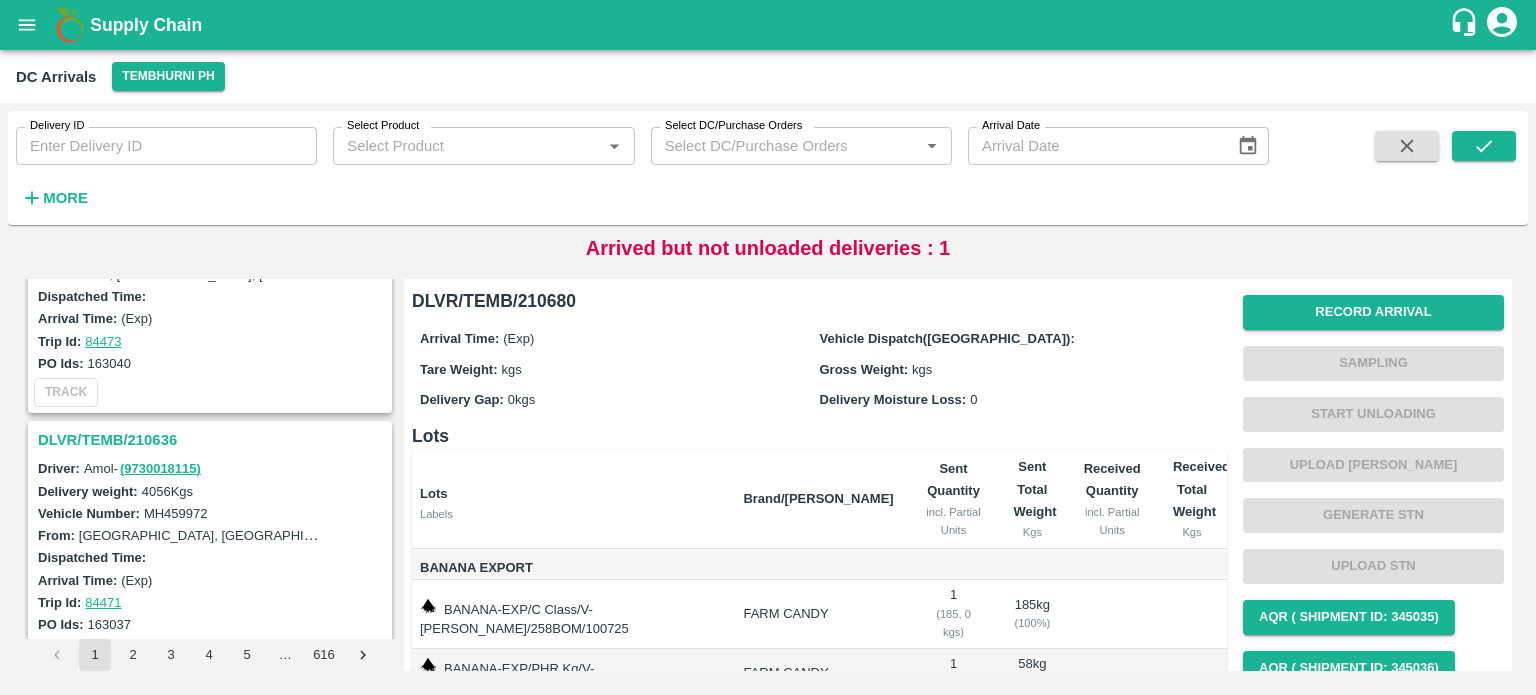 scroll, scrollTop: 3263, scrollLeft: 0, axis: vertical 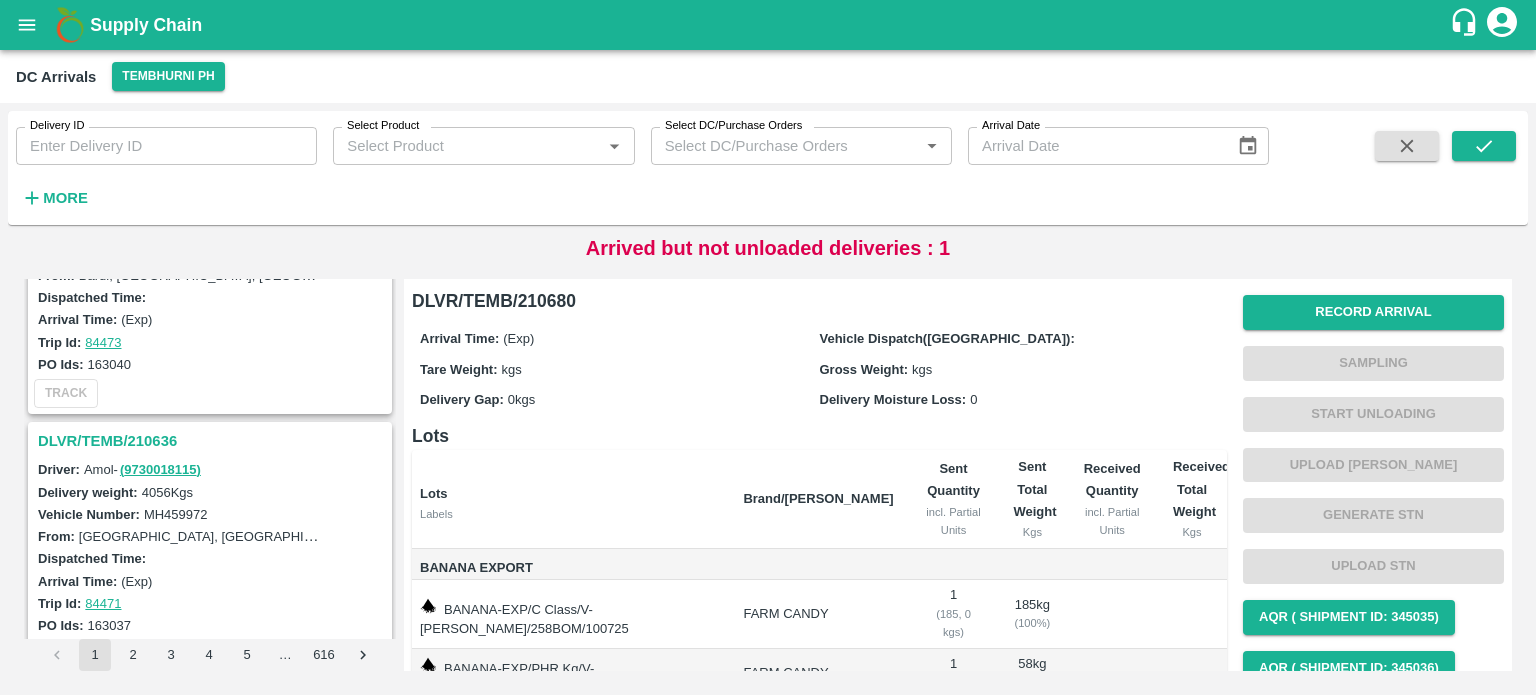 click on "DLVR/TEMB/210636" at bounding box center (213, 441) 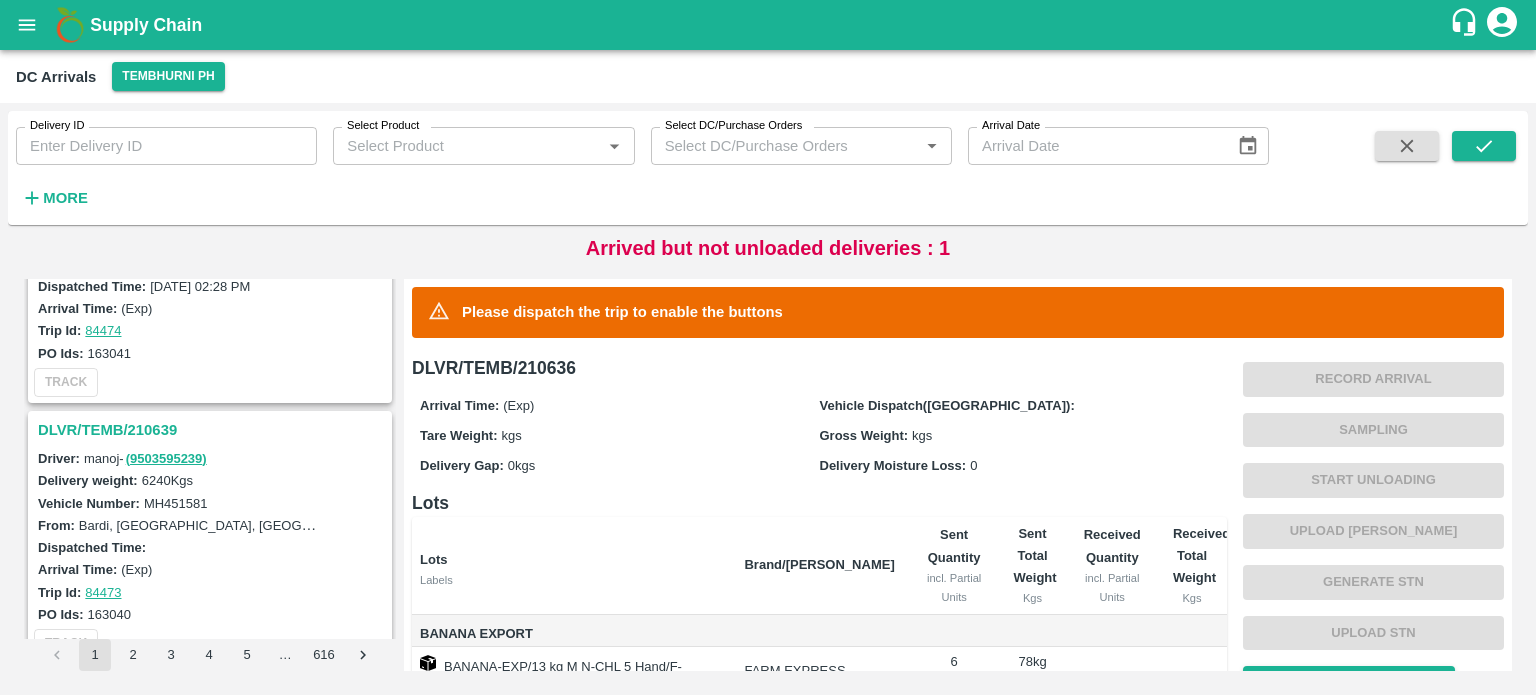 scroll, scrollTop: 3012, scrollLeft: 0, axis: vertical 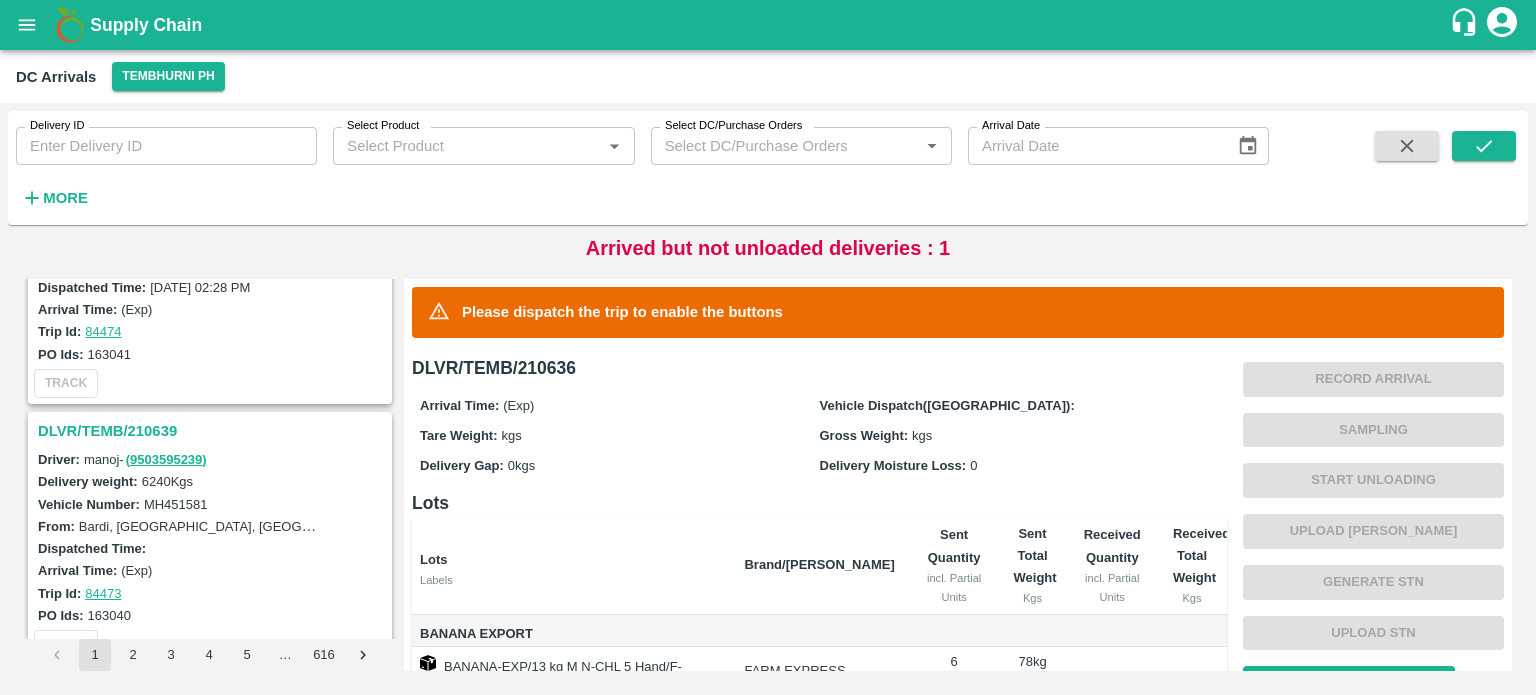 click on "DLVR/TEMB/210639" at bounding box center [213, 431] 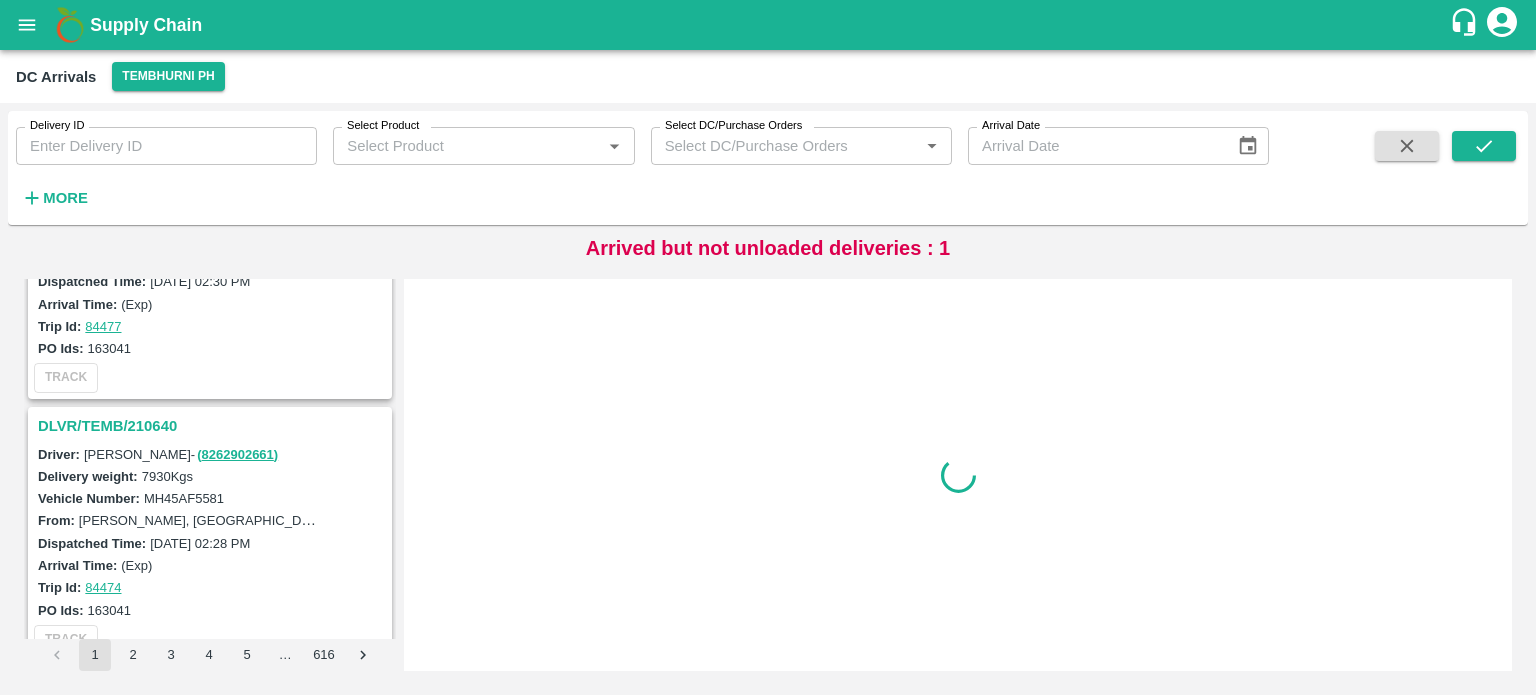 scroll, scrollTop: 2755, scrollLeft: 0, axis: vertical 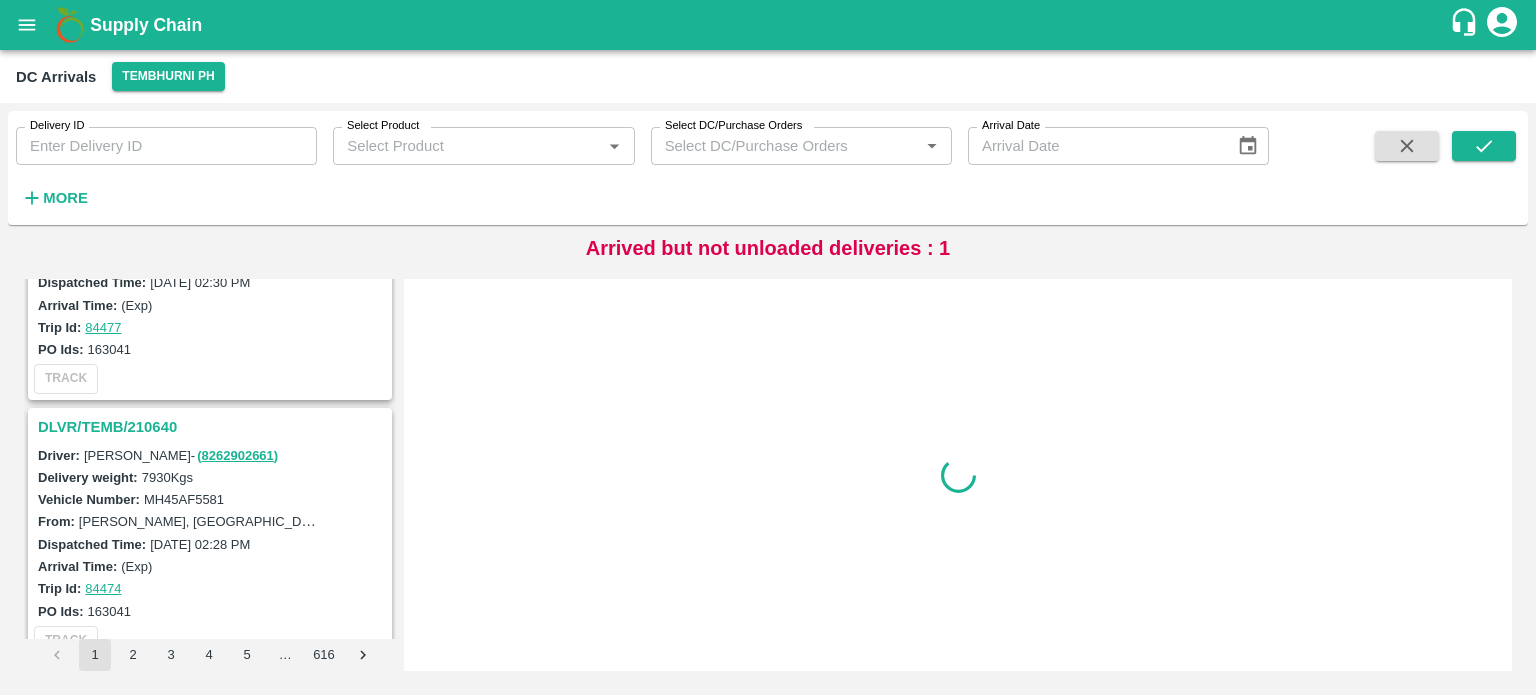 click on "DLVR/TEMB/210640" at bounding box center (213, 427) 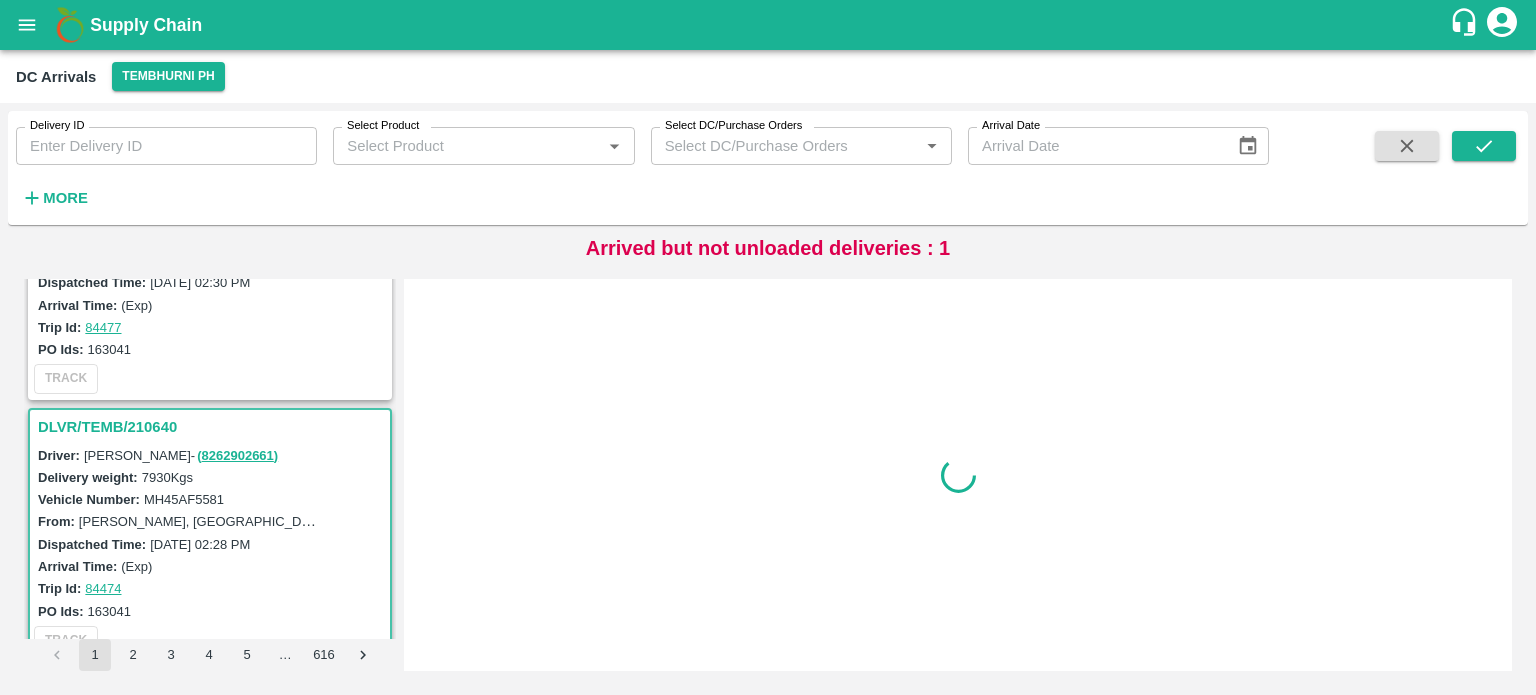 scroll, scrollTop: 2870, scrollLeft: 0, axis: vertical 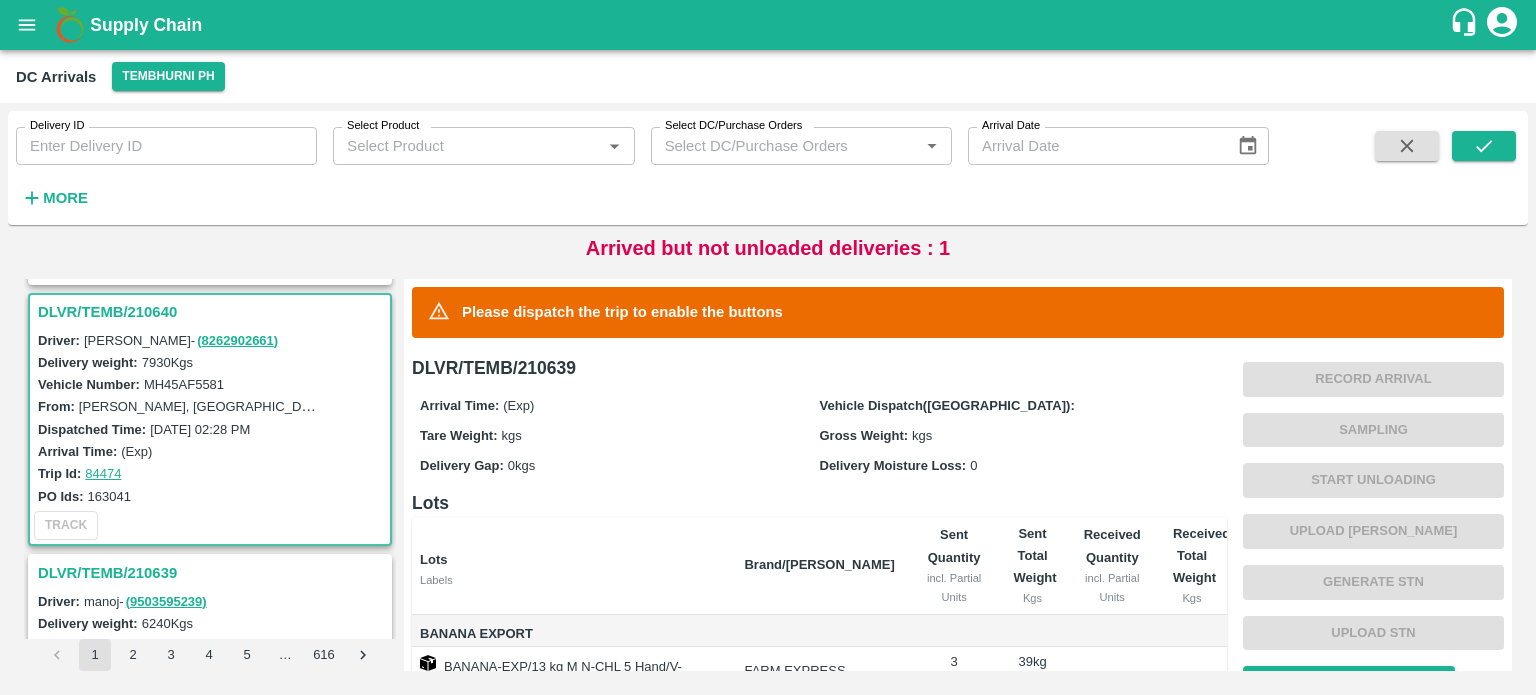click on "MH45AF5581" at bounding box center [184, 384] 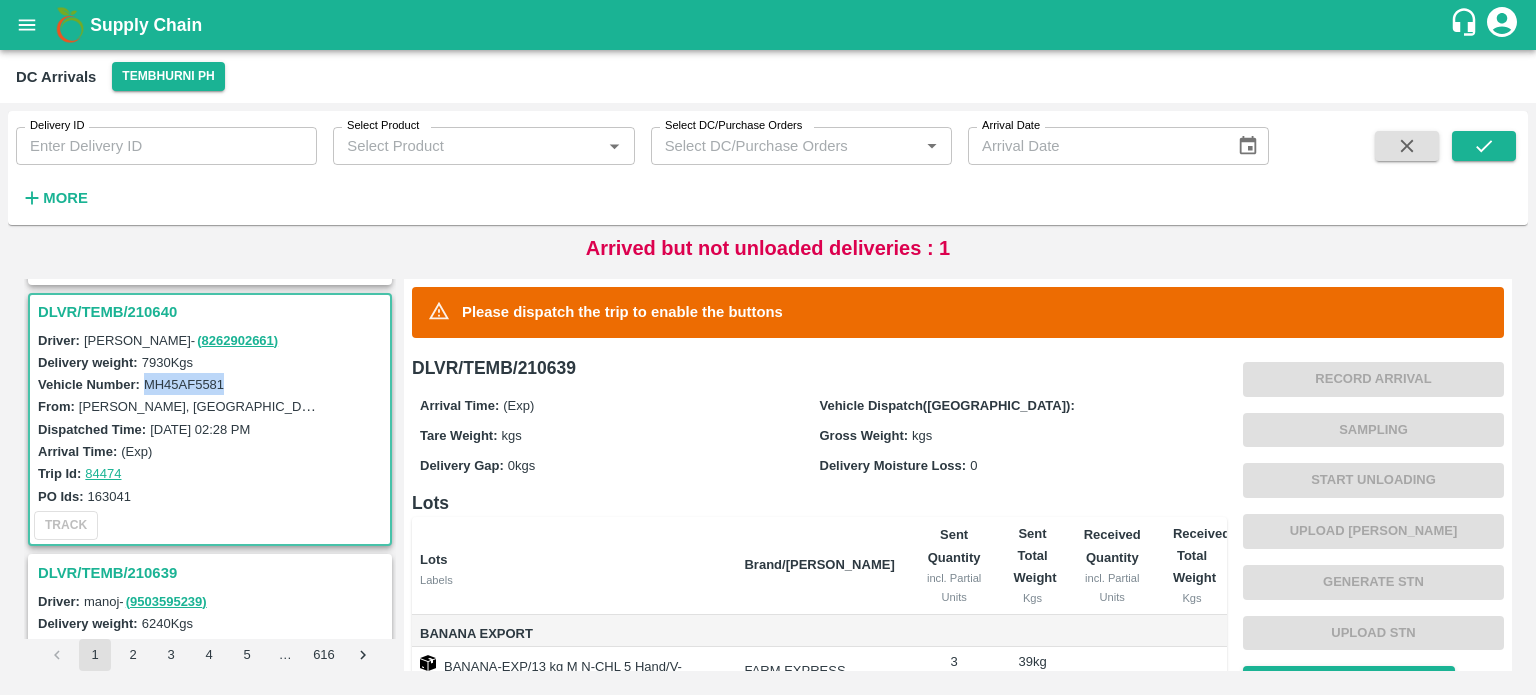 click on "MH45AF5581" at bounding box center (184, 384) 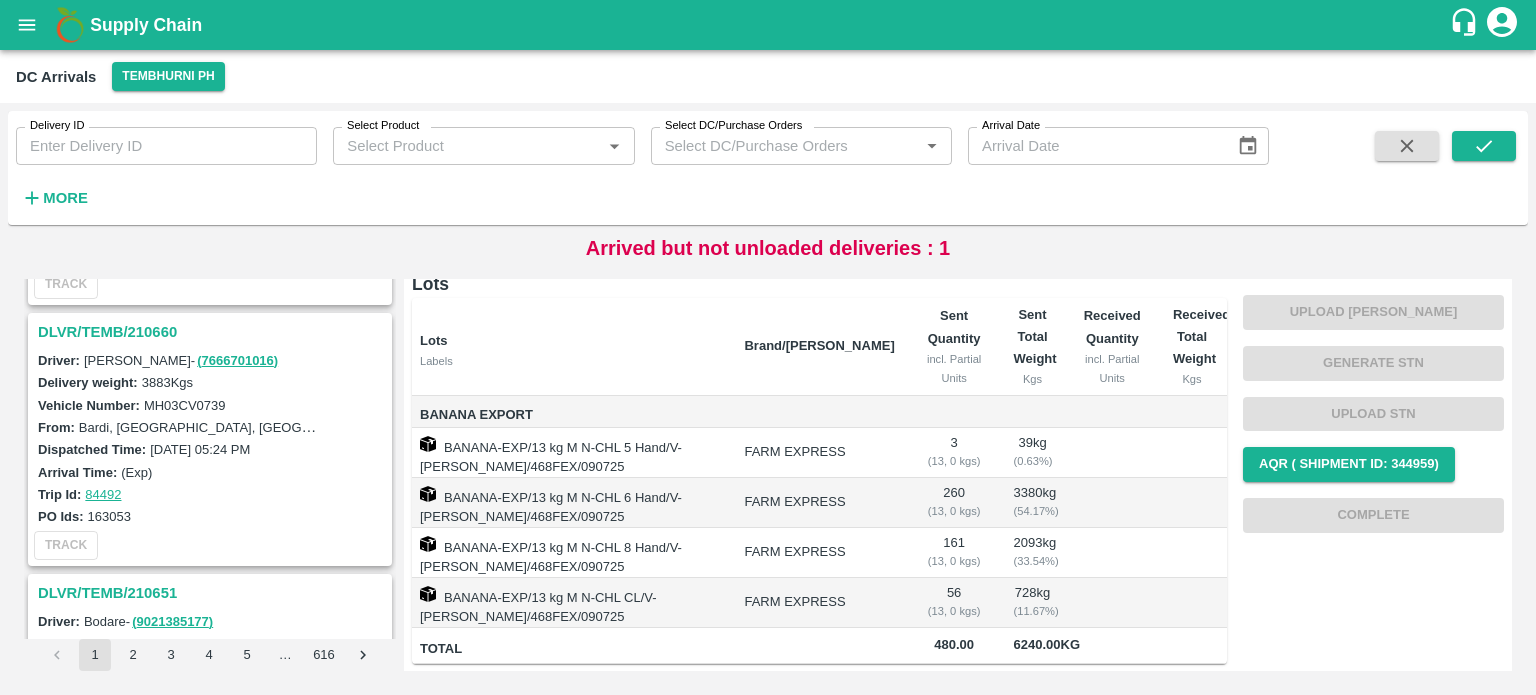 scroll, scrollTop: 1785, scrollLeft: 0, axis: vertical 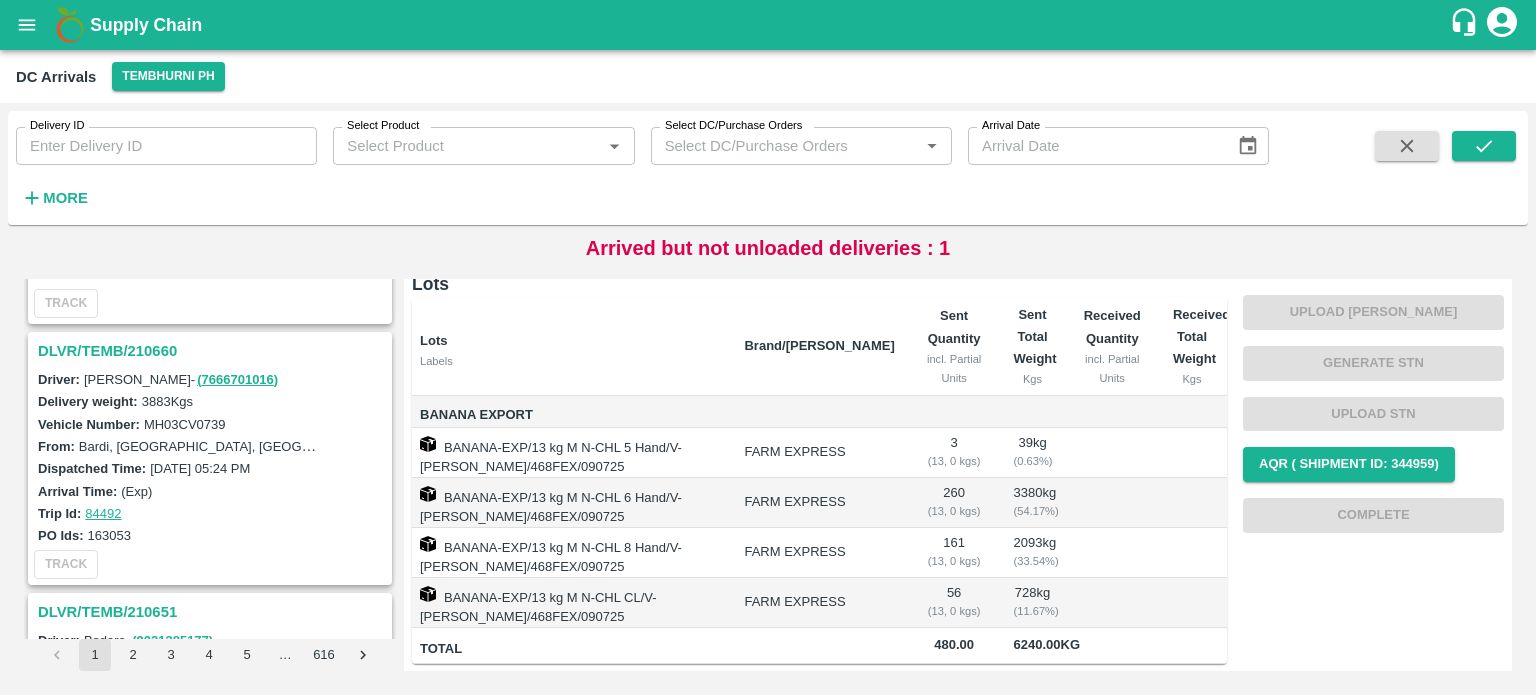 click on "DLVR/TEMB/210660" at bounding box center [213, 351] 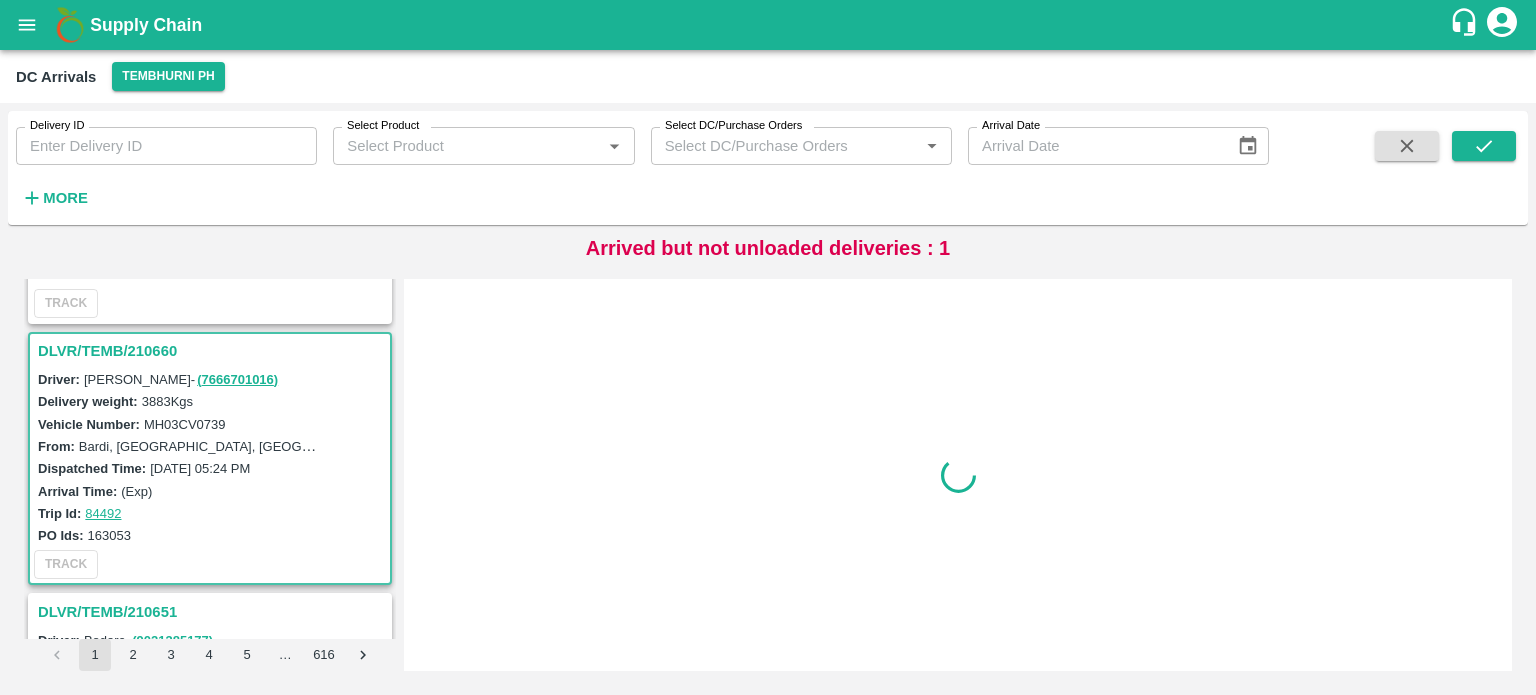 scroll, scrollTop: 0, scrollLeft: 0, axis: both 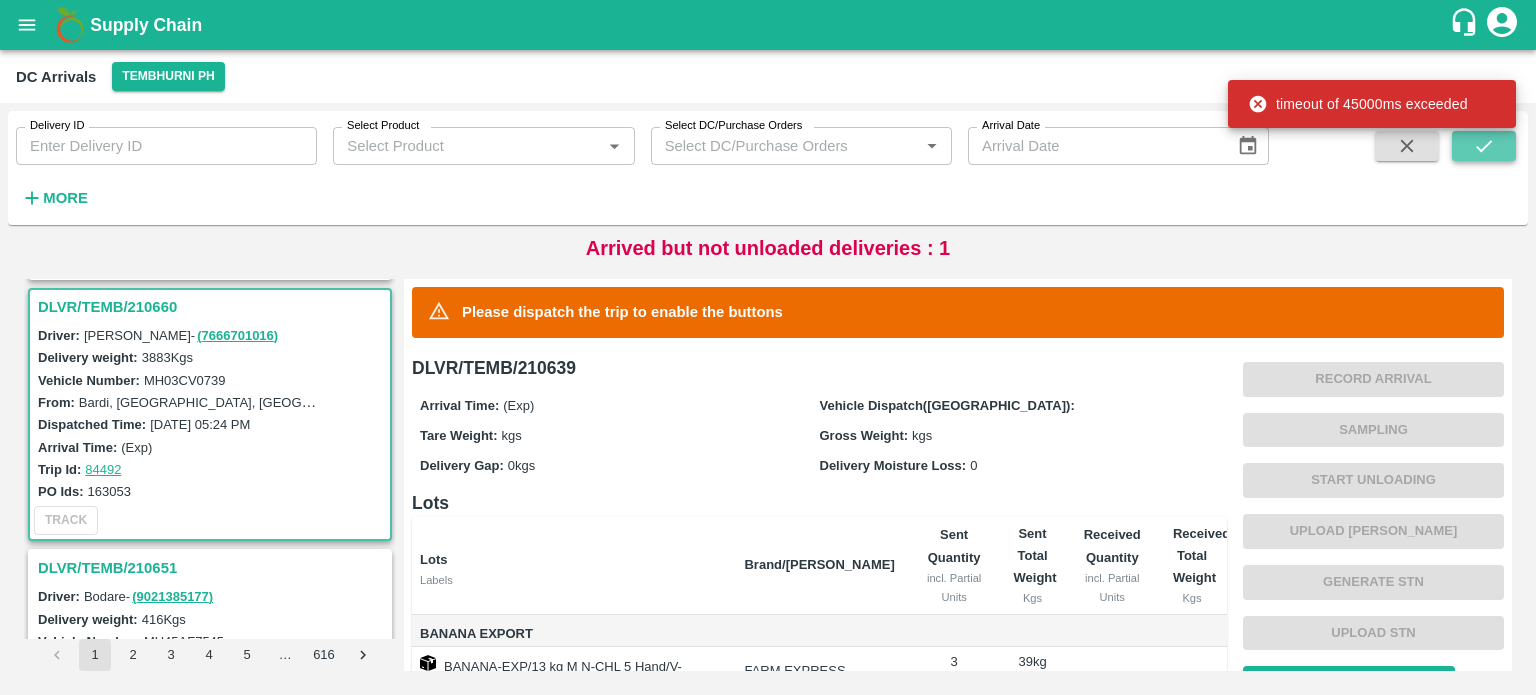 click 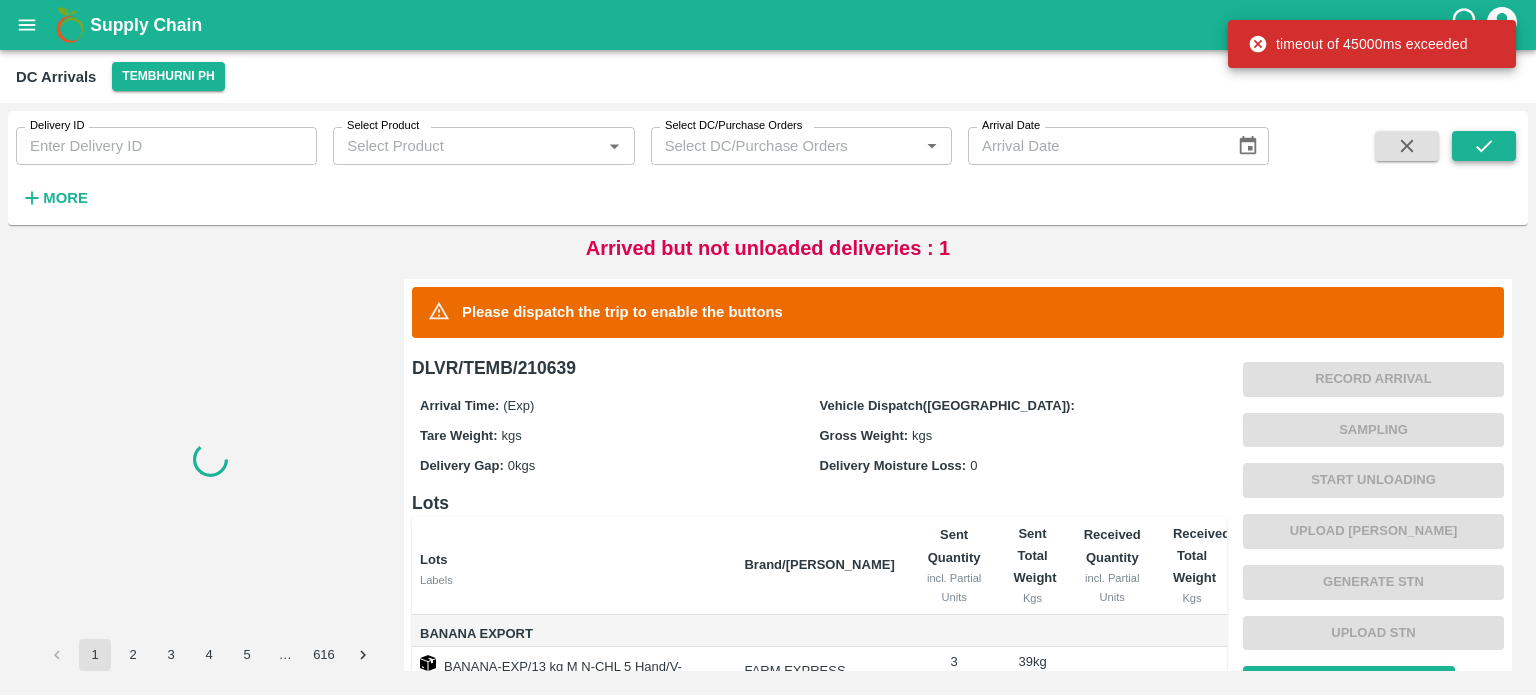 scroll, scrollTop: 0, scrollLeft: 0, axis: both 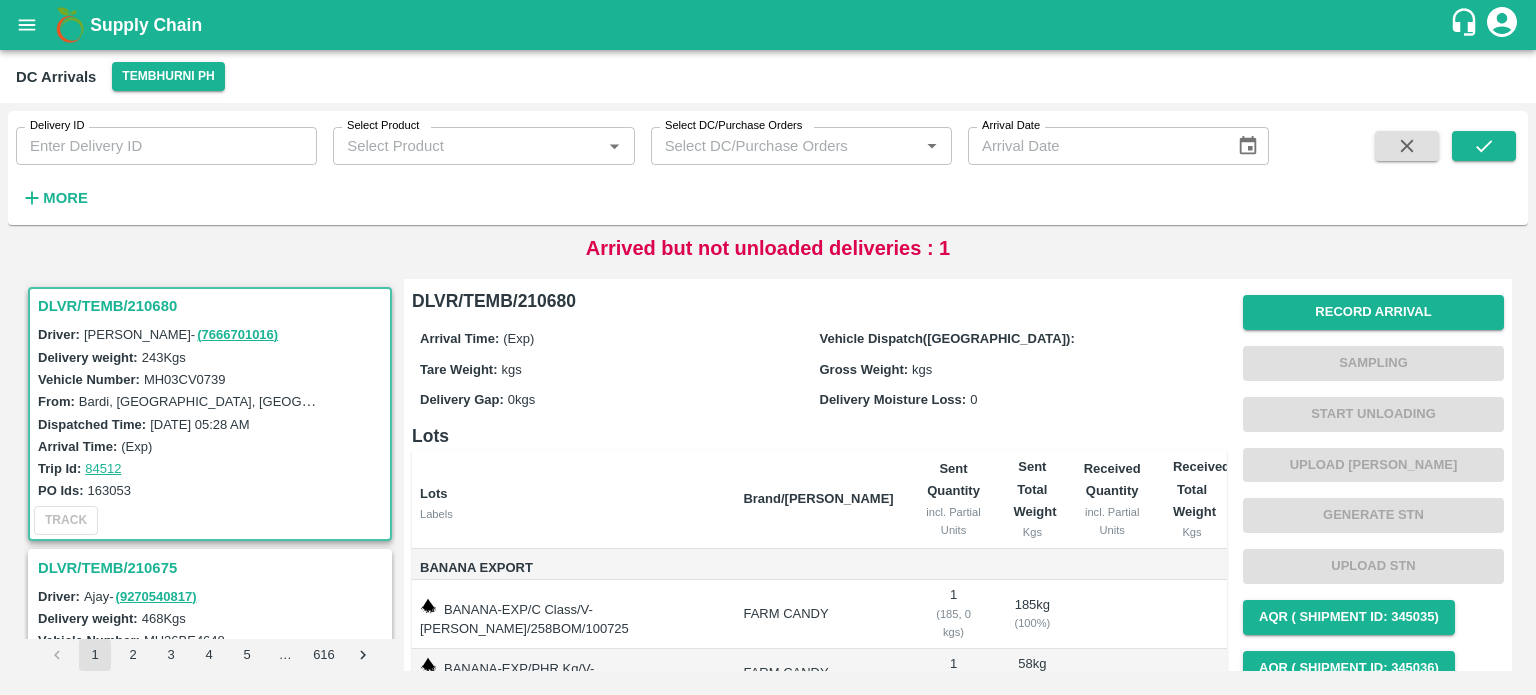 click on "MH03CV0739" at bounding box center [185, 379] 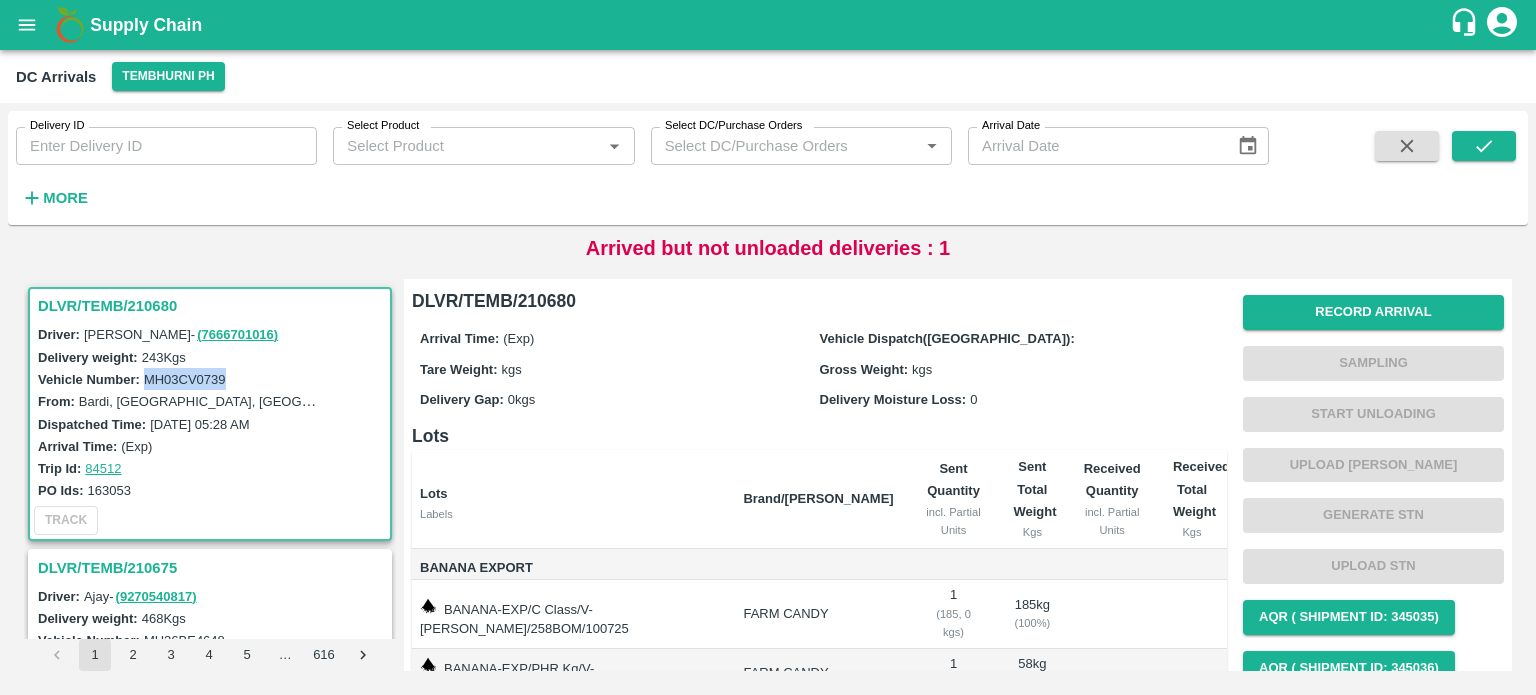 click on "MH03CV0739" at bounding box center (185, 379) 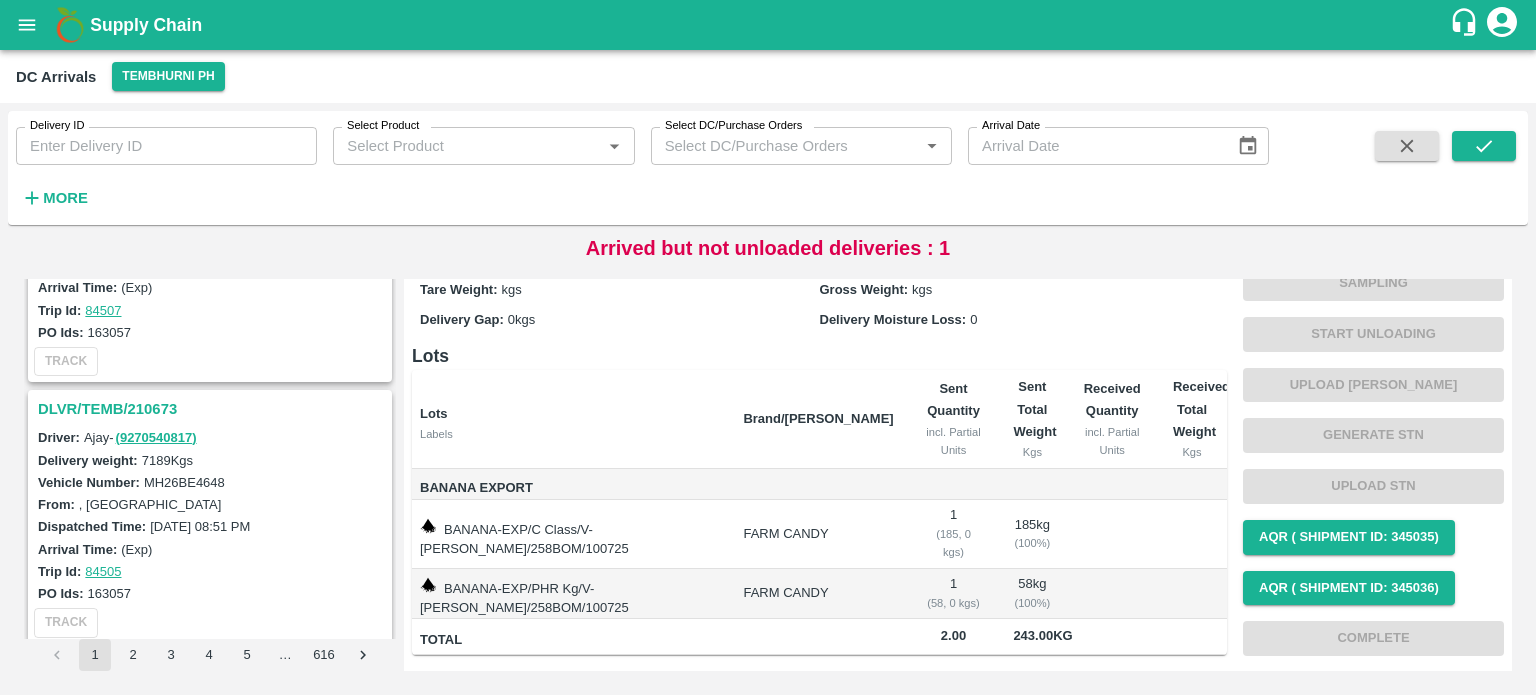 scroll, scrollTop: 490, scrollLeft: 0, axis: vertical 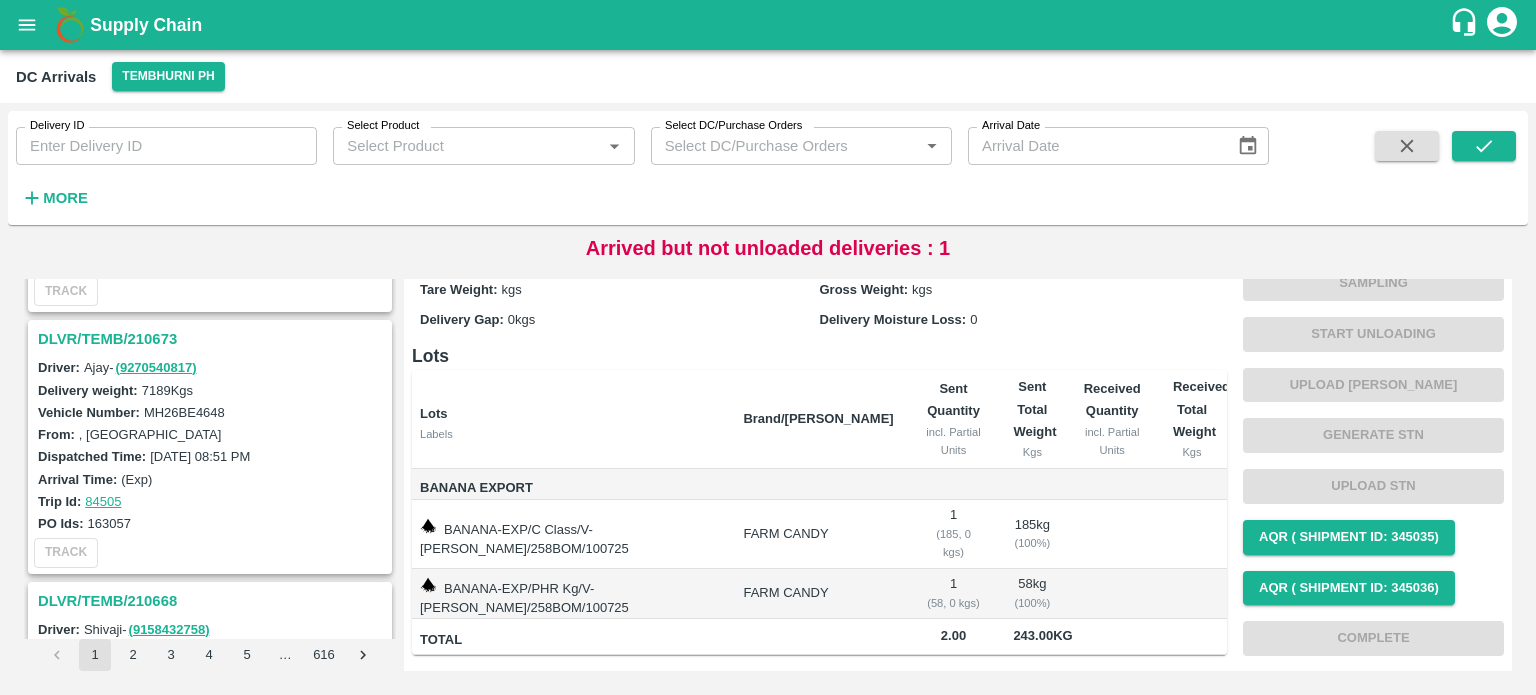click on "DLVR/TEMB/210673" at bounding box center (213, 339) 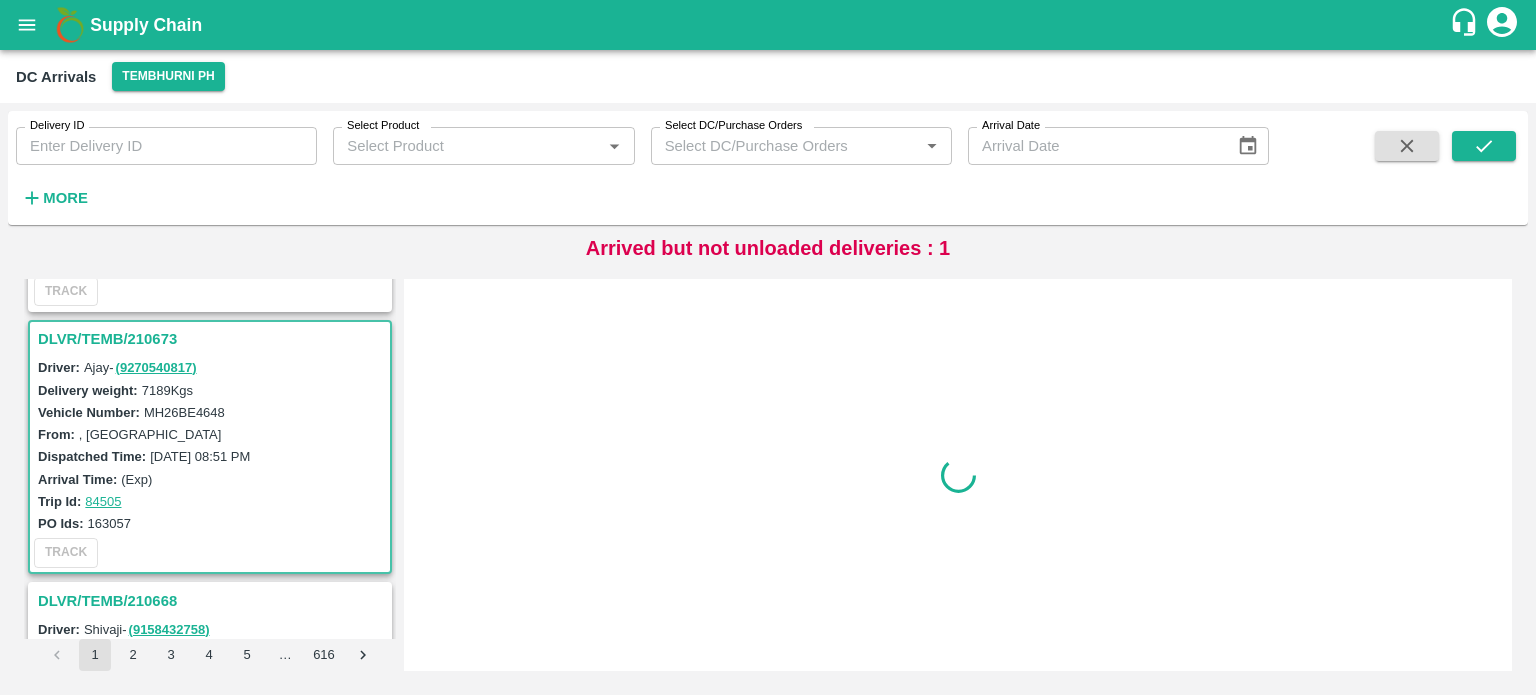 scroll, scrollTop: 0, scrollLeft: 0, axis: both 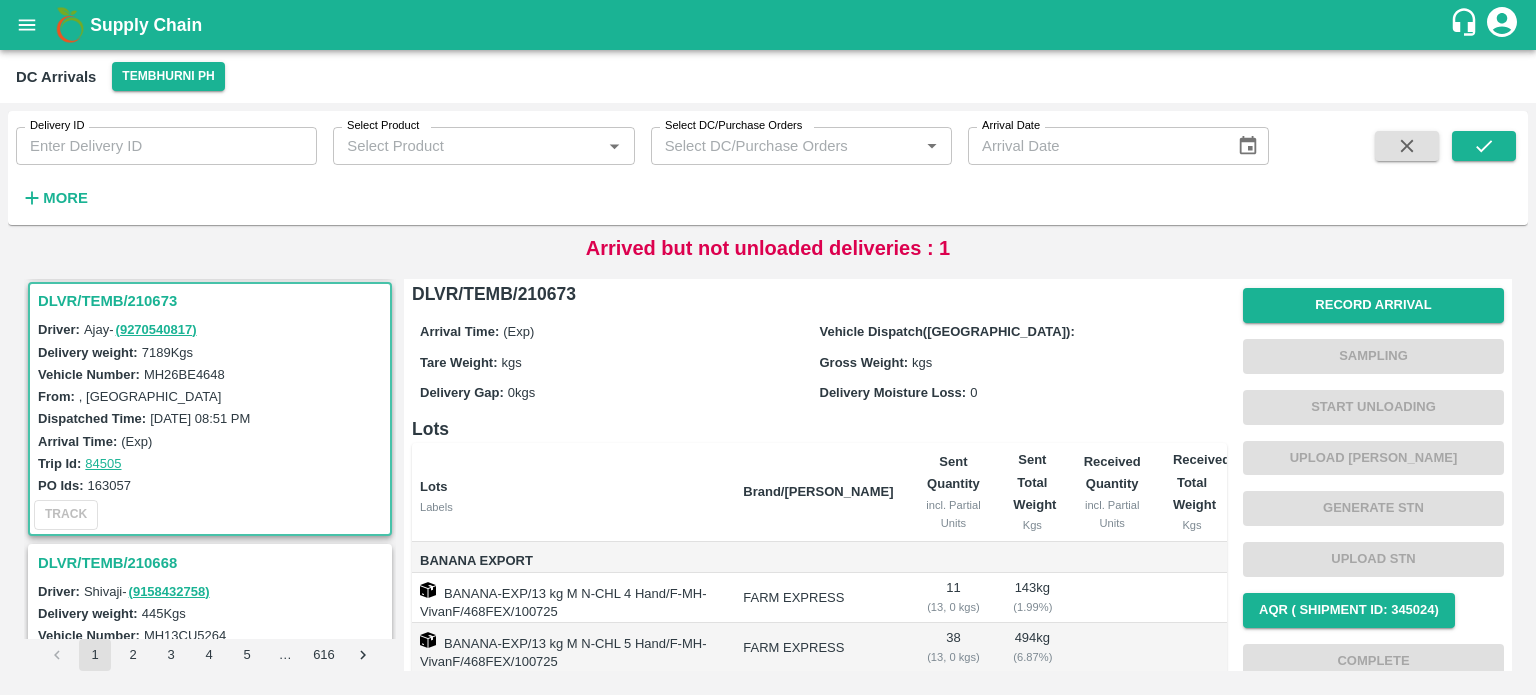 click on "Vehicle Number: MH26BE4648" at bounding box center (213, 374) 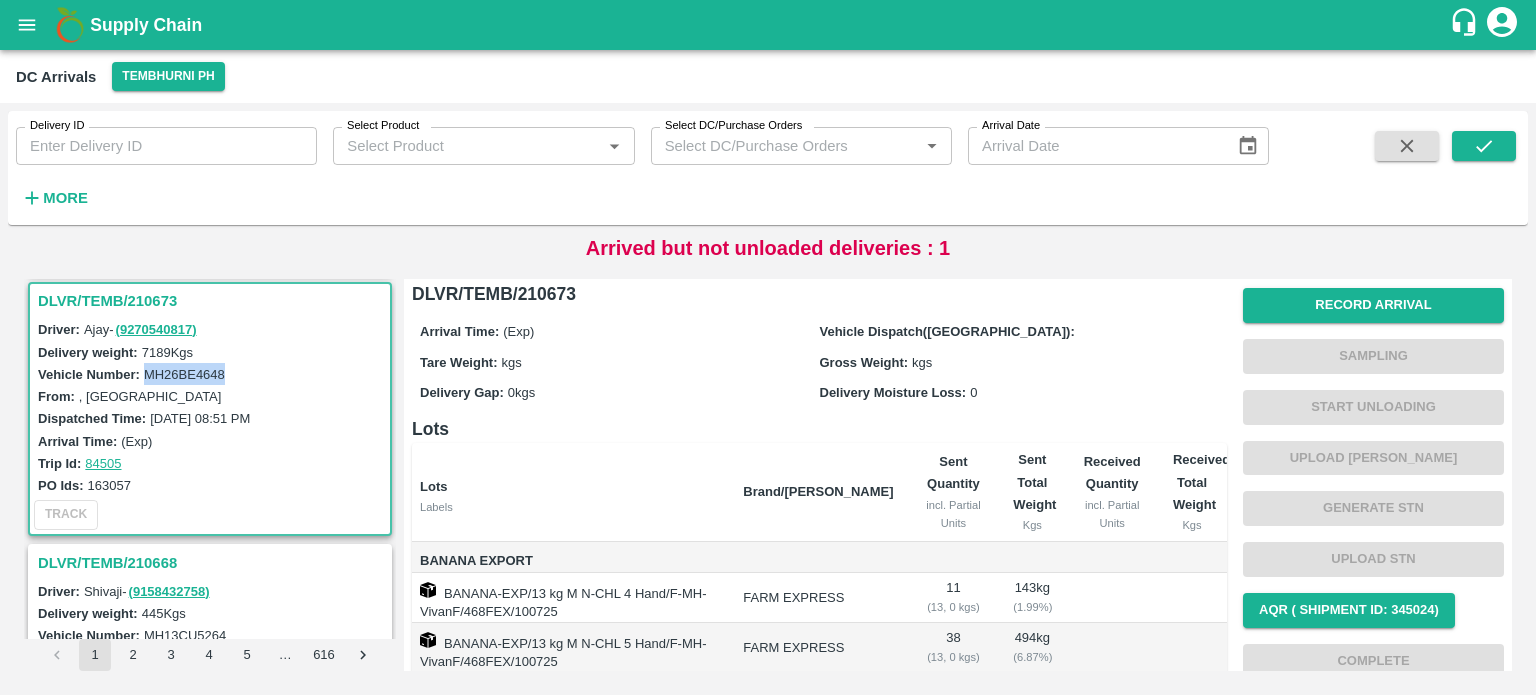click on "Vehicle Number: MH26BE4648" at bounding box center (213, 374) 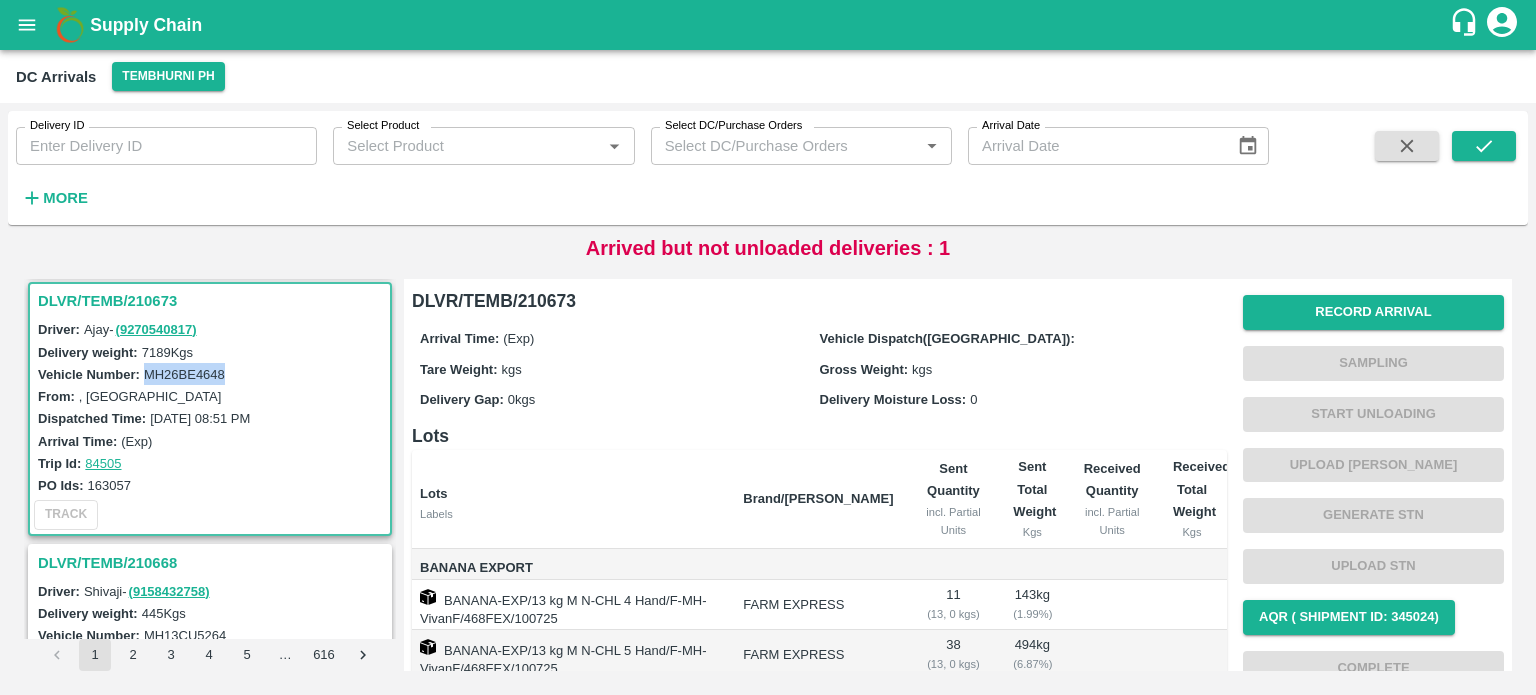 scroll, scrollTop: 0, scrollLeft: 0, axis: both 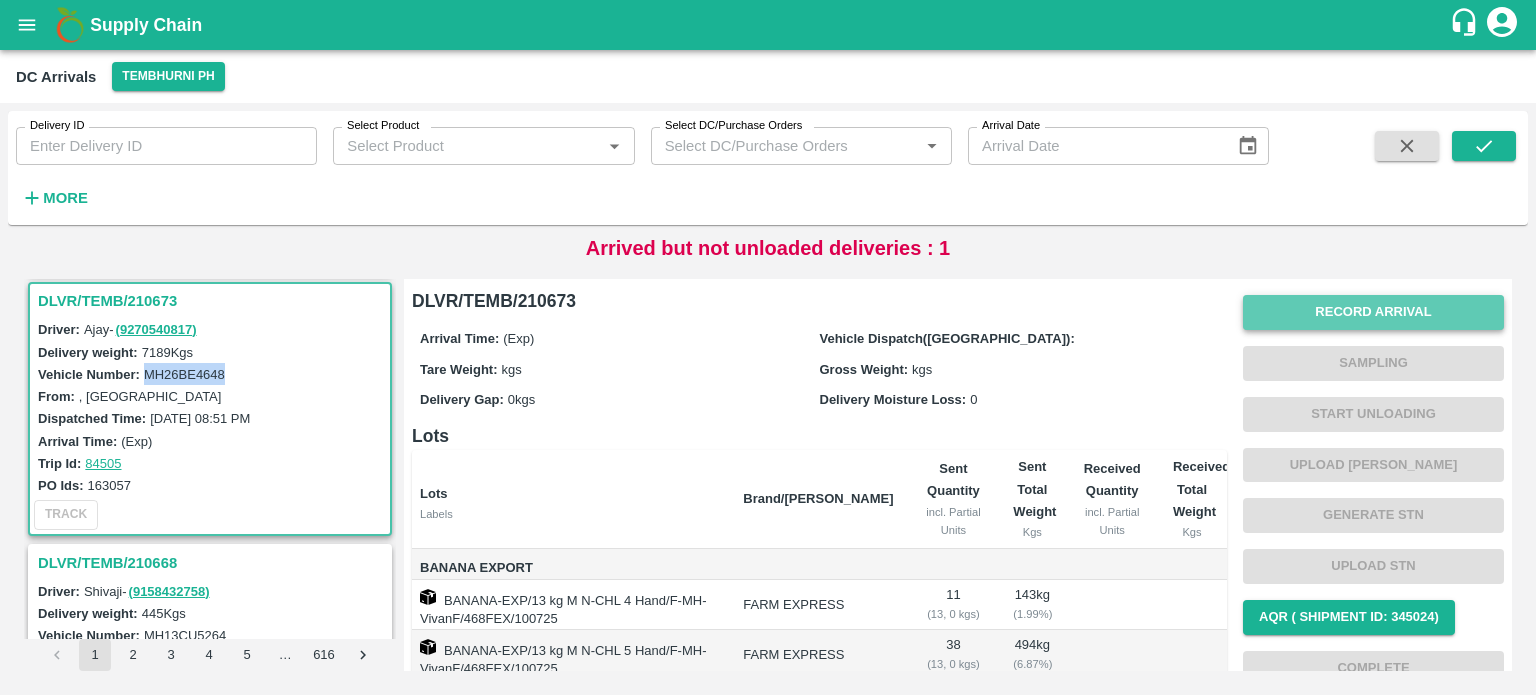 click on "Record Arrival" at bounding box center (1373, 312) 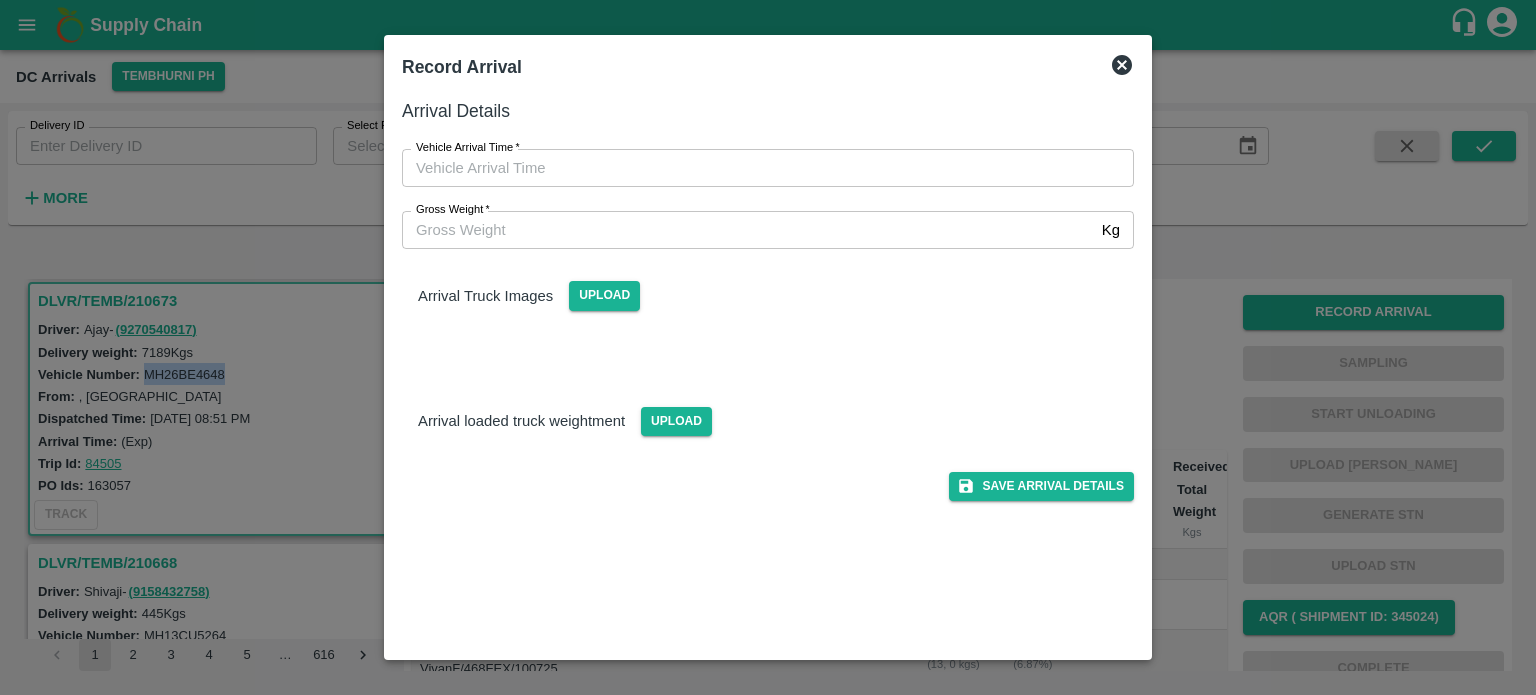 type on "DD/MM/YYYY hh:mm aa" 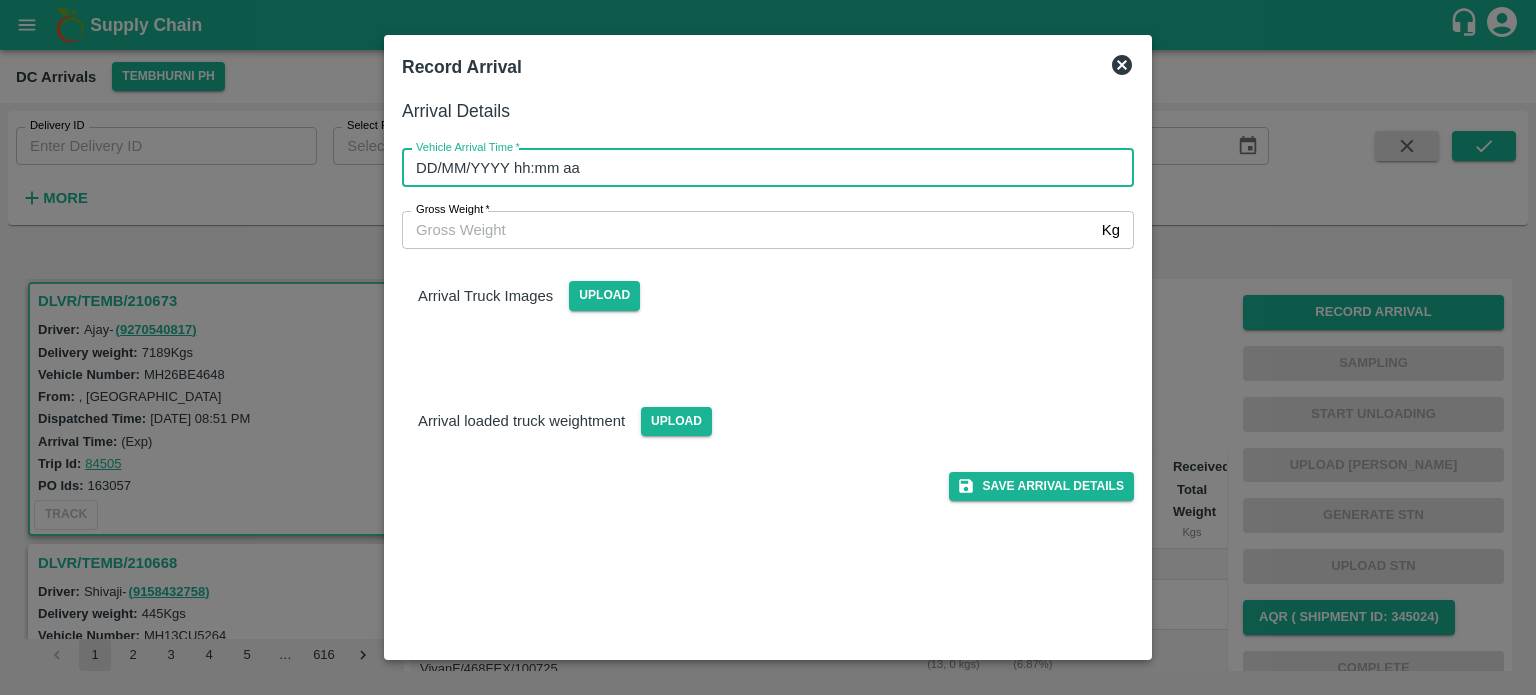 click on "DD/MM/YYYY hh:mm aa" at bounding box center (761, 168) 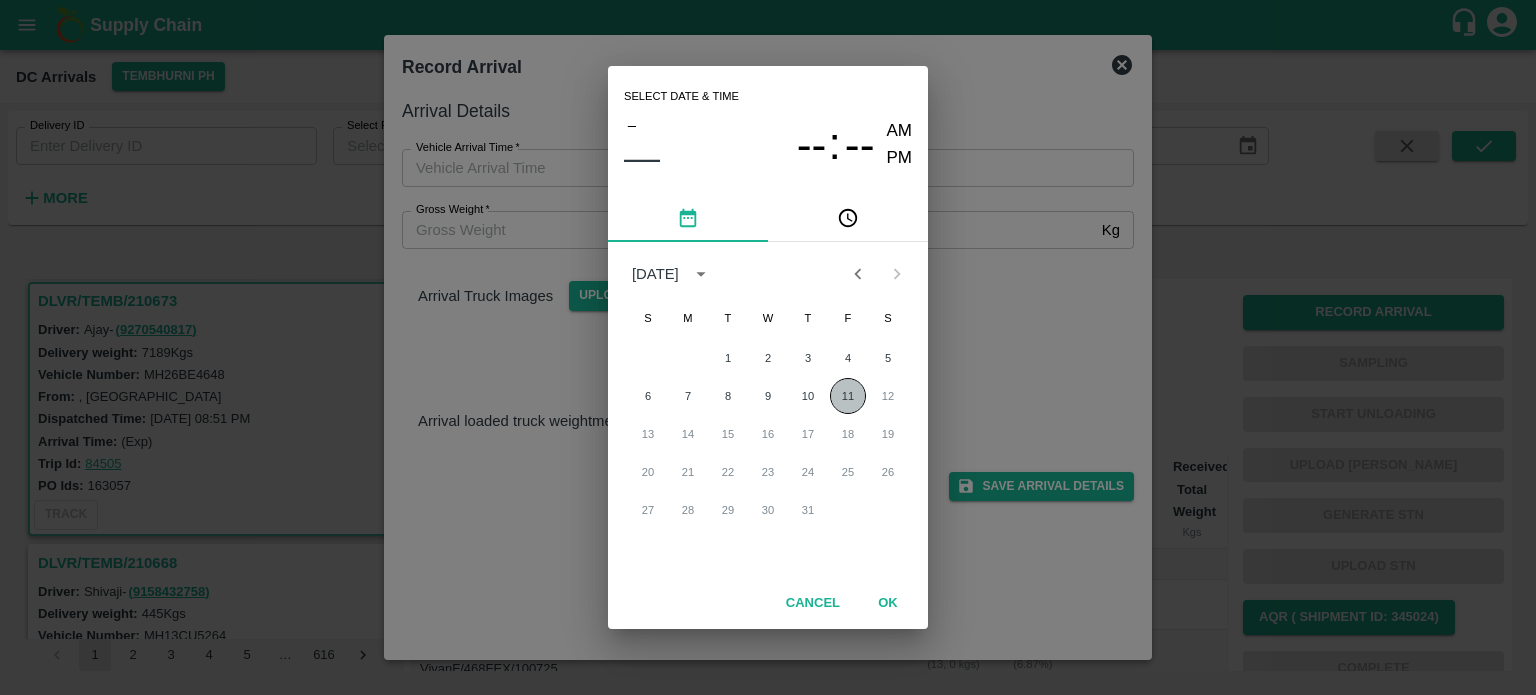 click on "11" at bounding box center [848, 396] 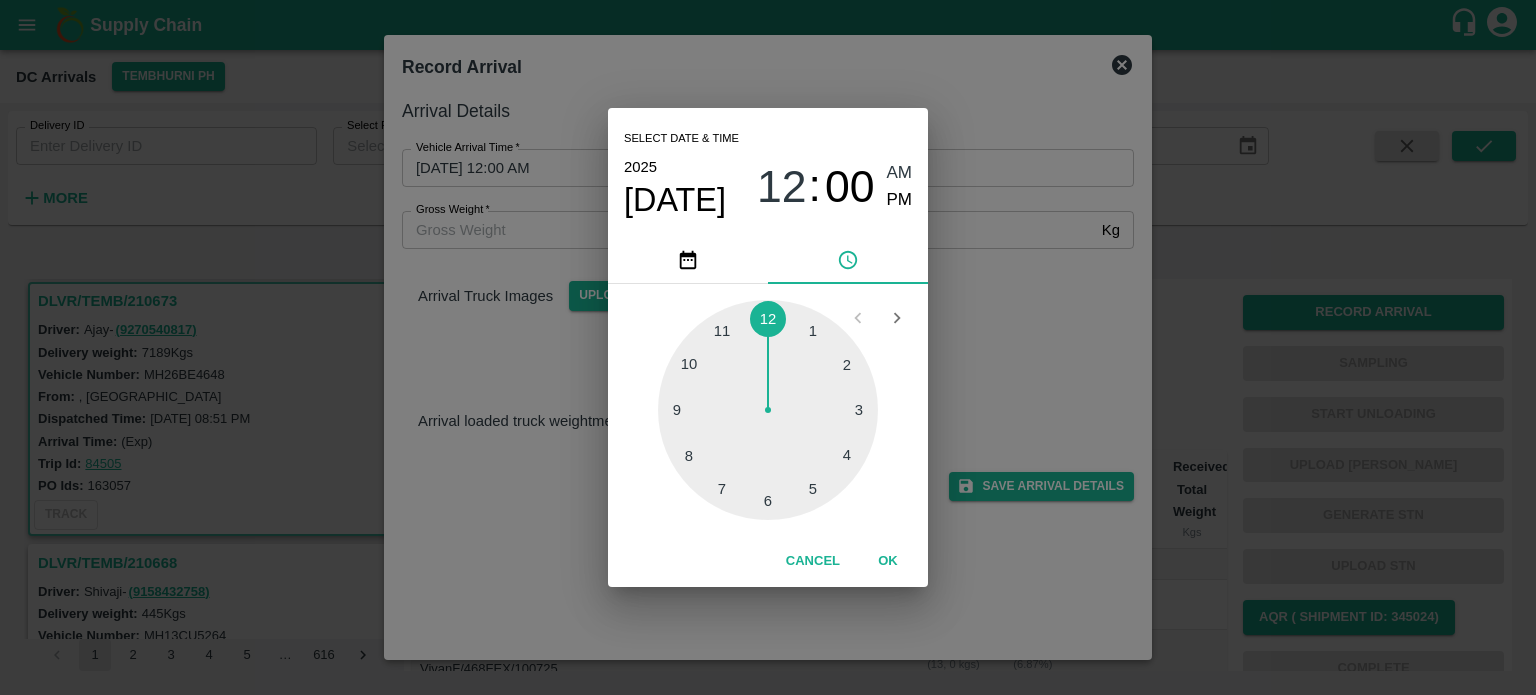 click at bounding box center (768, 410) 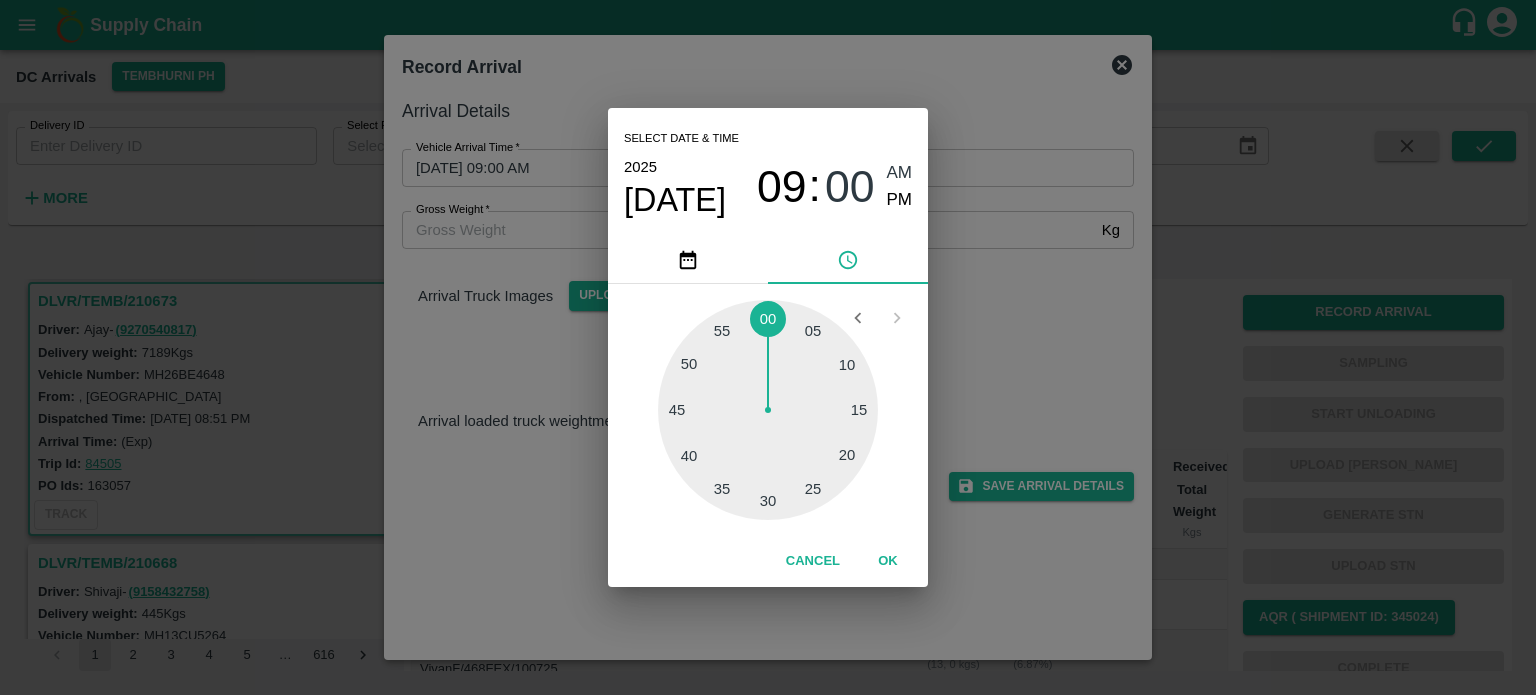 click at bounding box center [768, 410] 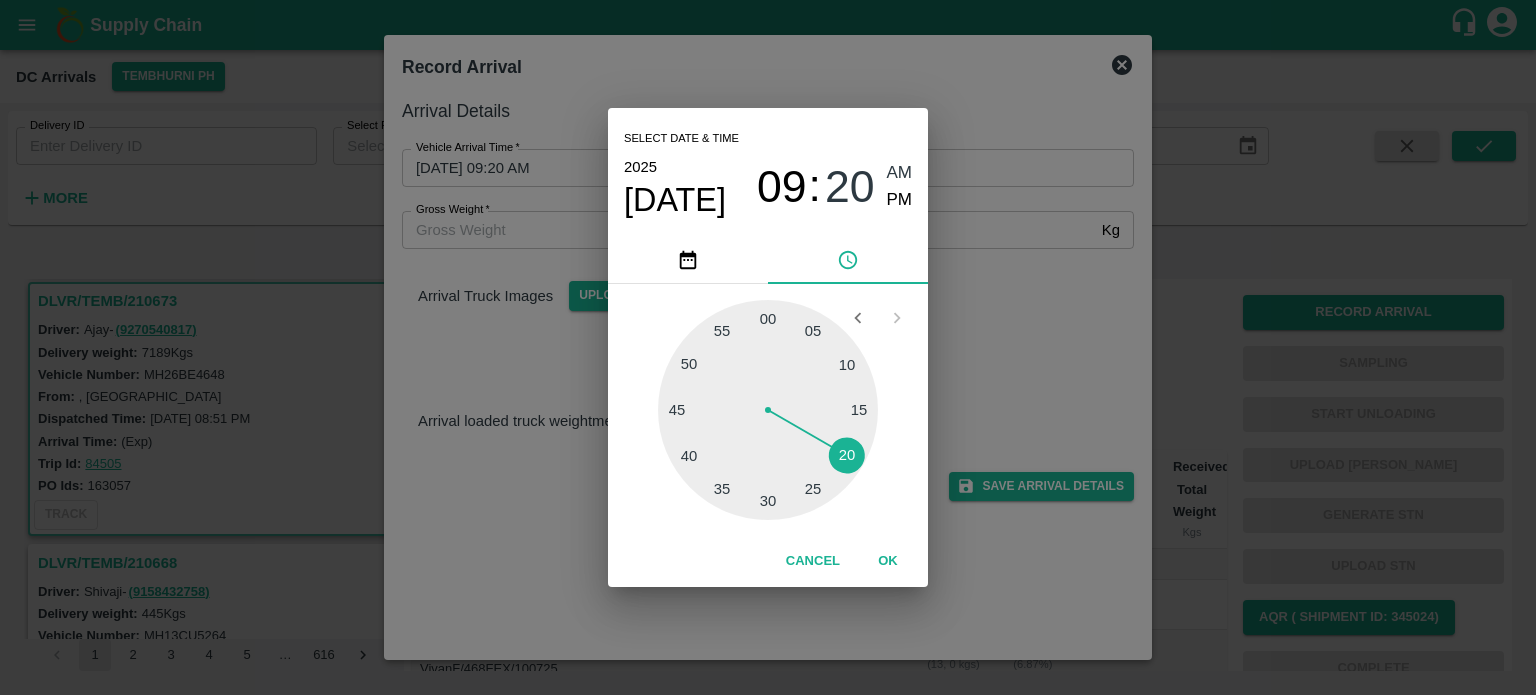 click on "Select date & time [DATE] 09 : 20 AM PM 05 10 15 20 25 30 35 40 45 50 55 00 Cancel OK" at bounding box center [768, 347] 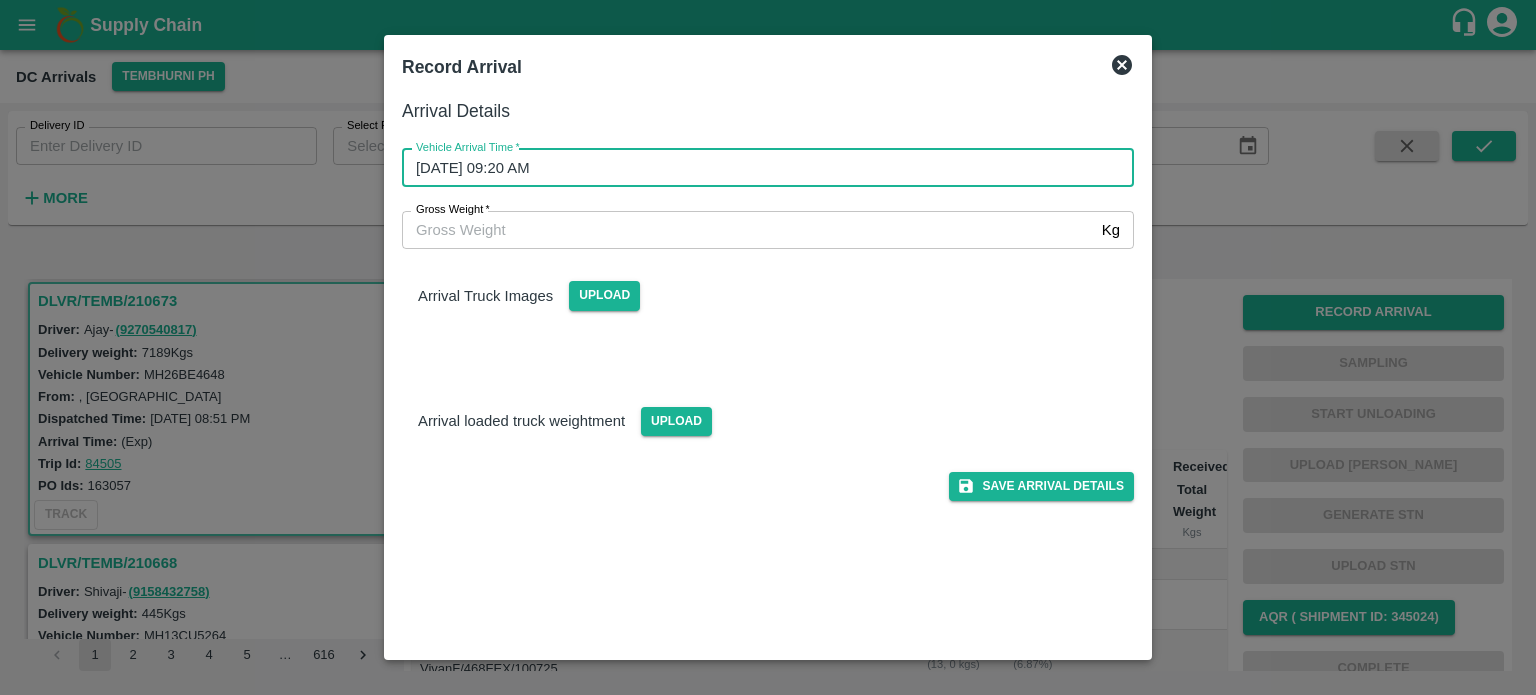 click on "Gross Weight   *" at bounding box center [748, 230] 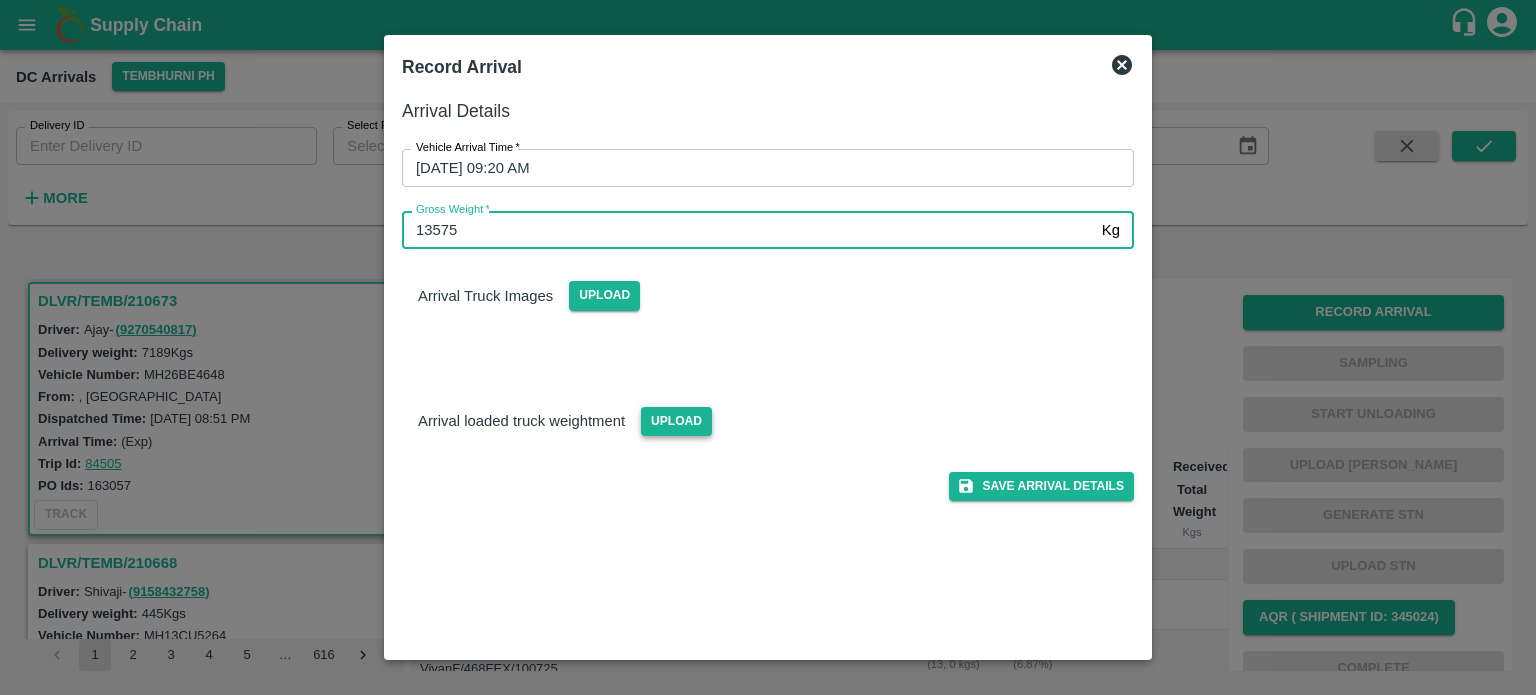 type on "13575" 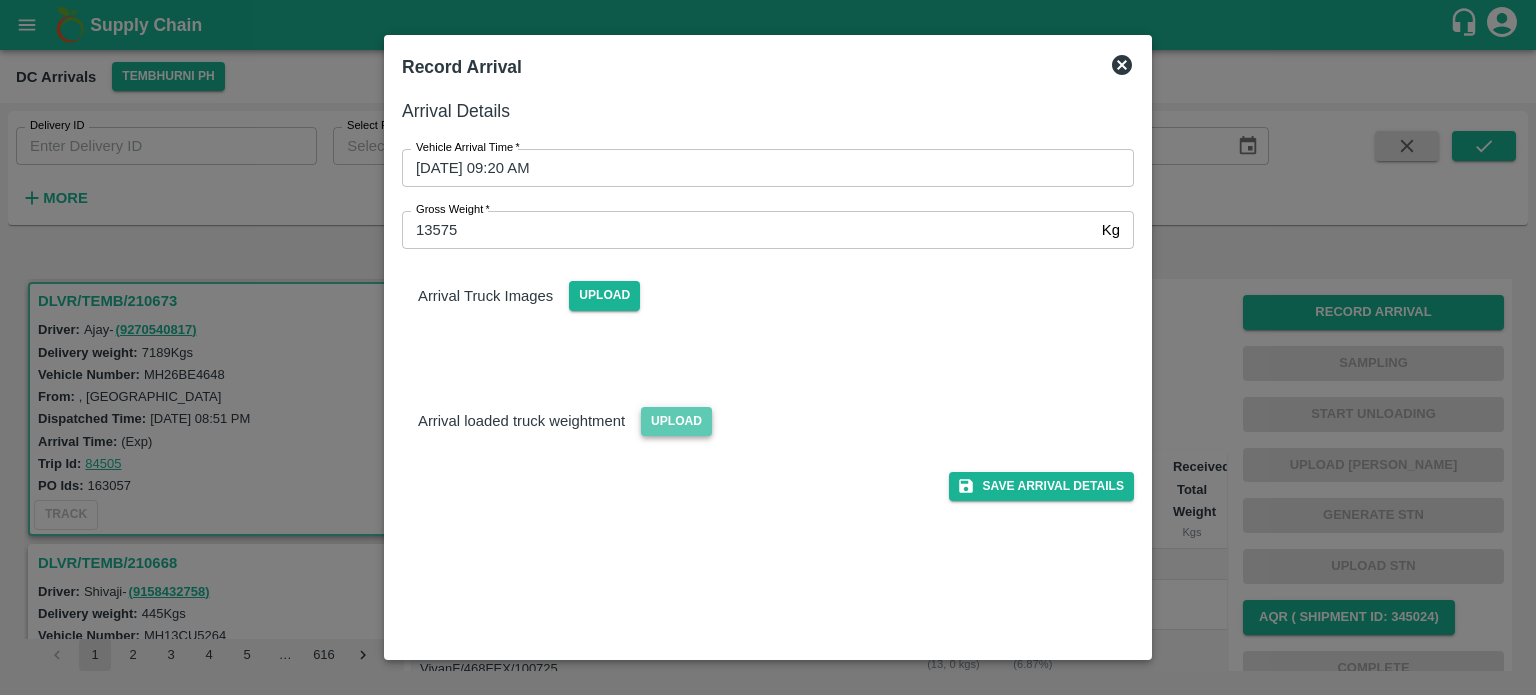 click on "Upload" at bounding box center [676, 421] 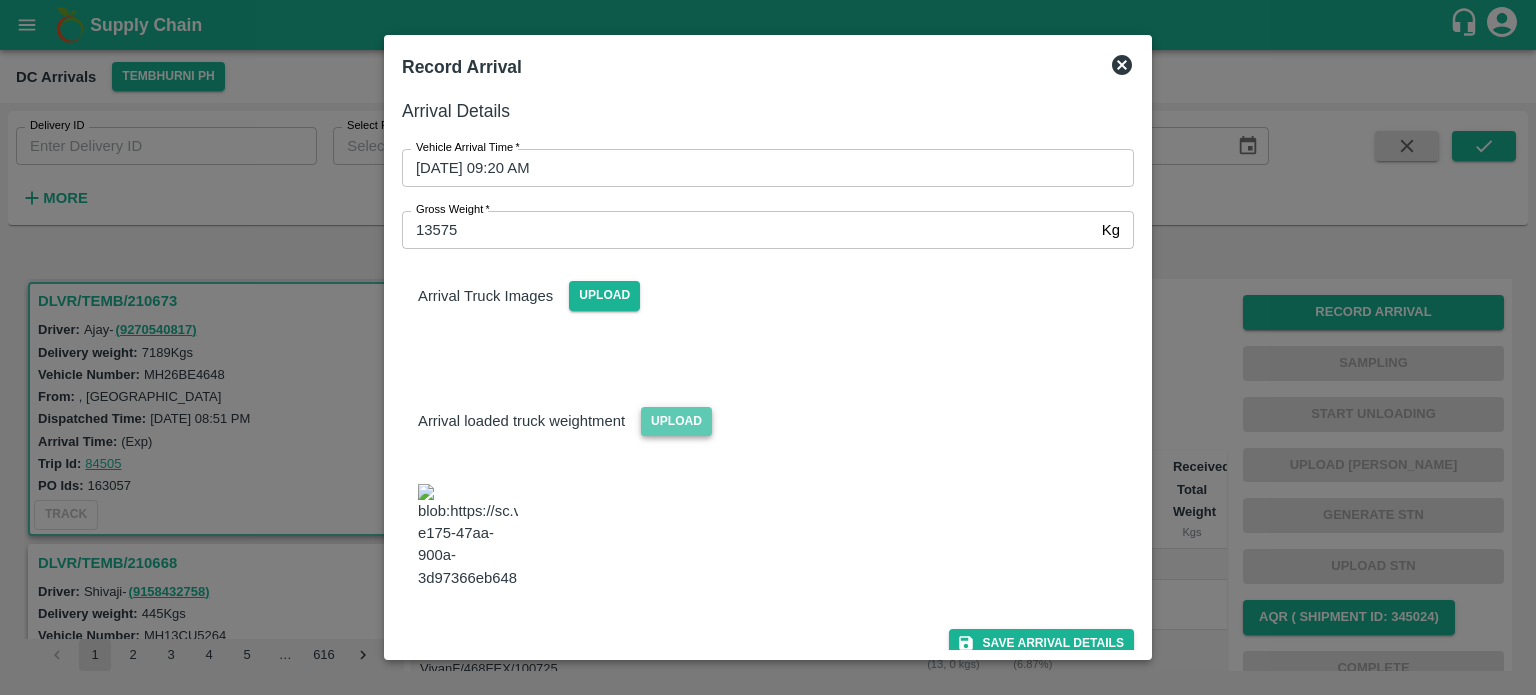 click on "Upload" at bounding box center [676, 421] 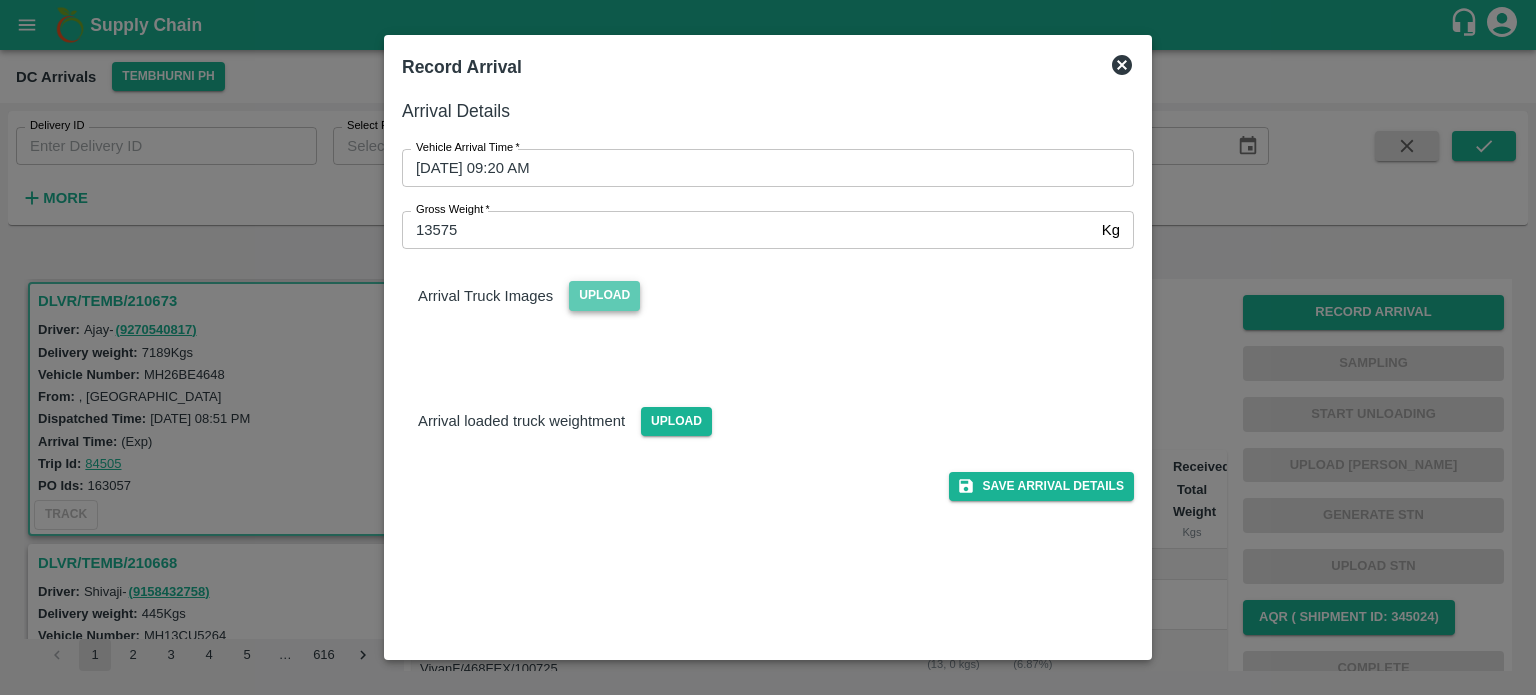 click on "Upload" at bounding box center (604, 295) 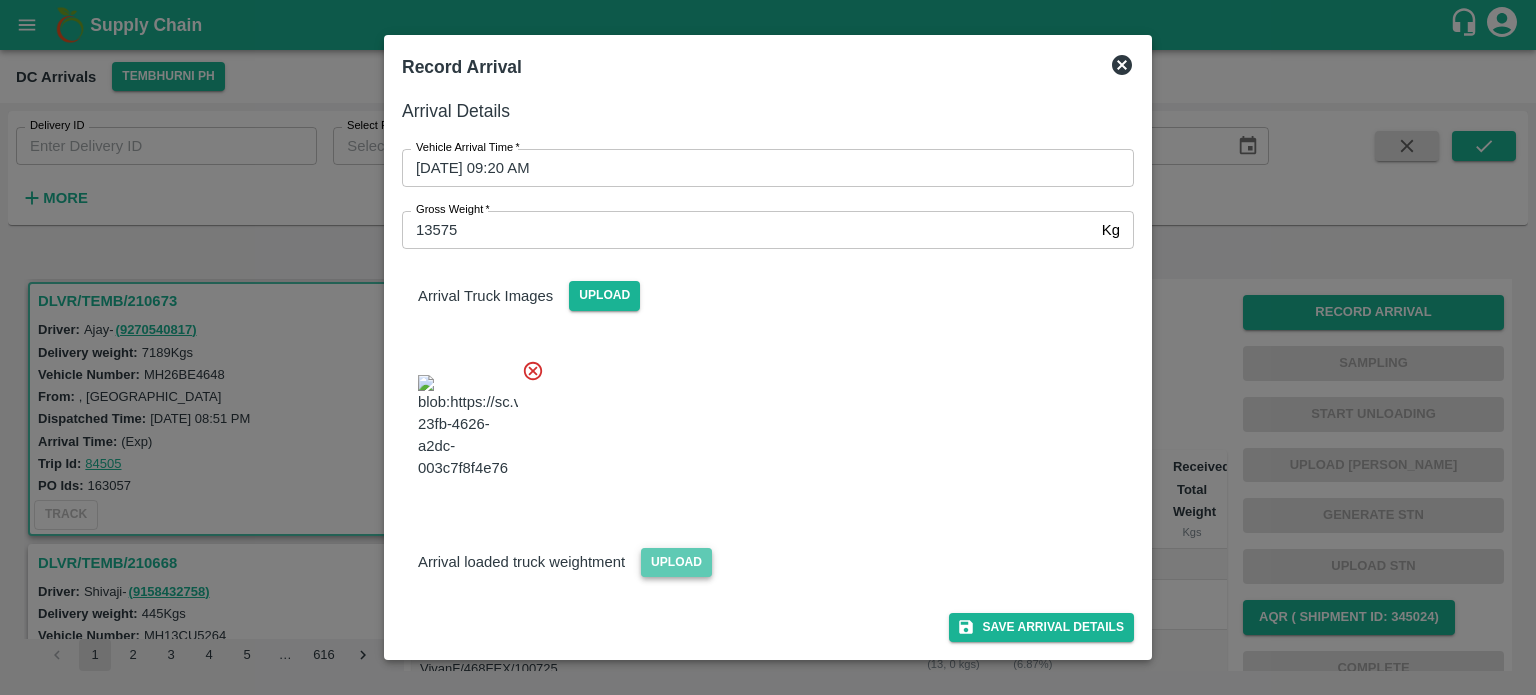 click on "Upload" at bounding box center [676, 562] 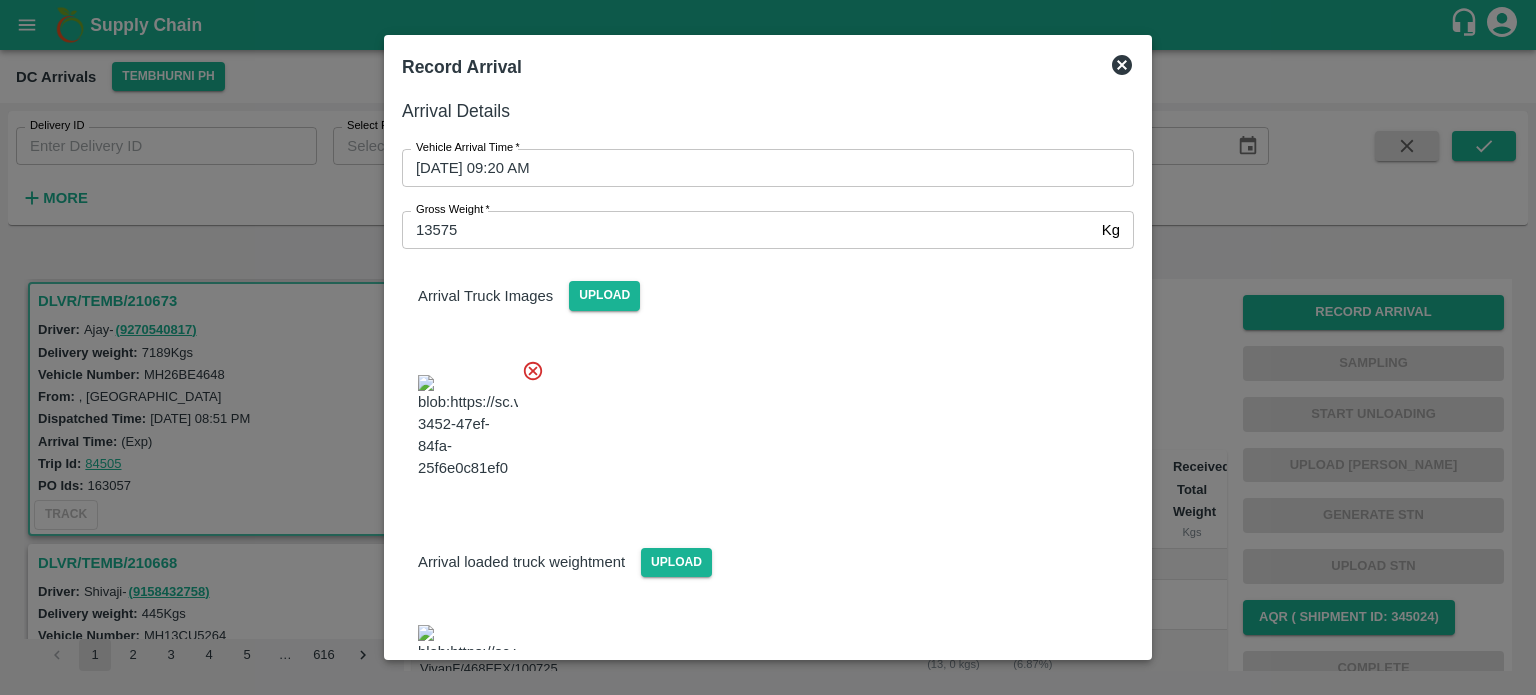click at bounding box center [760, 421] 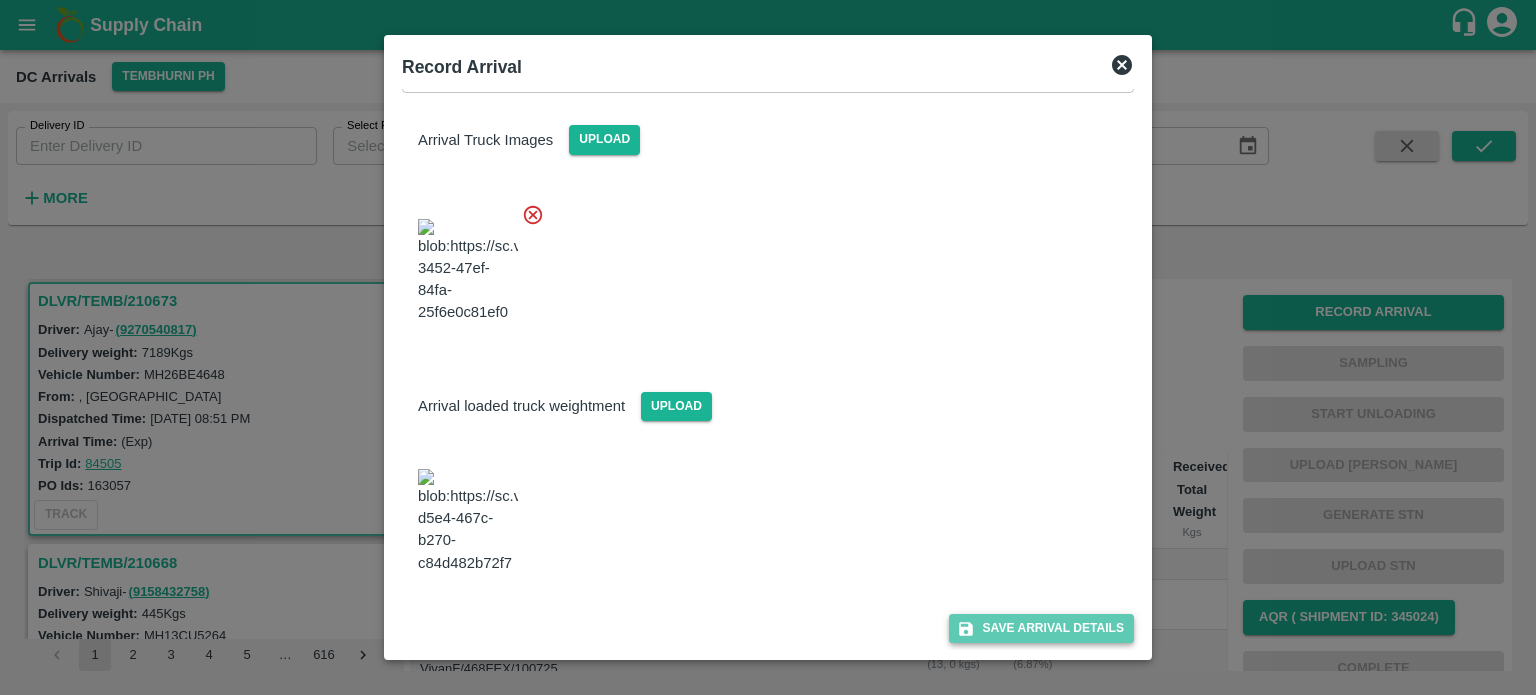 click on "Save Arrival Details" at bounding box center (1041, 628) 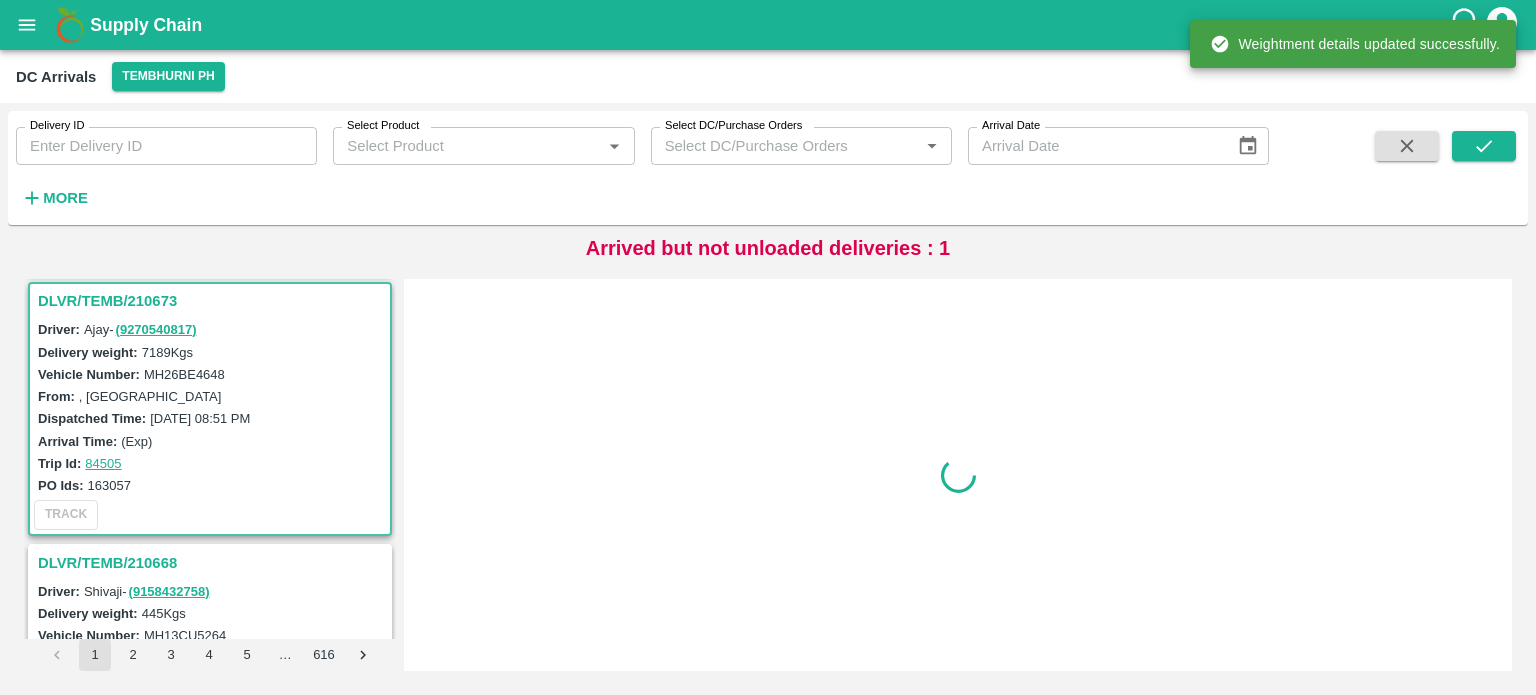 scroll, scrollTop: 0, scrollLeft: 0, axis: both 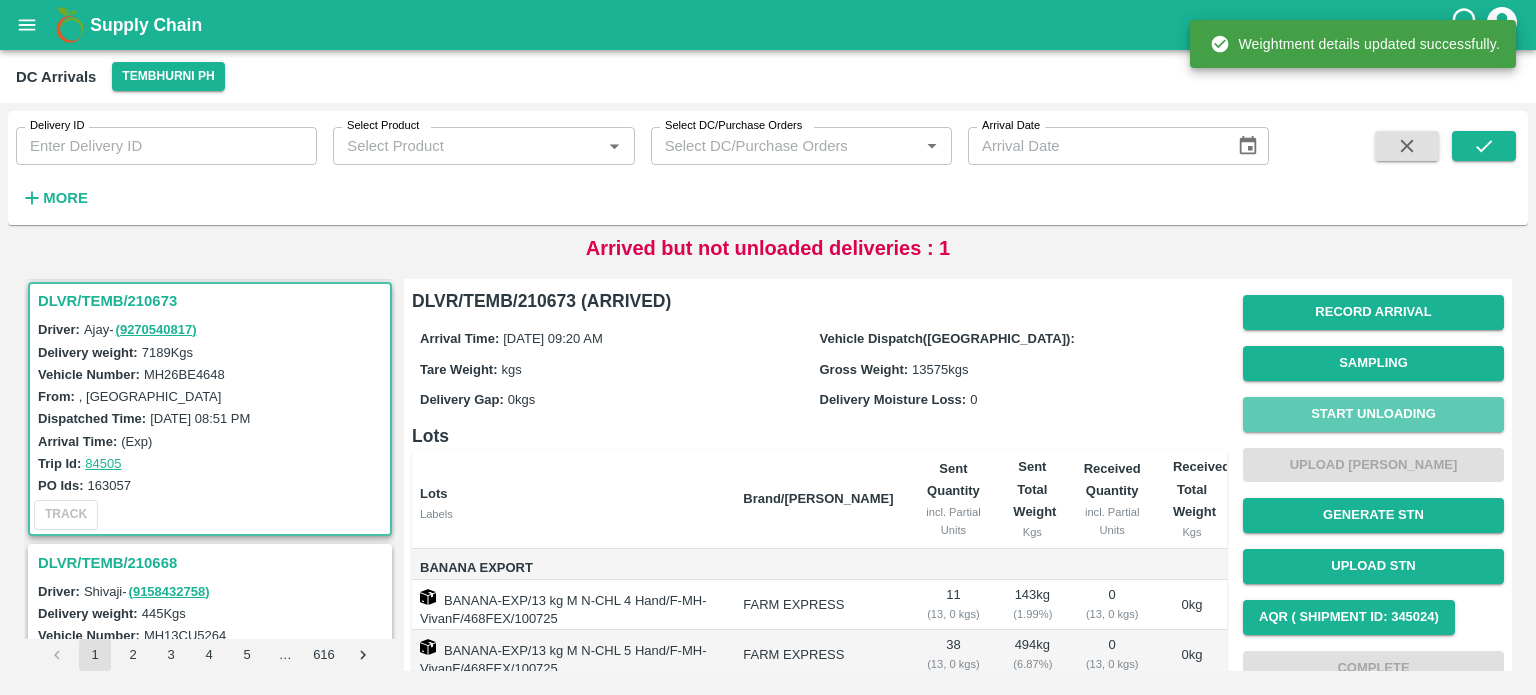 click on "Start Unloading" at bounding box center [1373, 414] 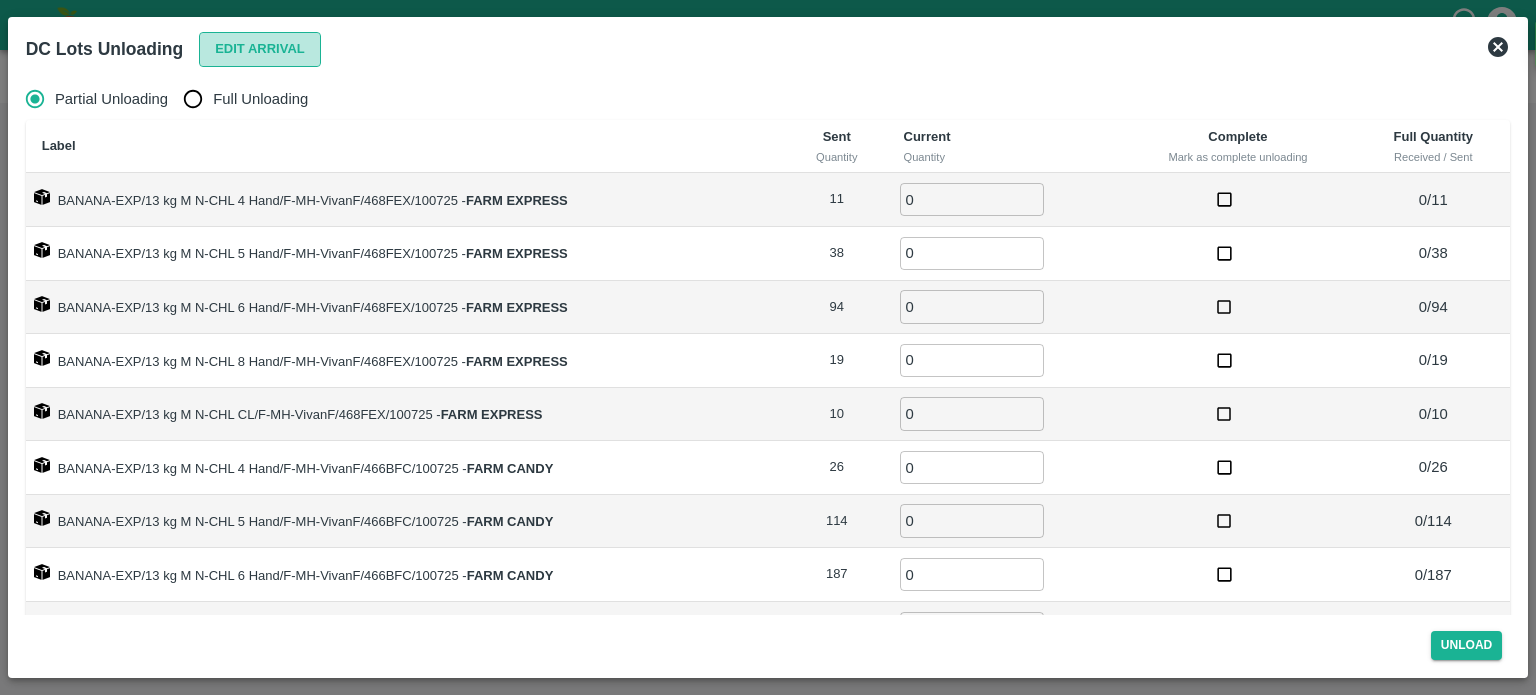click on "Edit Arrival" at bounding box center [260, 49] 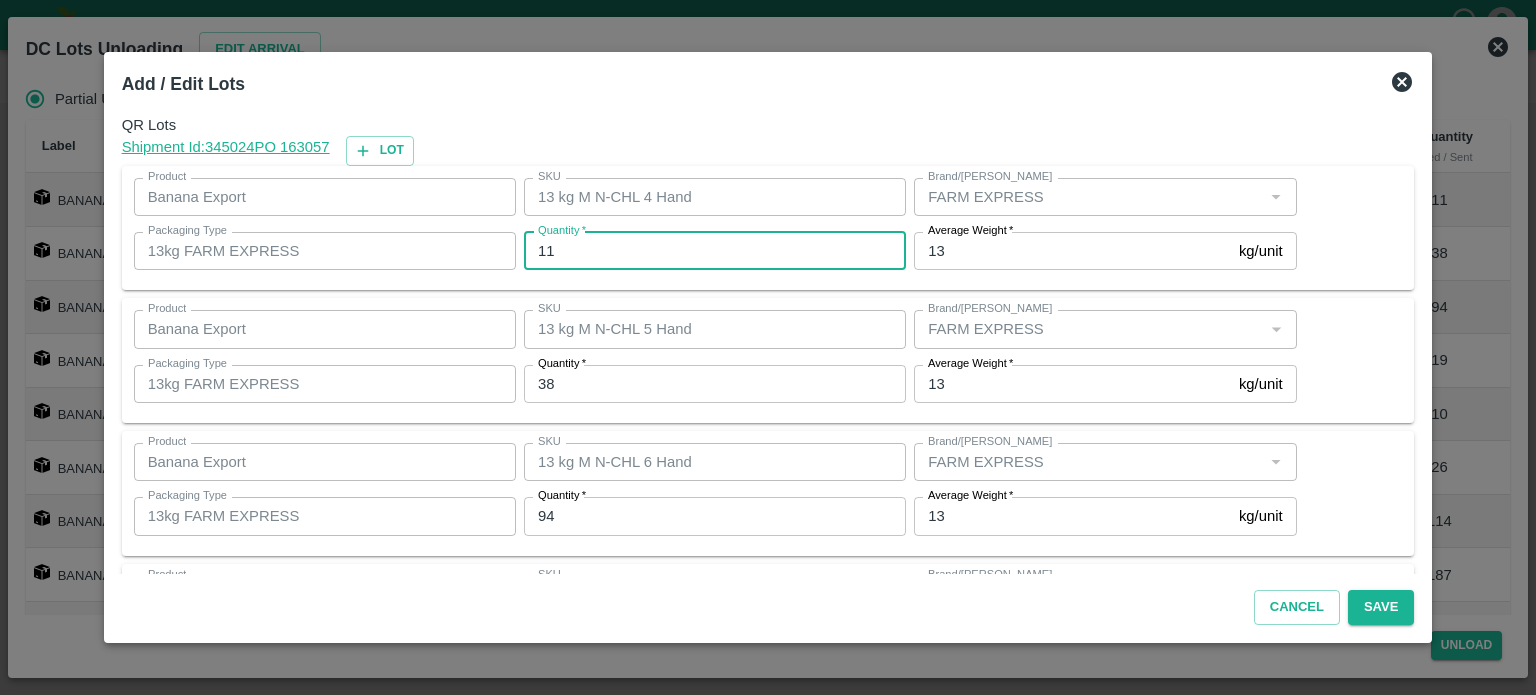 click on "11" at bounding box center (715, 251) 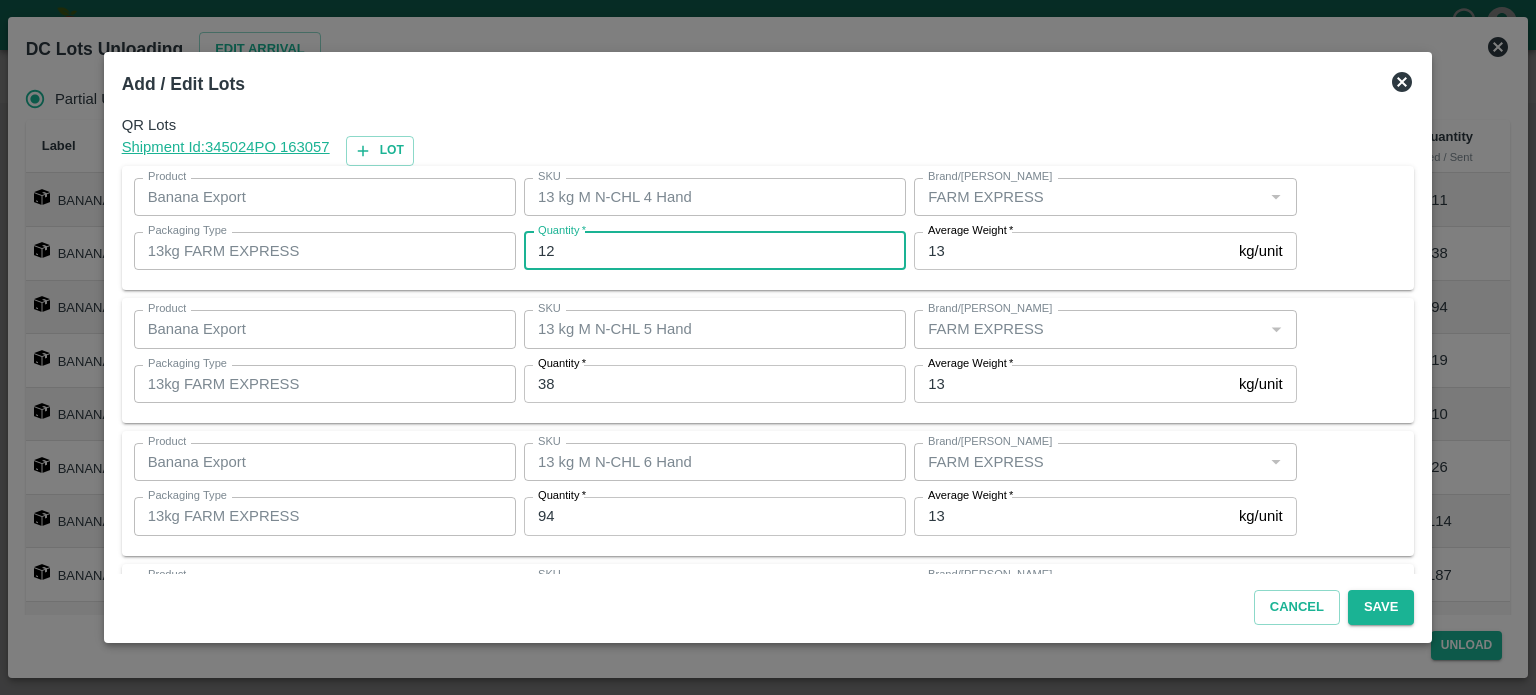 type on "12" 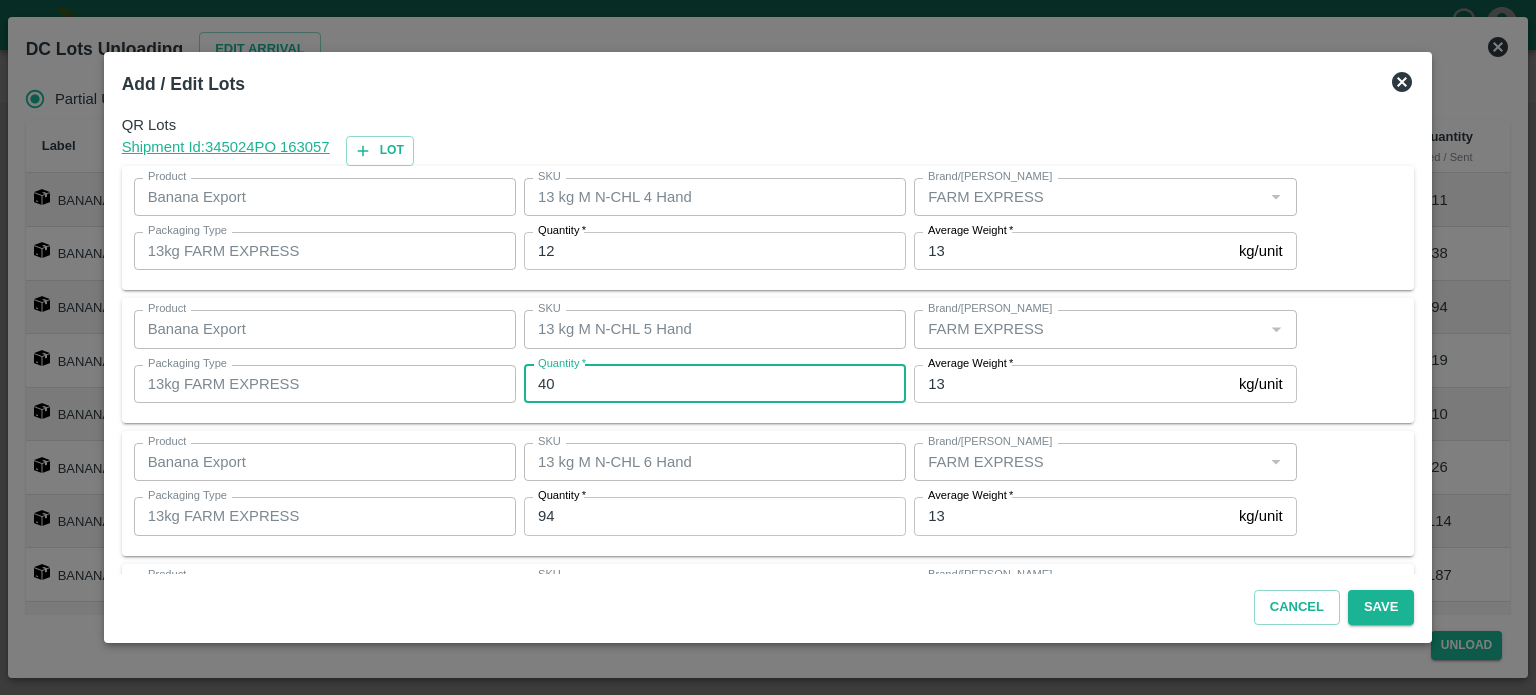 type on "40" 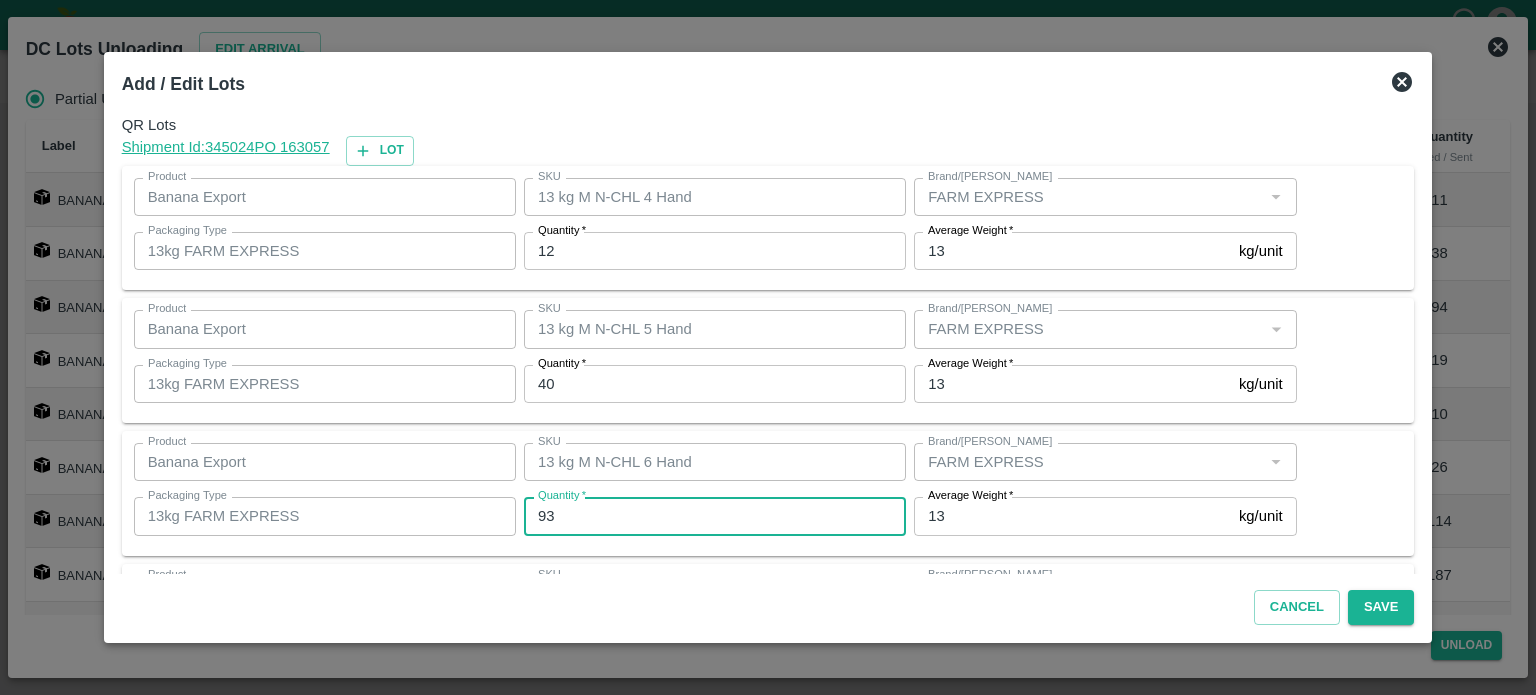 type on "93" 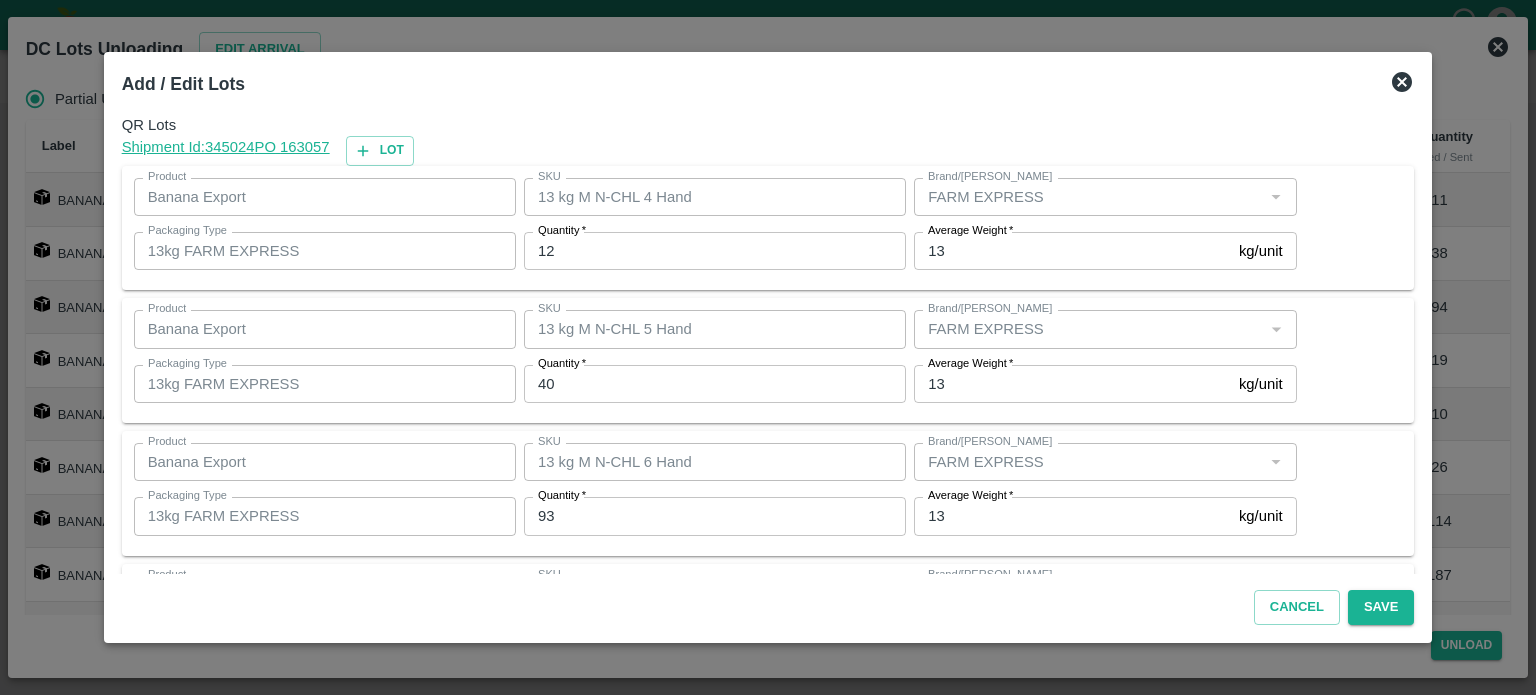 scroll, scrollTop: 308, scrollLeft: 0, axis: vertical 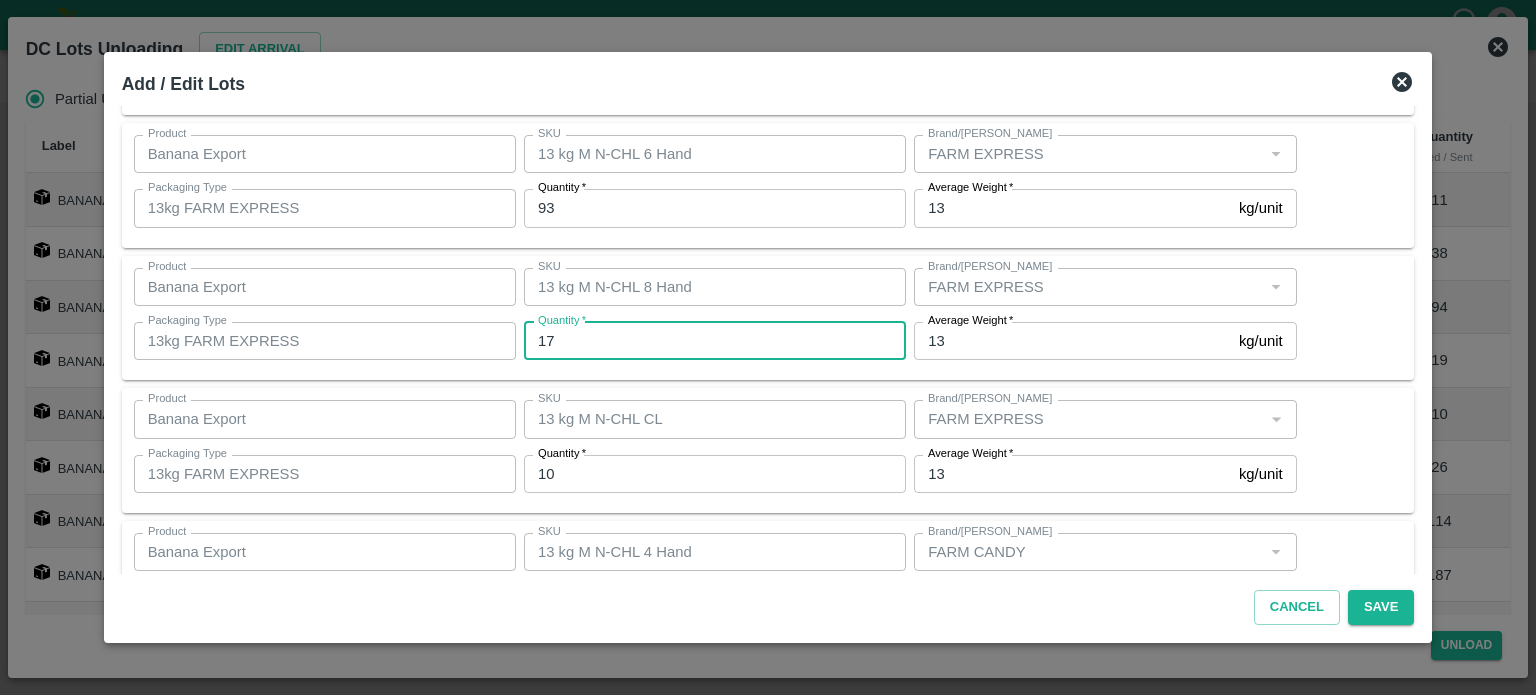 type on "17" 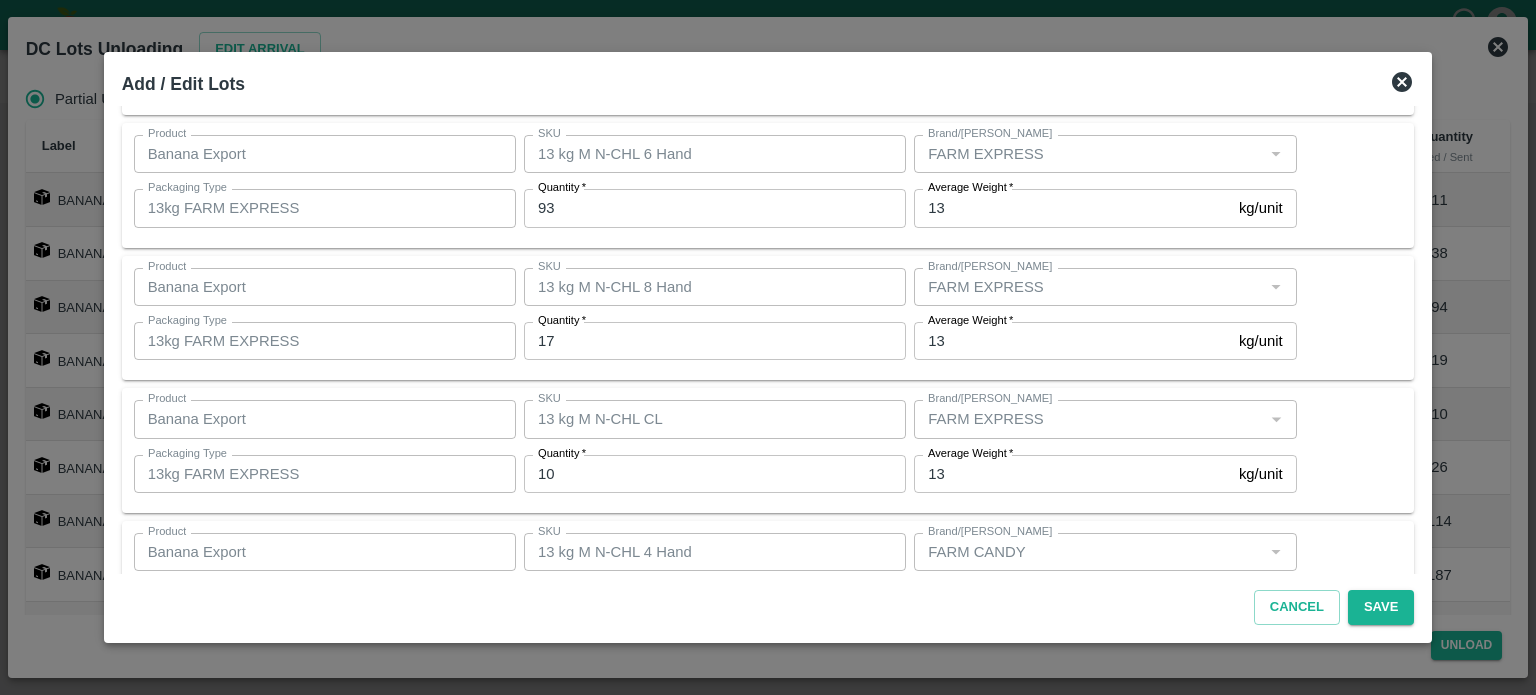 scroll, scrollTop: 573, scrollLeft: 0, axis: vertical 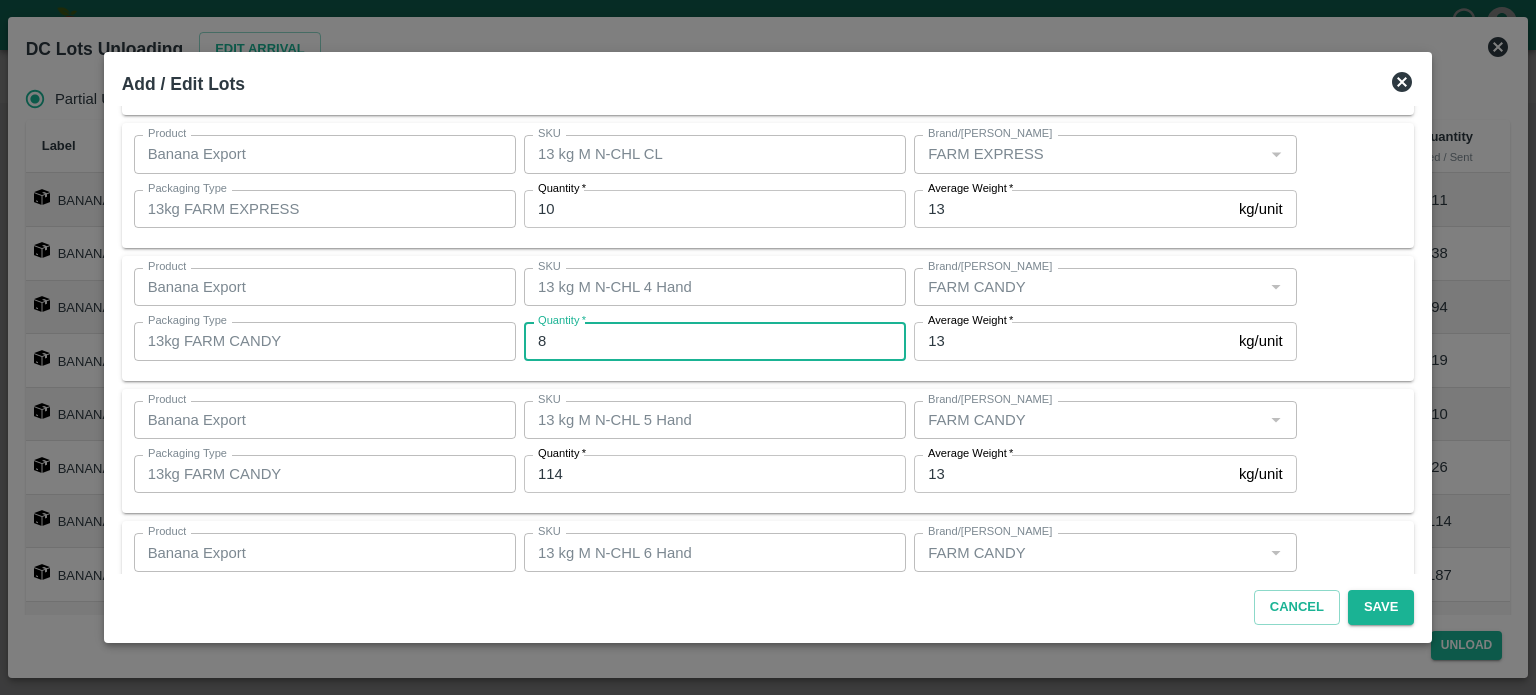 type on "8" 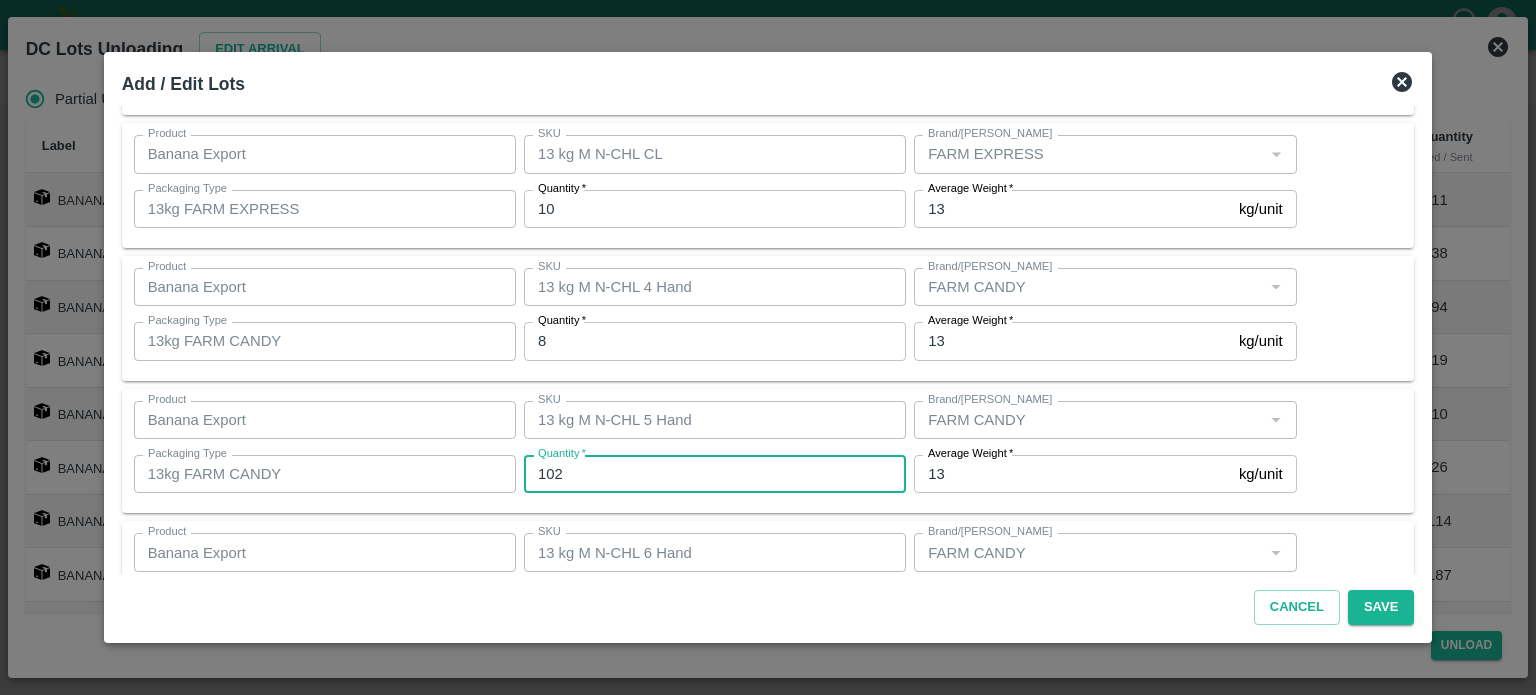 type on "102" 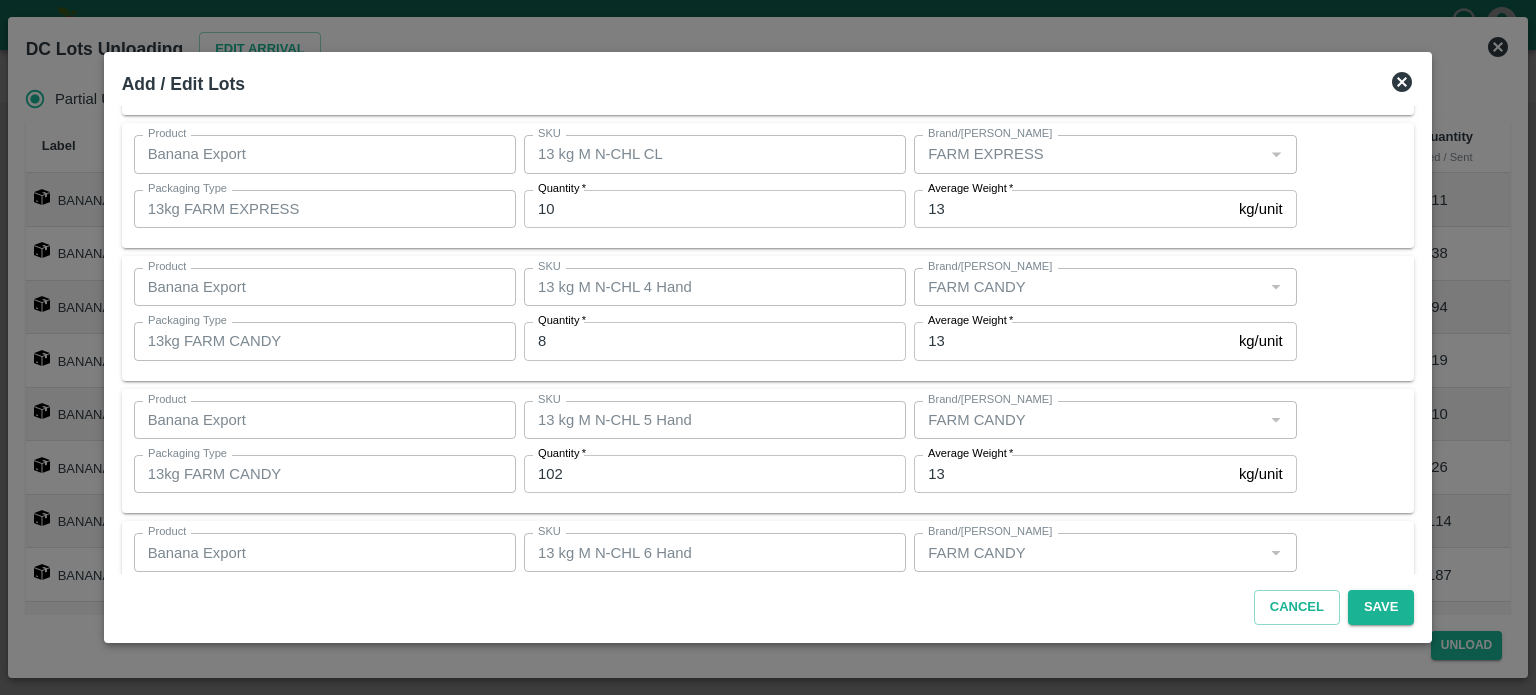 scroll, scrollTop: 839, scrollLeft: 0, axis: vertical 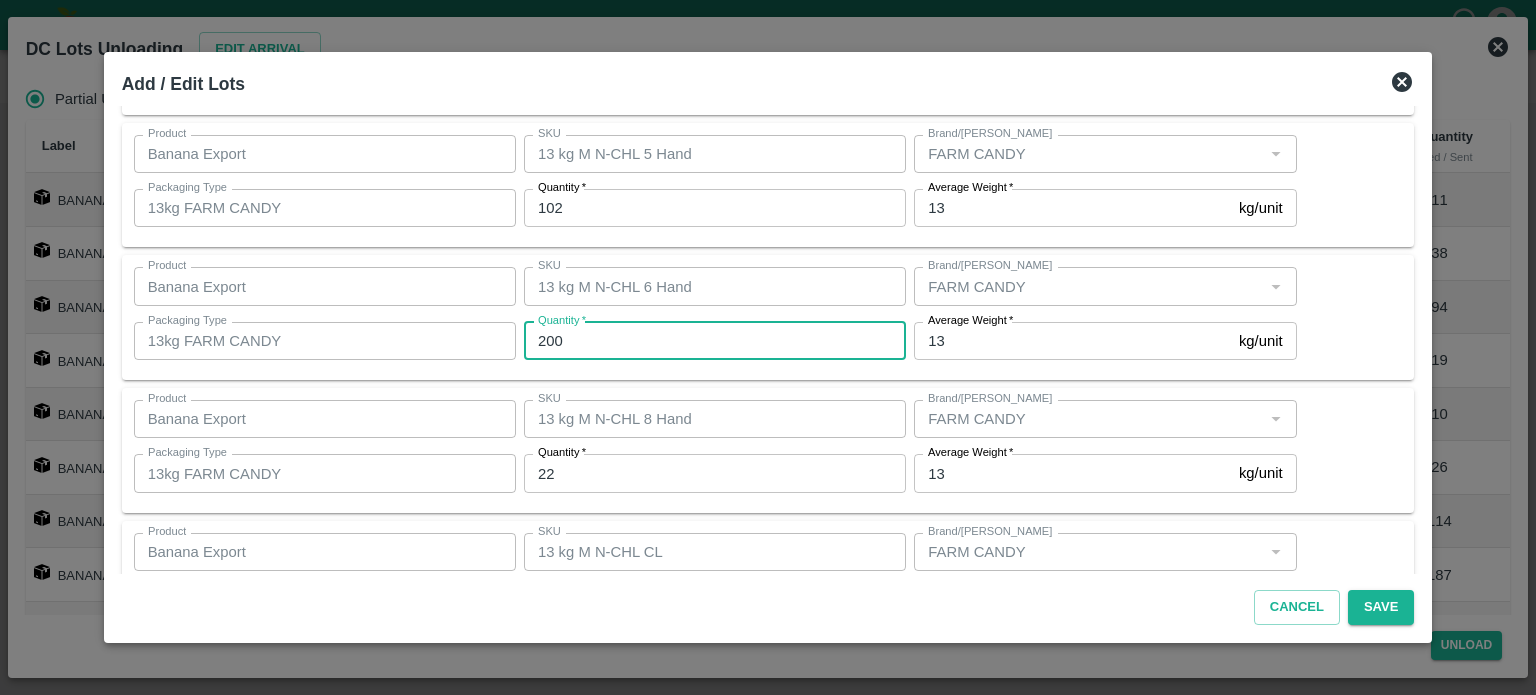 type on "200" 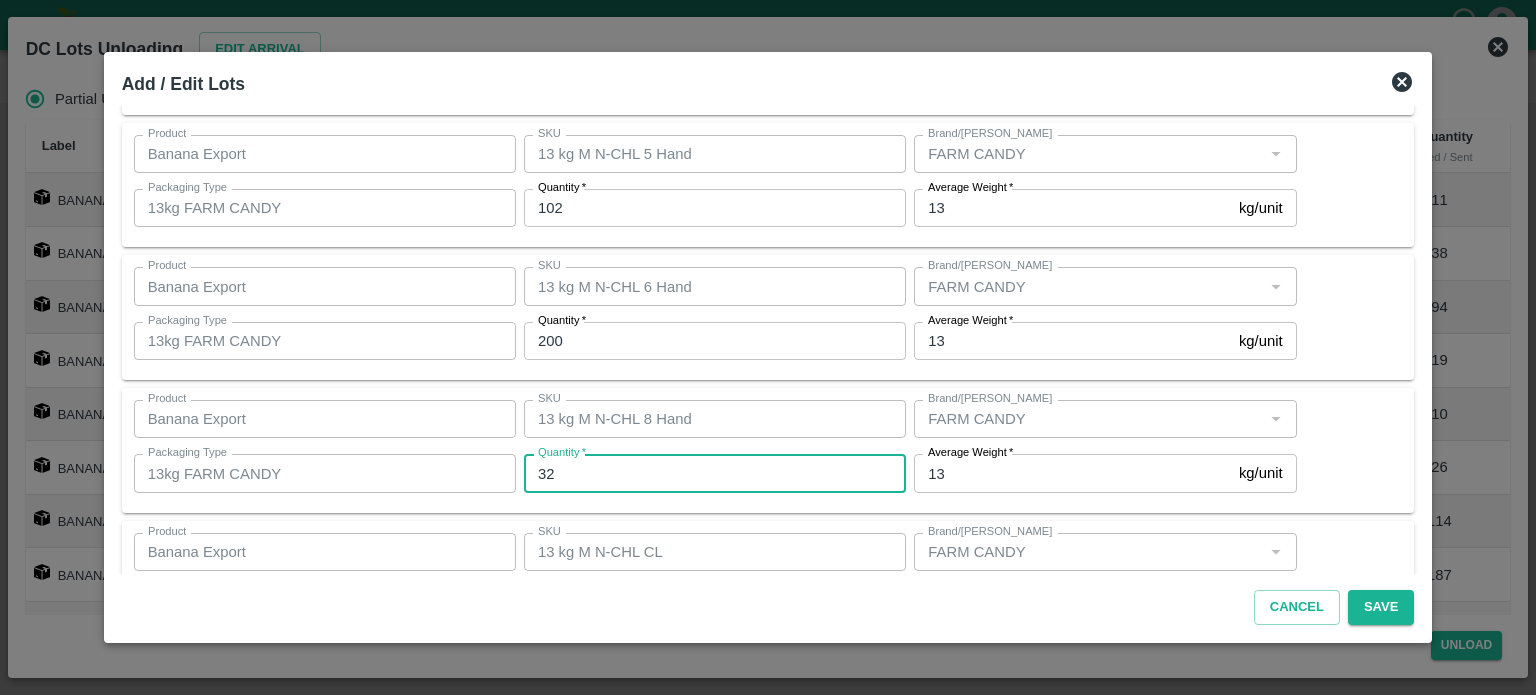 type on "32" 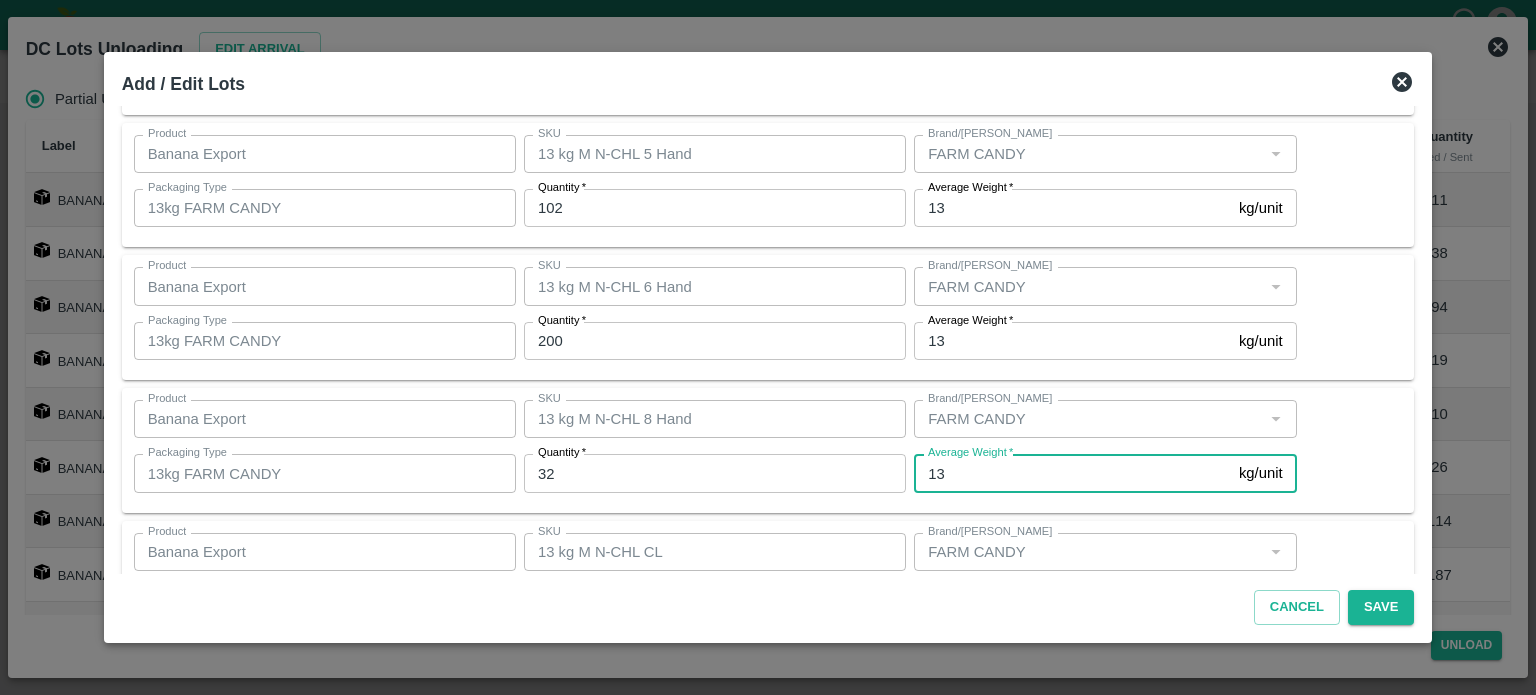 scroll, scrollTop: 926, scrollLeft: 0, axis: vertical 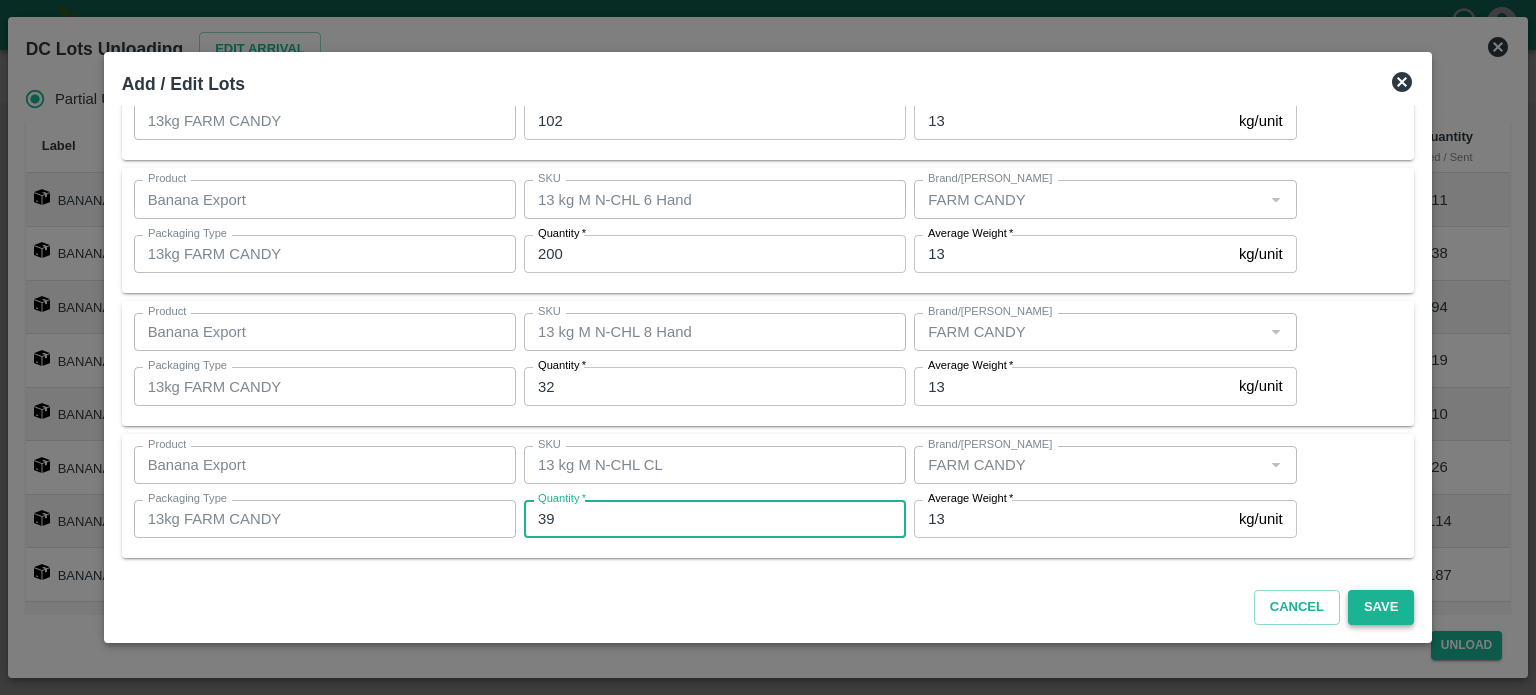 type on "39" 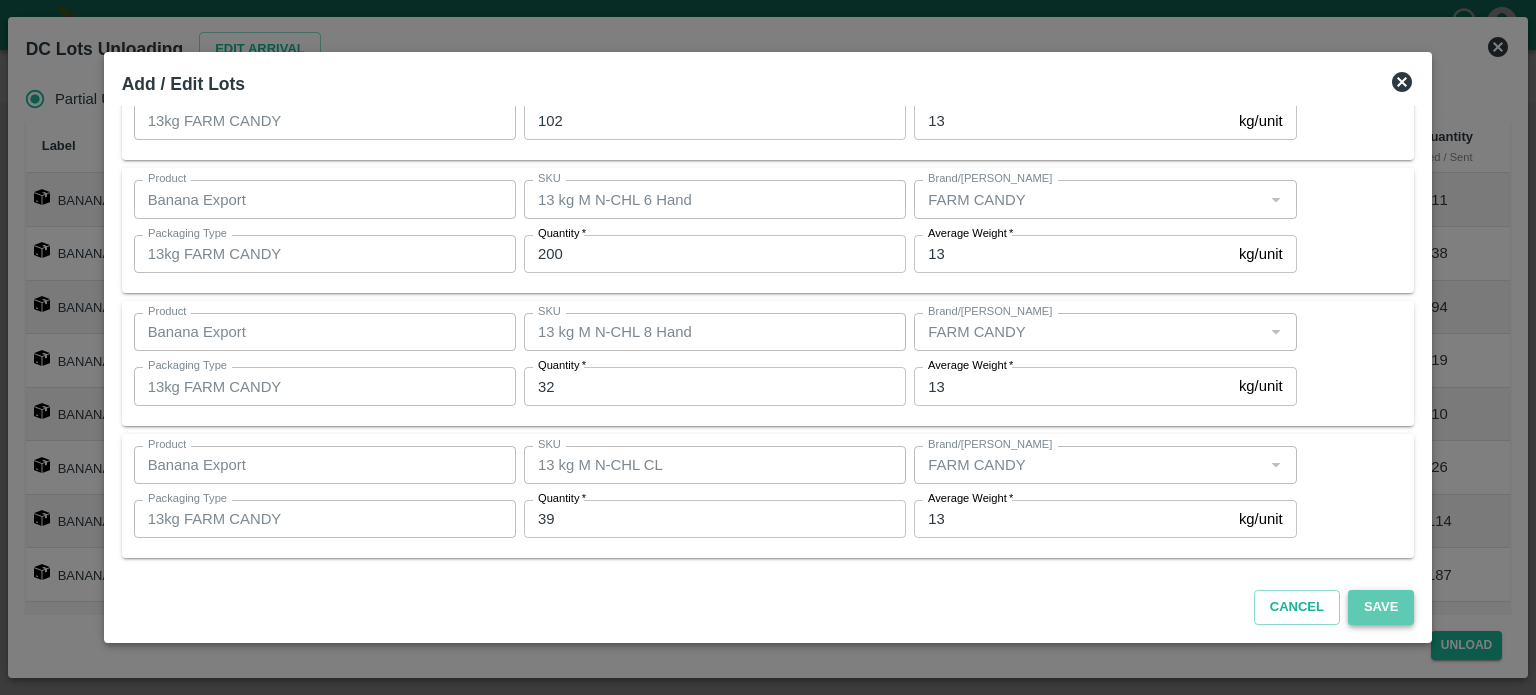 click on "Save" at bounding box center [1381, 607] 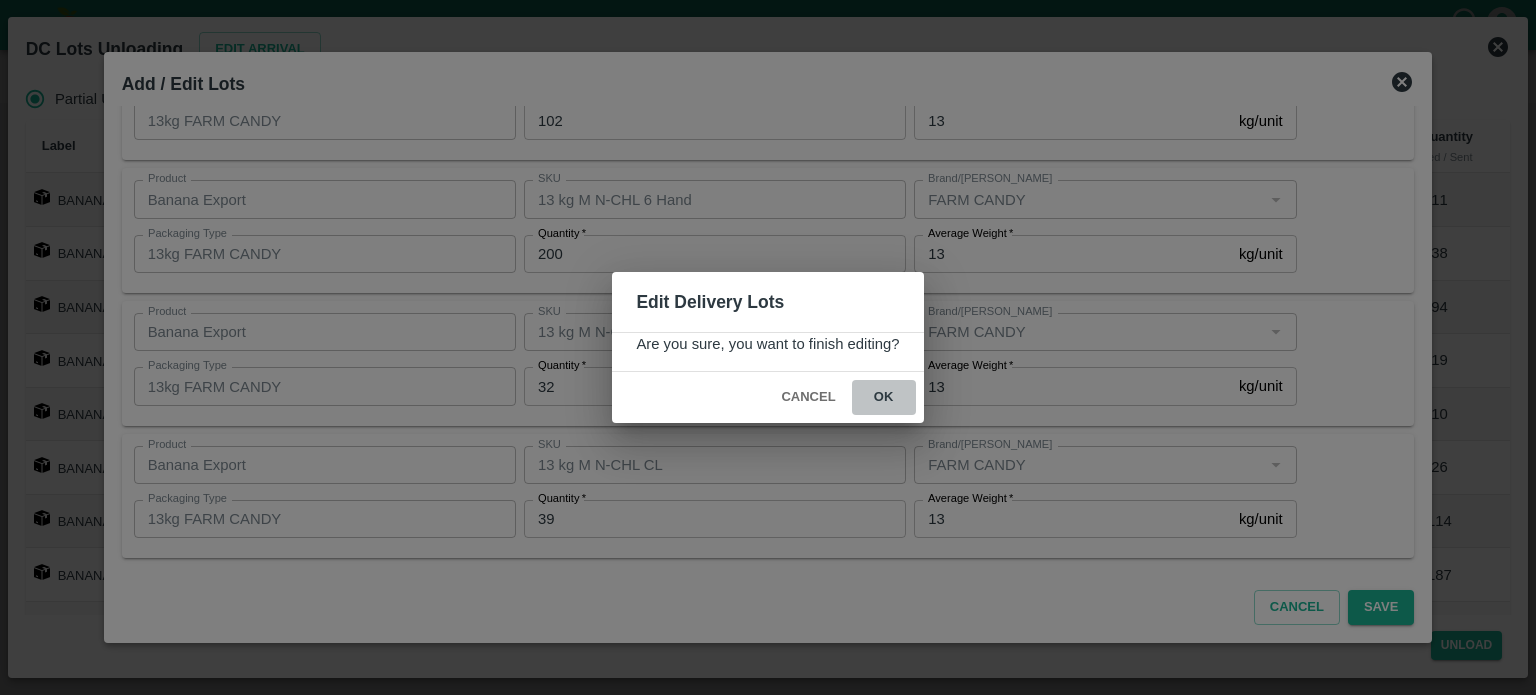 click on "ok" at bounding box center (884, 397) 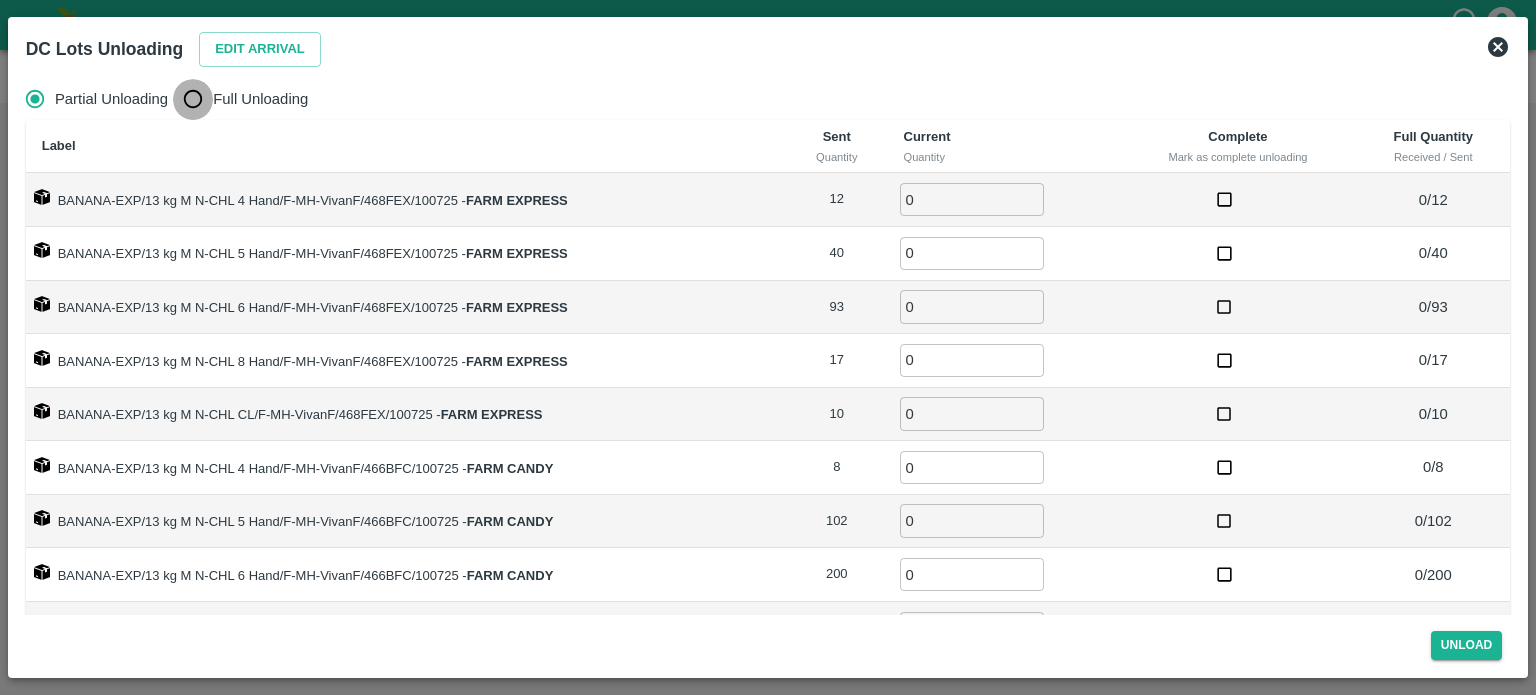 click on "Full Unloading" at bounding box center [193, 99] 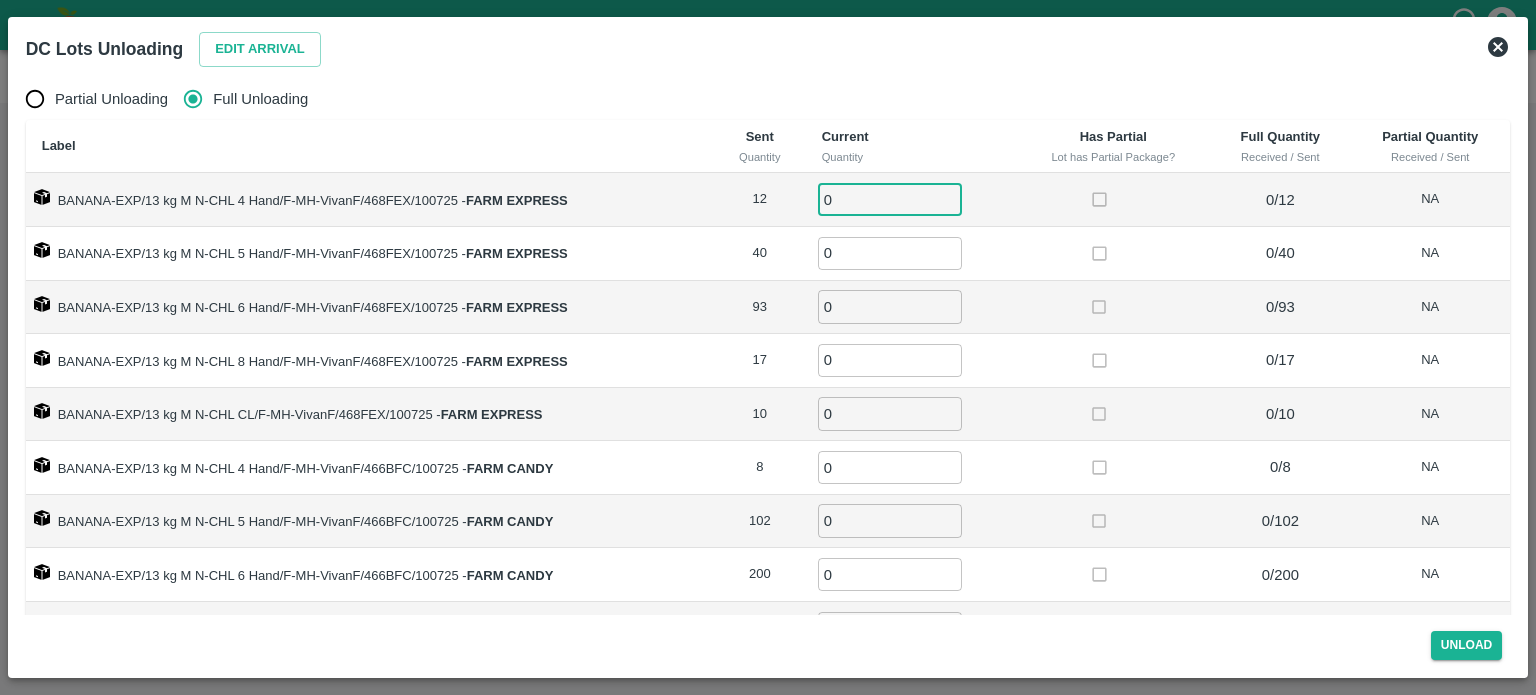 click on "0" at bounding box center (890, 199) 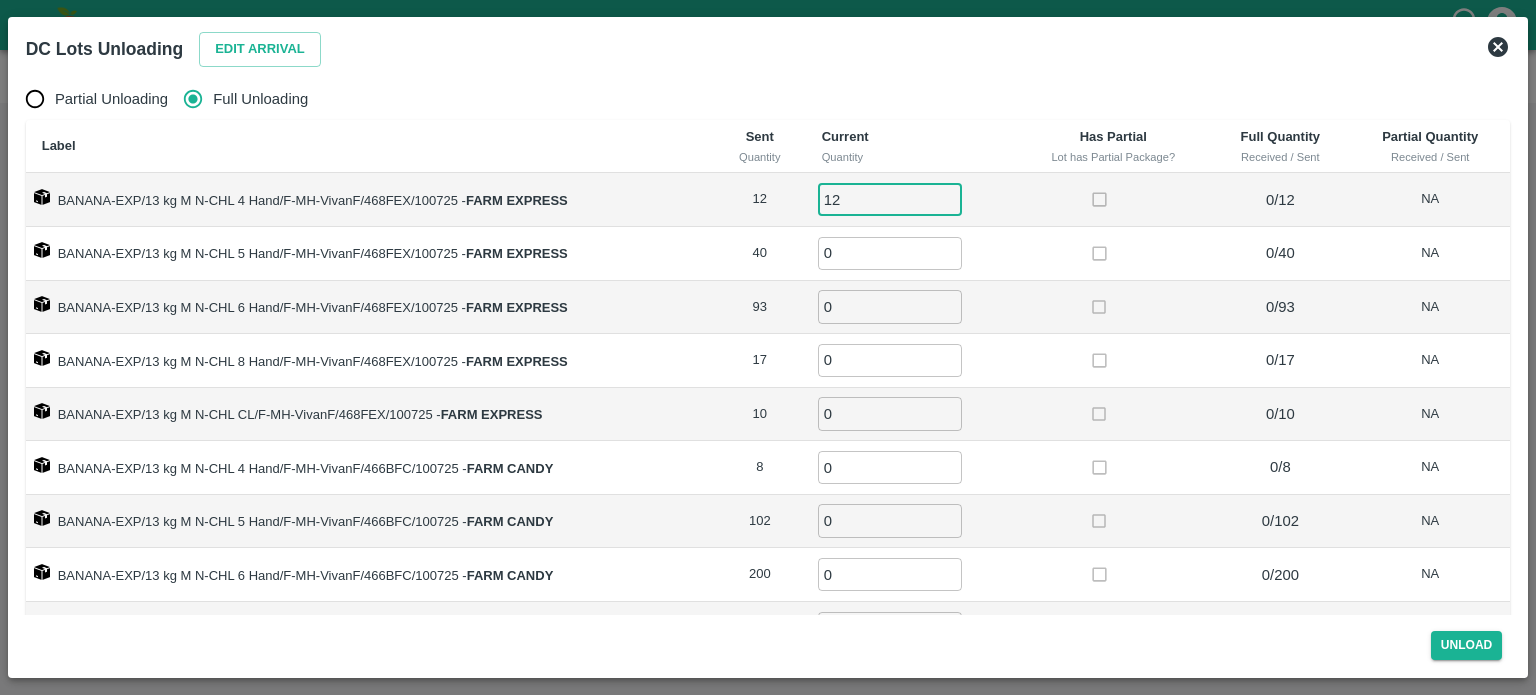 type on "12" 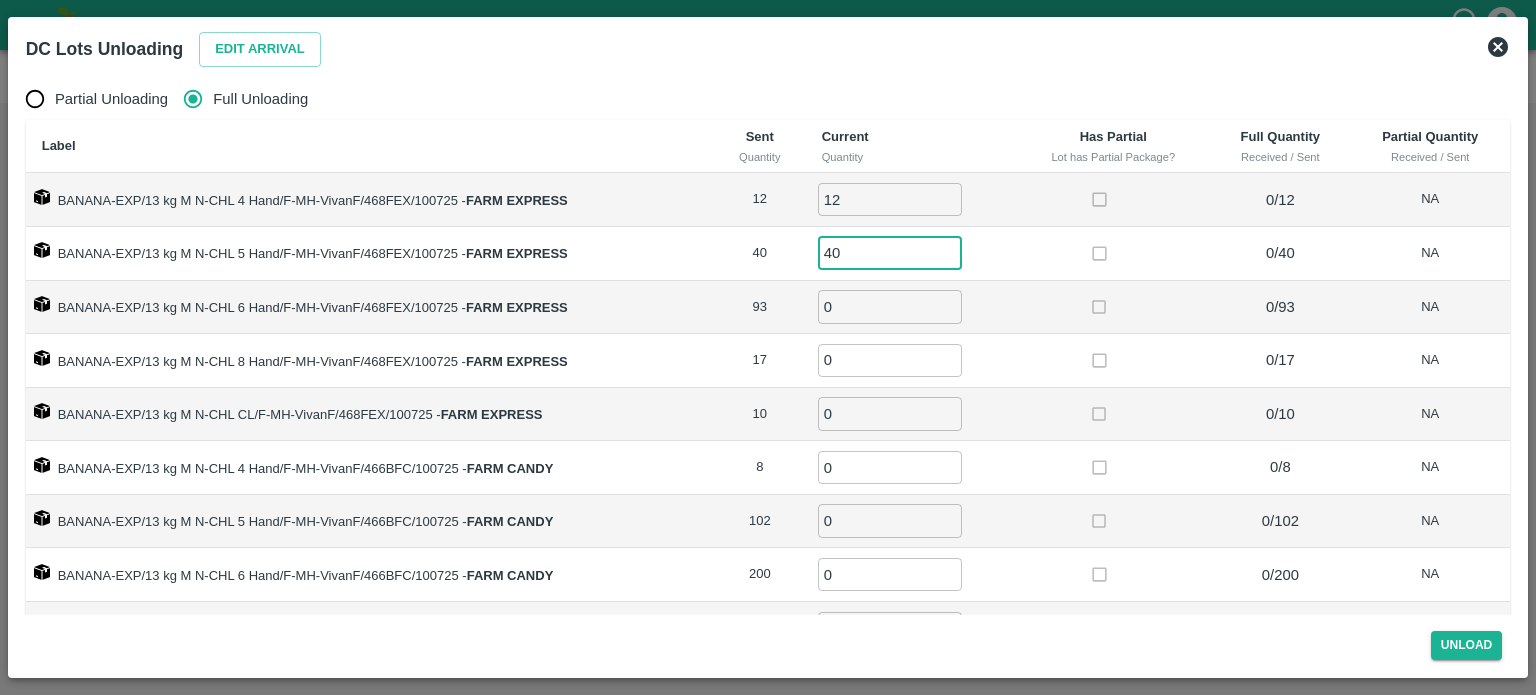 type on "40" 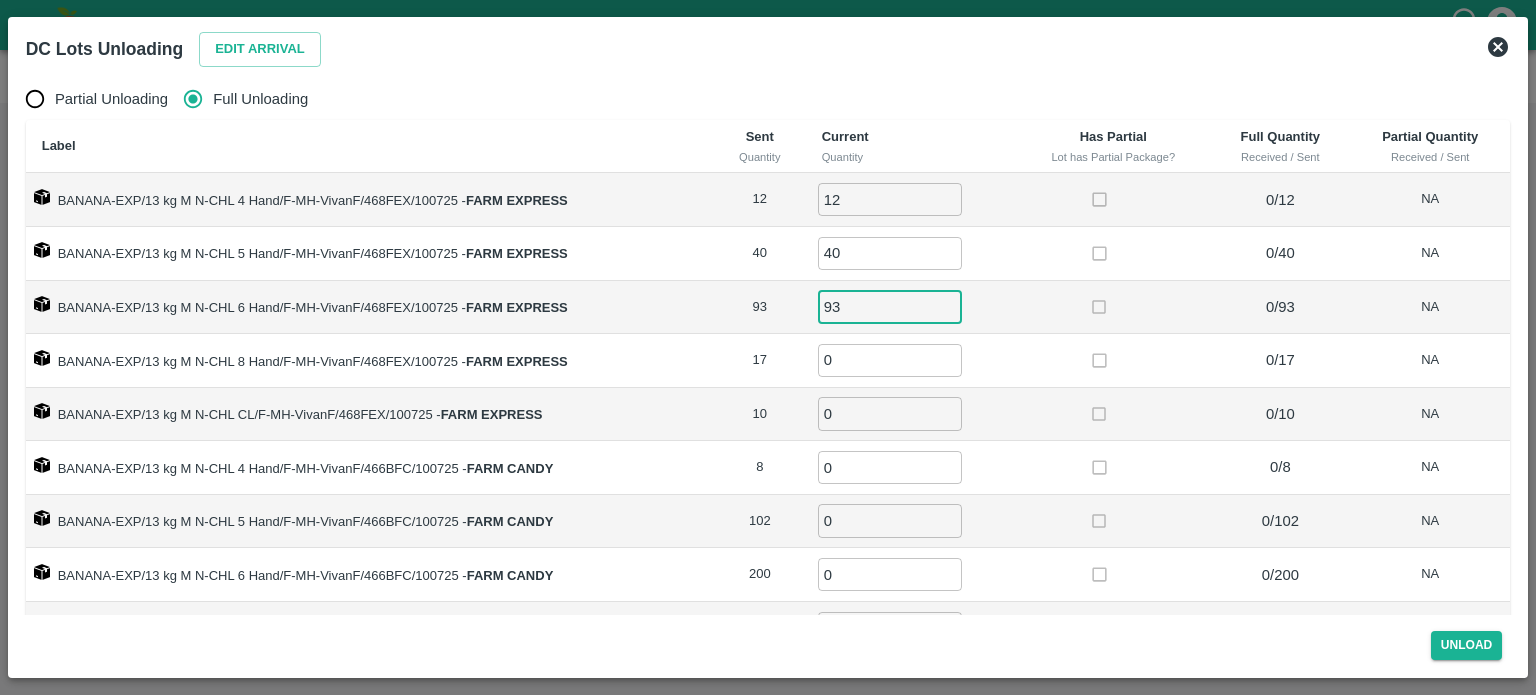 type on "93" 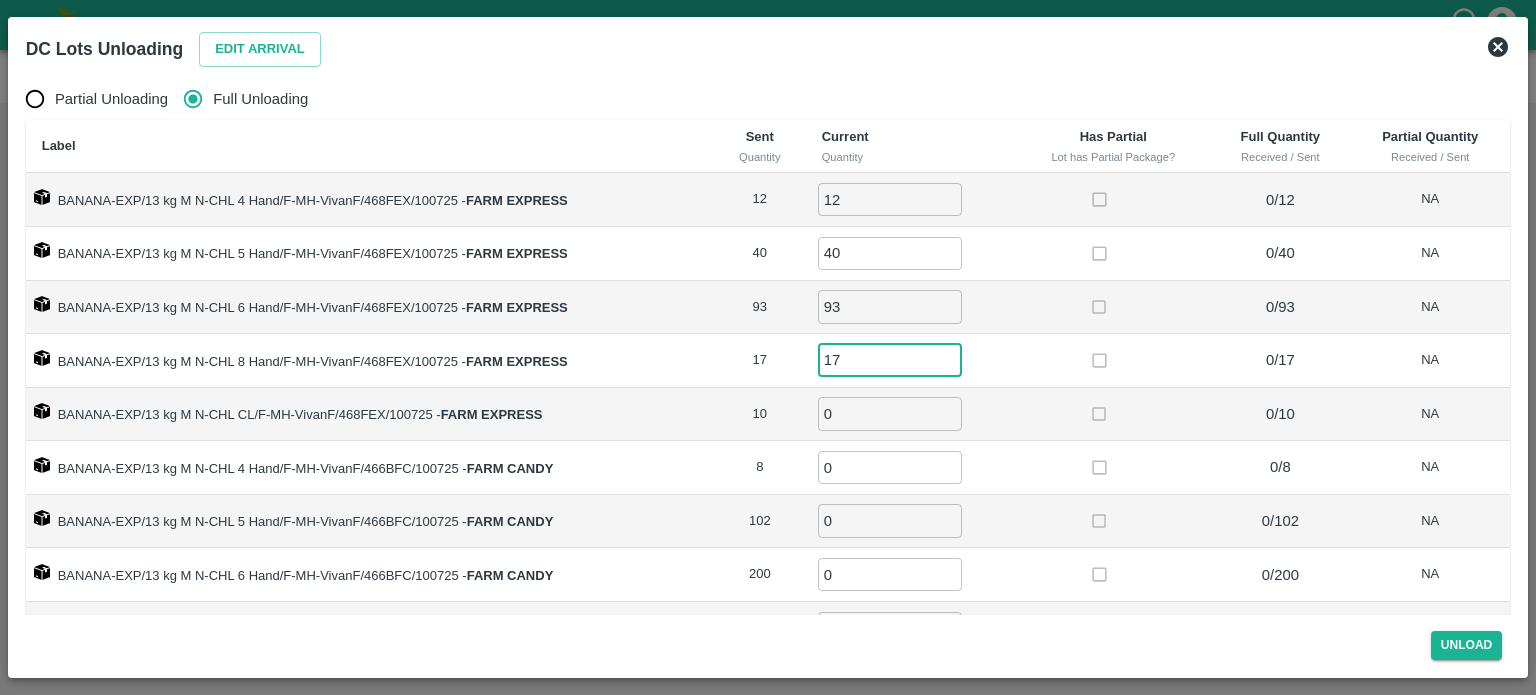 type on "17" 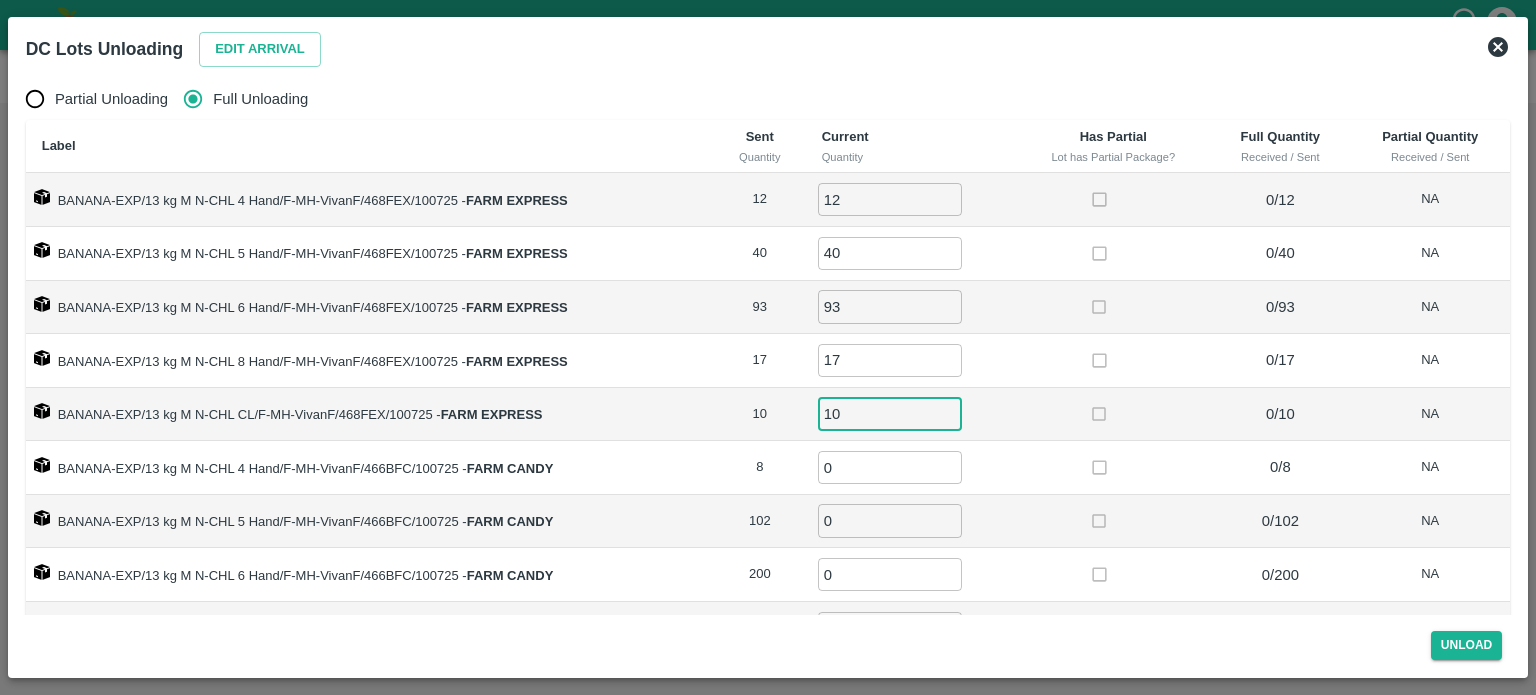 type on "10" 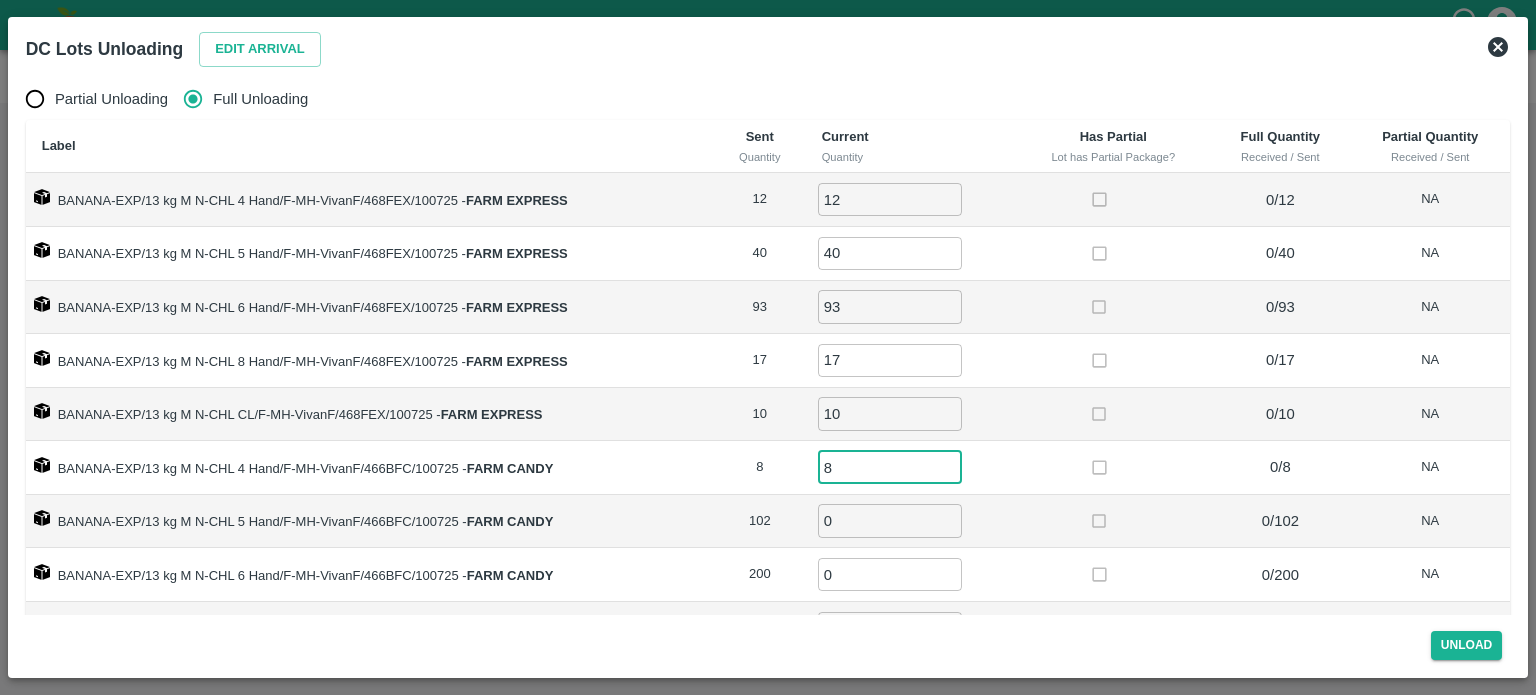 type on "8" 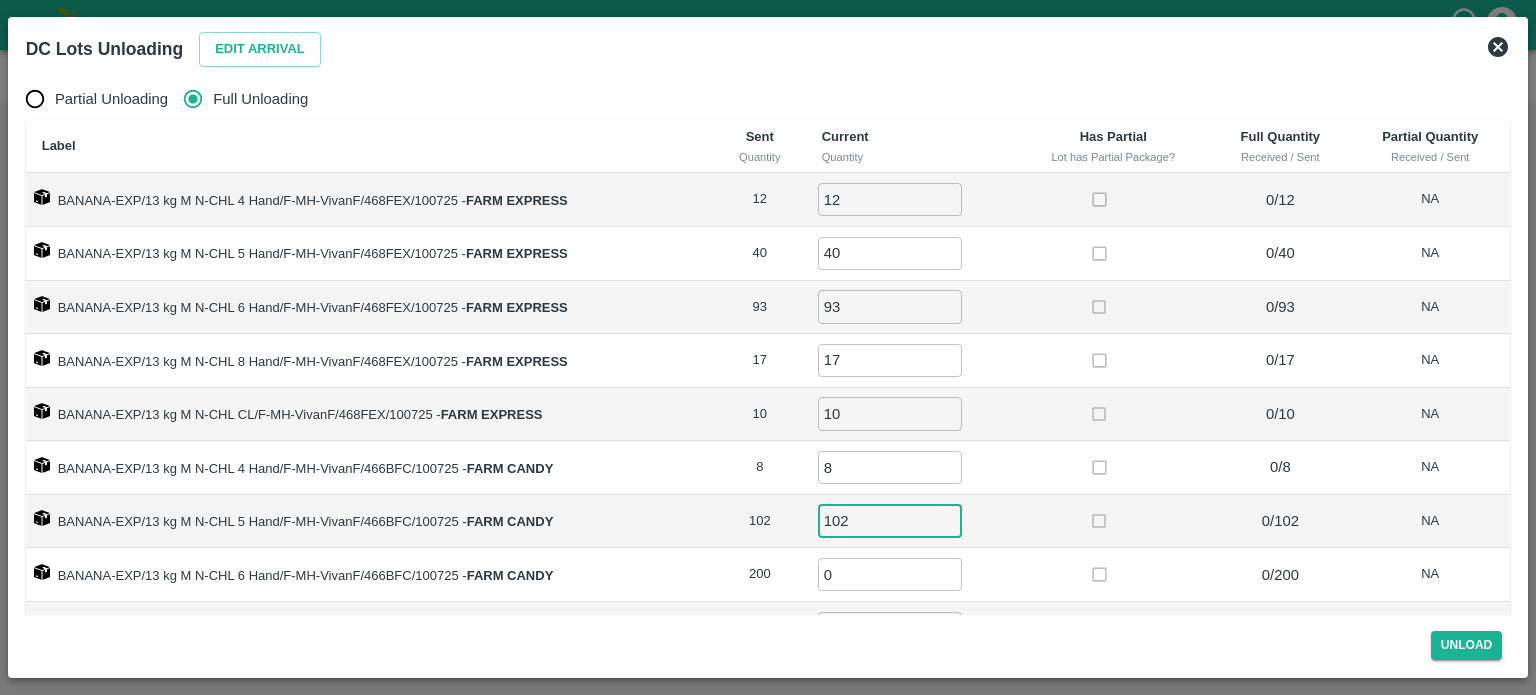 type on "102" 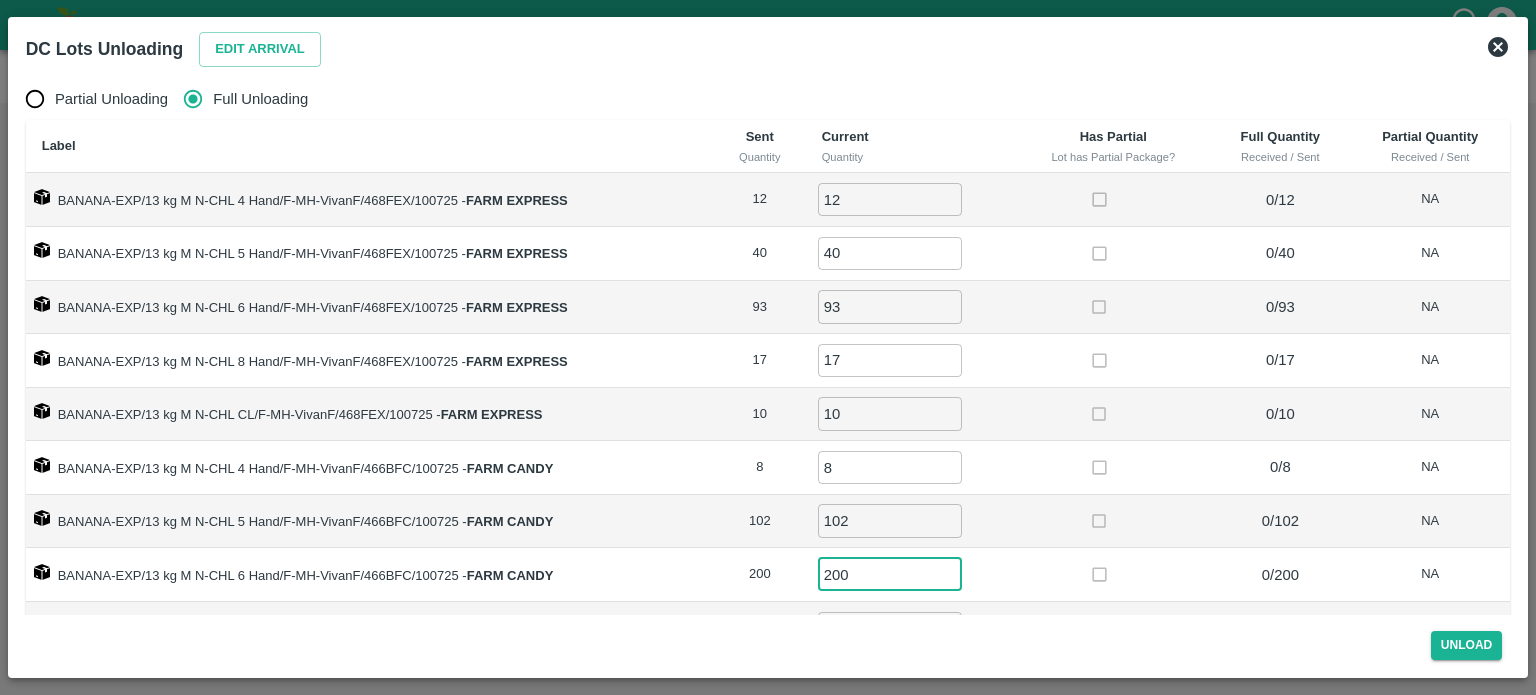 type on "200" 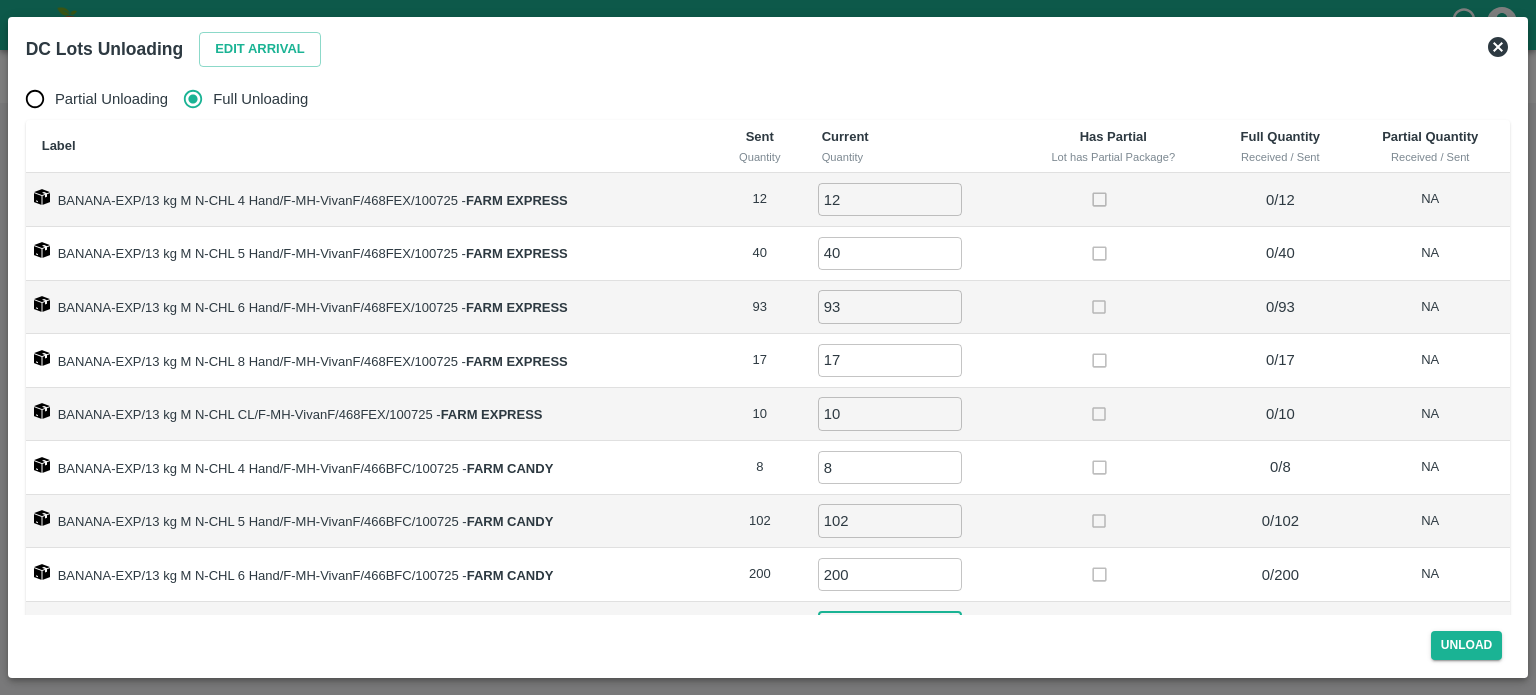 scroll, scrollTop: 28, scrollLeft: 0, axis: vertical 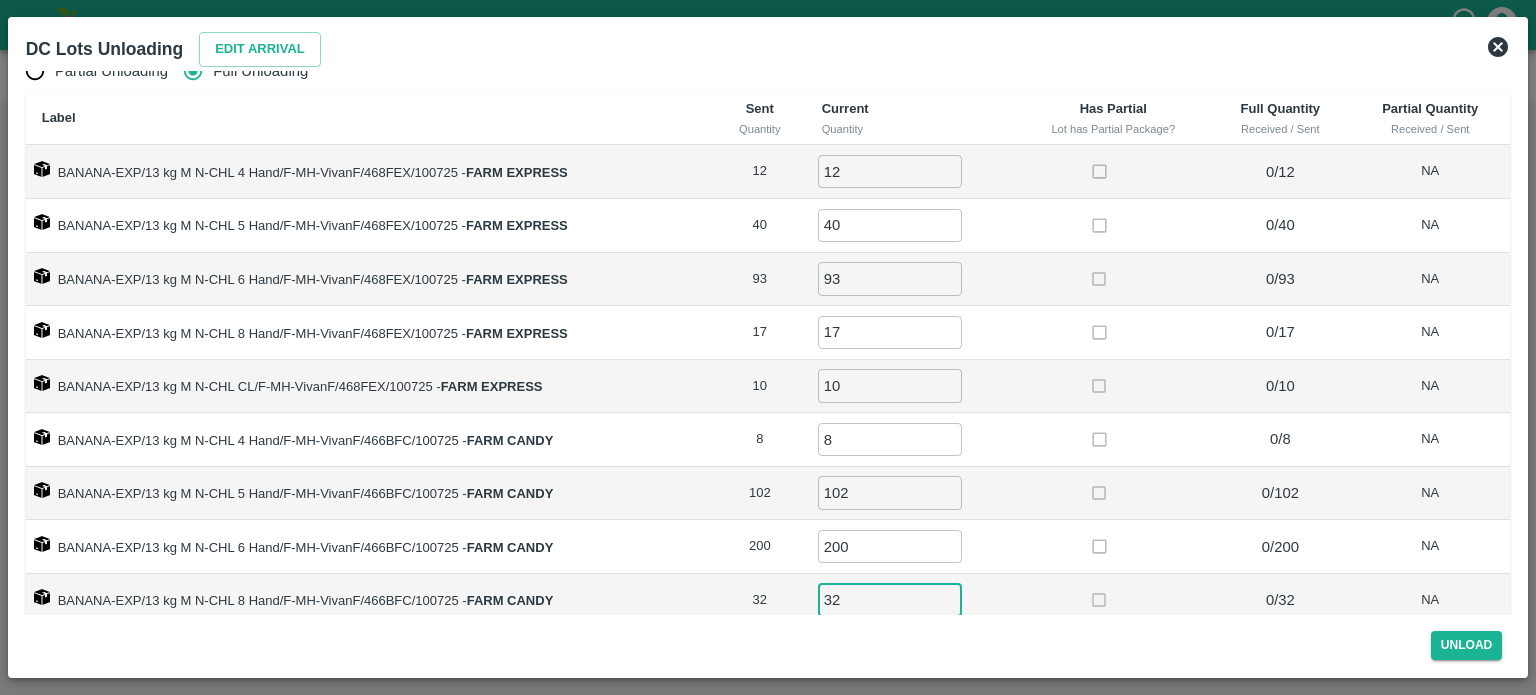 type on "32" 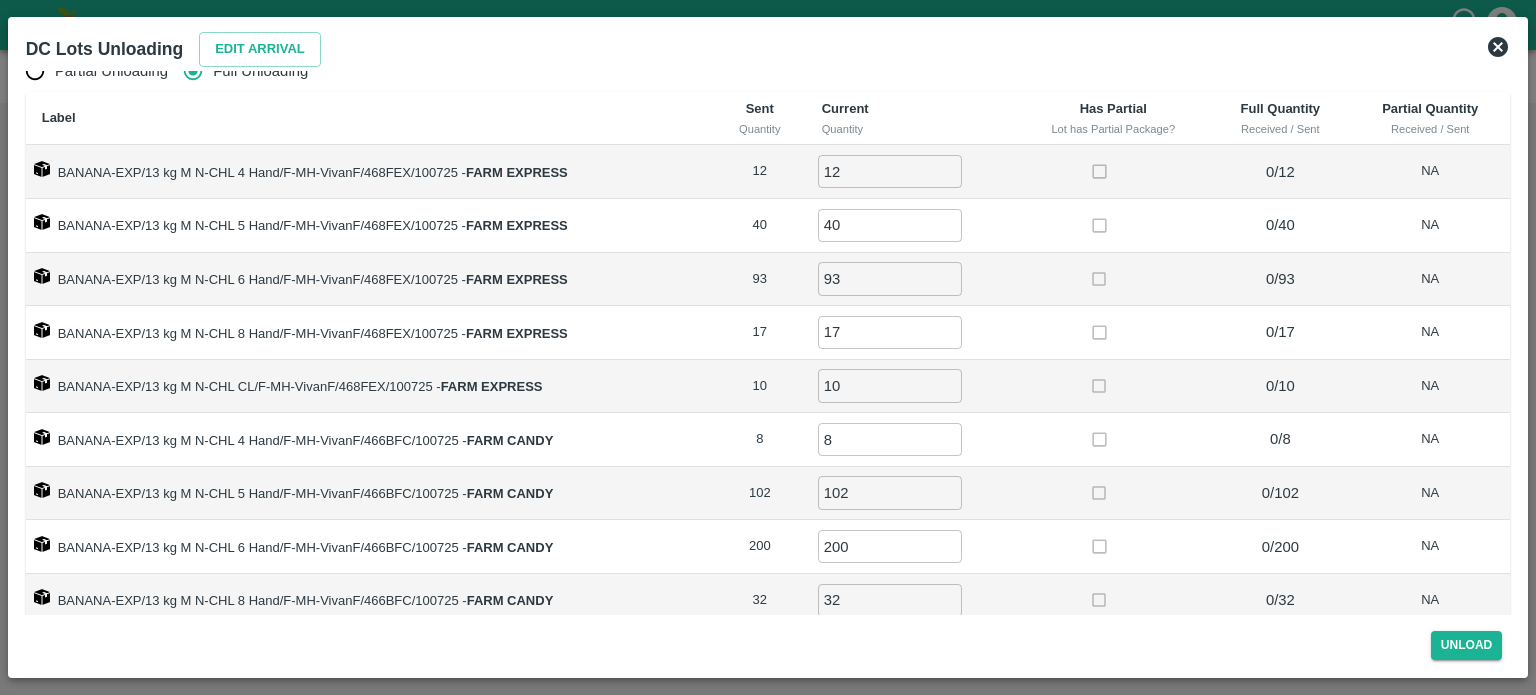 scroll, scrollTop: 60, scrollLeft: 0, axis: vertical 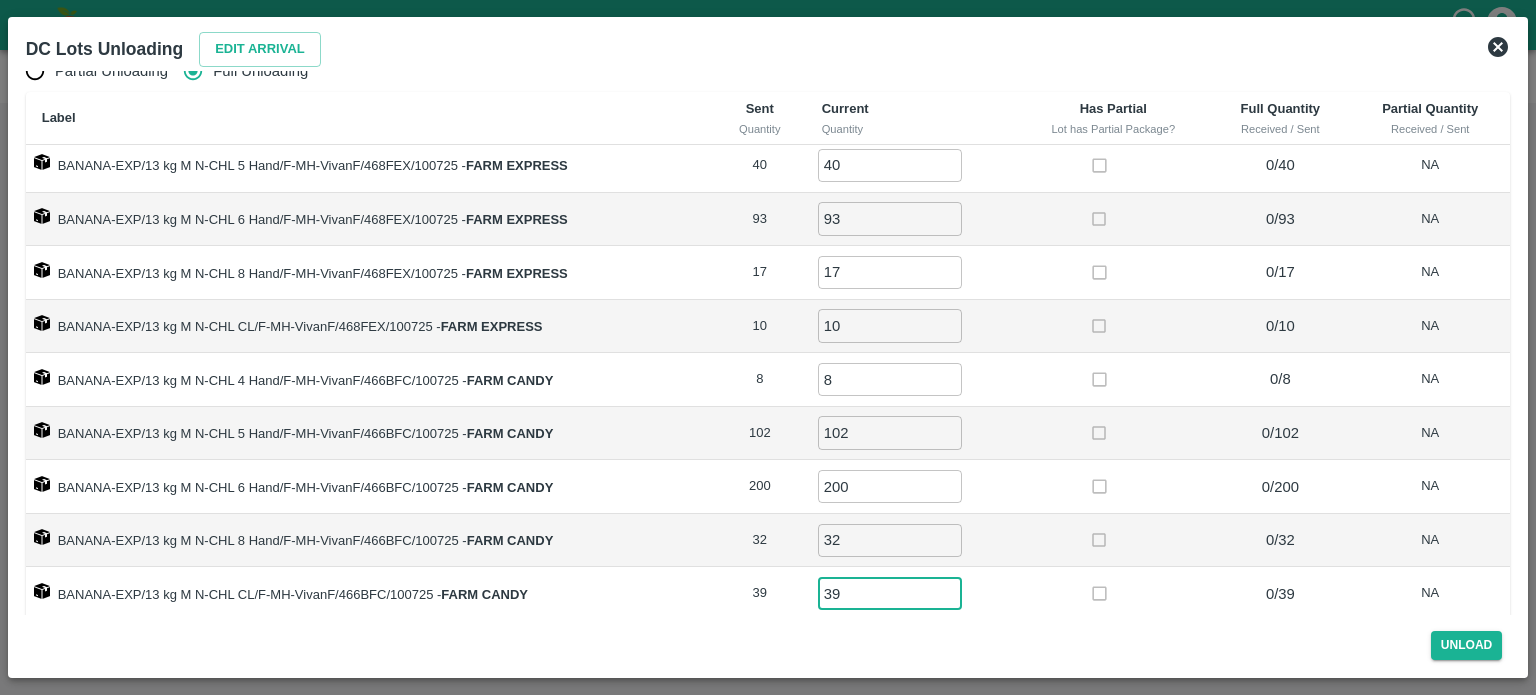 type on "39" 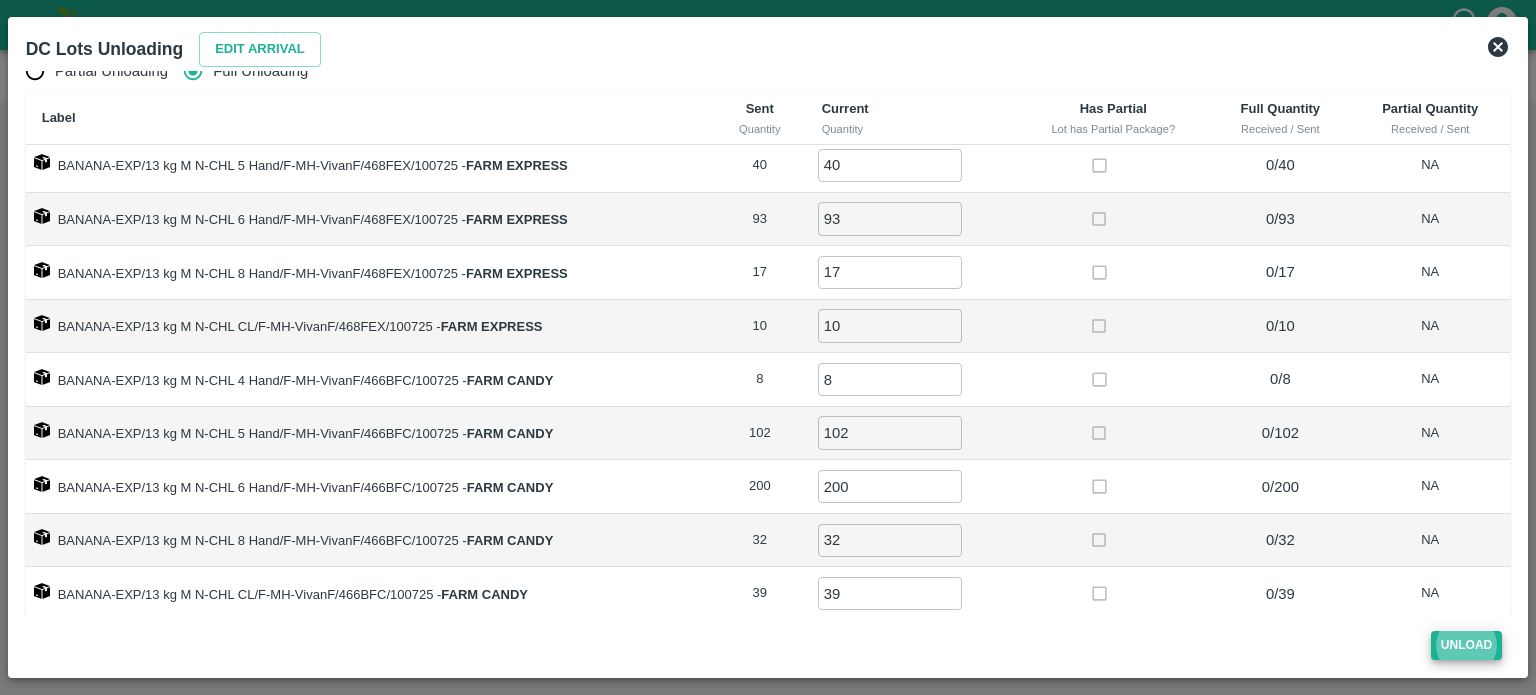 type 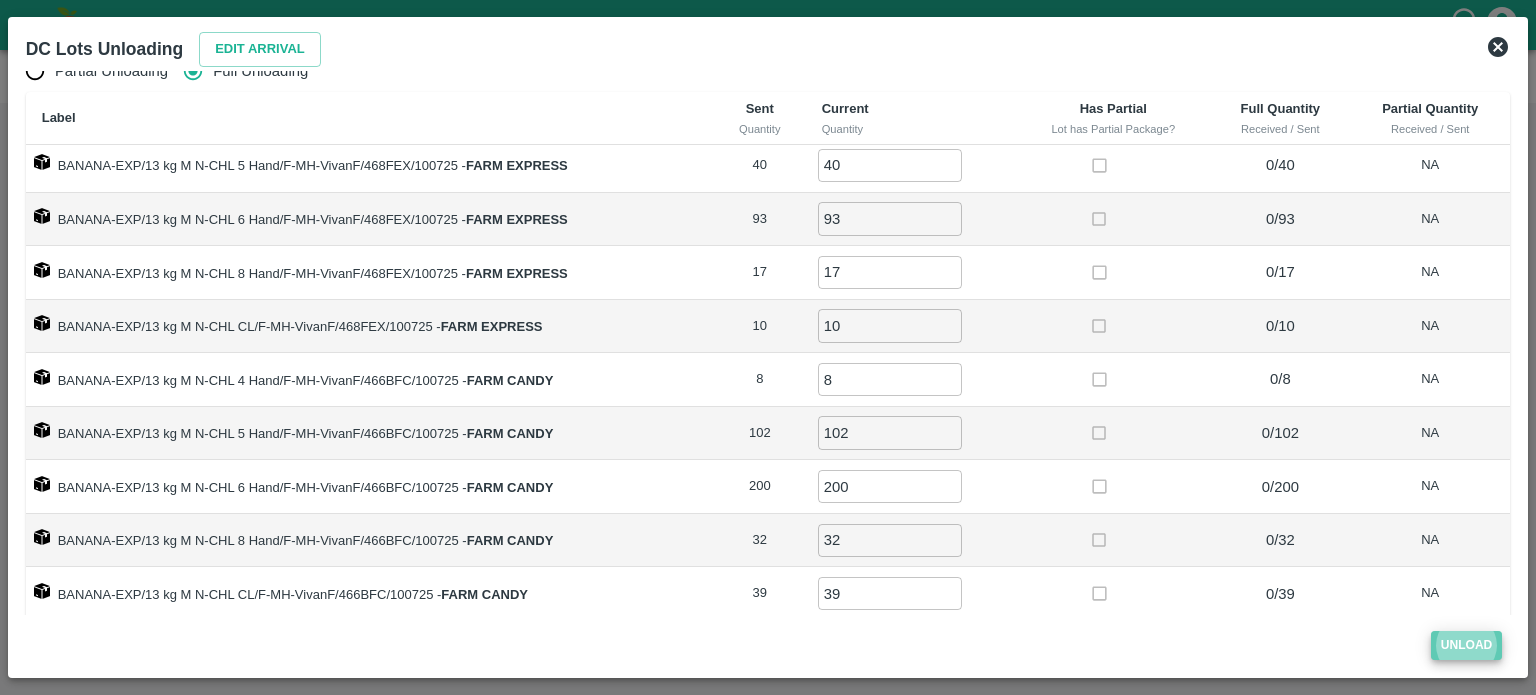 click on "Unload" at bounding box center [1467, 645] 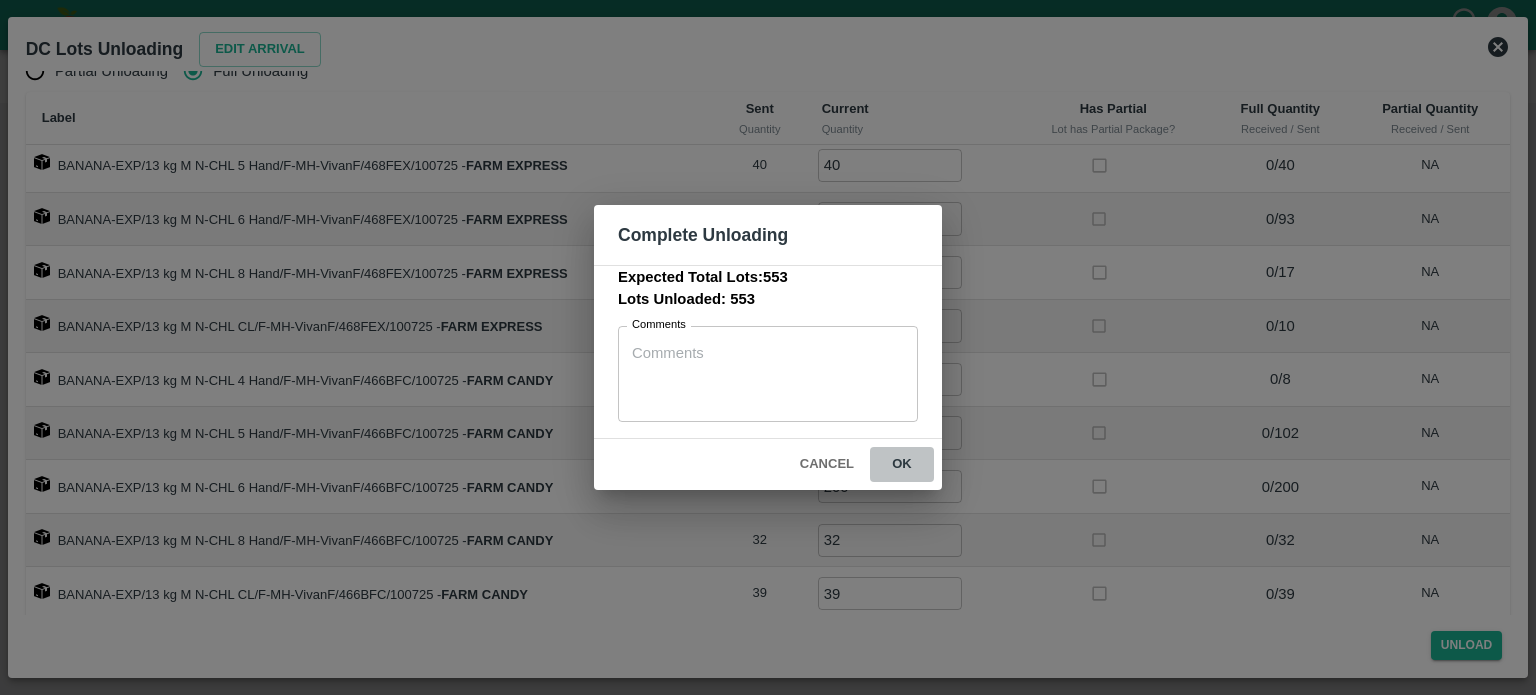 click on "ok" at bounding box center (902, 464) 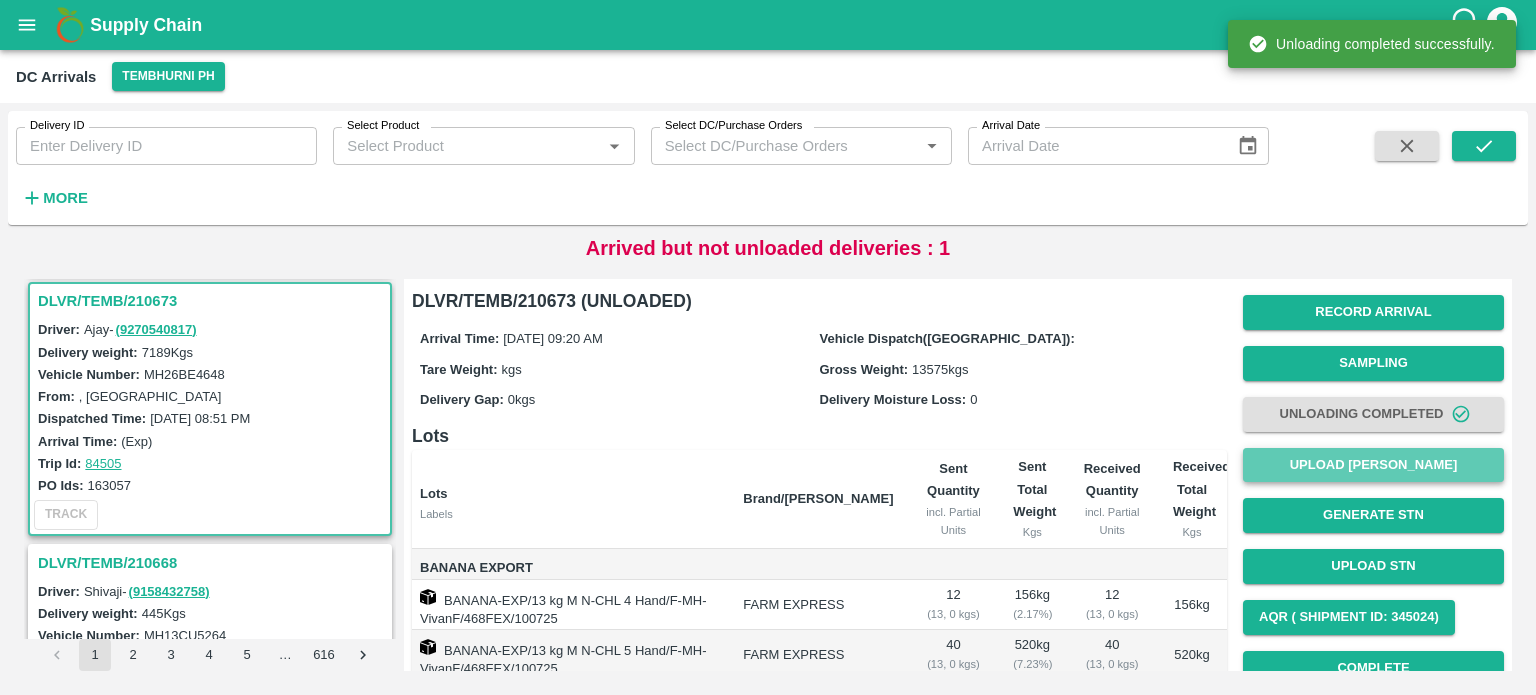 click on "Upload [PERSON_NAME]" at bounding box center [1373, 465] 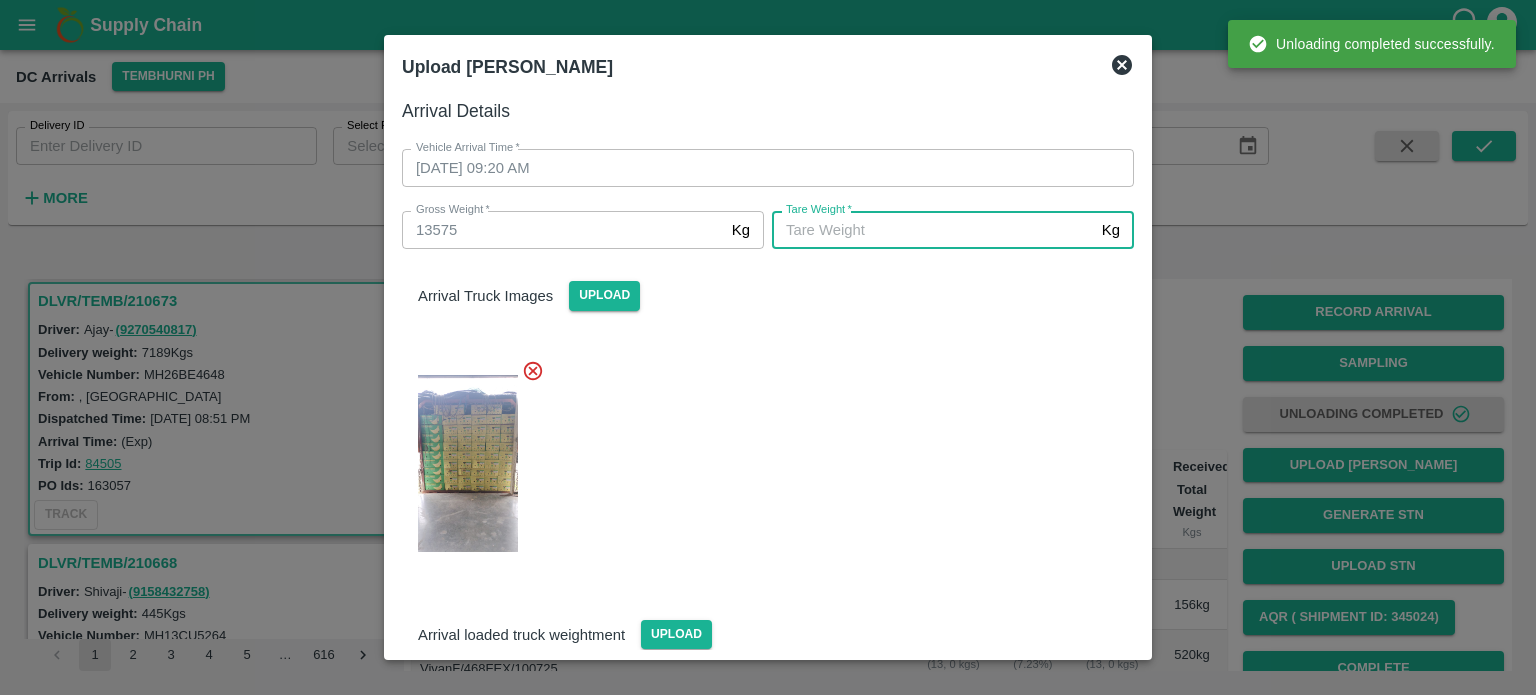 click on "[PERSON_NAME]   *" at bounding box center [933, 230] 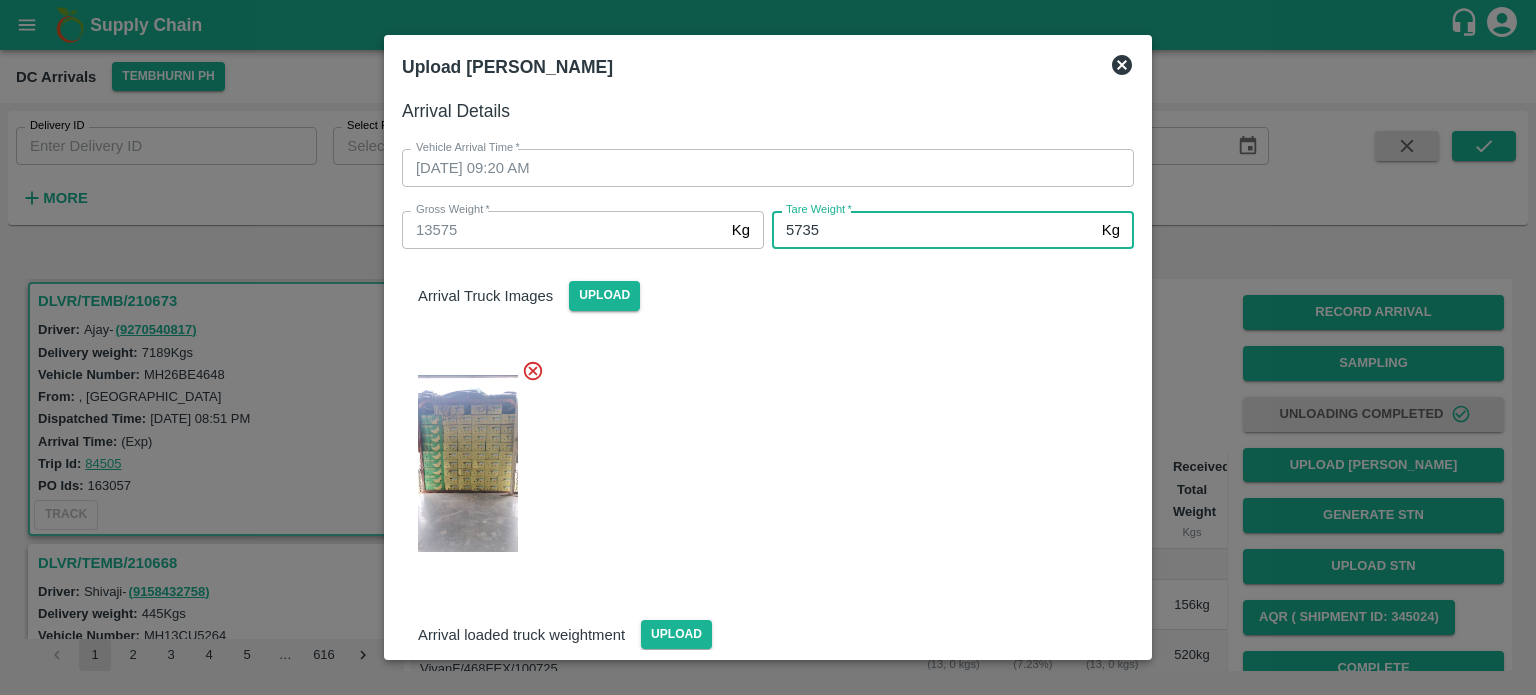 type on "5735" 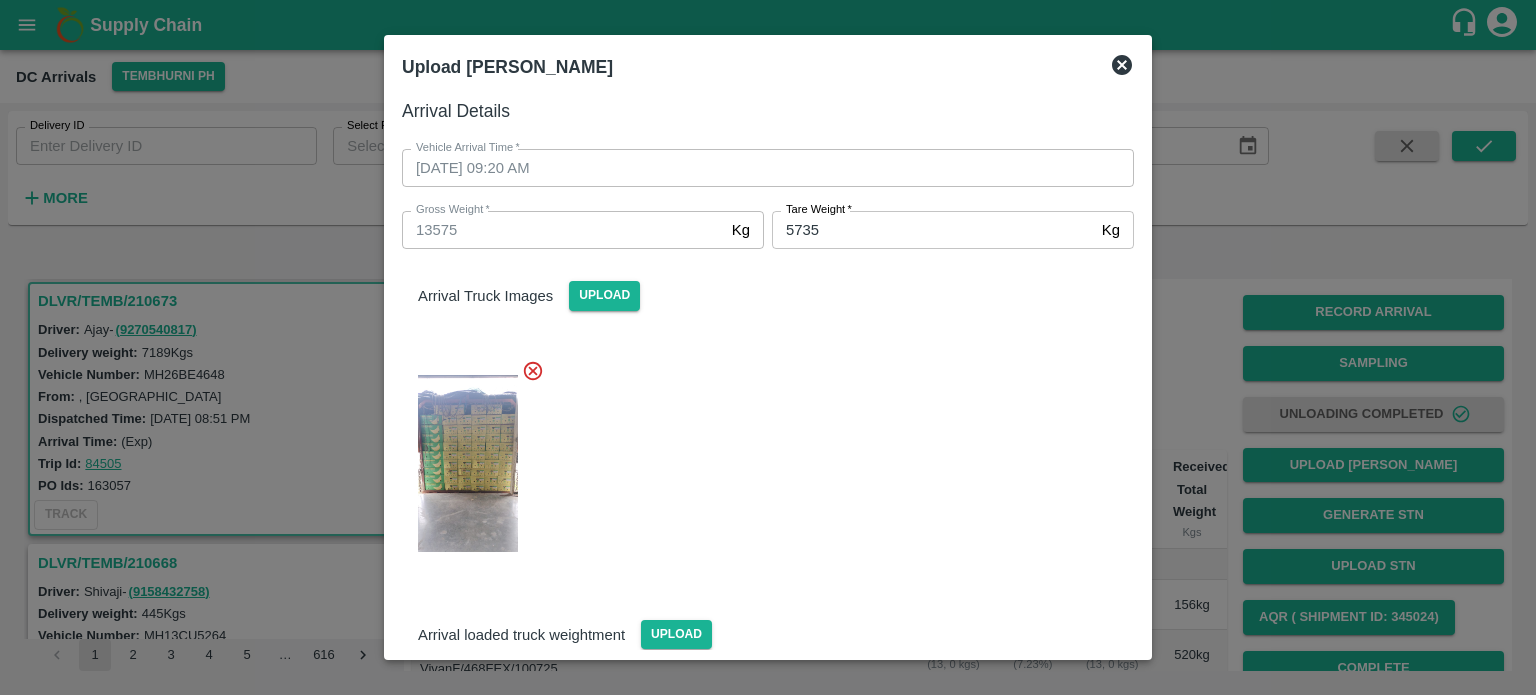 click at bounding box center [760, 458] 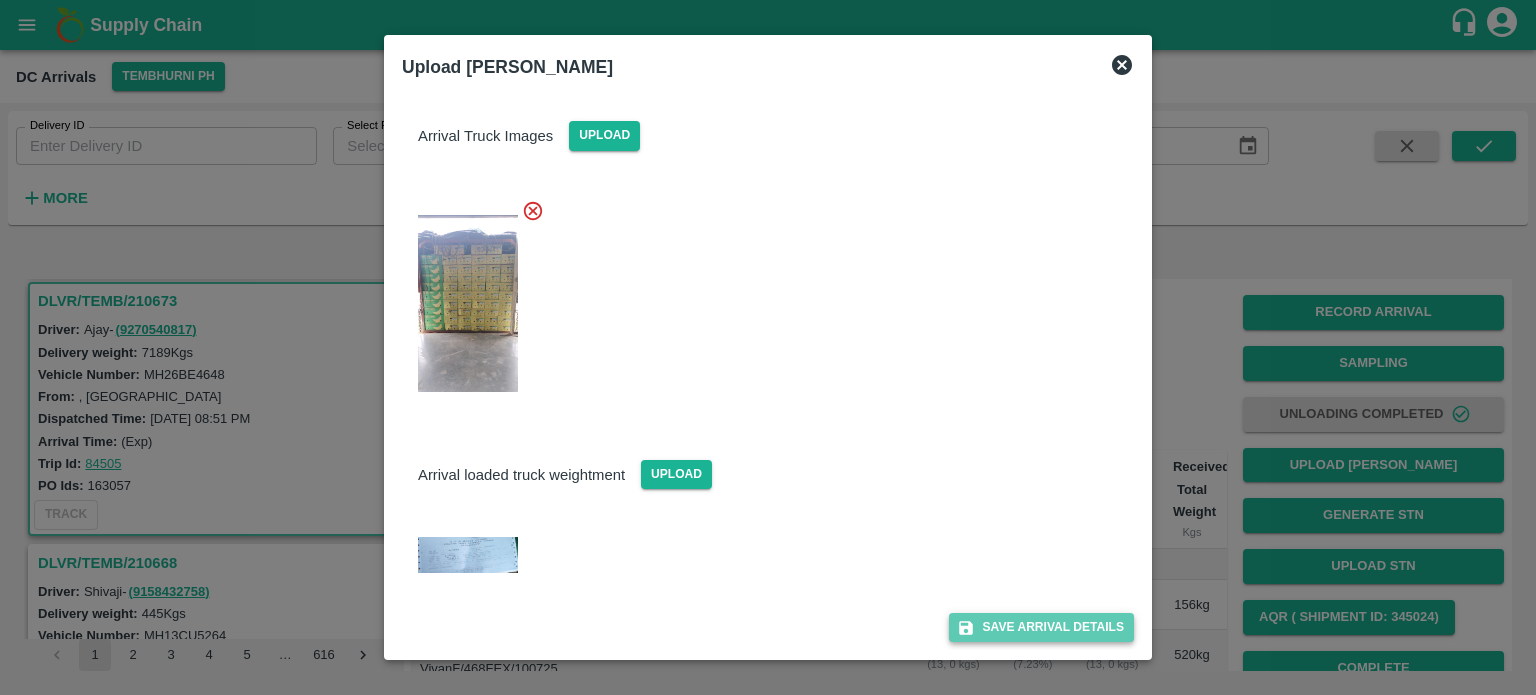 click on "Save Arrival Details" at bounding box center (1041, 627) 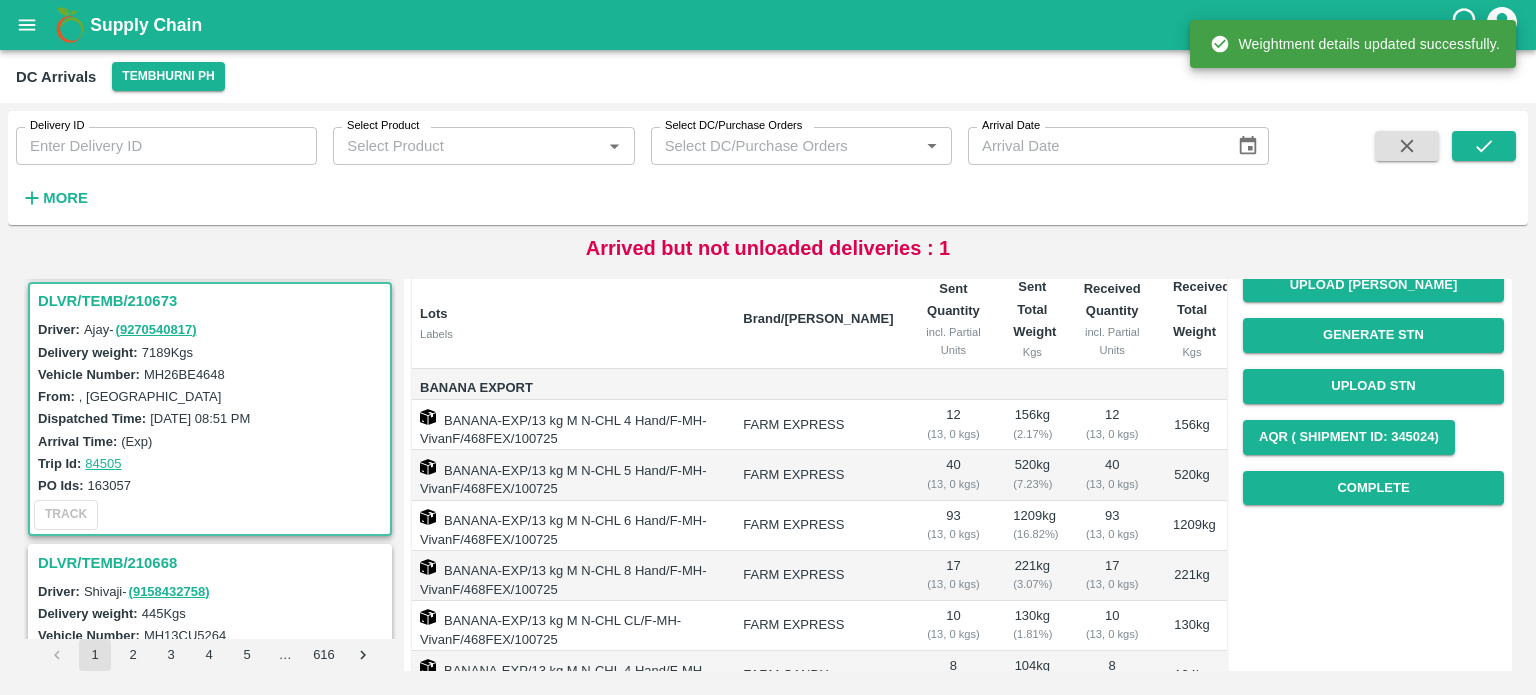 scroll, scrollTop: 199, scrollLeft: 0, axis: vertical 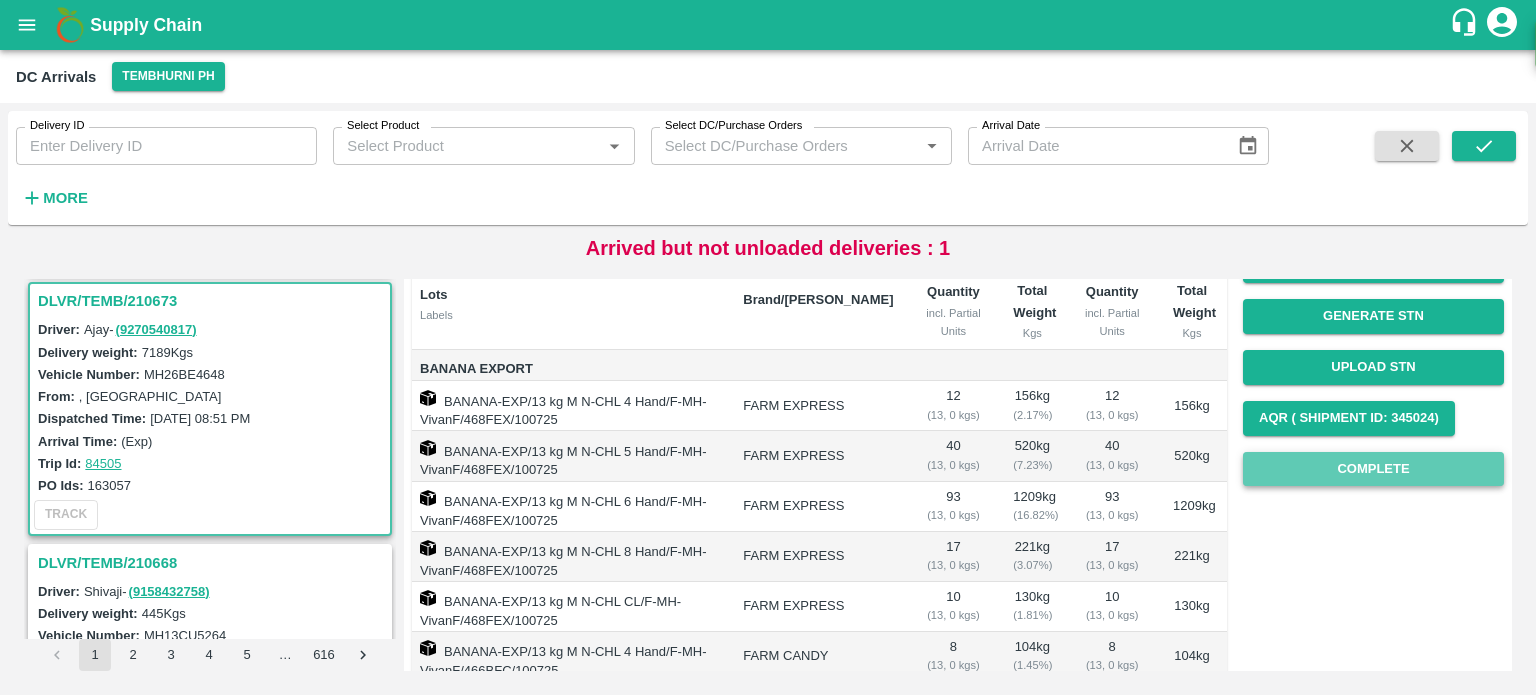 click on "Complete" at bounding box center [1373, 469] 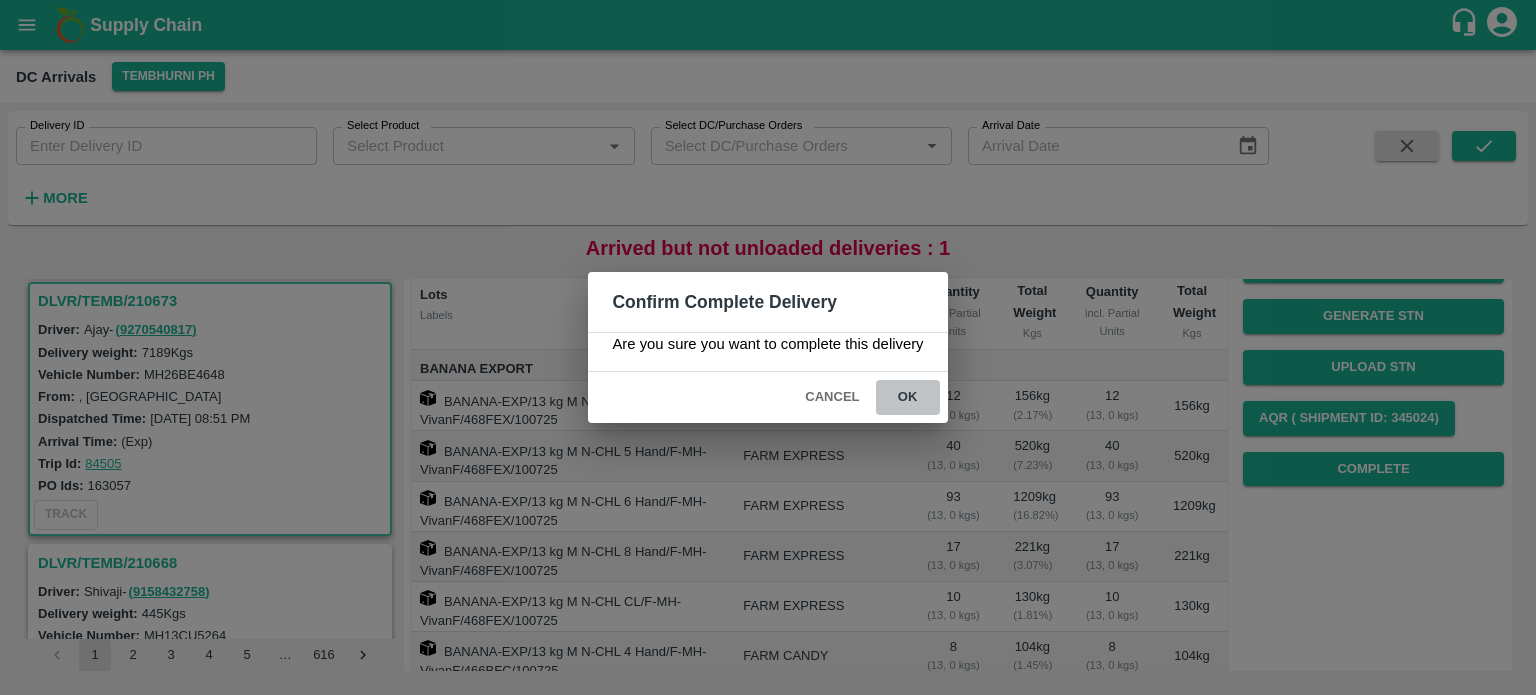 click on "ok" at bounding box center [908, 397] 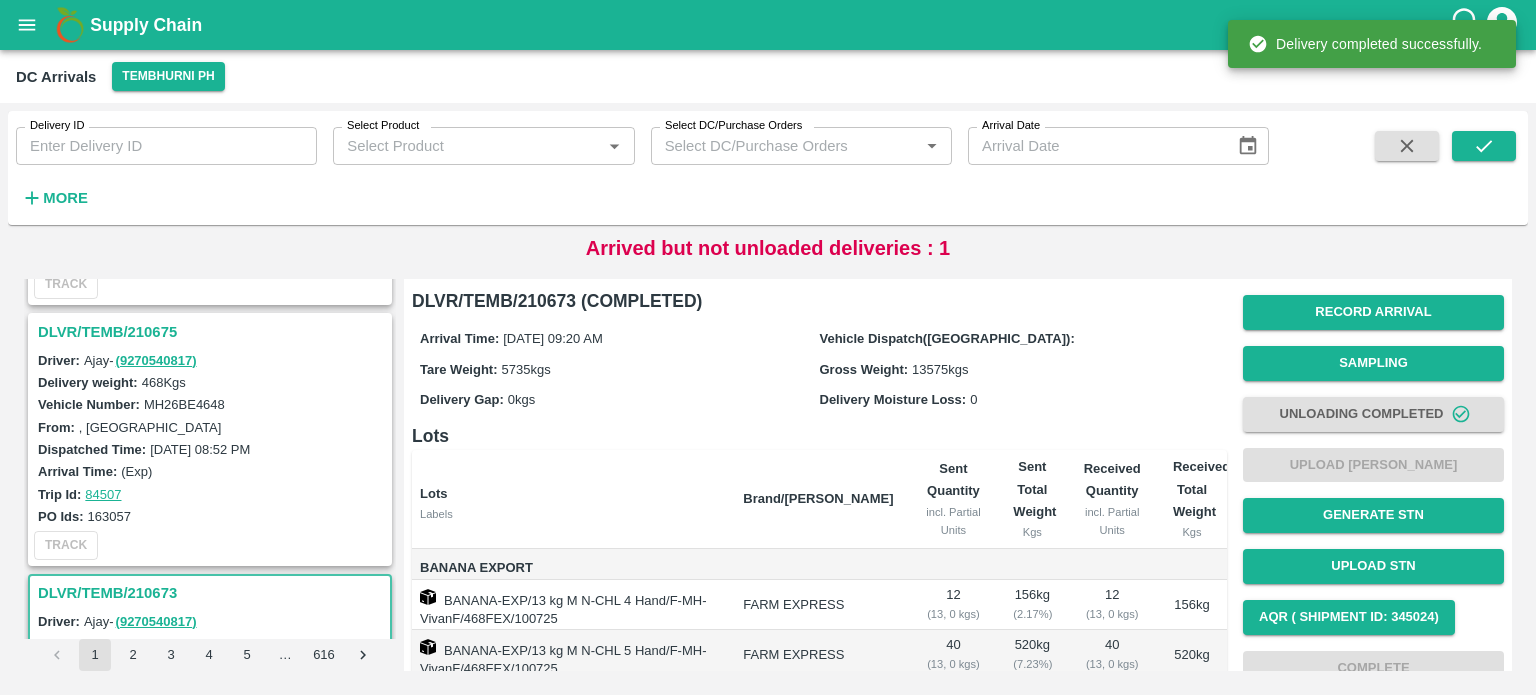 scroll, scrollTop: 235, scrollLeft: 0, axis: vertical 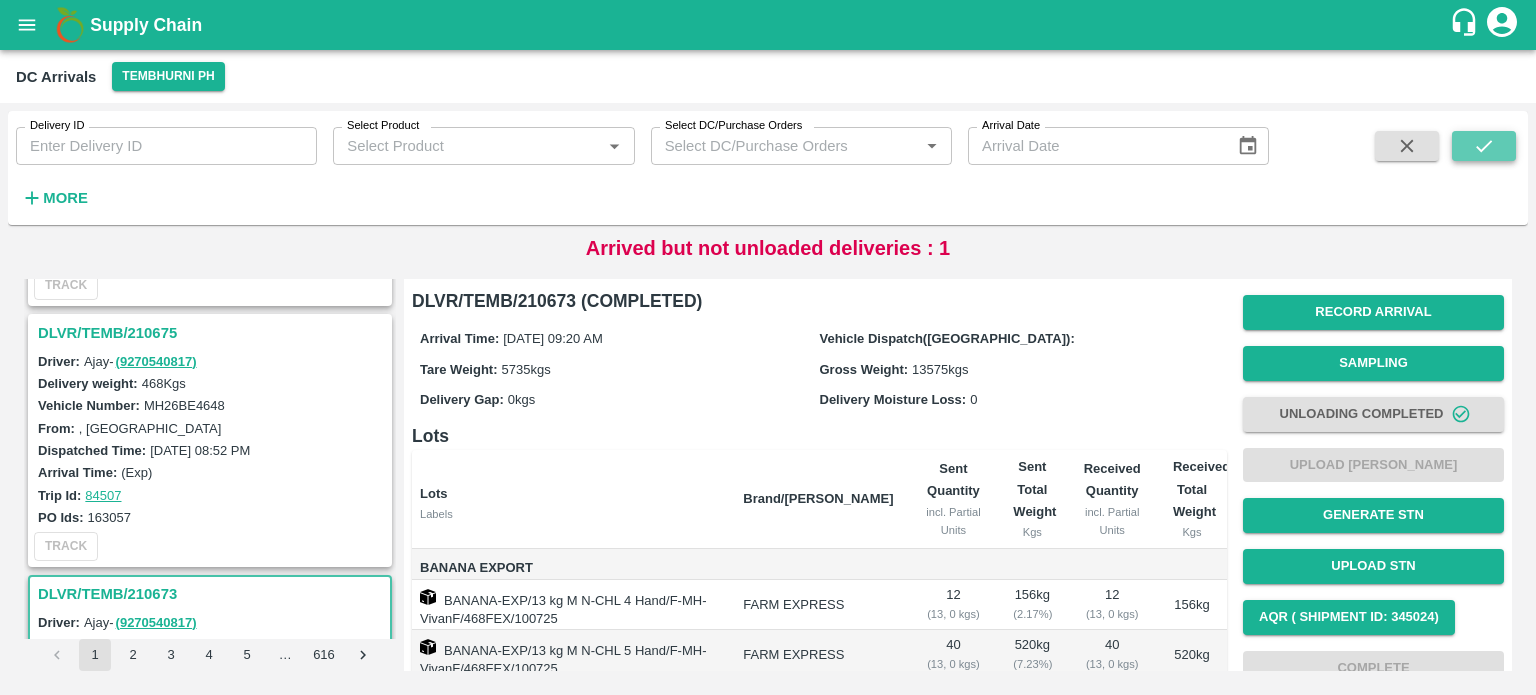 click at bounding box center (1484, 146) 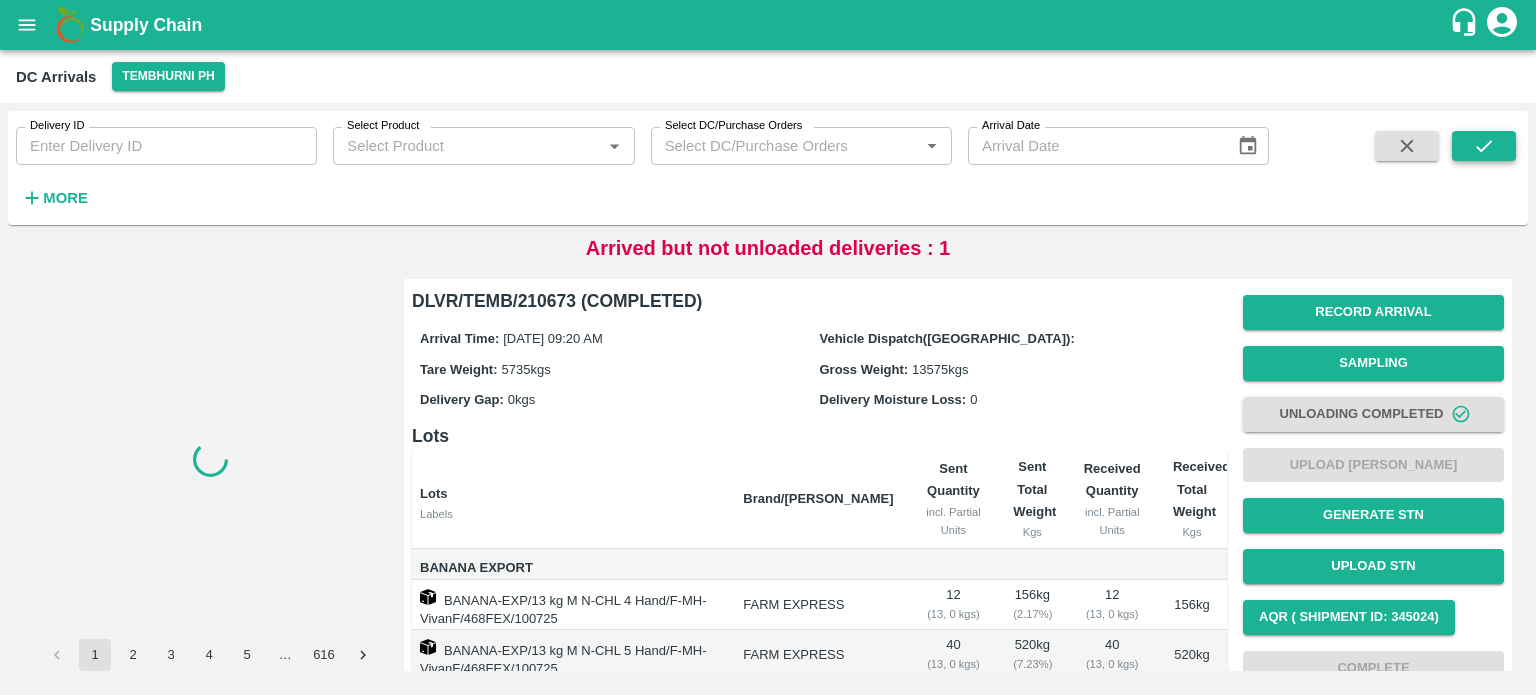 scroll, scrollTop: 0, scrollLeft: 0, axis: both 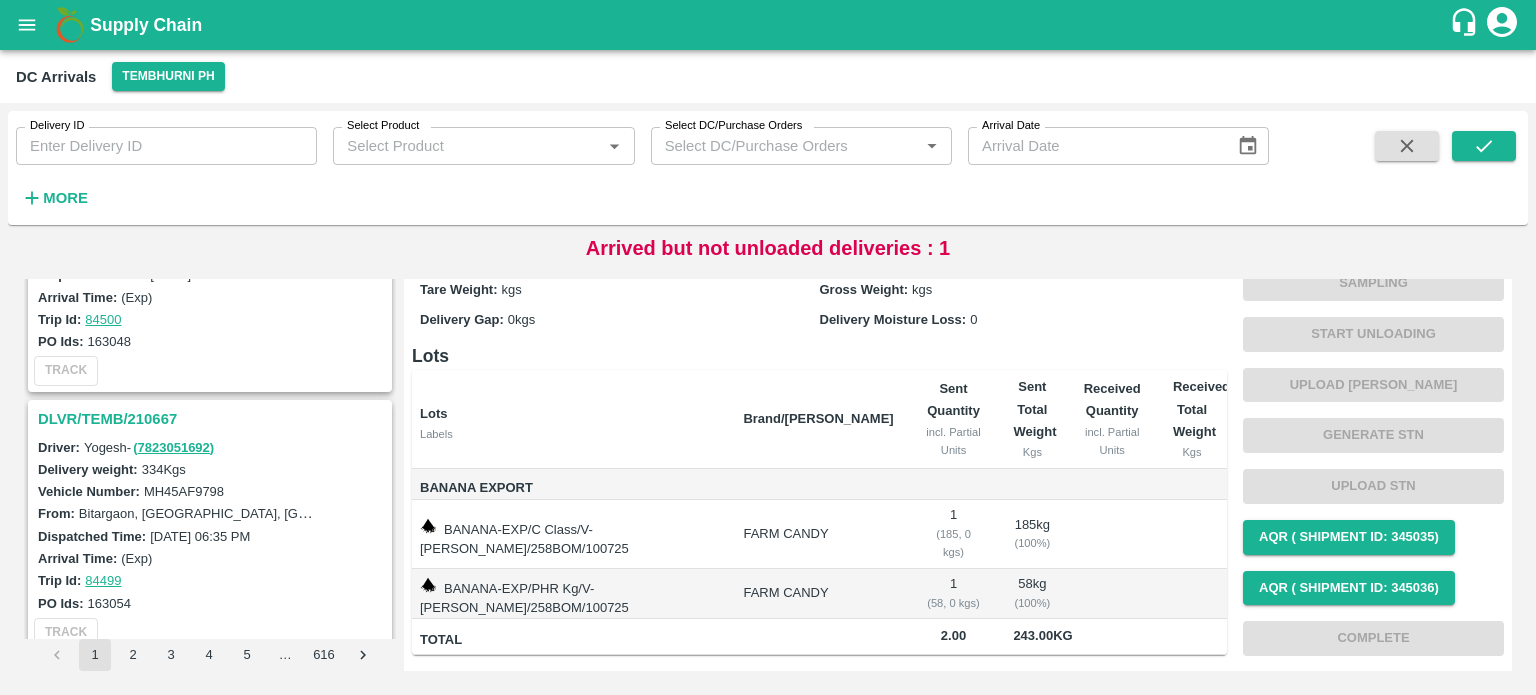click on "Delivery weight: 334  Kgs" at bounding box center (213, 469) 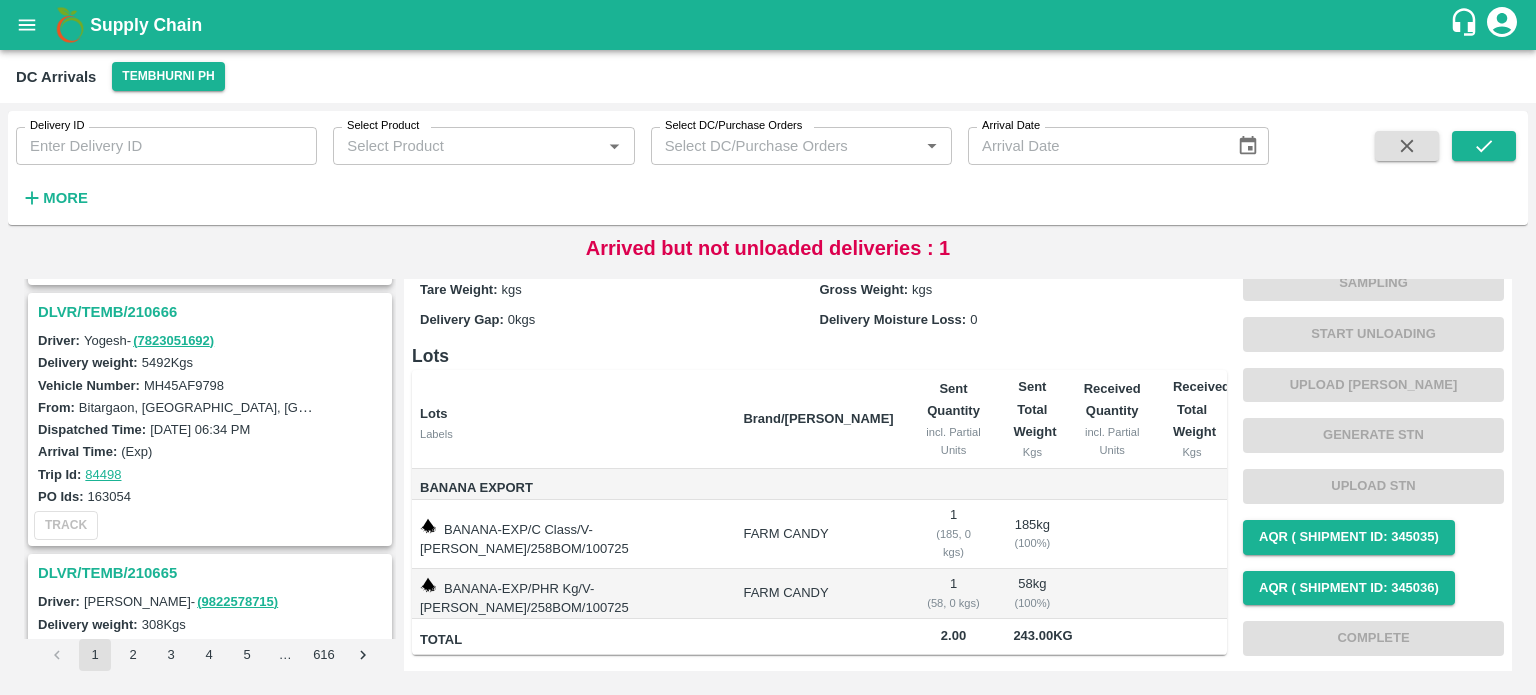 scroll, scrollTop: 1040, scrollLeft: 0, axis: vertical 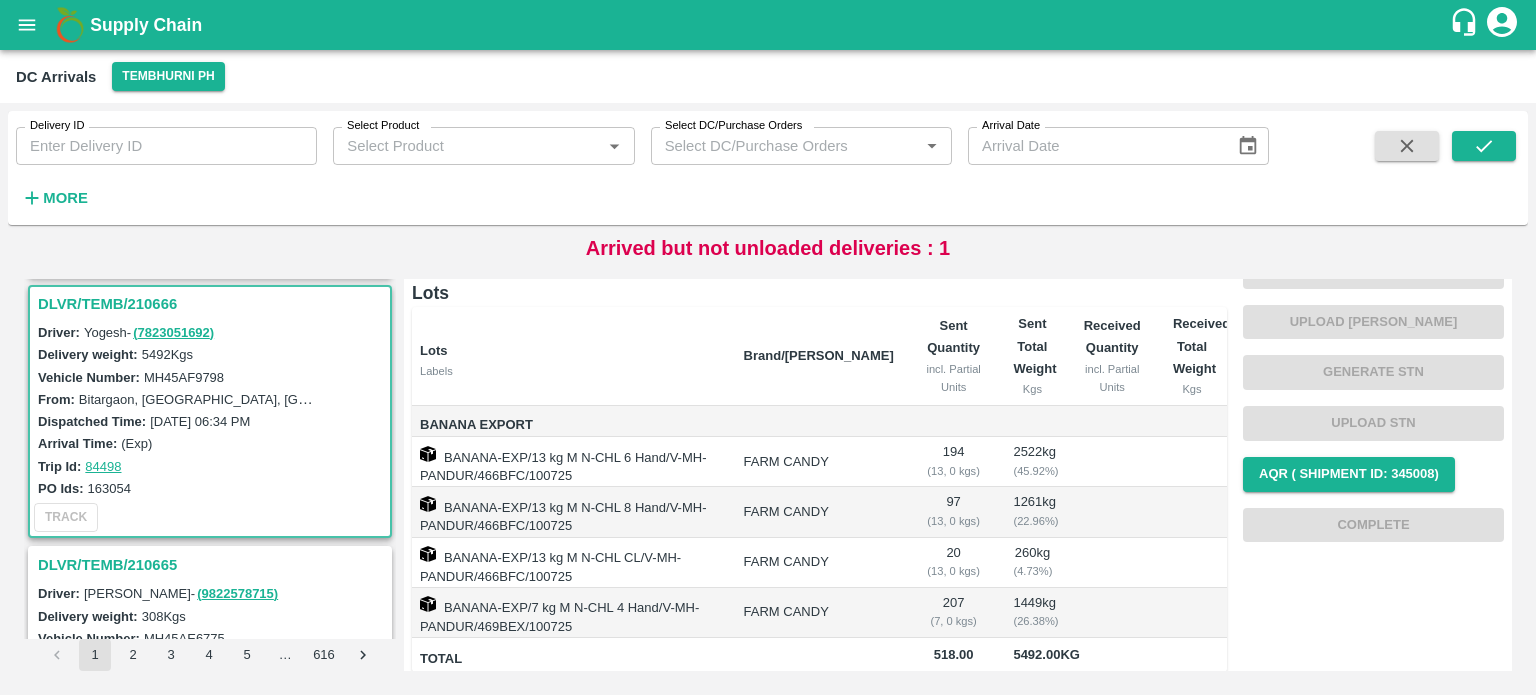 click on "MH45AF9798" at bounding box center [184, 377] 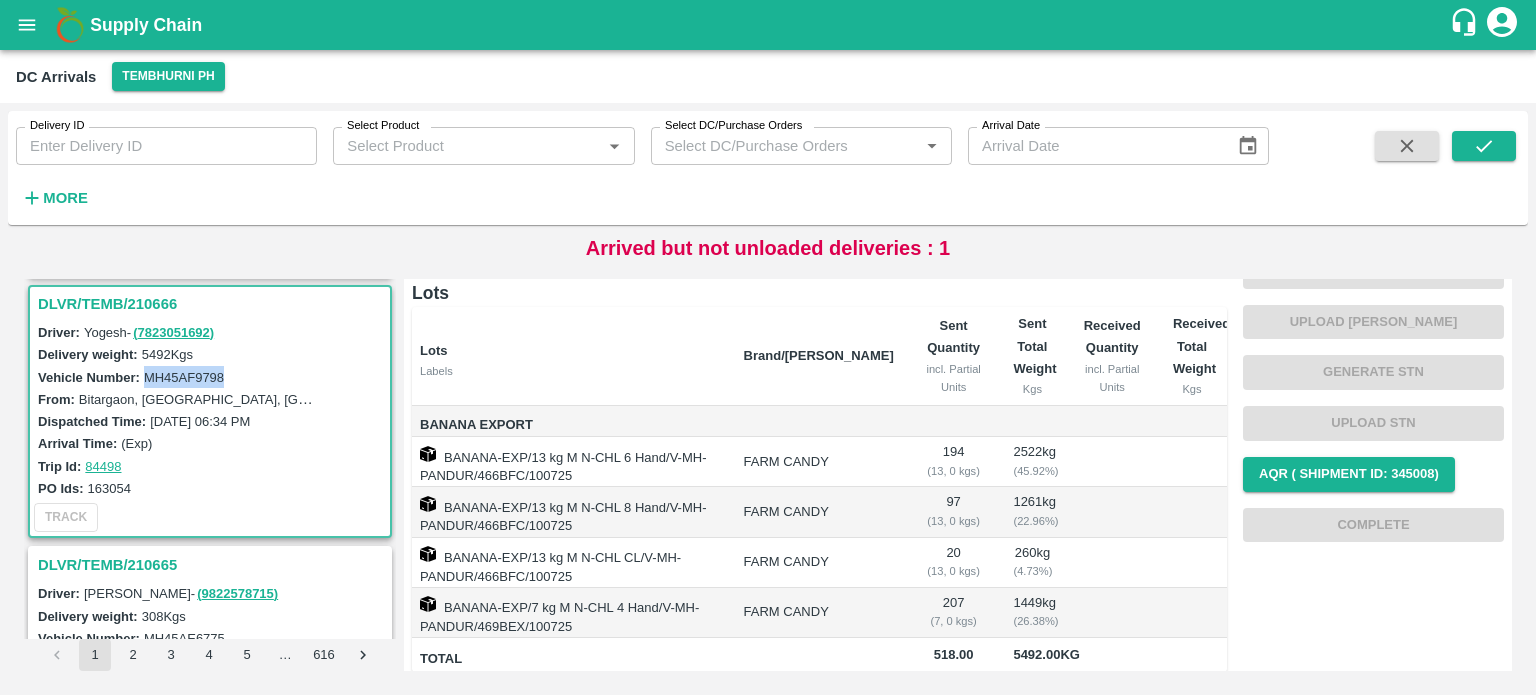 click on "MH45AF9798" at bounding box center (184, 377) 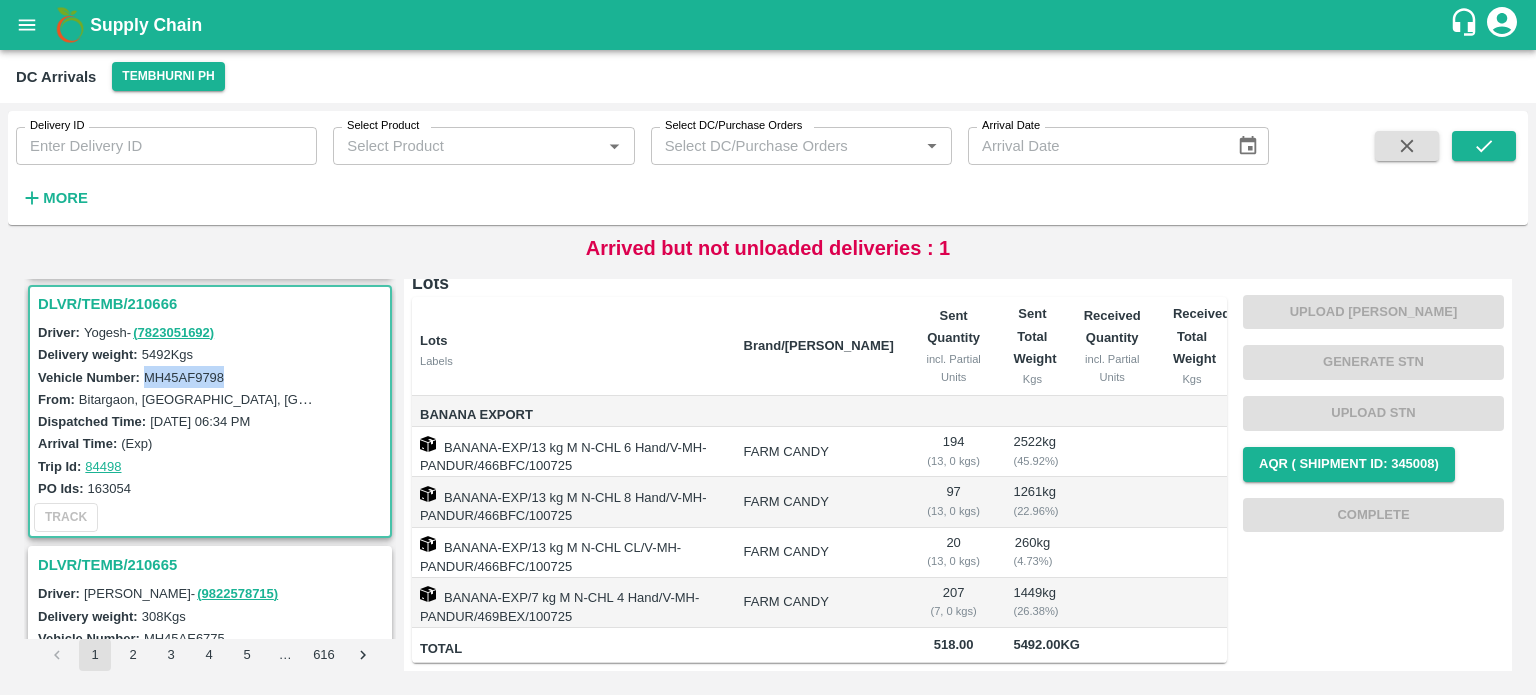 scroll, scrollTop: 0, scrollLeft: 0, axis: both 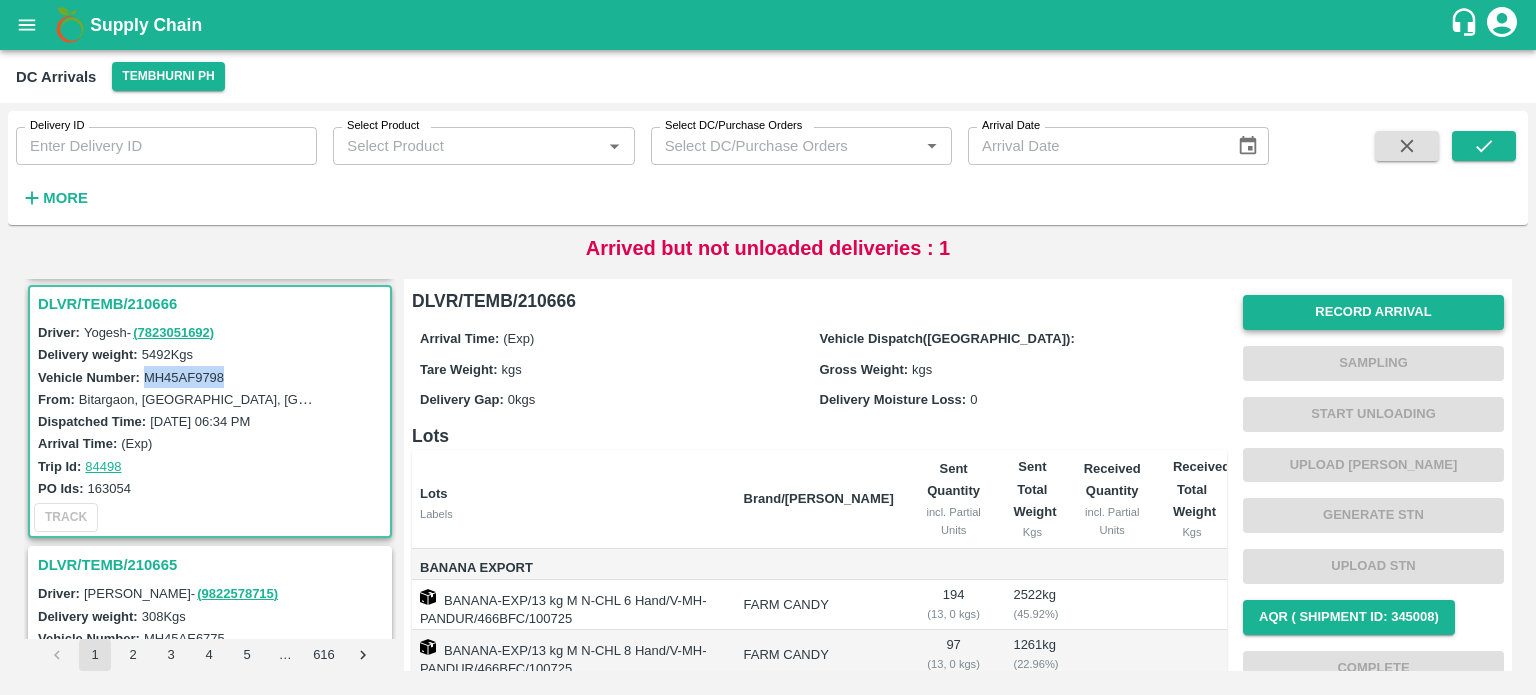 click on "Record Arrival" at bounding box center [1373, 312] 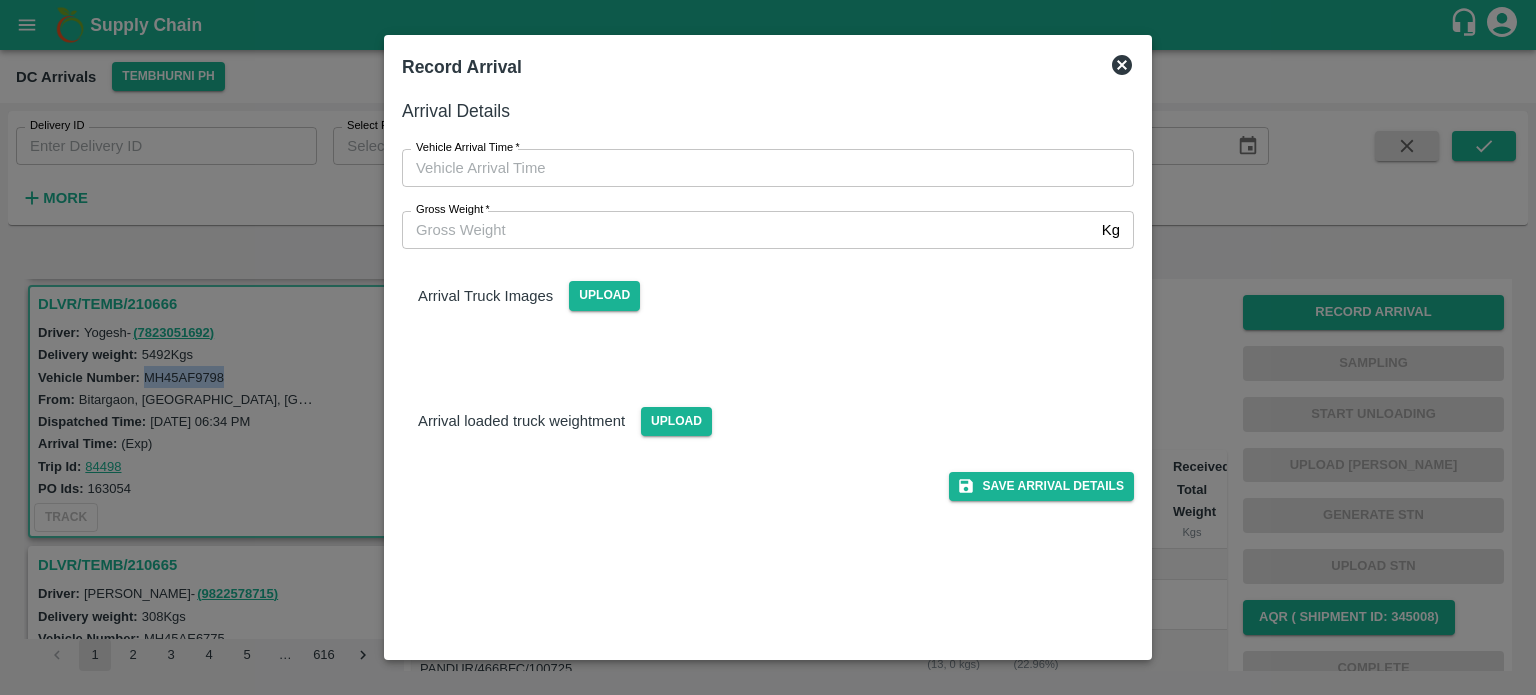 type on "DD/MM/YYYY hh:mm aa" 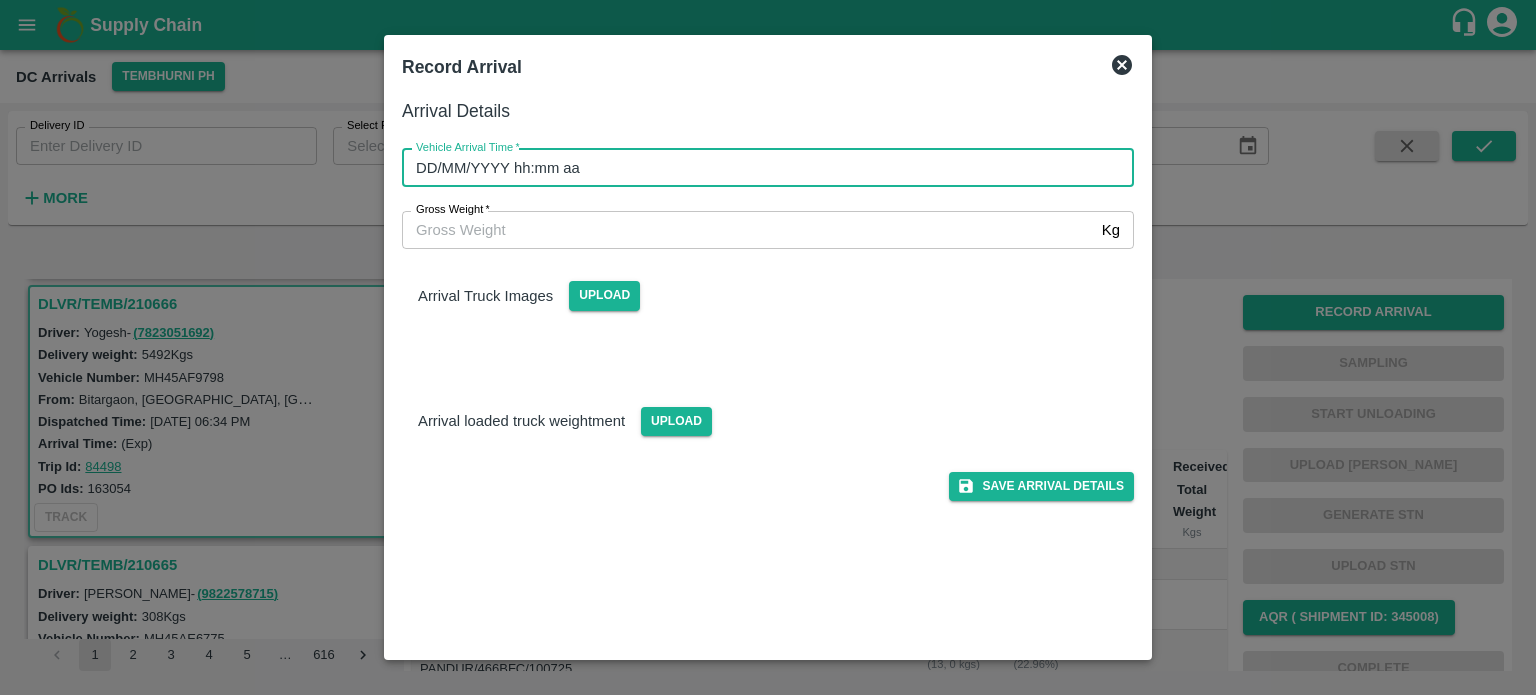 click on "DD/MM/YYYY hh:mm aa" at bounding box center (761, 168) 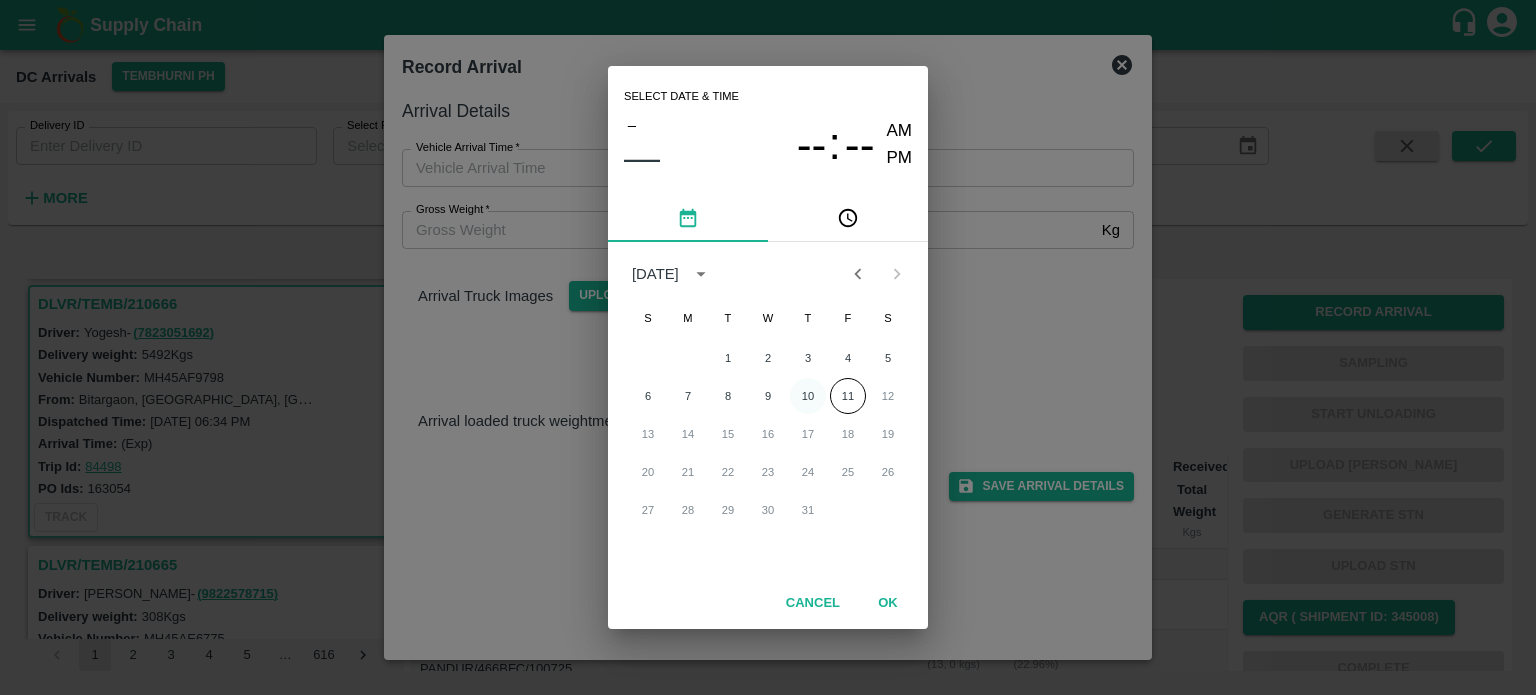 click on "10" at bounding box center [808, 396] 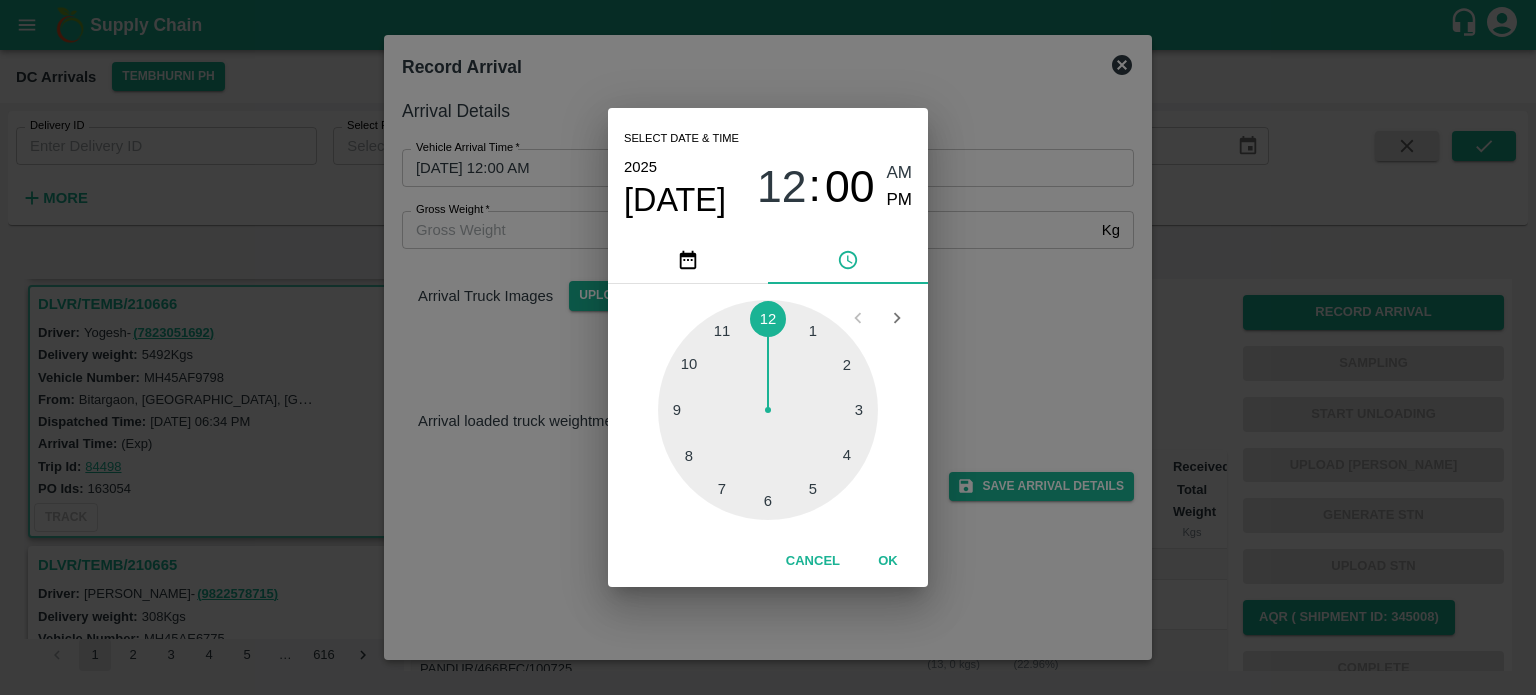 click at bounding box center [768, 410] 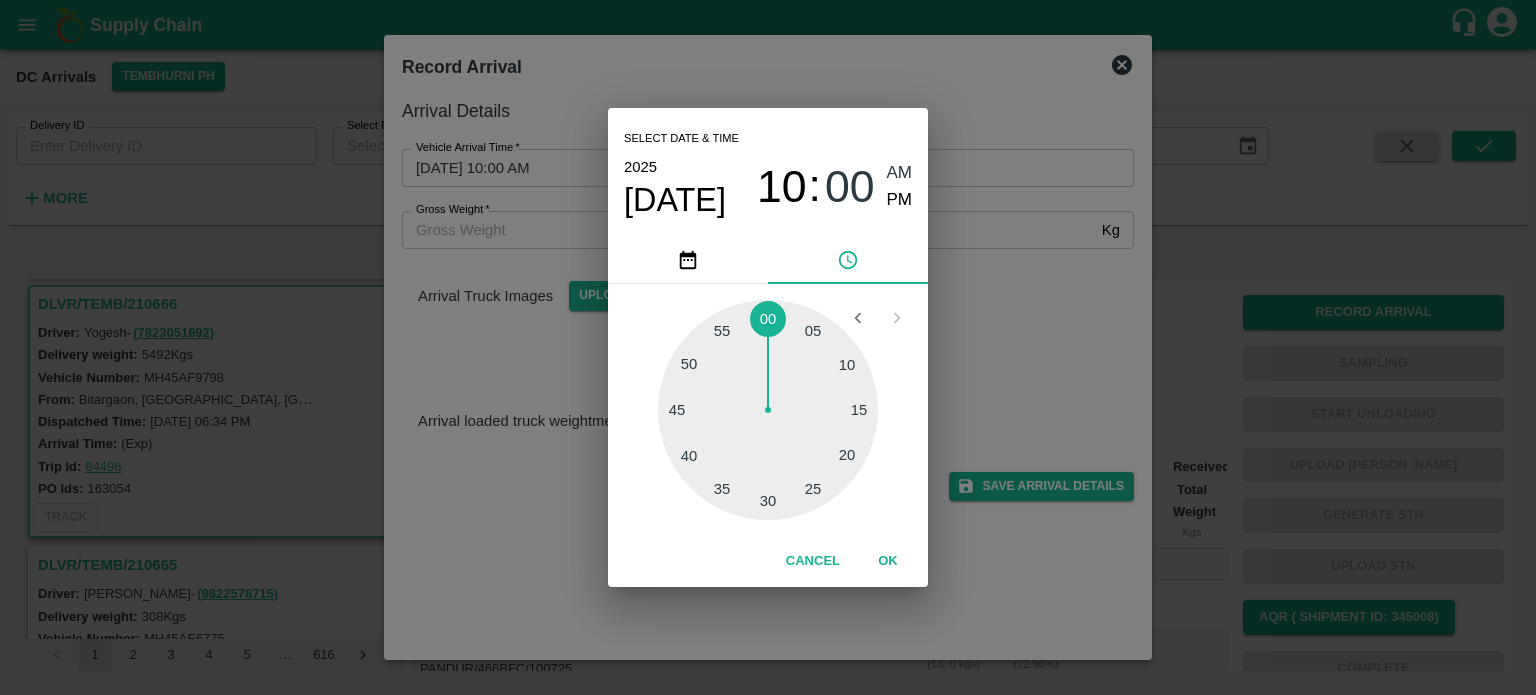 click at bounding box center (768, 410) 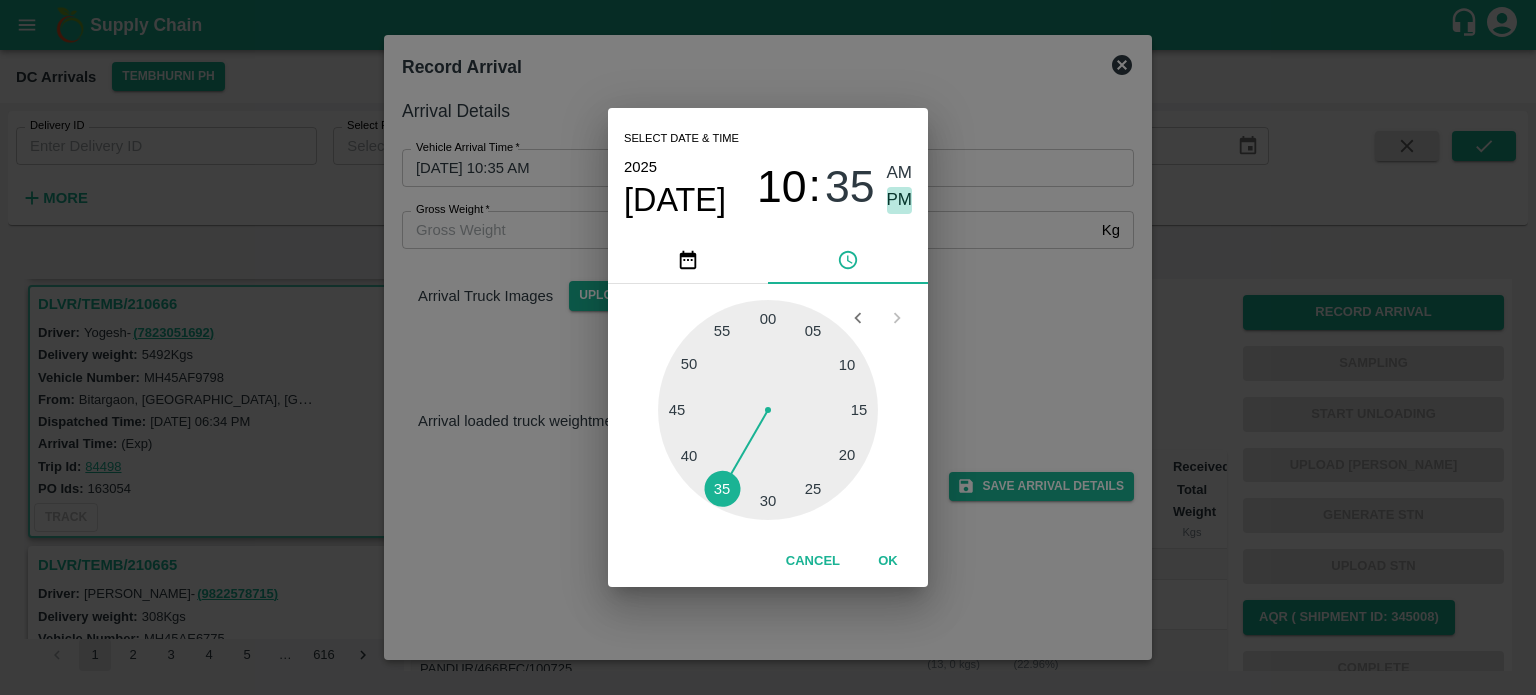 click on "PM" at bounding box center [900, 200] 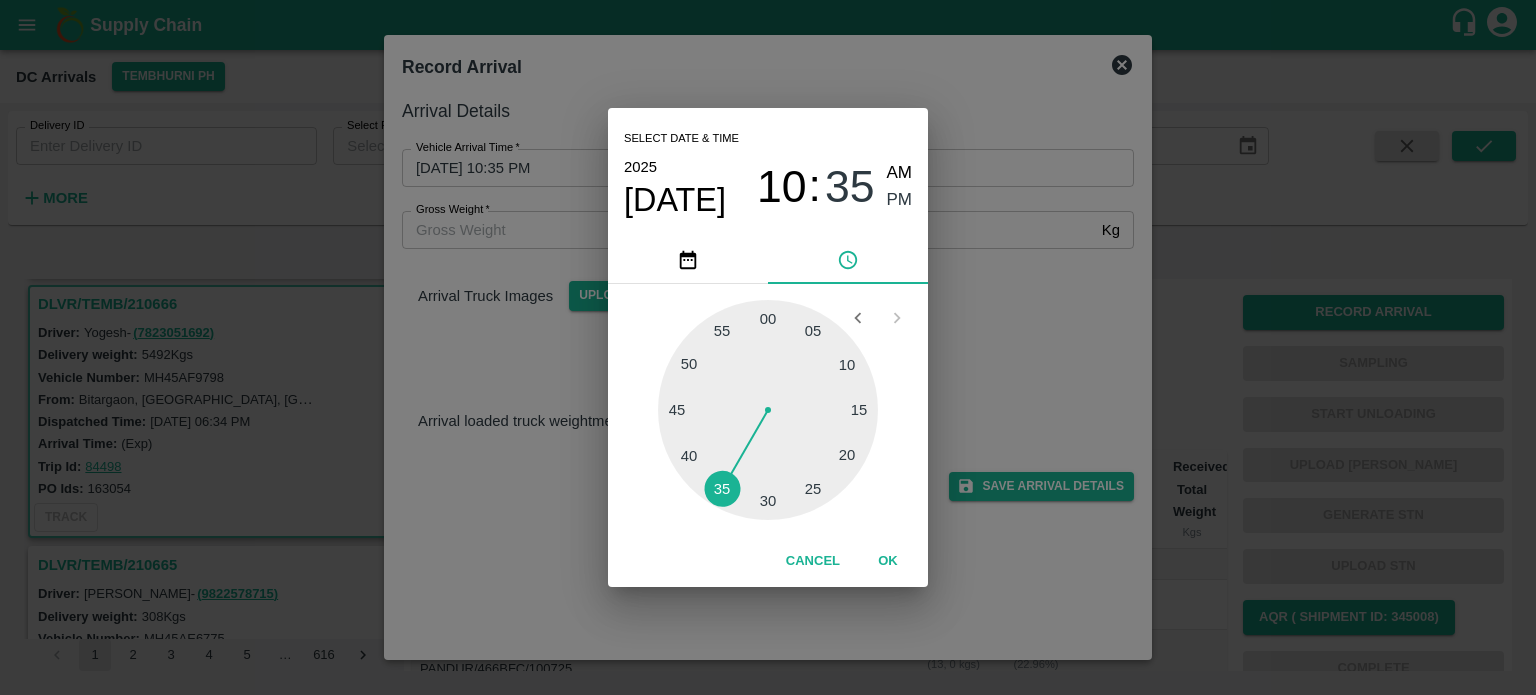 click on "Select date & time [DATE] 10 : 35 AM PM 05 10 15 20 25 30 35 40 45 50 55 00 Cancel OK" at bounding box center [768, 347] 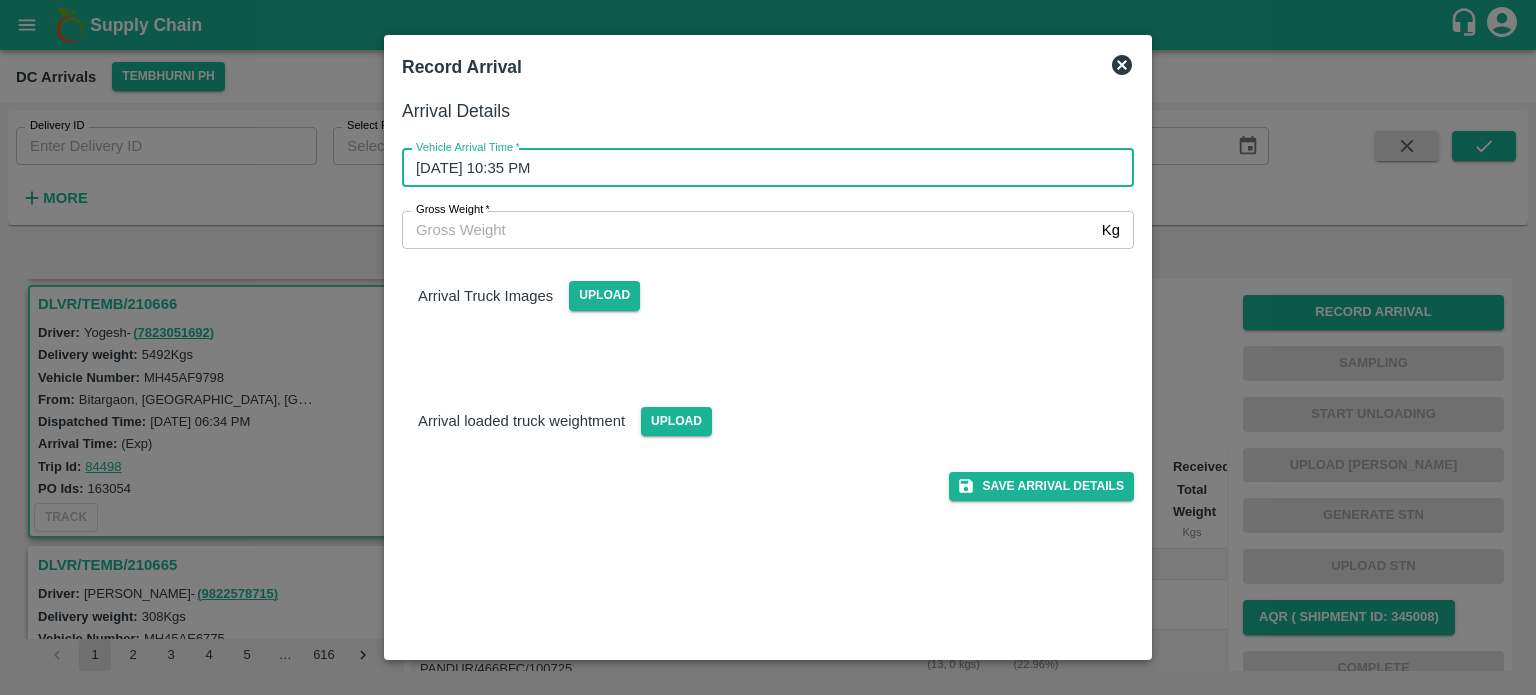 click on "Gross Weight   *" at bounding box center (748, 230) 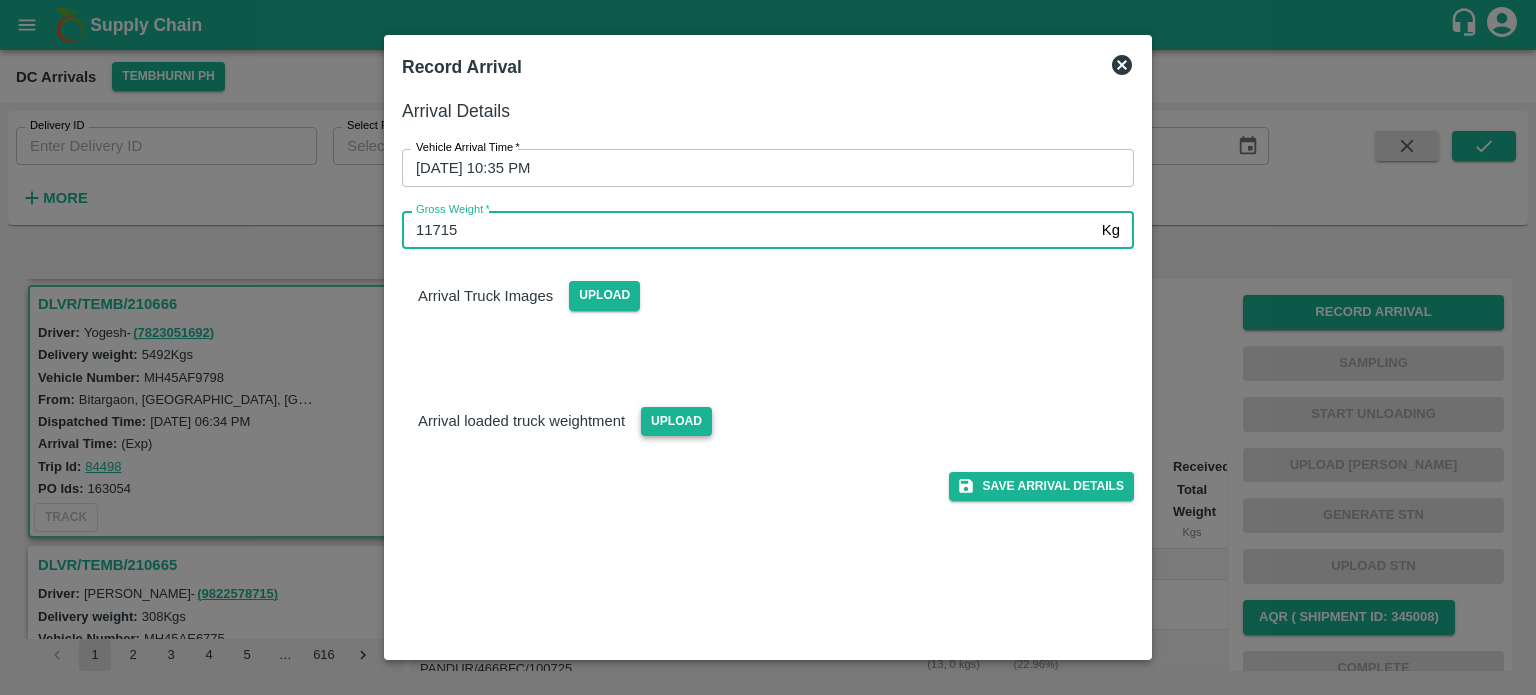 type on "11715" 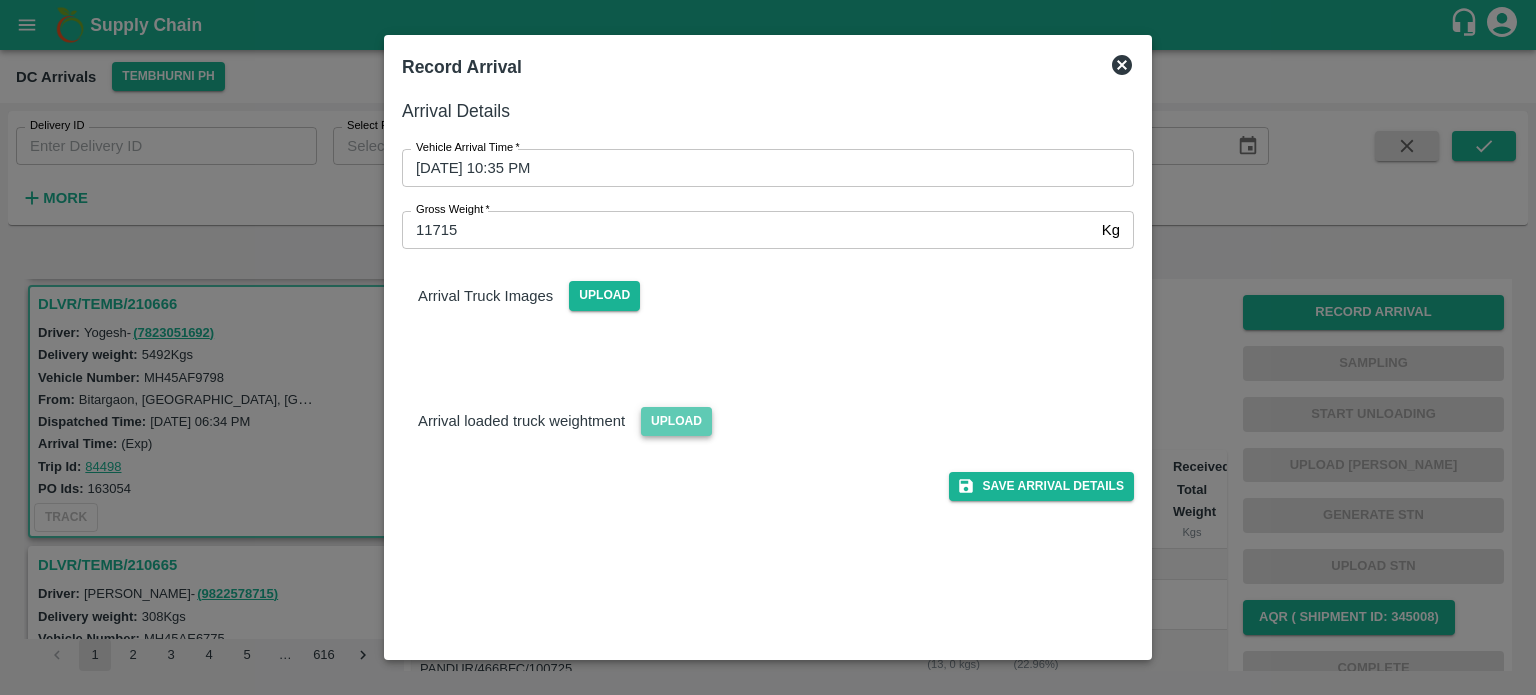click on "Upload" at bounding box center [676, 421] 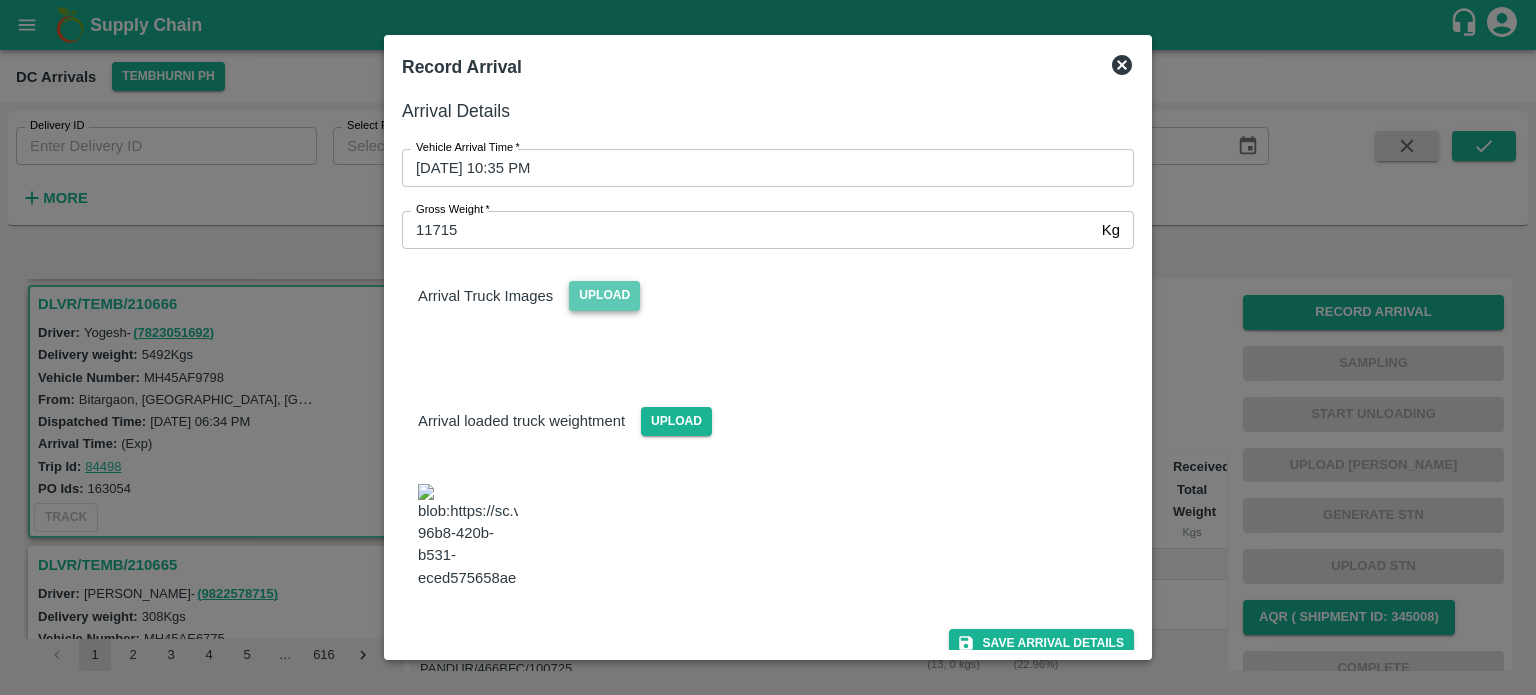 click on "Upload" at bounding box center [604, 295] 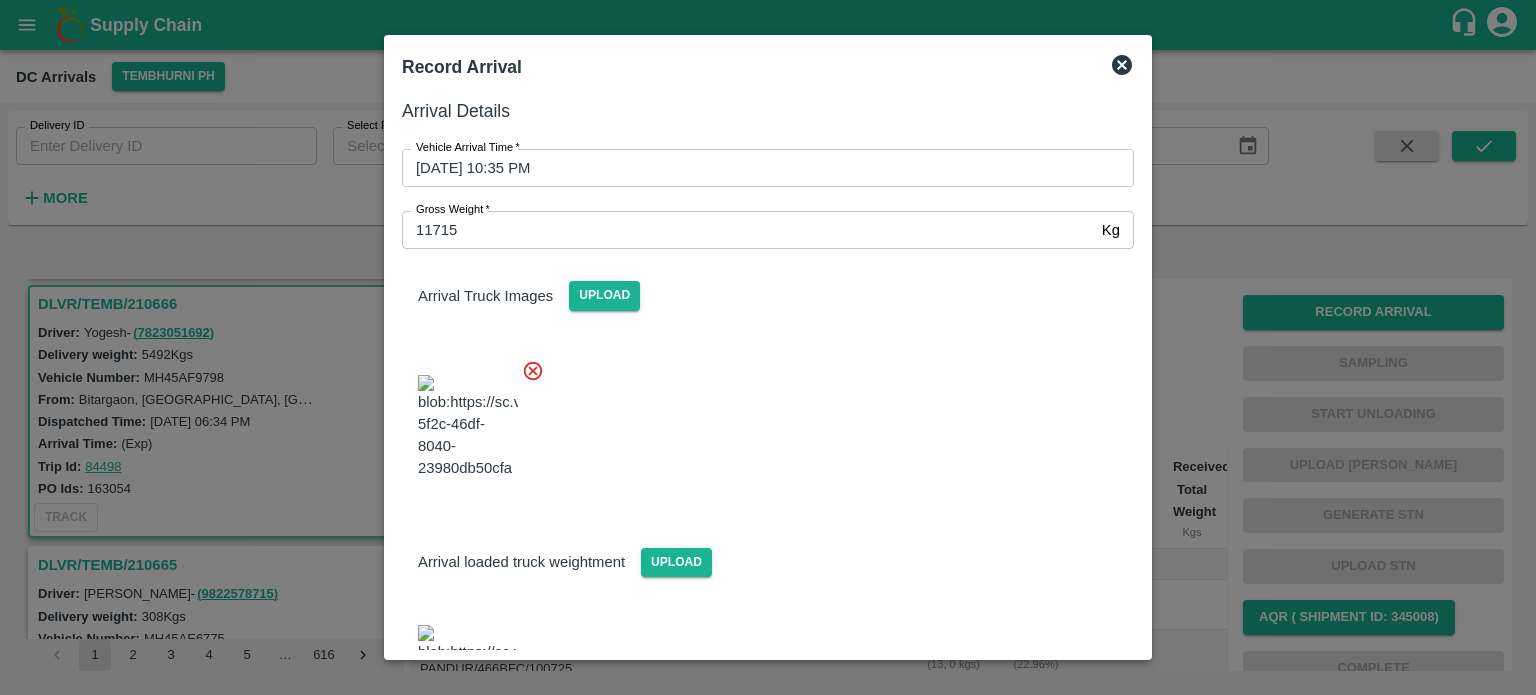 click at bounding box center (760, 421) 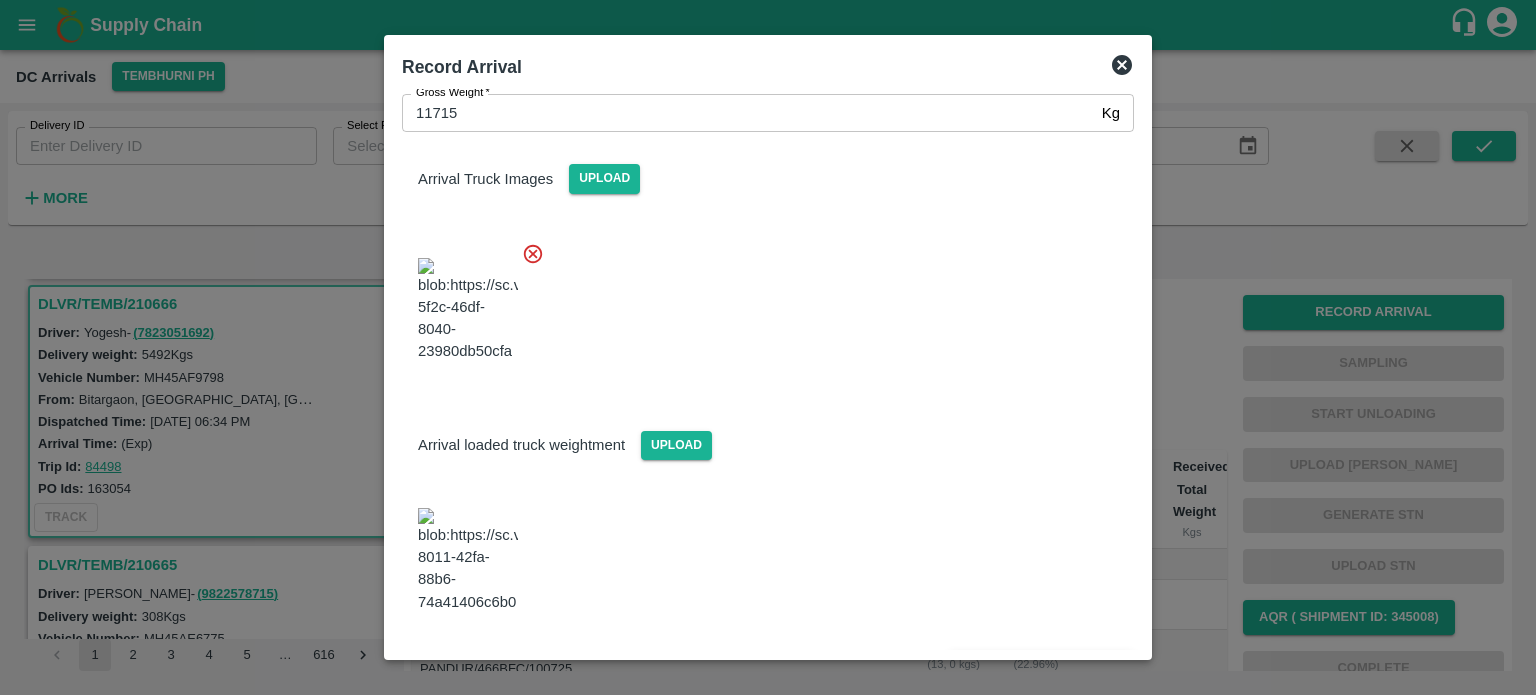 click on "Save Arrival Details" at bounding box center (1041, 667) 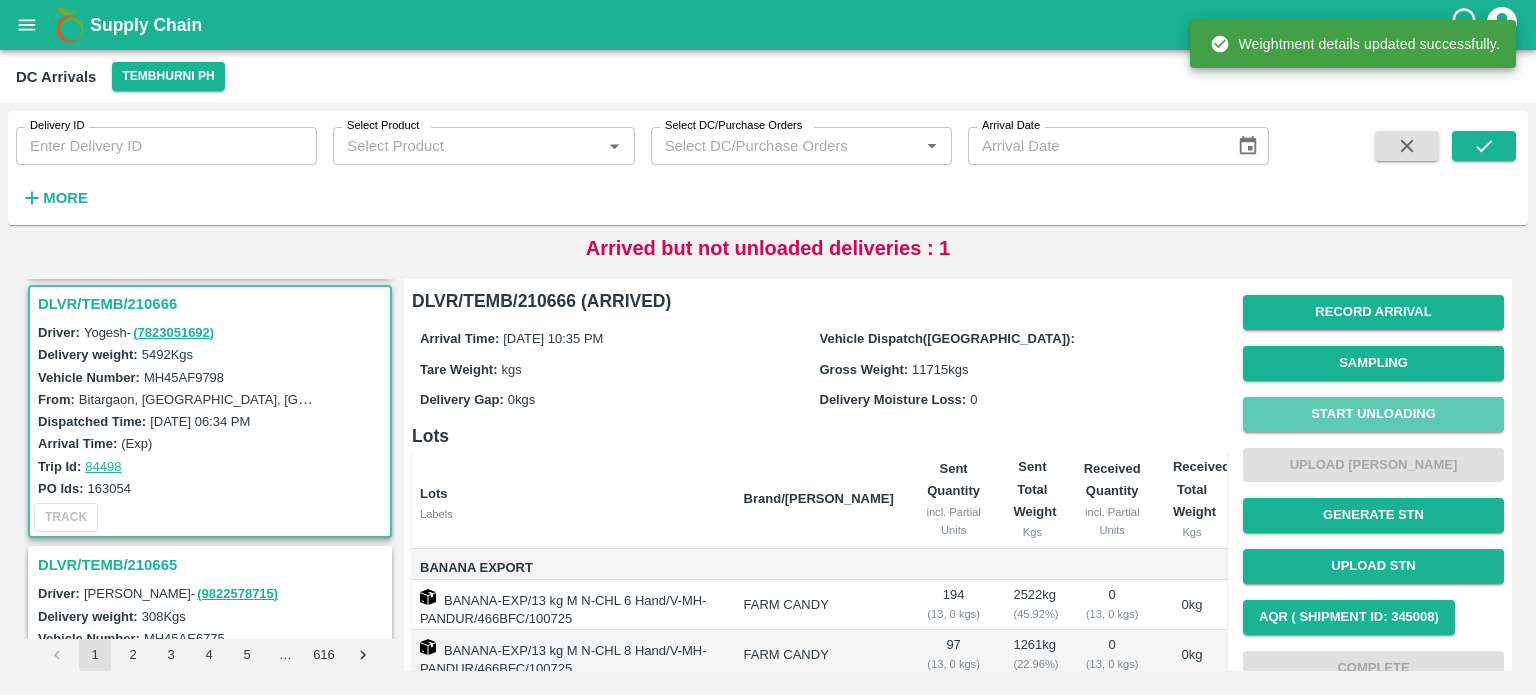 click on "Start Unloading" at bounding box center (1373, 414) 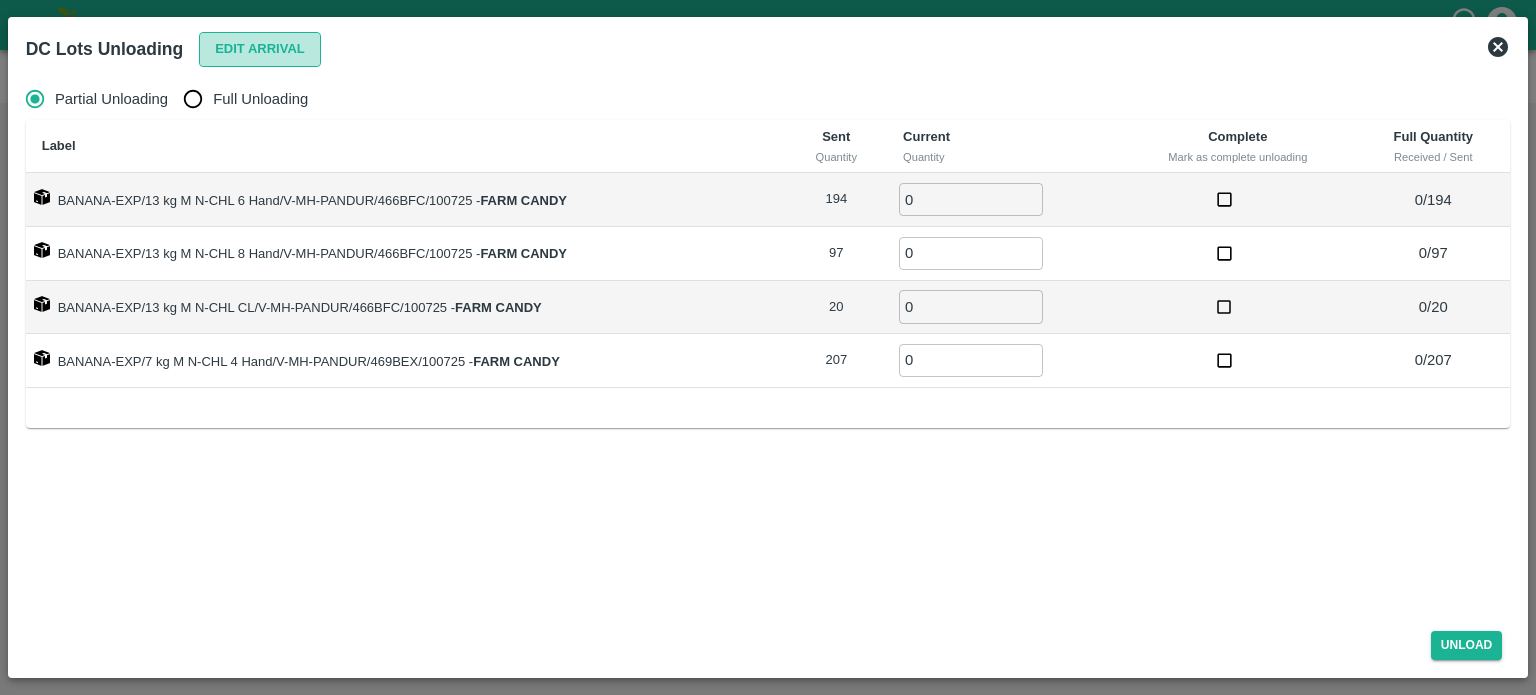 click on "Edit Arrival" at bounding box center (260, 49) 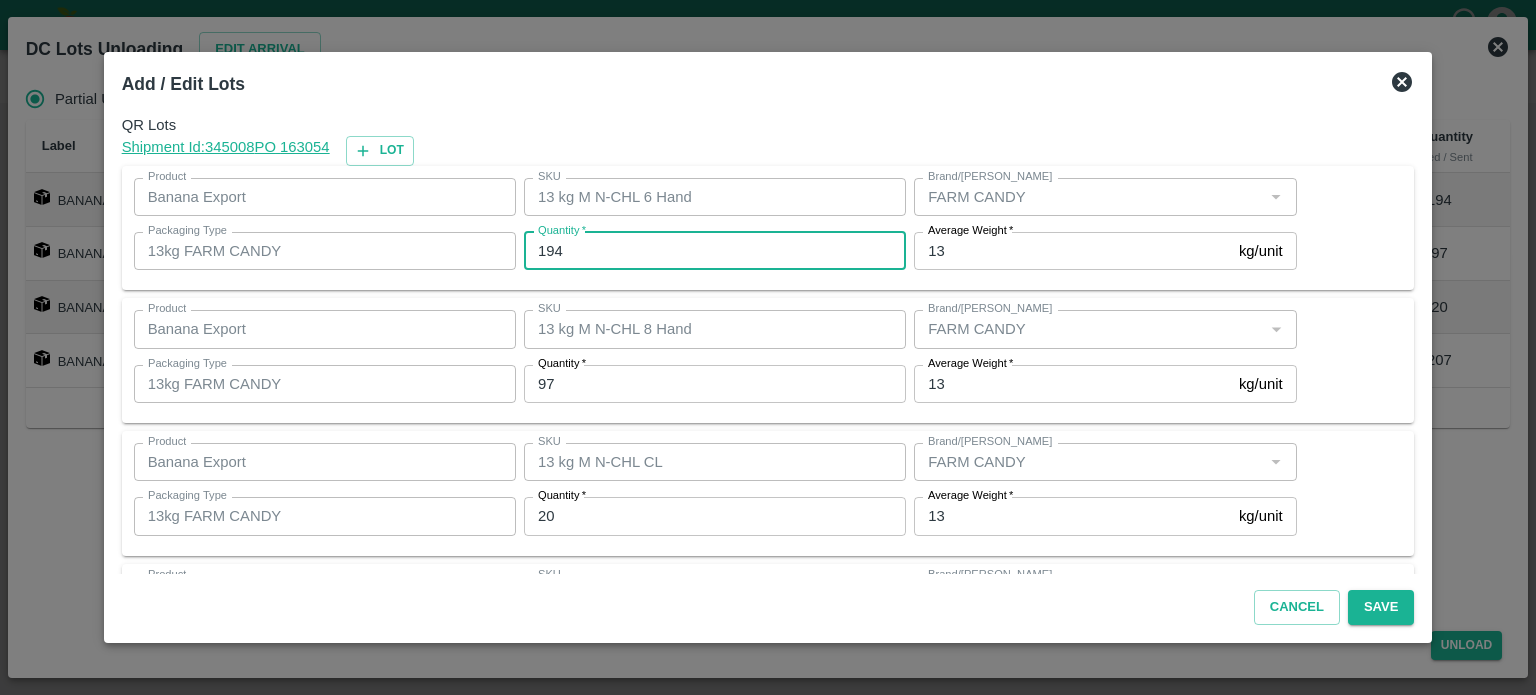 click on "194" at bounding box center [715, 251] 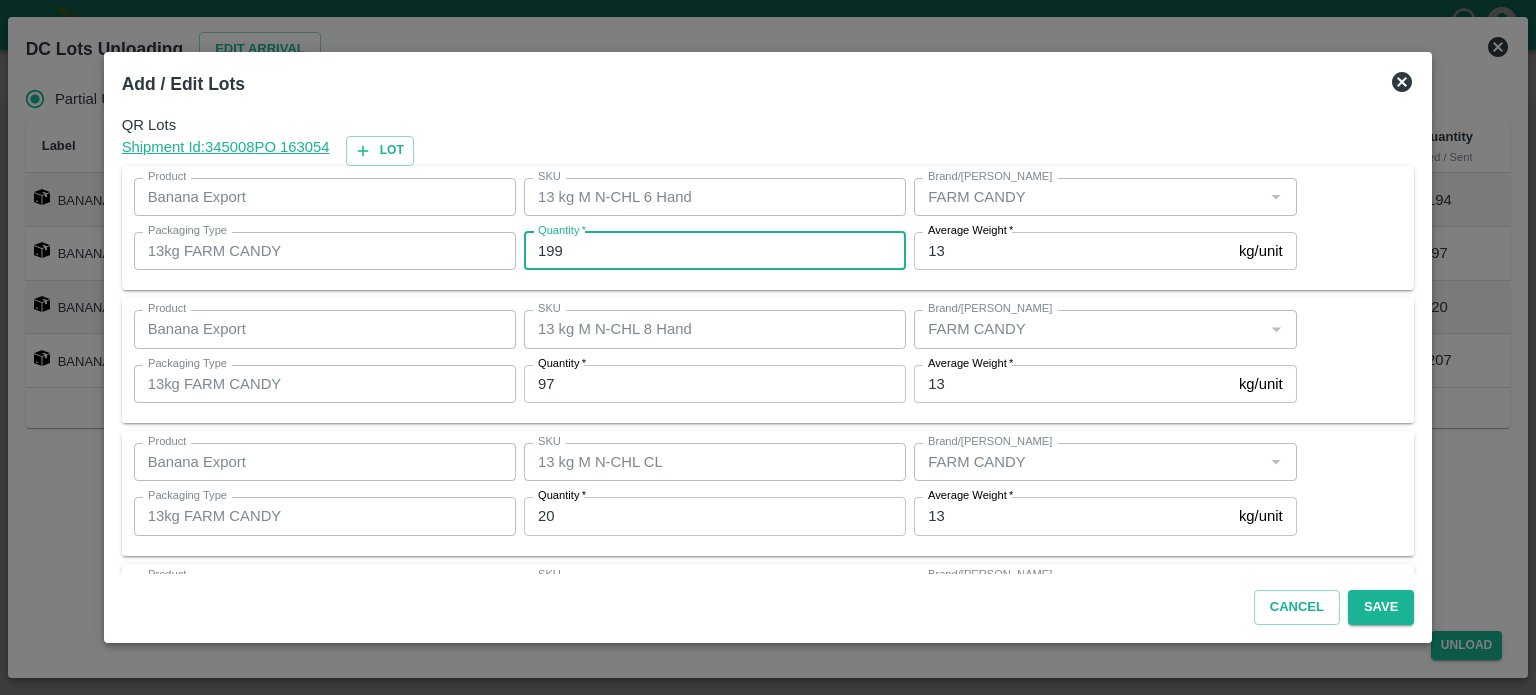 type on "199" 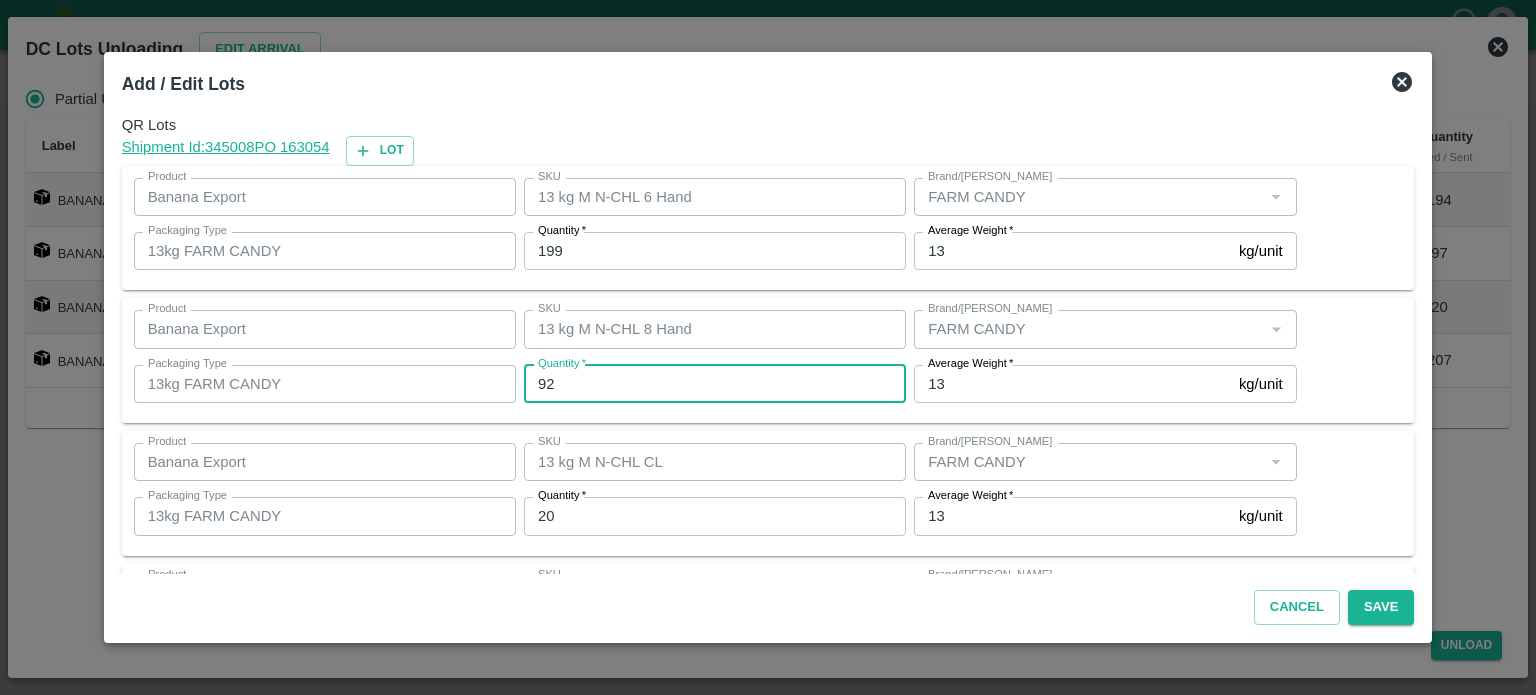 type on "92" 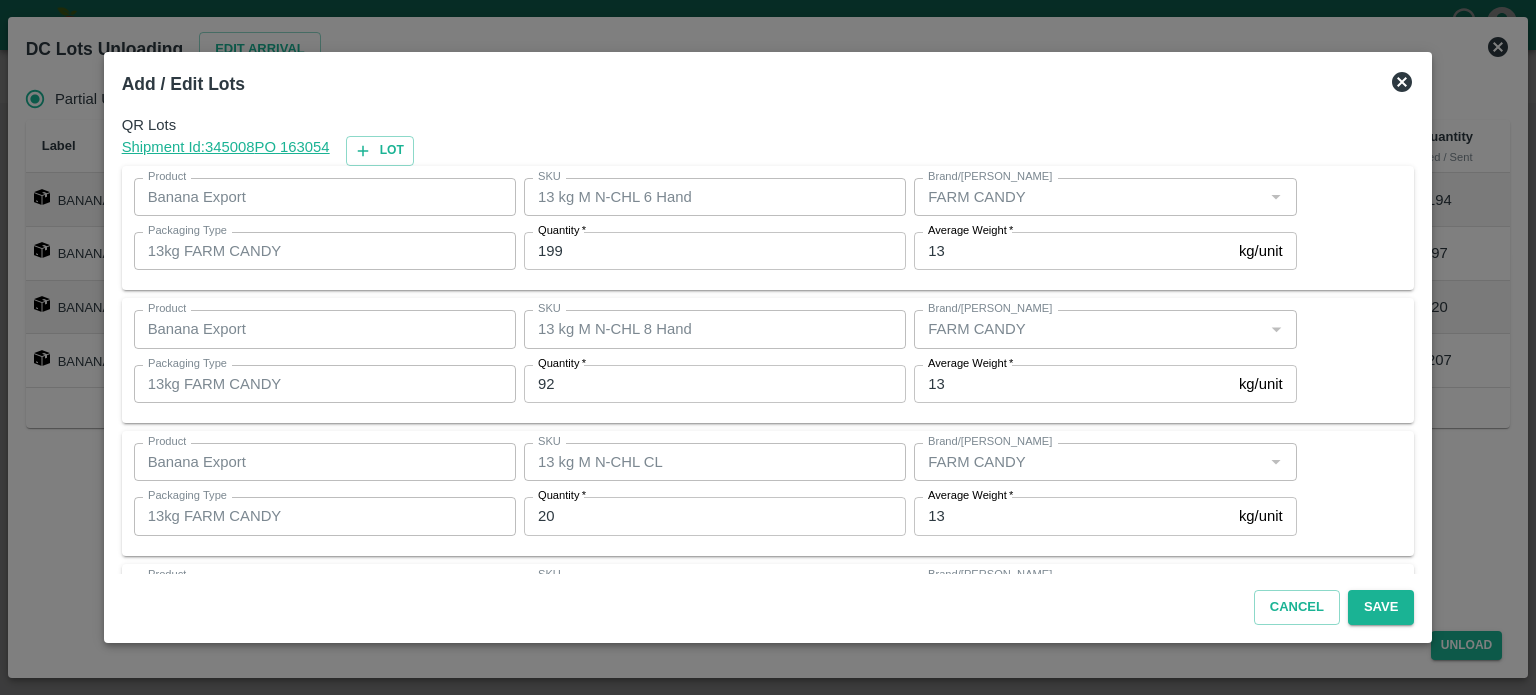 scroll, scrollTop: 129, scrollLeft: 0, axis: vertical 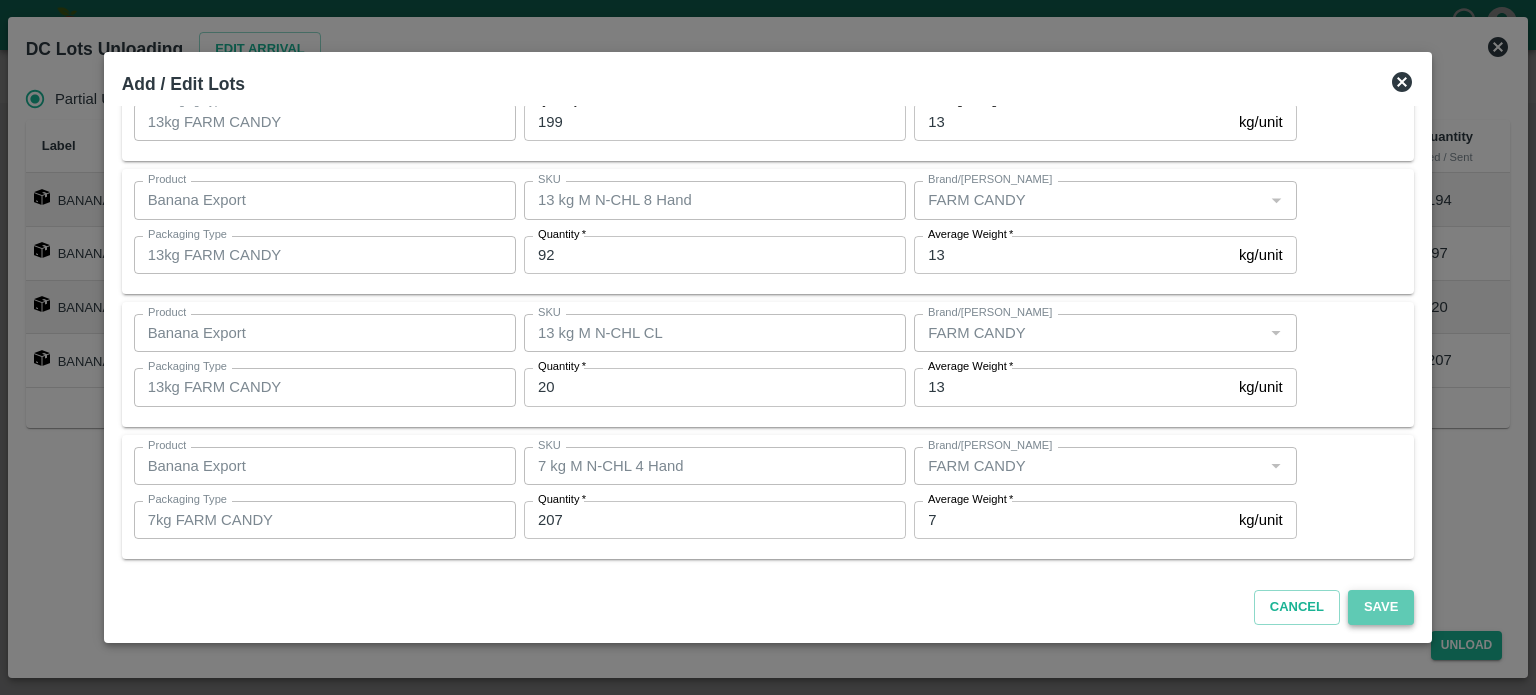 click on "Save" at bounding box center (1381, 607) 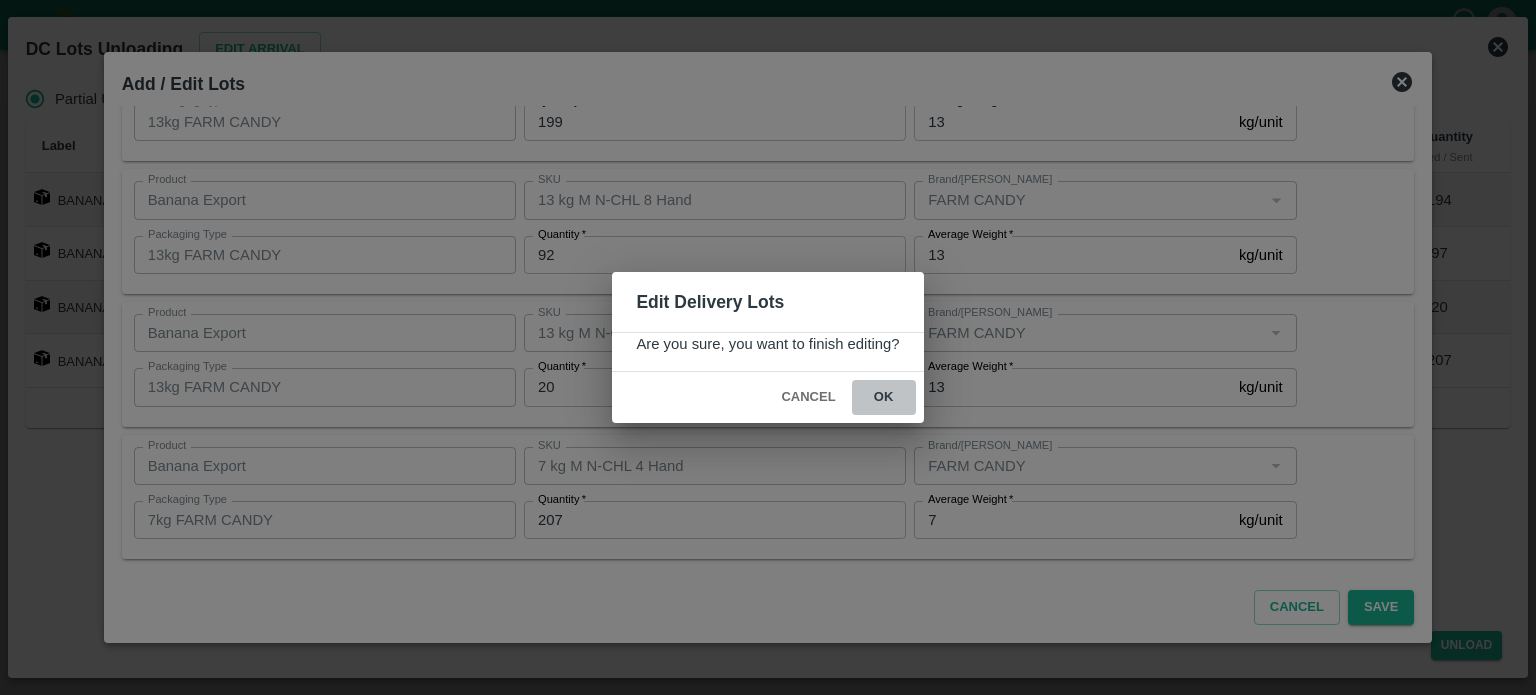 click on "ok" at bounding box center [884, 397] 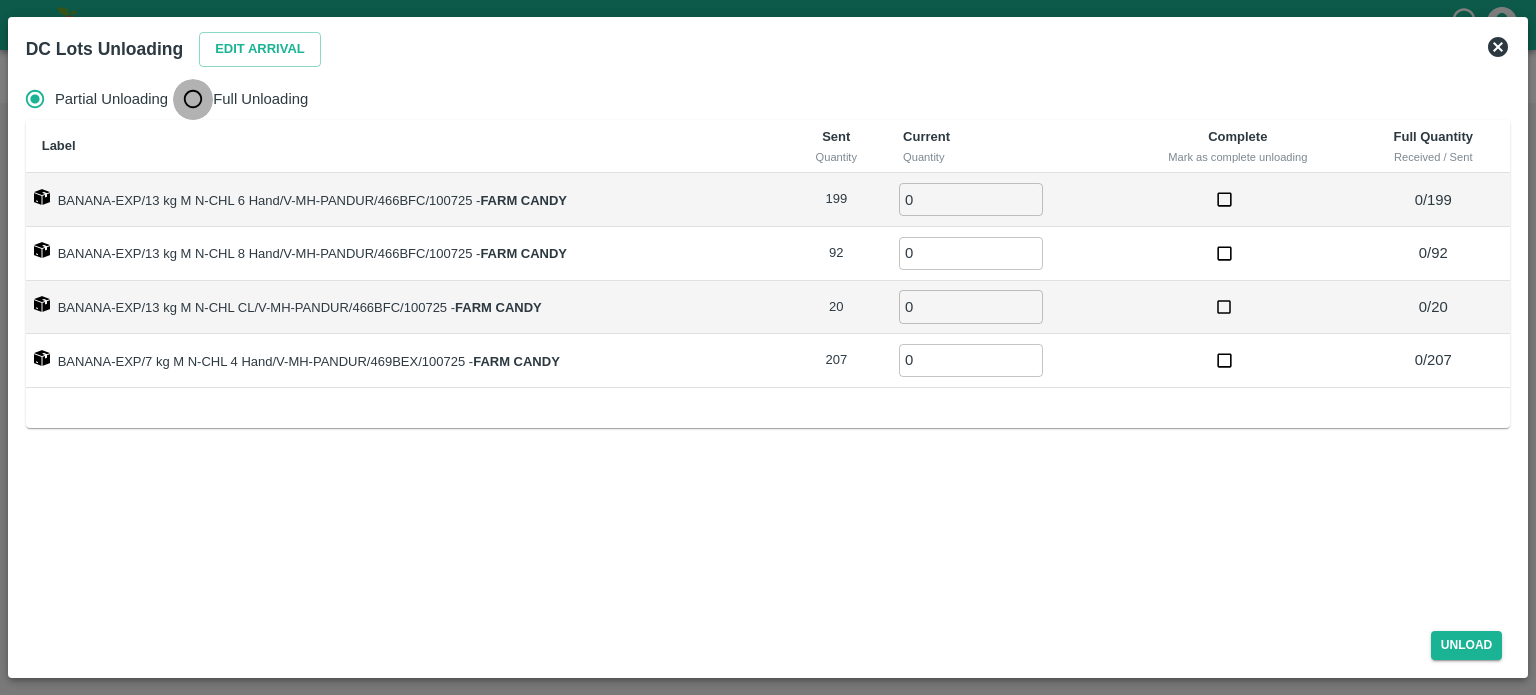 click on "Full Unloading" at bounding box center (193, 99) 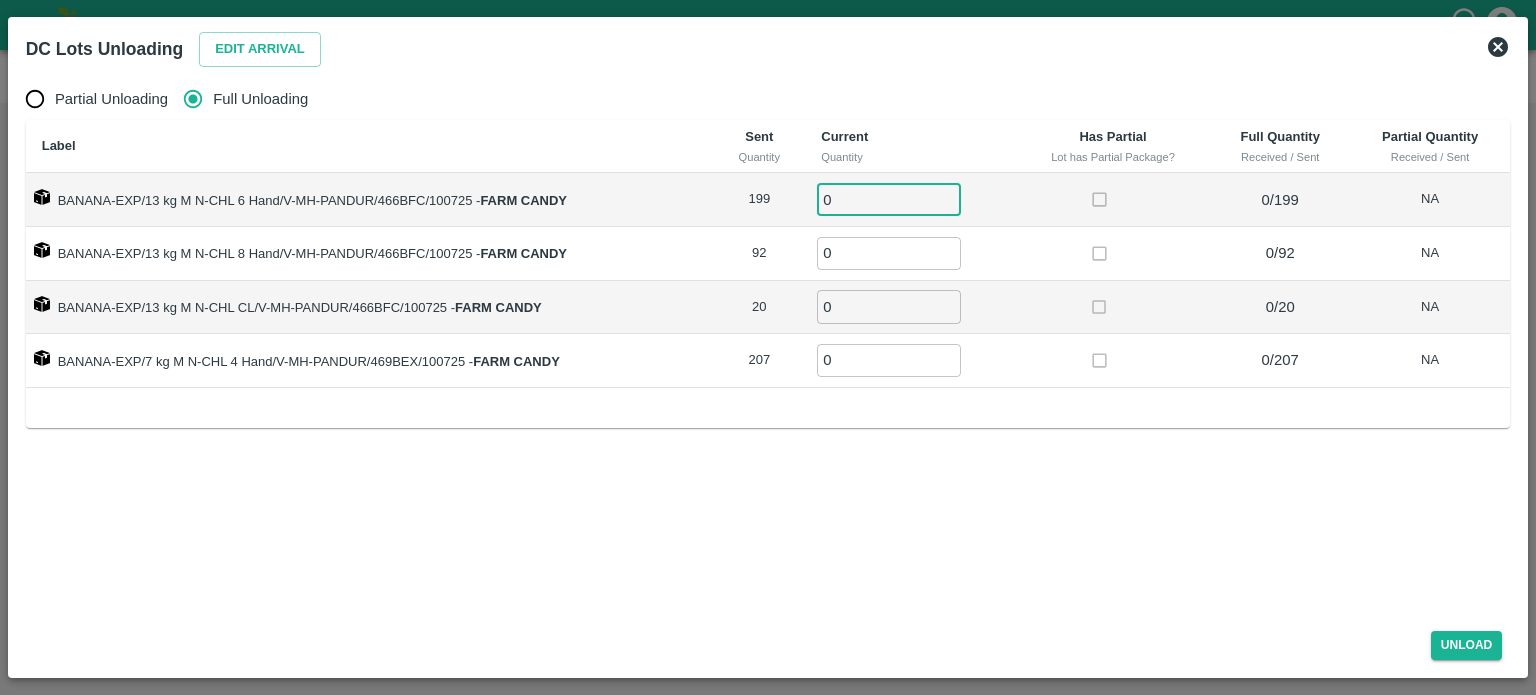 click on "0" at bounding box center (889, 199) 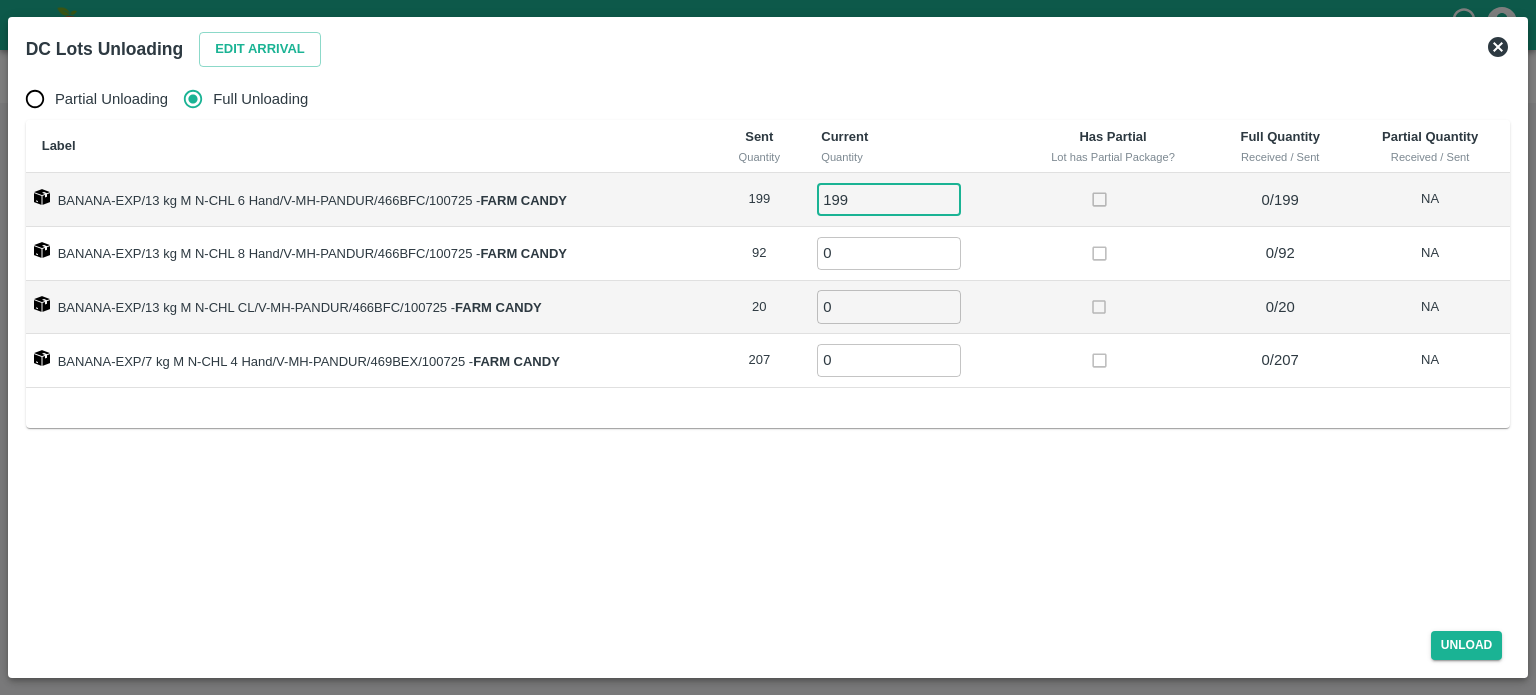 type on "199" 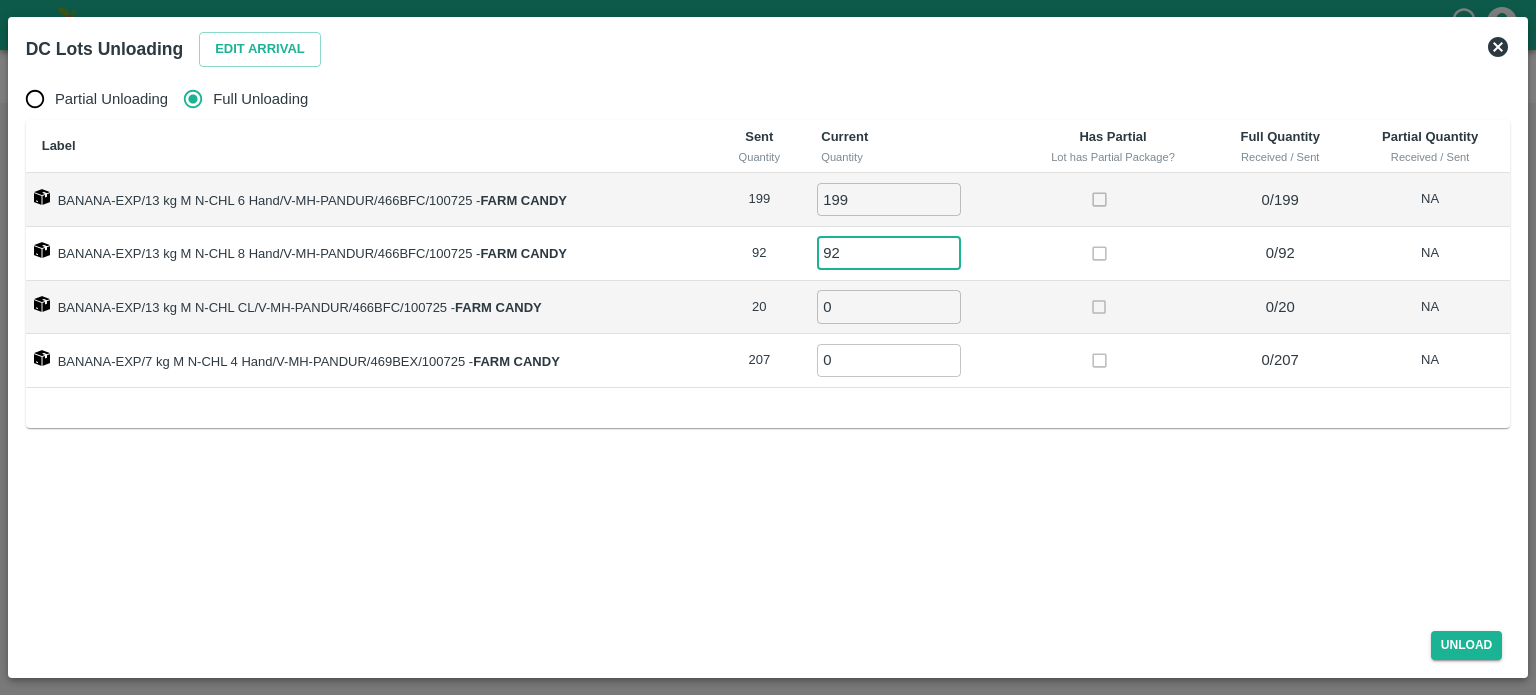 type on "92" 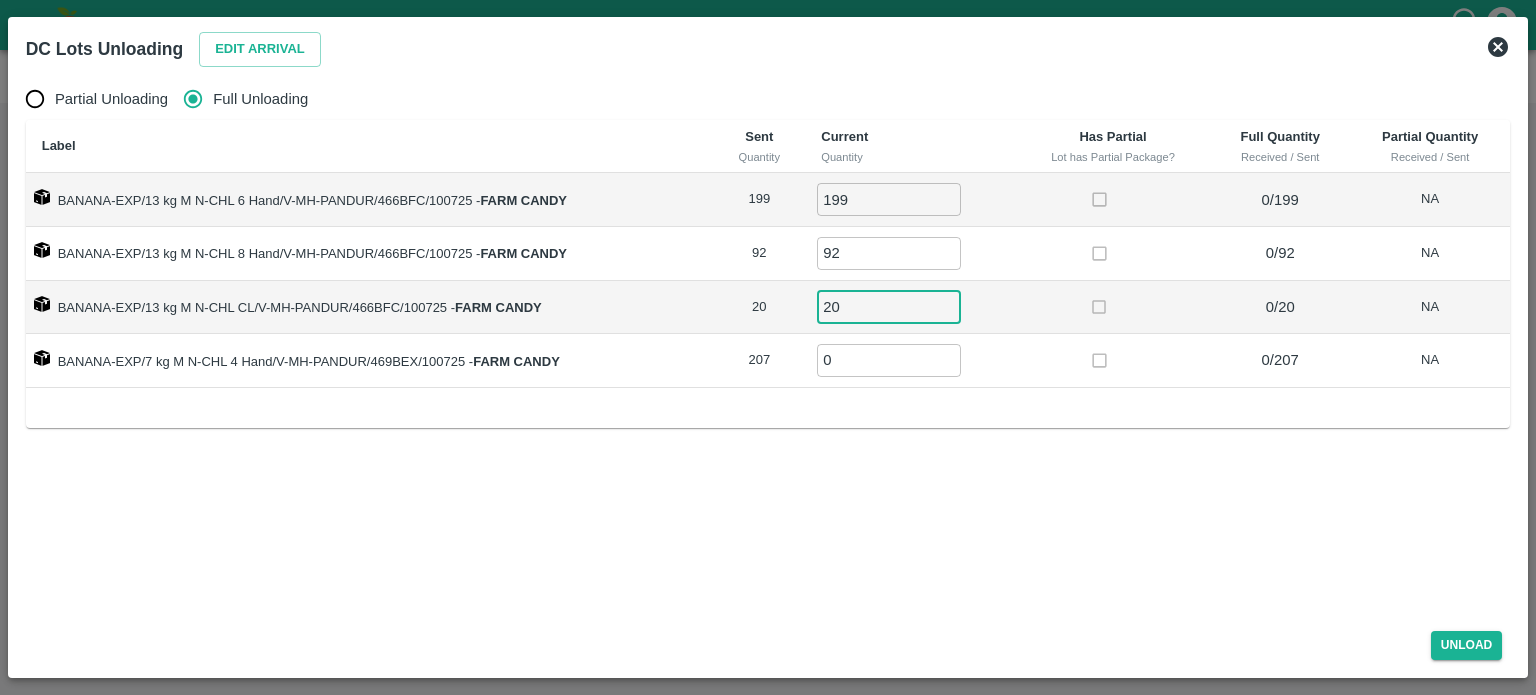 type on "20" 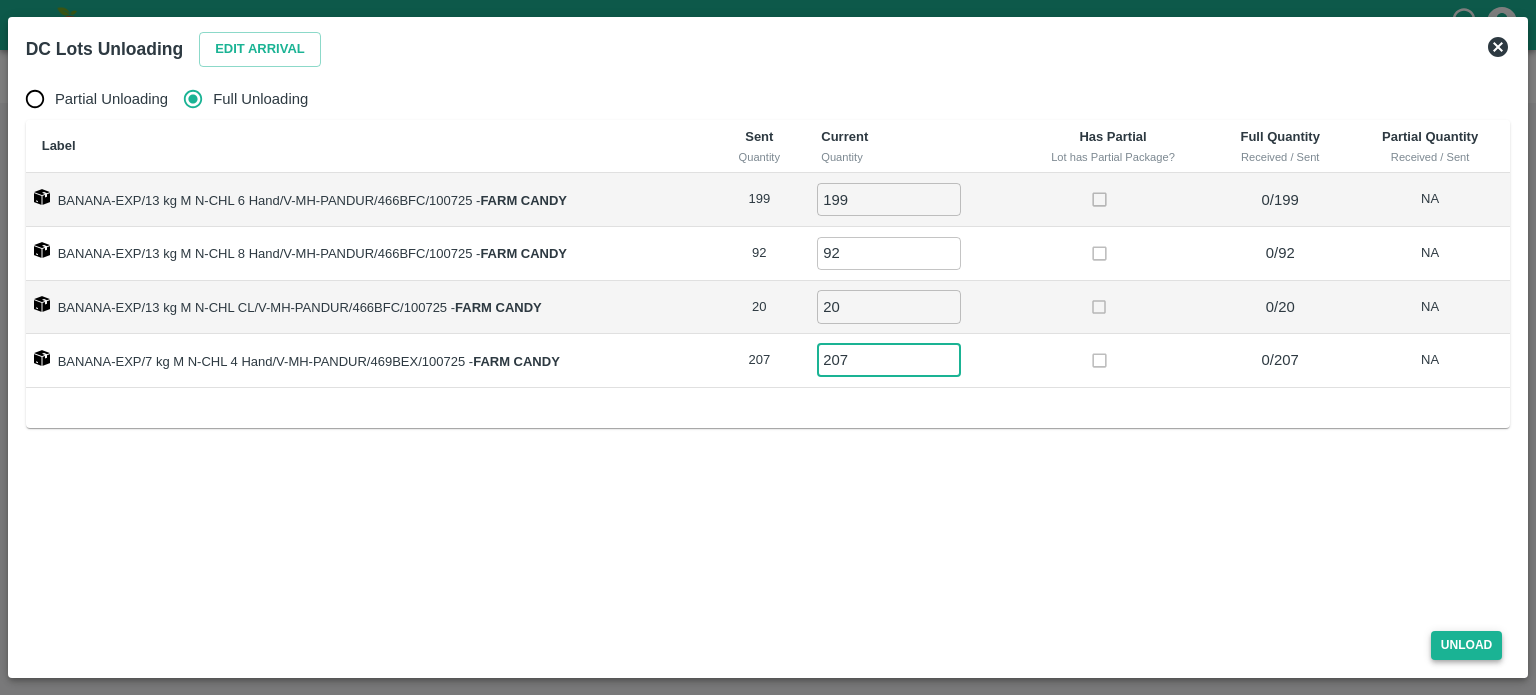 type on "207" 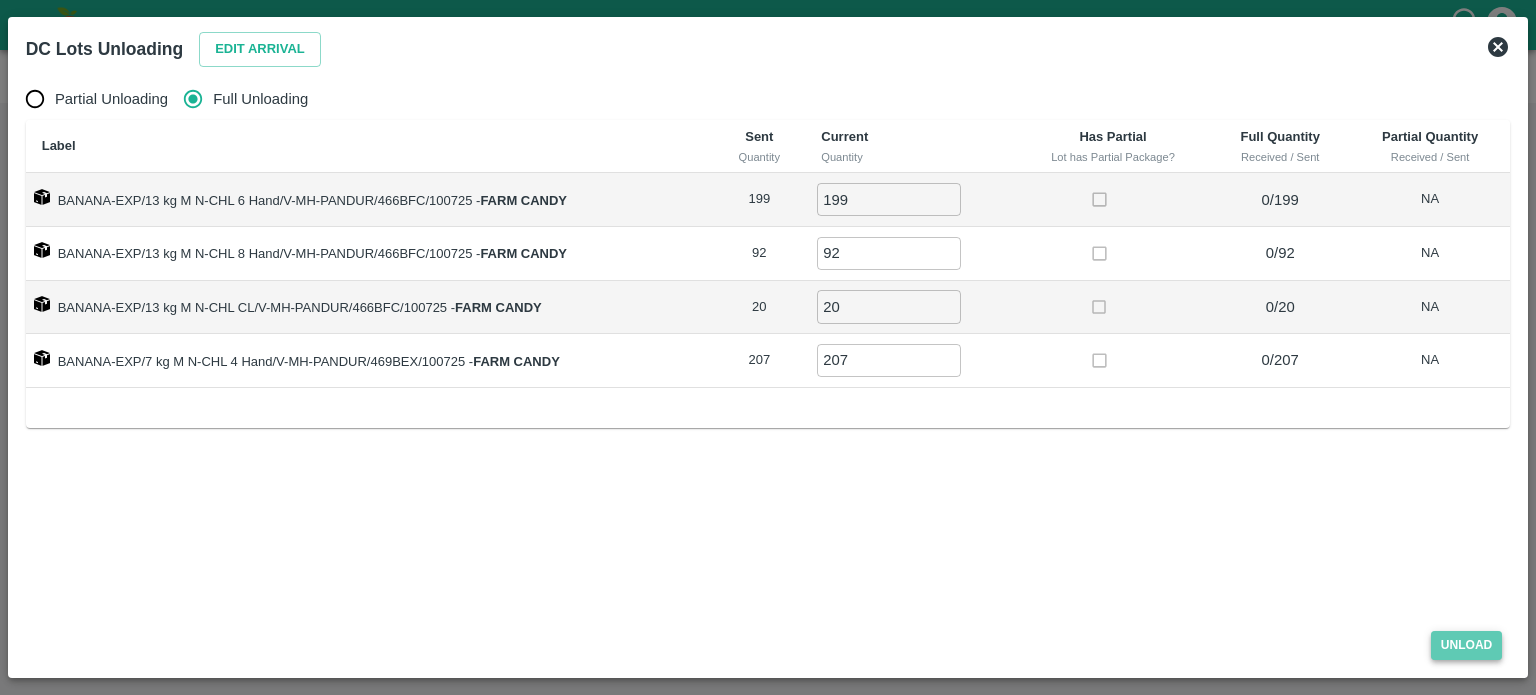 click on "Unload" at bounding box center (1467, 645) 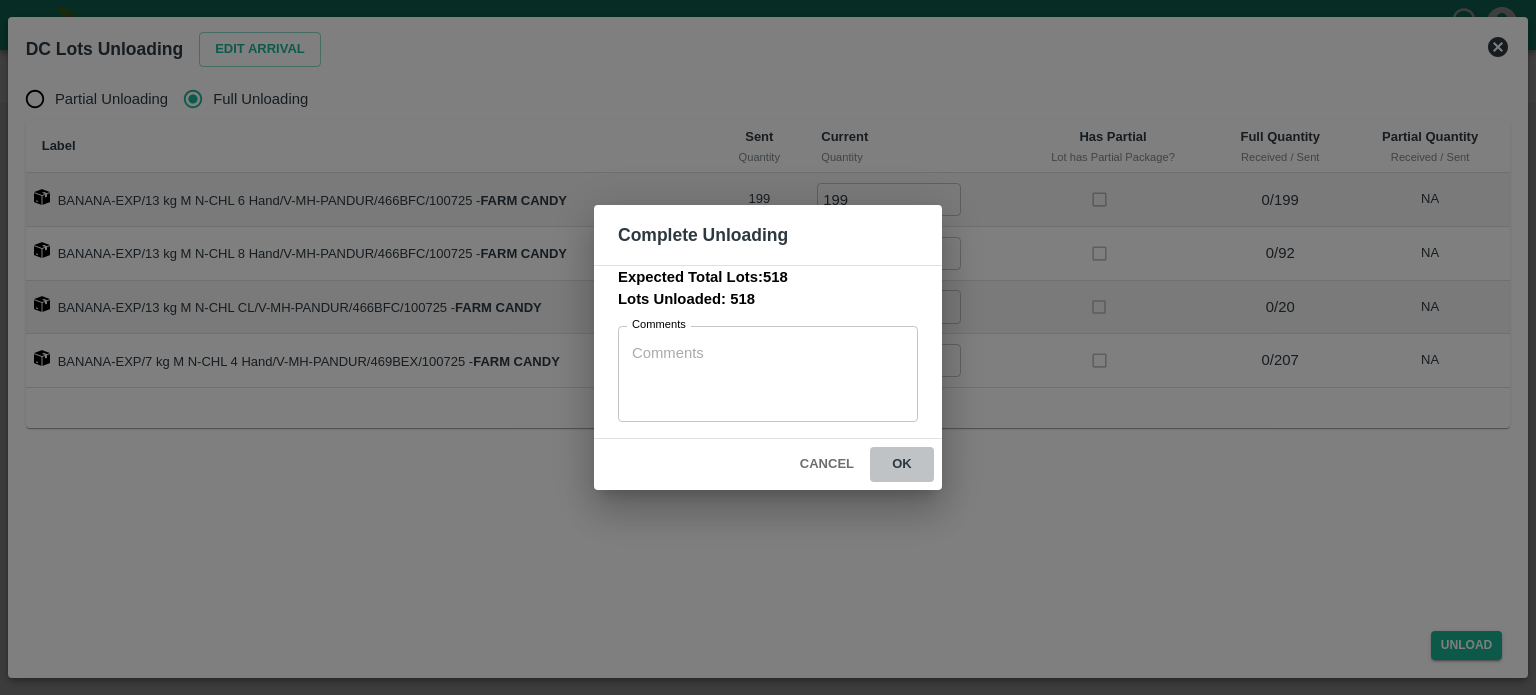 click on "ok" at bounding box center [902, 464] 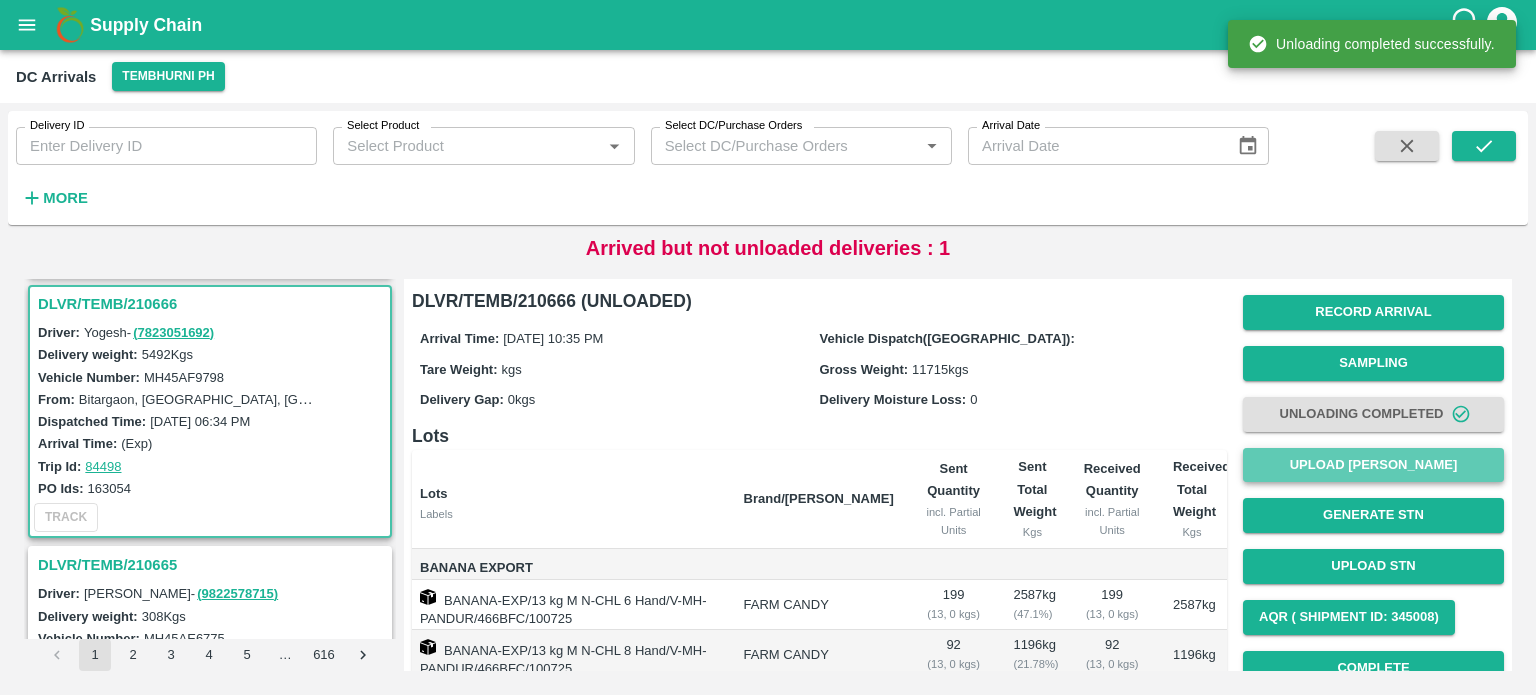 click on "Upload [PERSON_NAME]" at bounding box center [1373, 465] 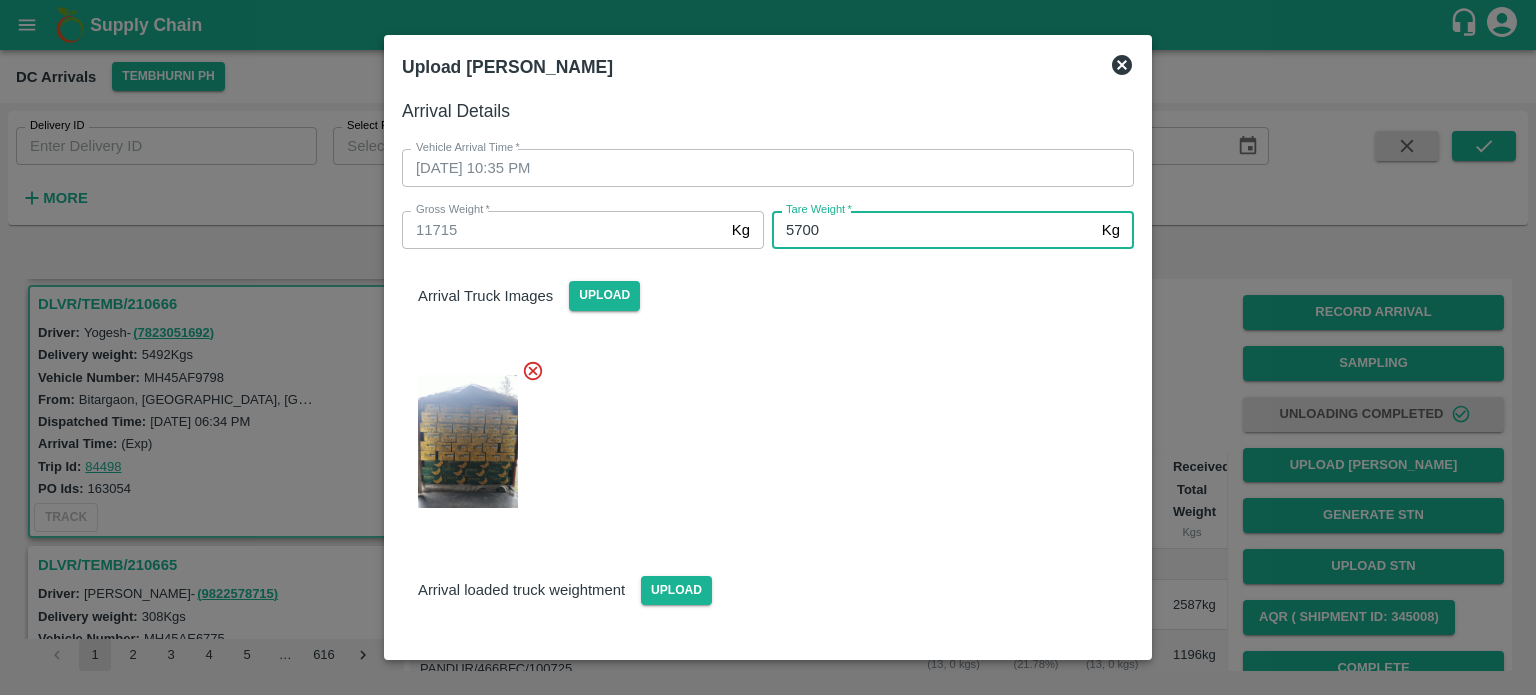 type on "5700" 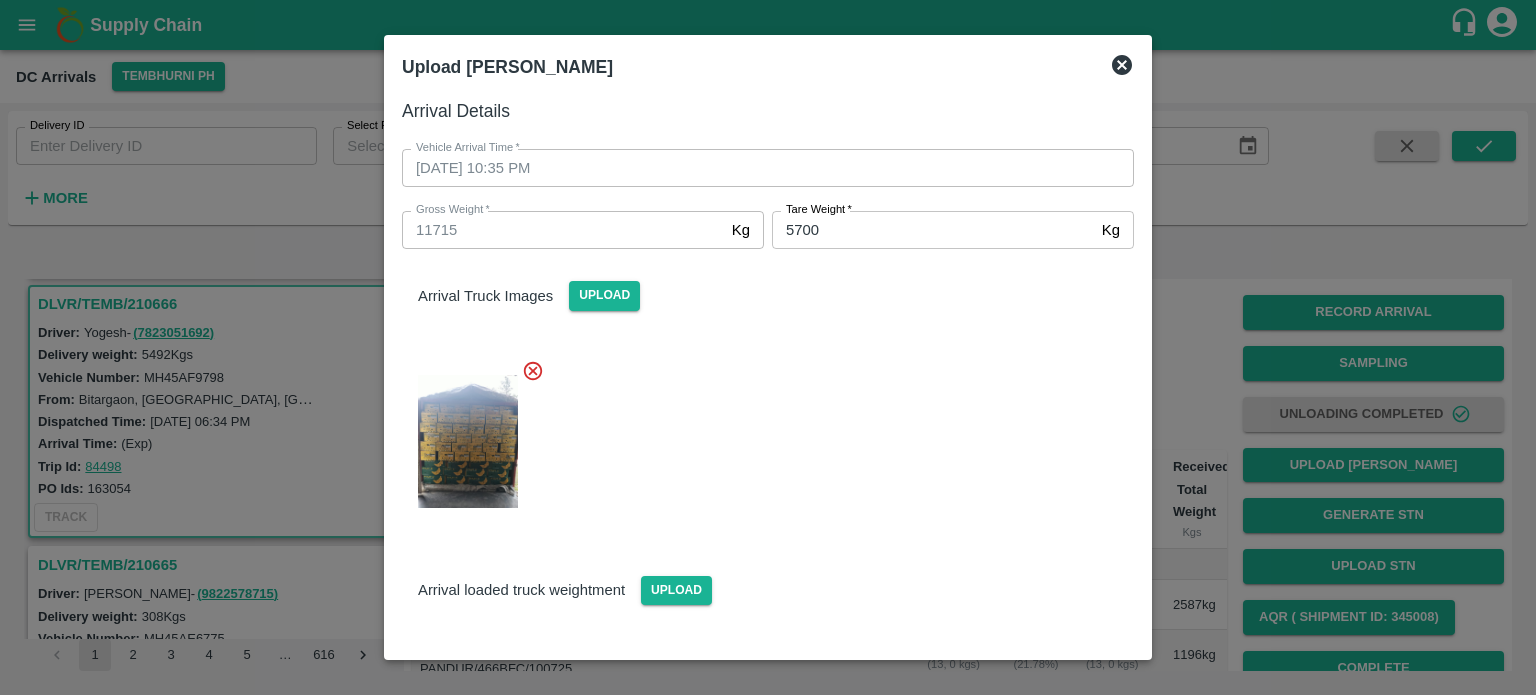 click at bounding box center (760, 435) 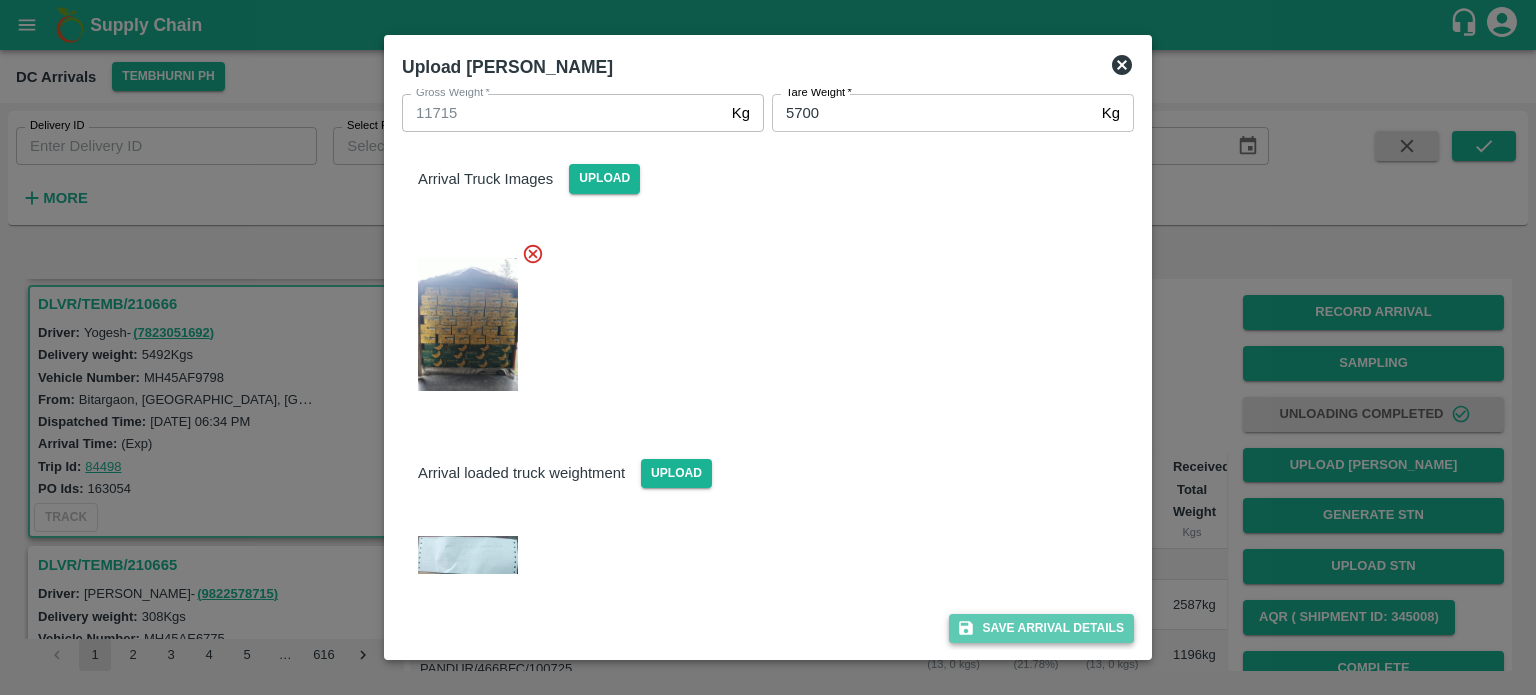 click on "Save Arrival Details" at bounding box center (1041, 628) 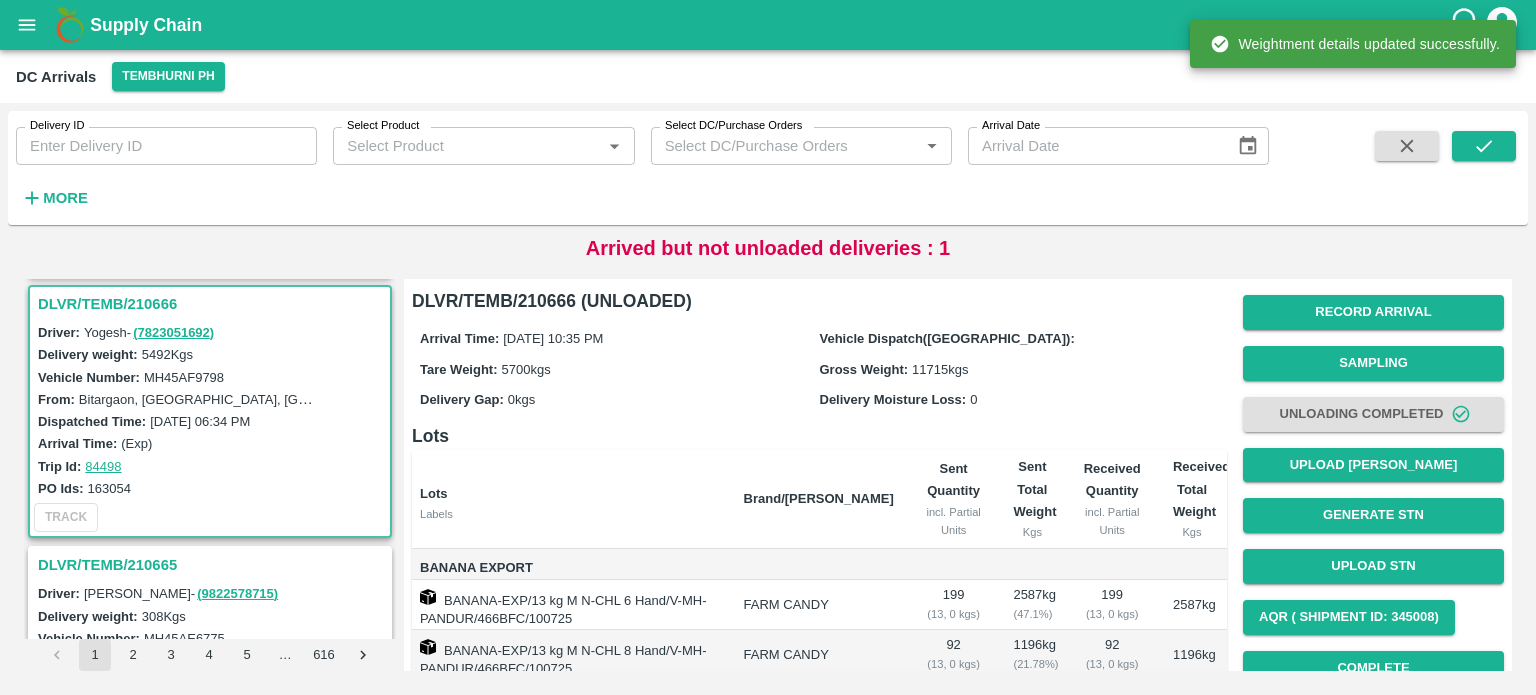 scroll, scrollTop: 256, scrollLeft: 0, axis: vertical 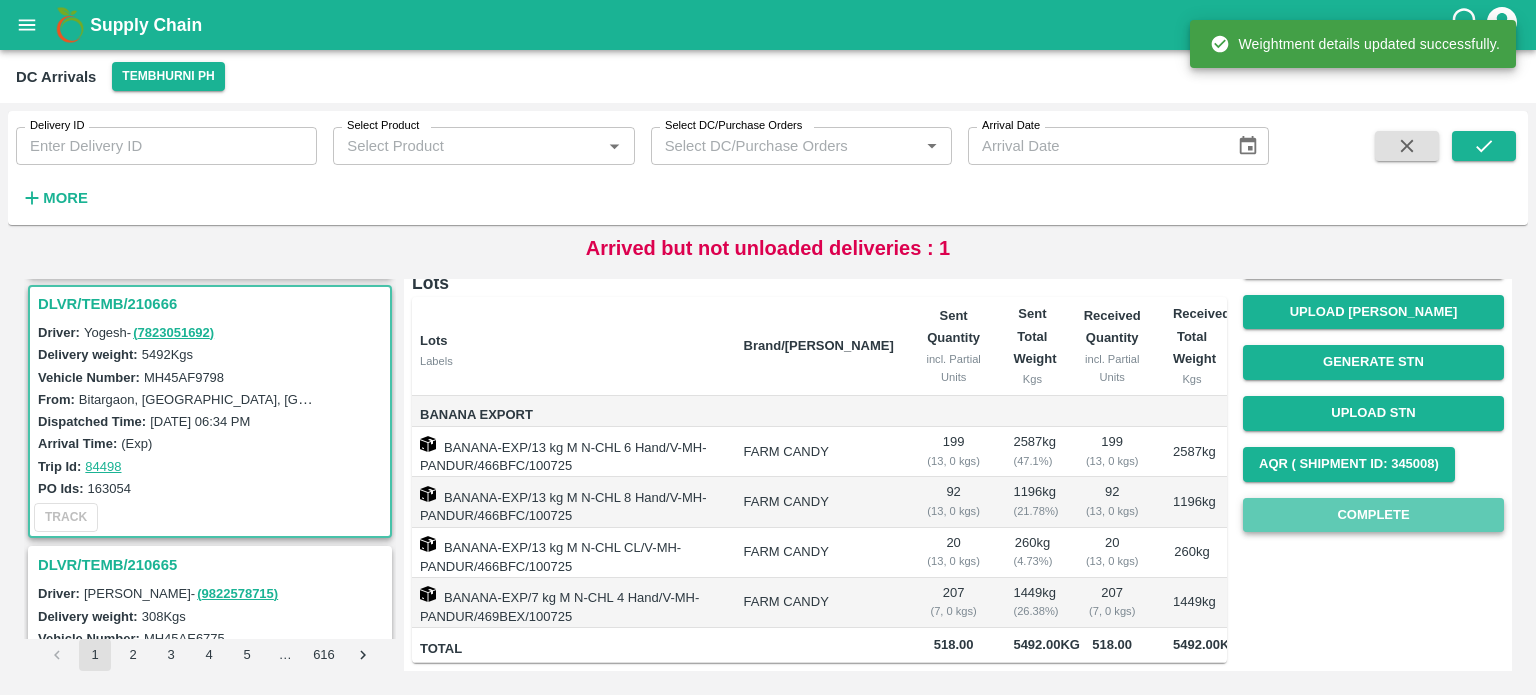 click on "Complete" at bounding box center [1373, 515] 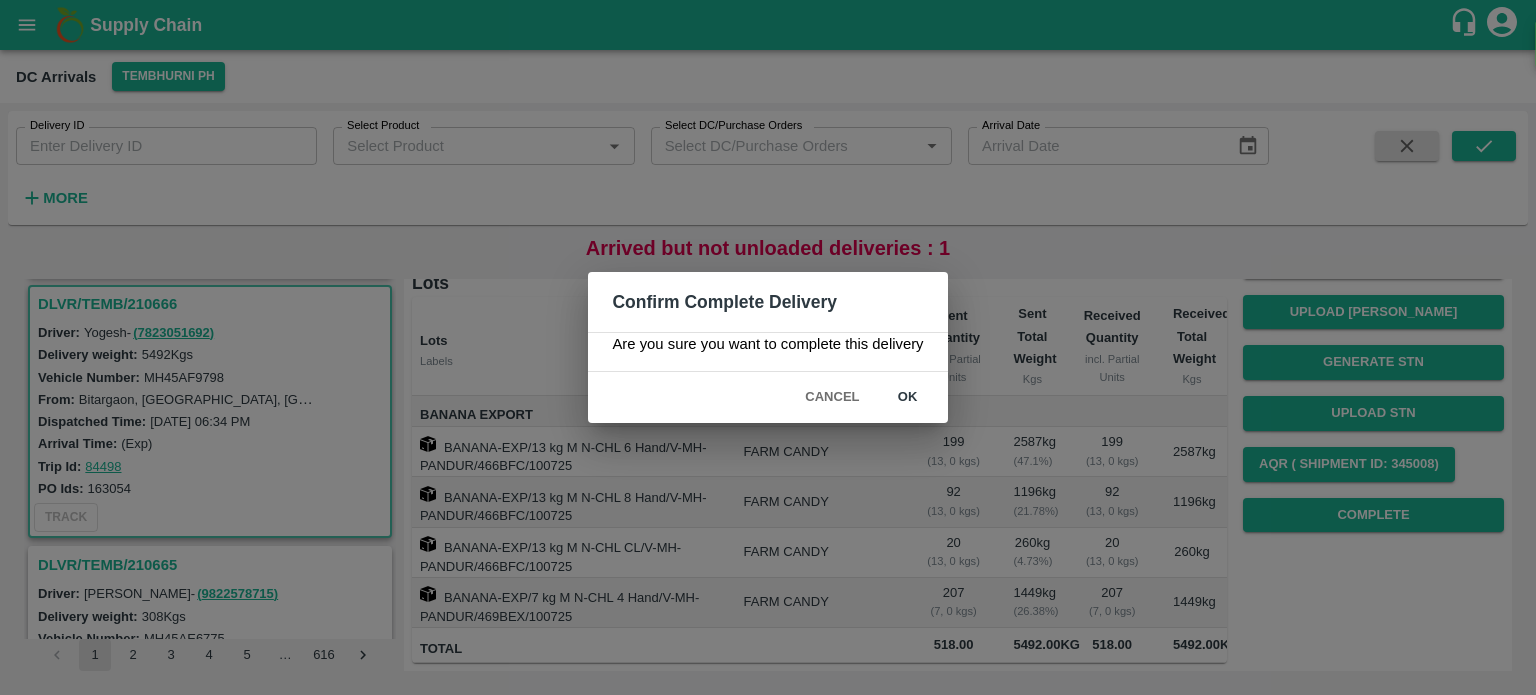 click on "ok" at bounding box center [908, 397] 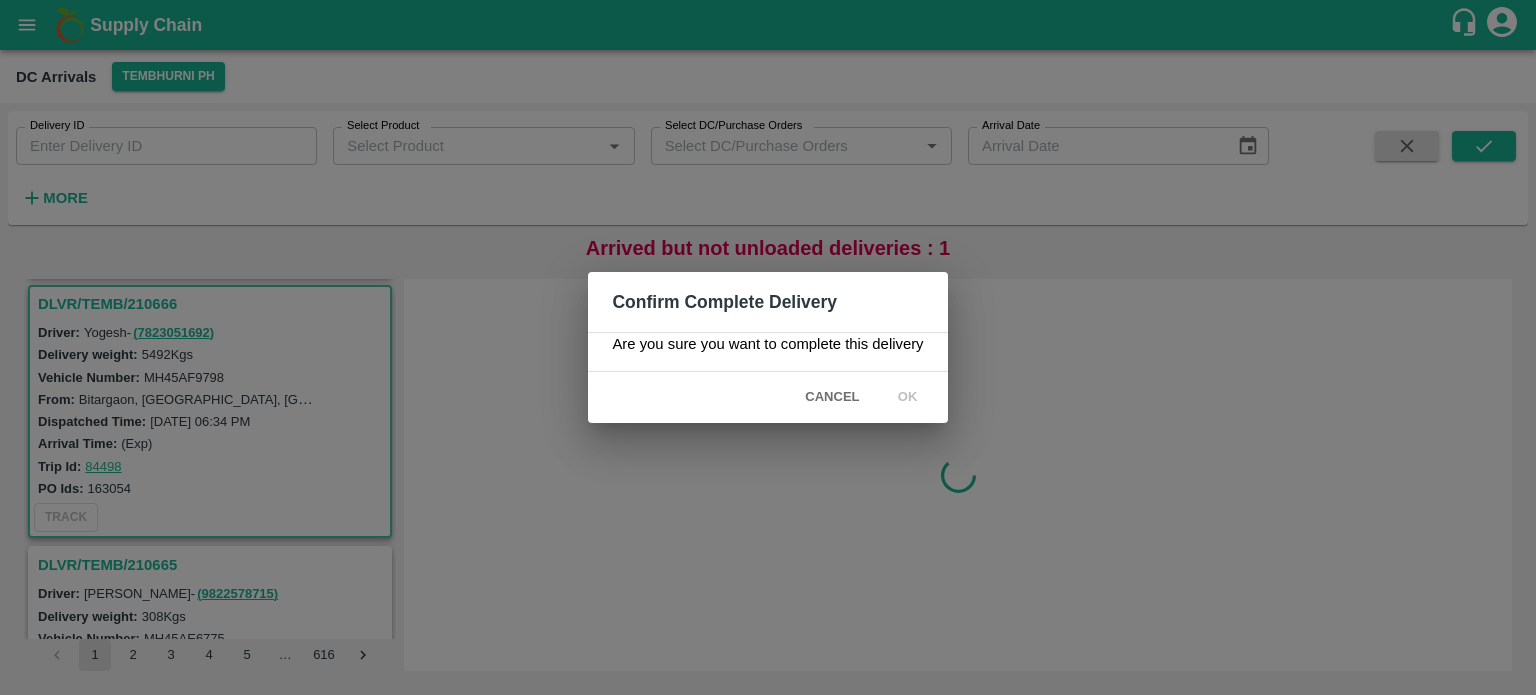 scroll, scrollTop: 0, scrollLeft: 0, axis: both 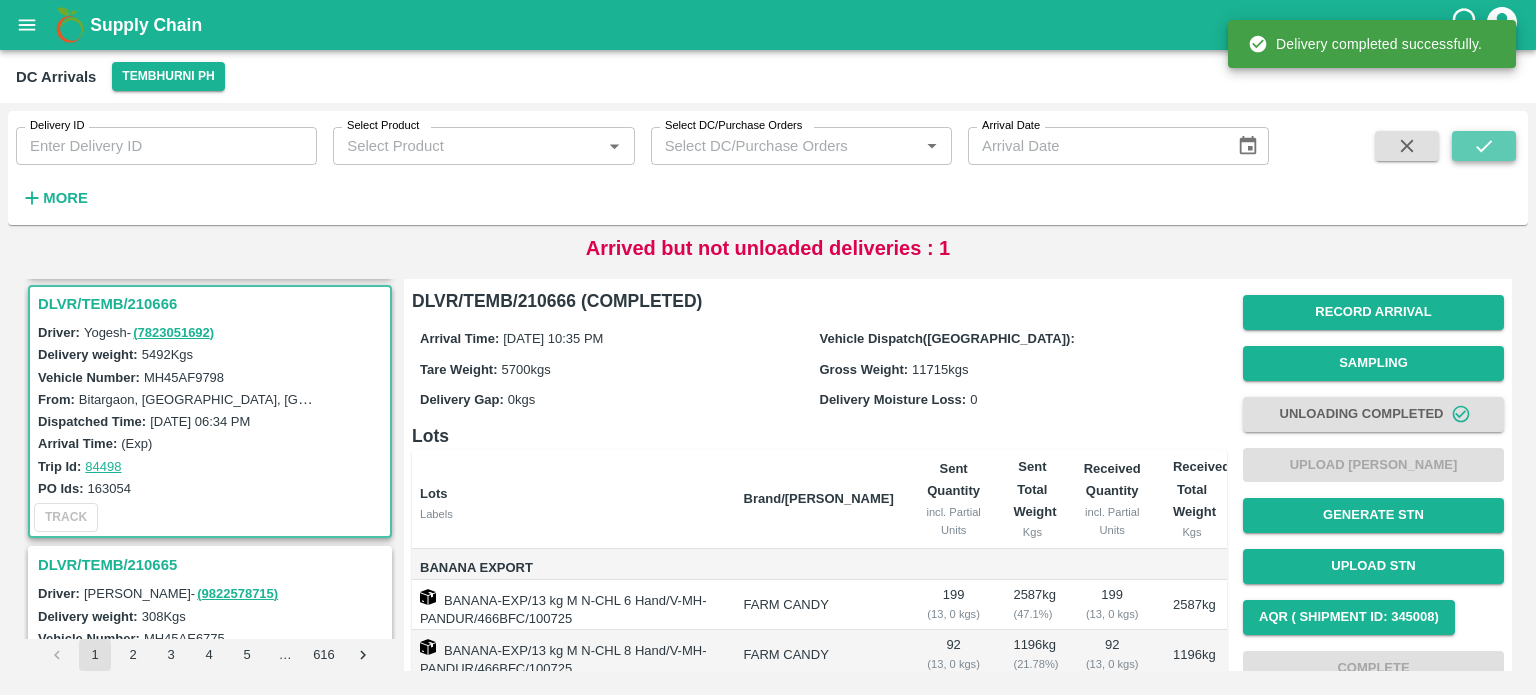 click at bounding box center (1484, 146) 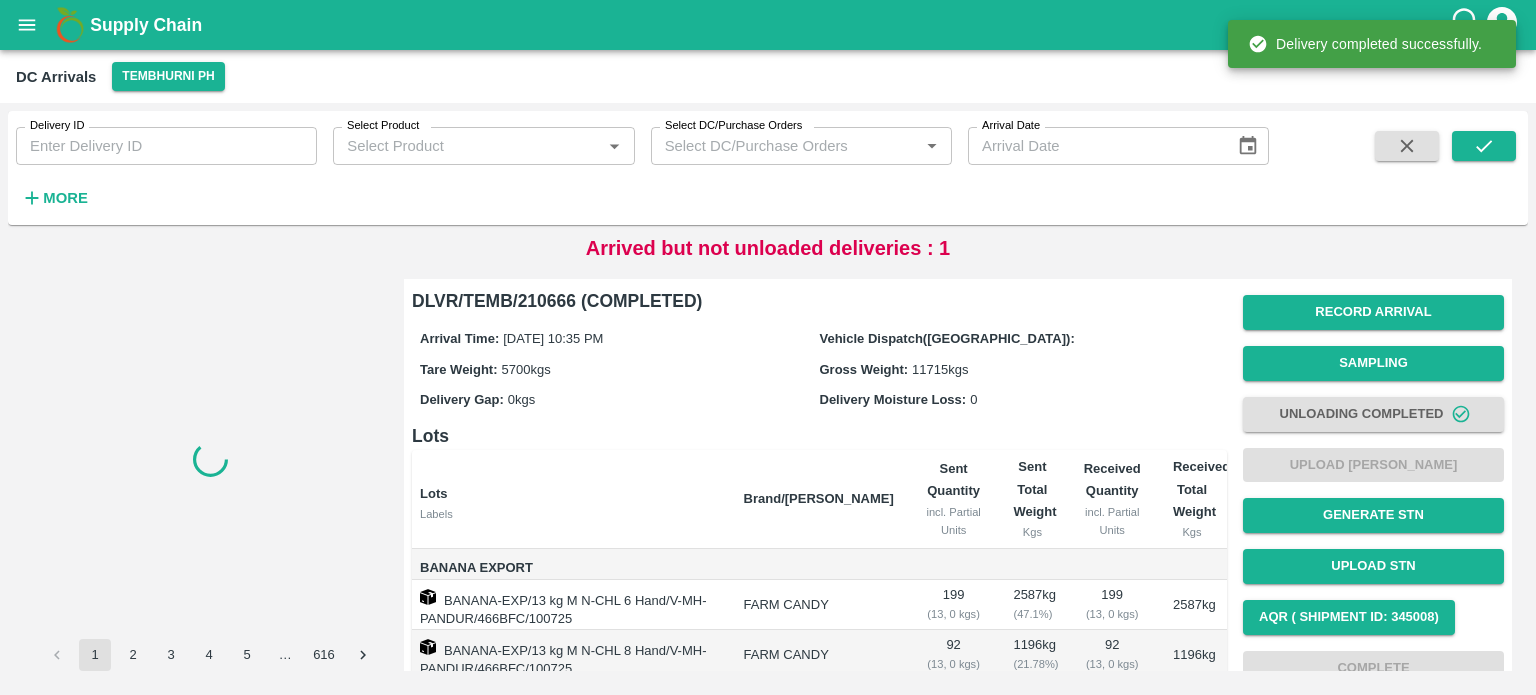 scroll, scrollTop: 0, scrollLeft: 0, axis: both 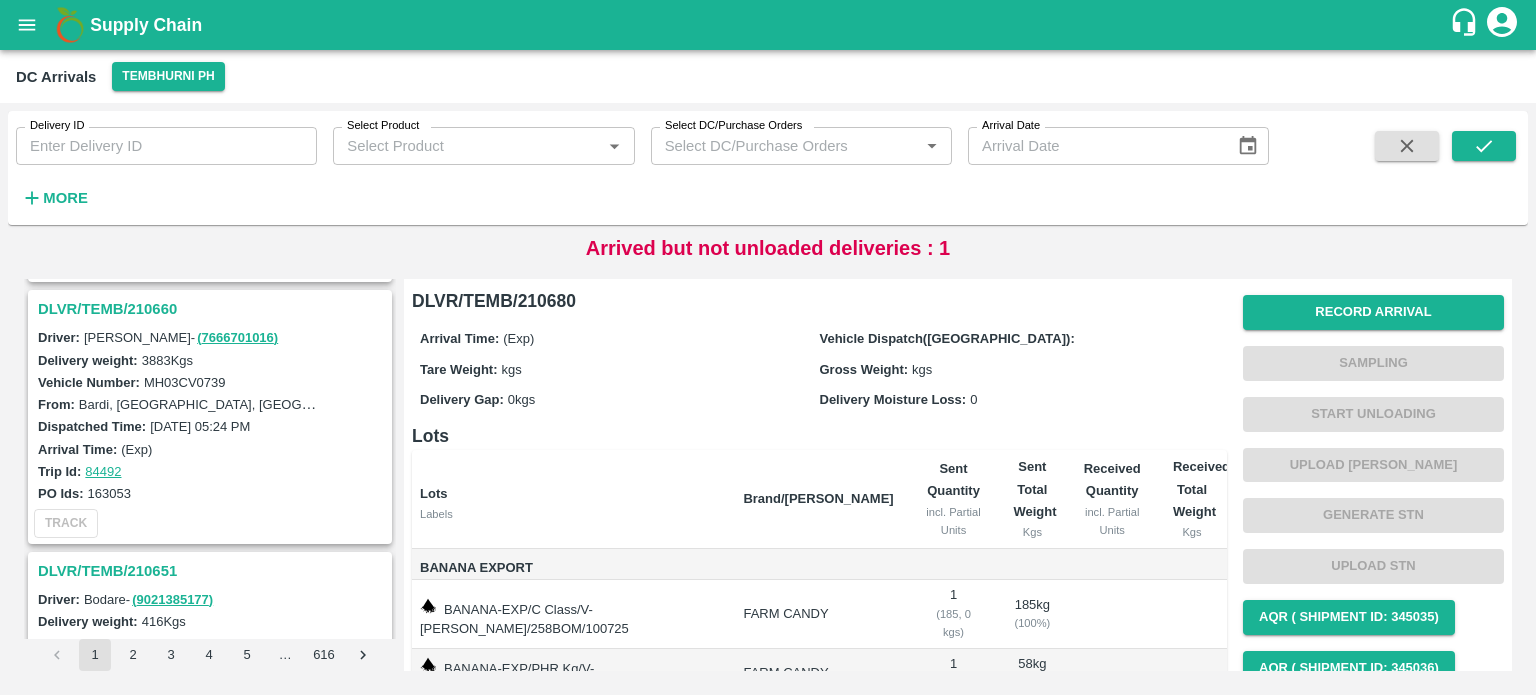 click on "DLVR/TEMB/210660" at bounding box center (213, 309) 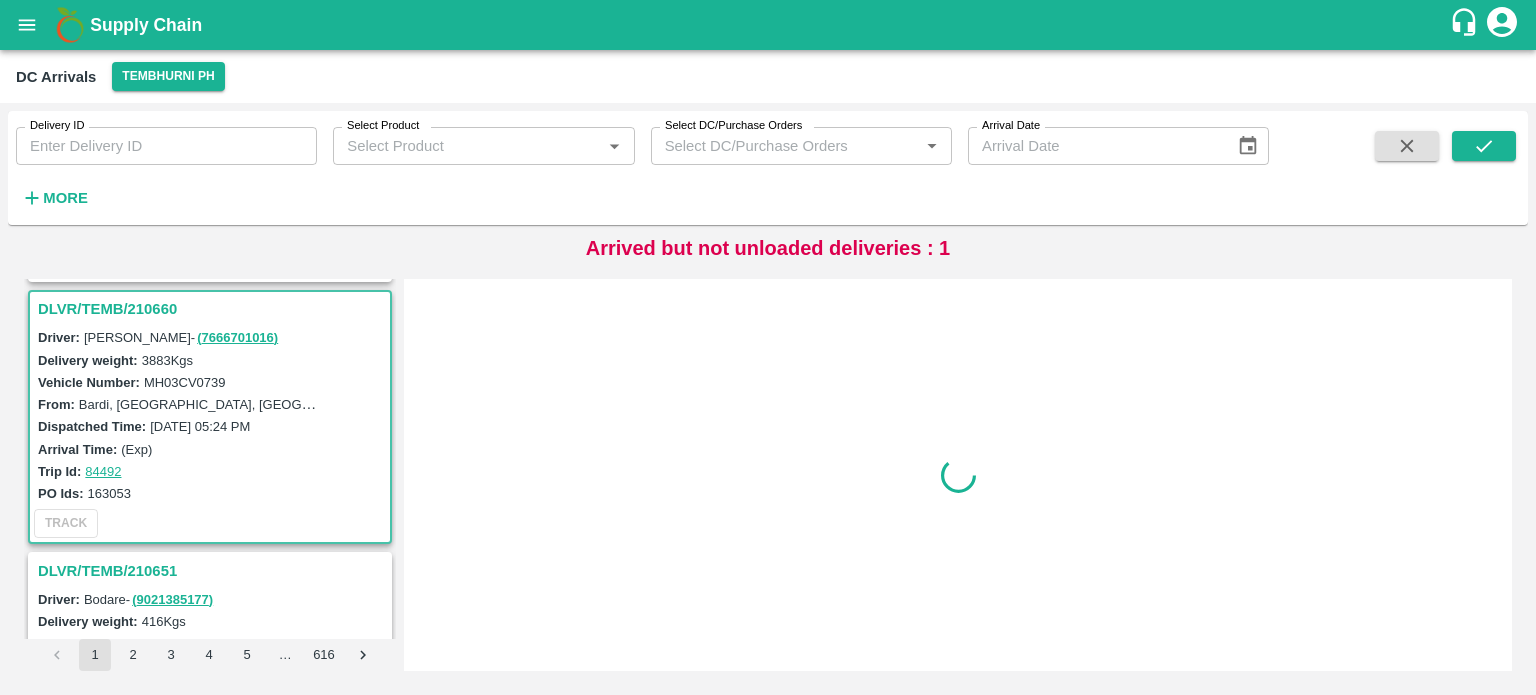 scroll, scrollTop: 1308, scrollLeft: 0, axis: vertical 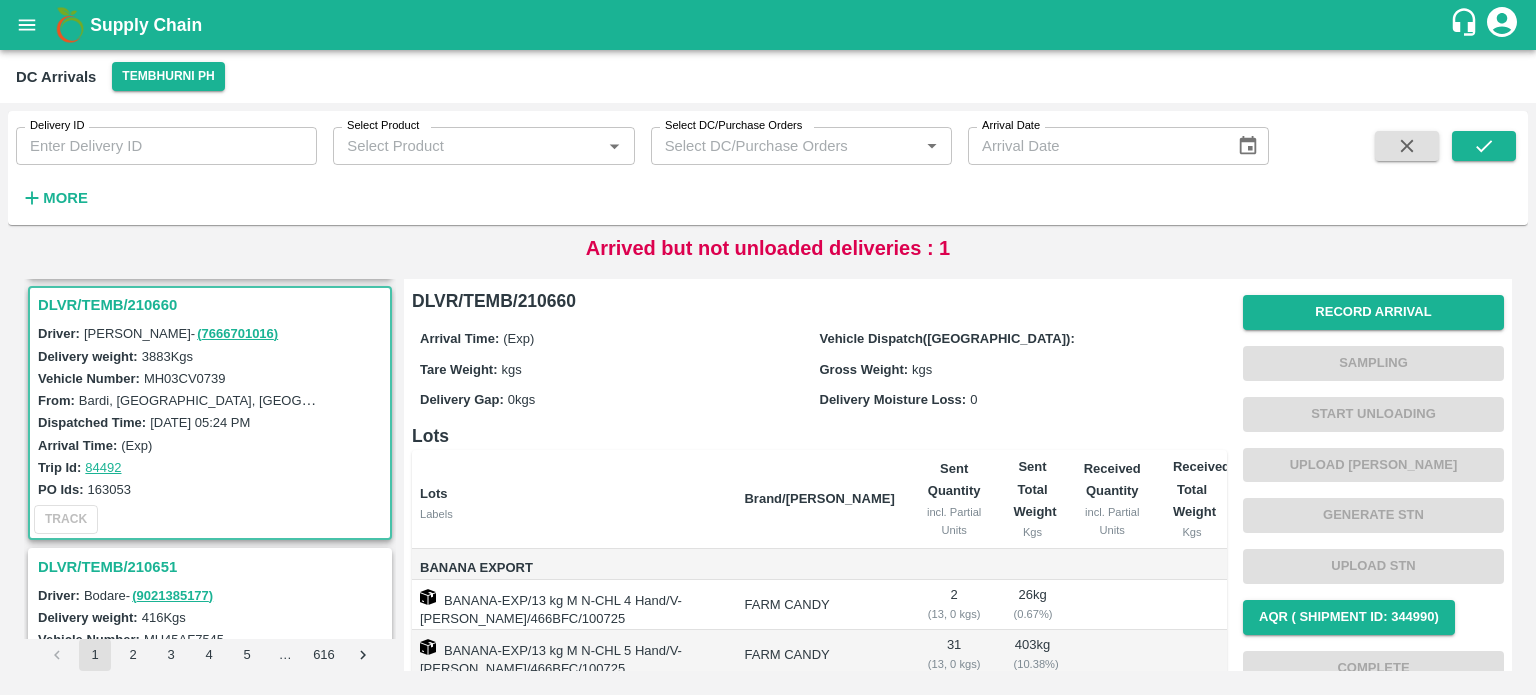 click on "MH03CV0739" at bounding box center (185, 378) 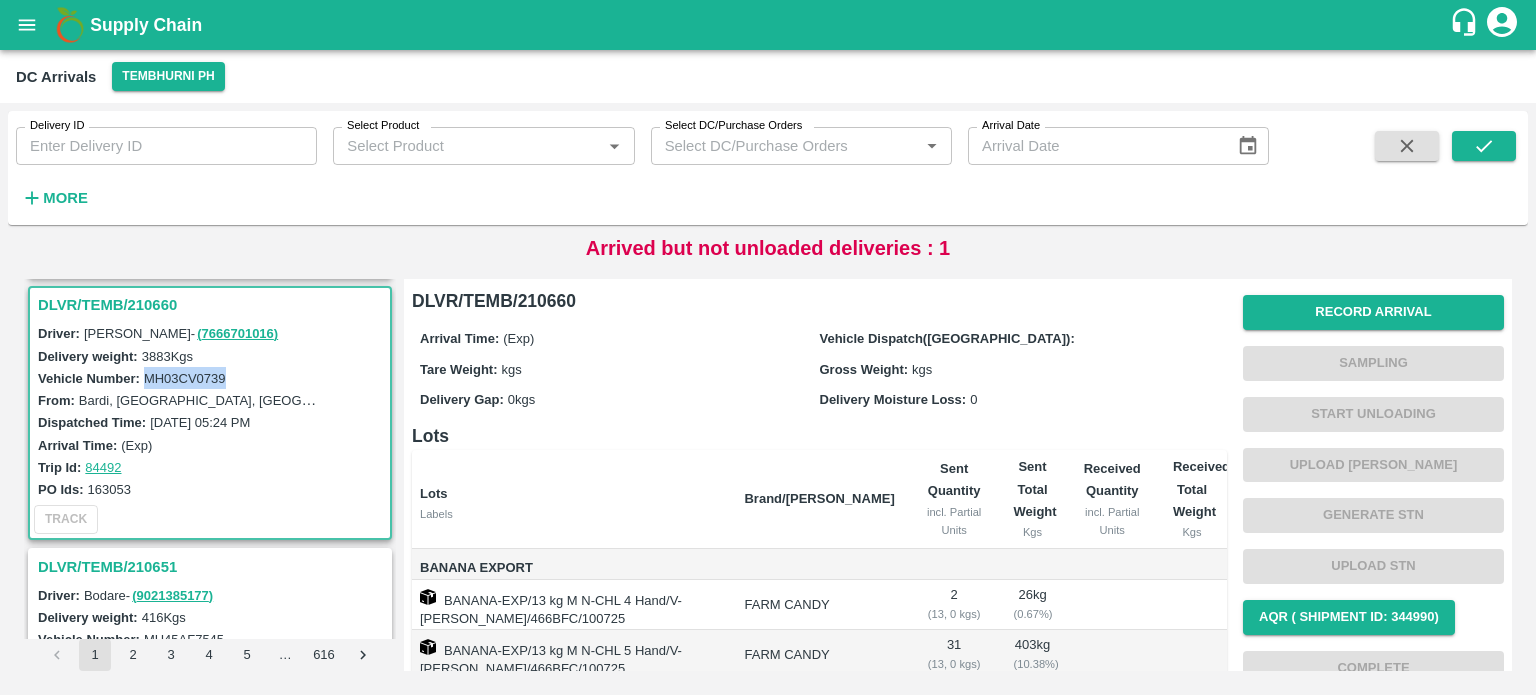 click on "MH03CV0739" at bounding box center [185, 378] 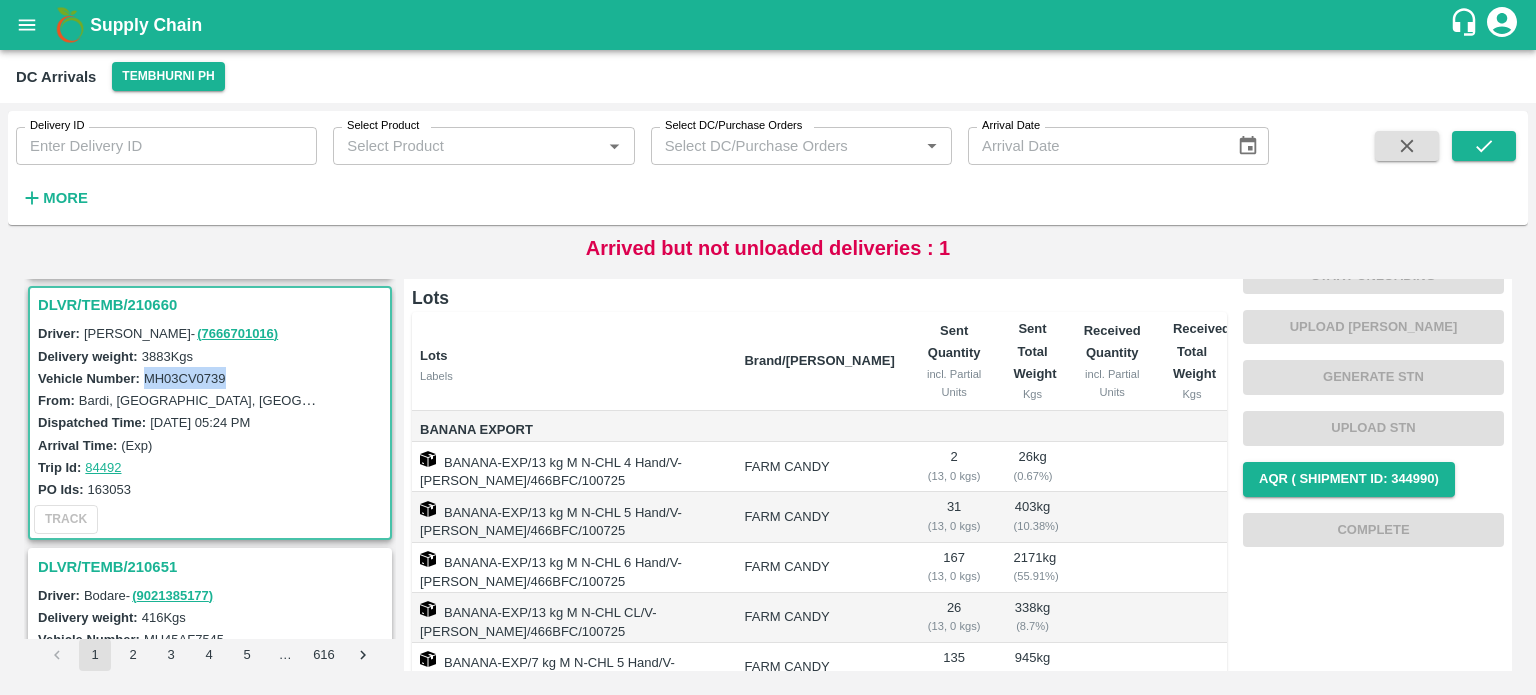 scroll, scrollTop: 0, scrollLeft: 0, axis: both 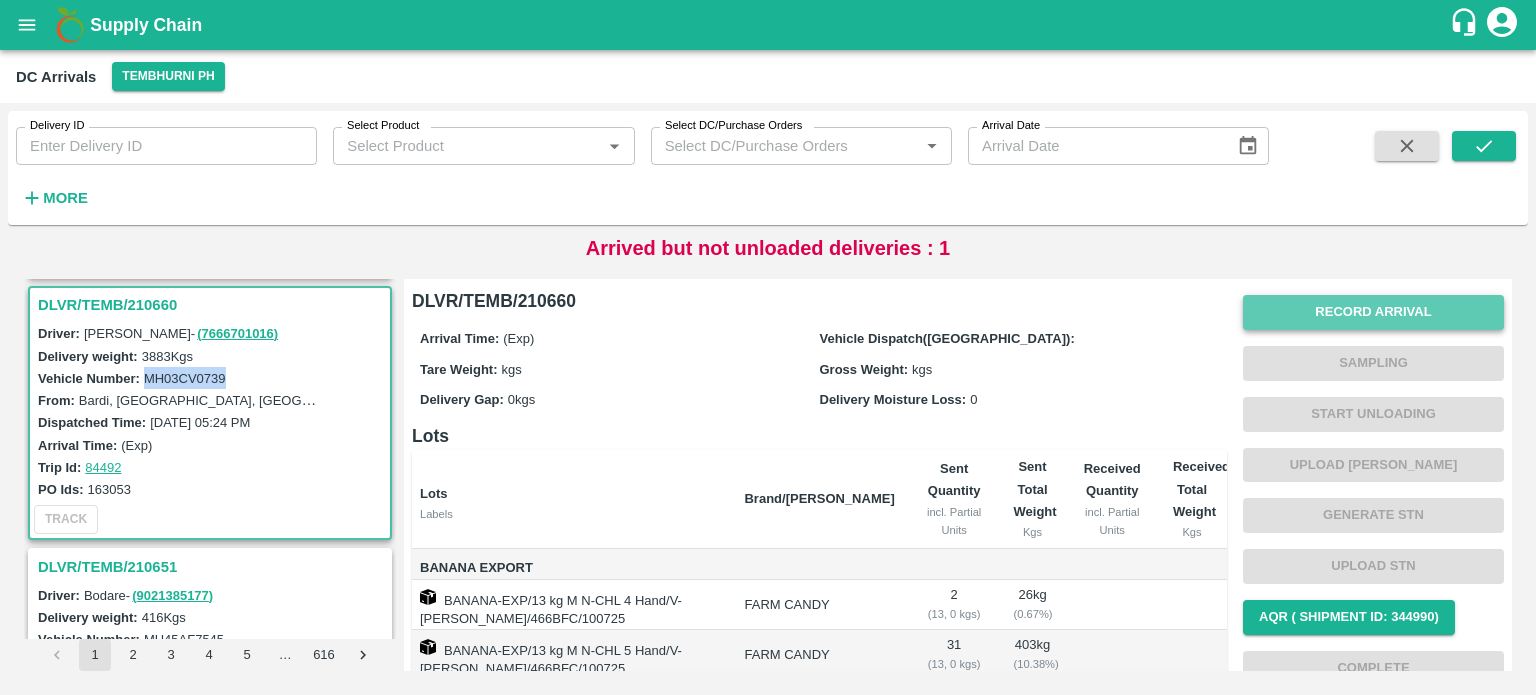 click on "Record Arrival" at bounding box center [1373, 312] 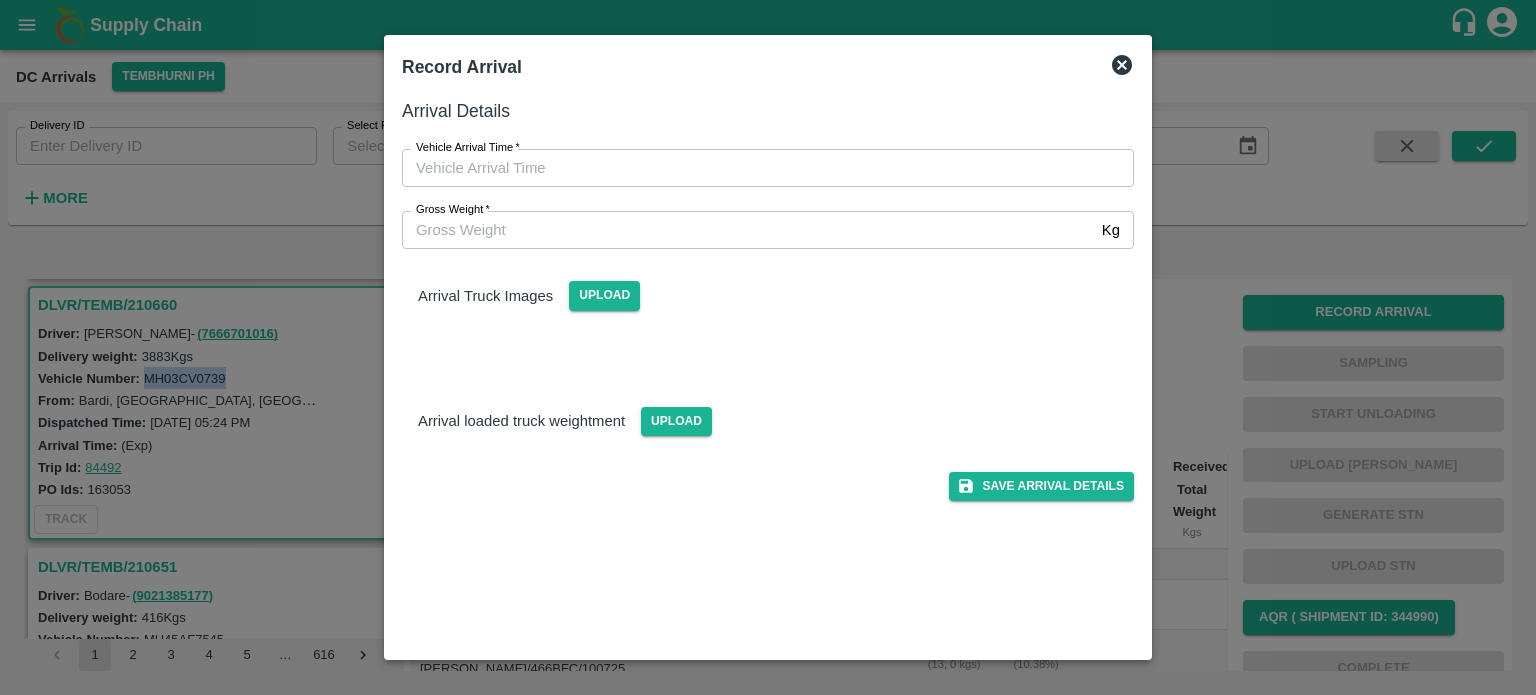 type on "DD/MM/YYYY hh:mm aa" 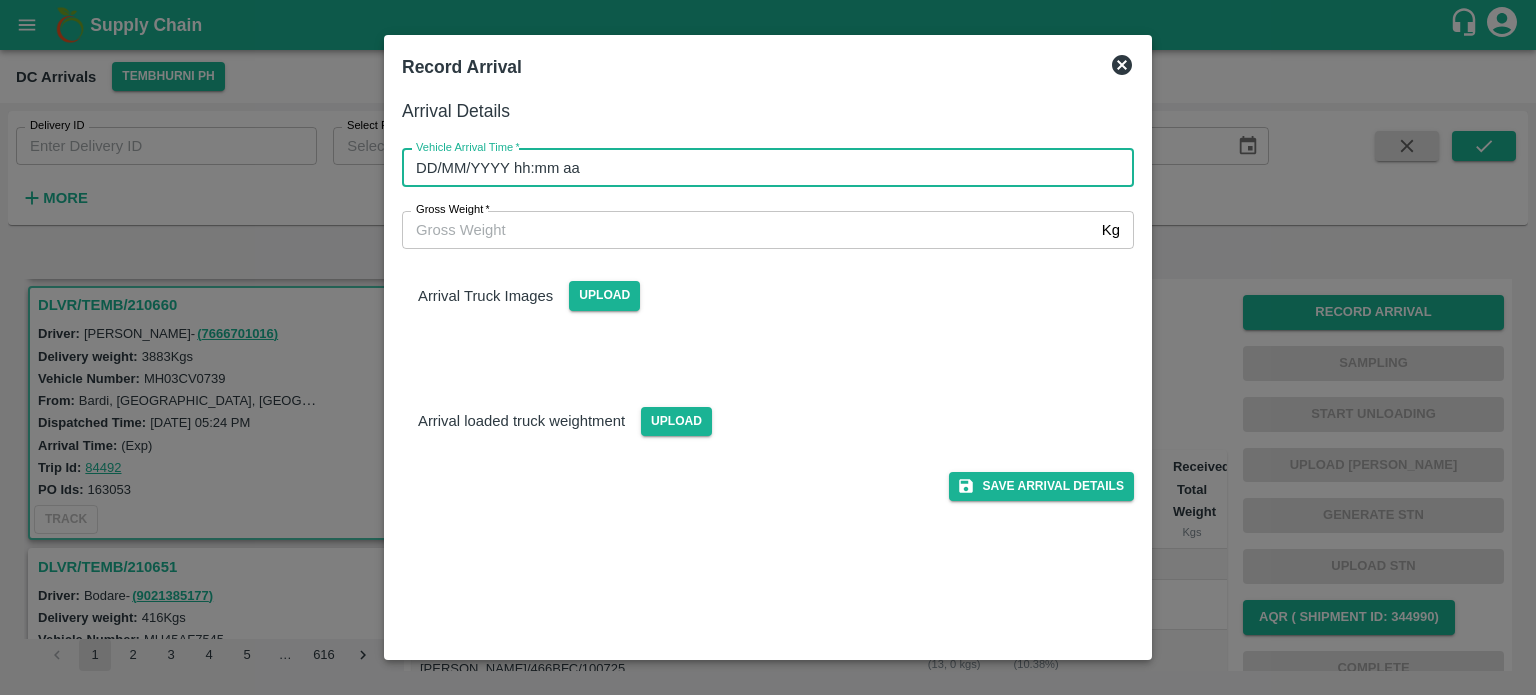 click on "DD/MM/YYYY hh:mm aa" at bounding box center (761, 168) 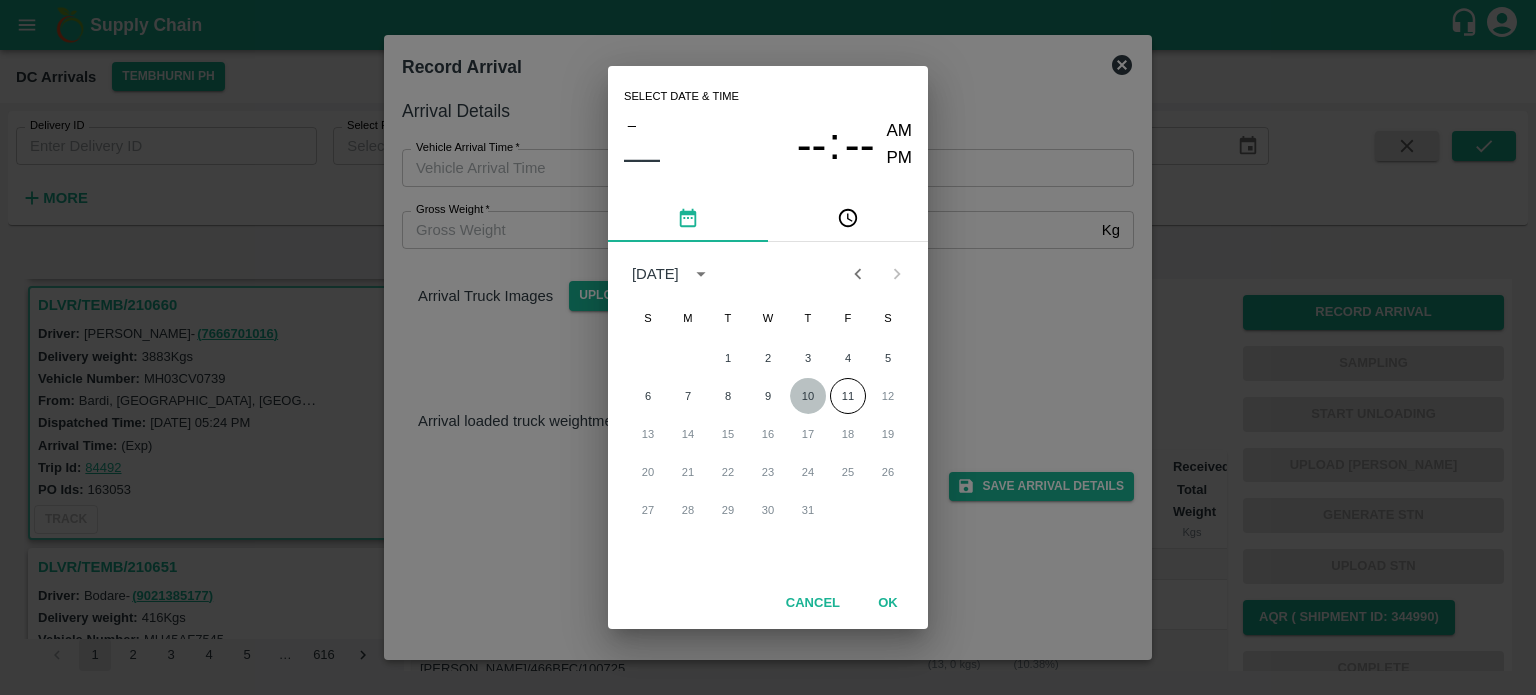 click on "10" at bounding box center (808, 396) 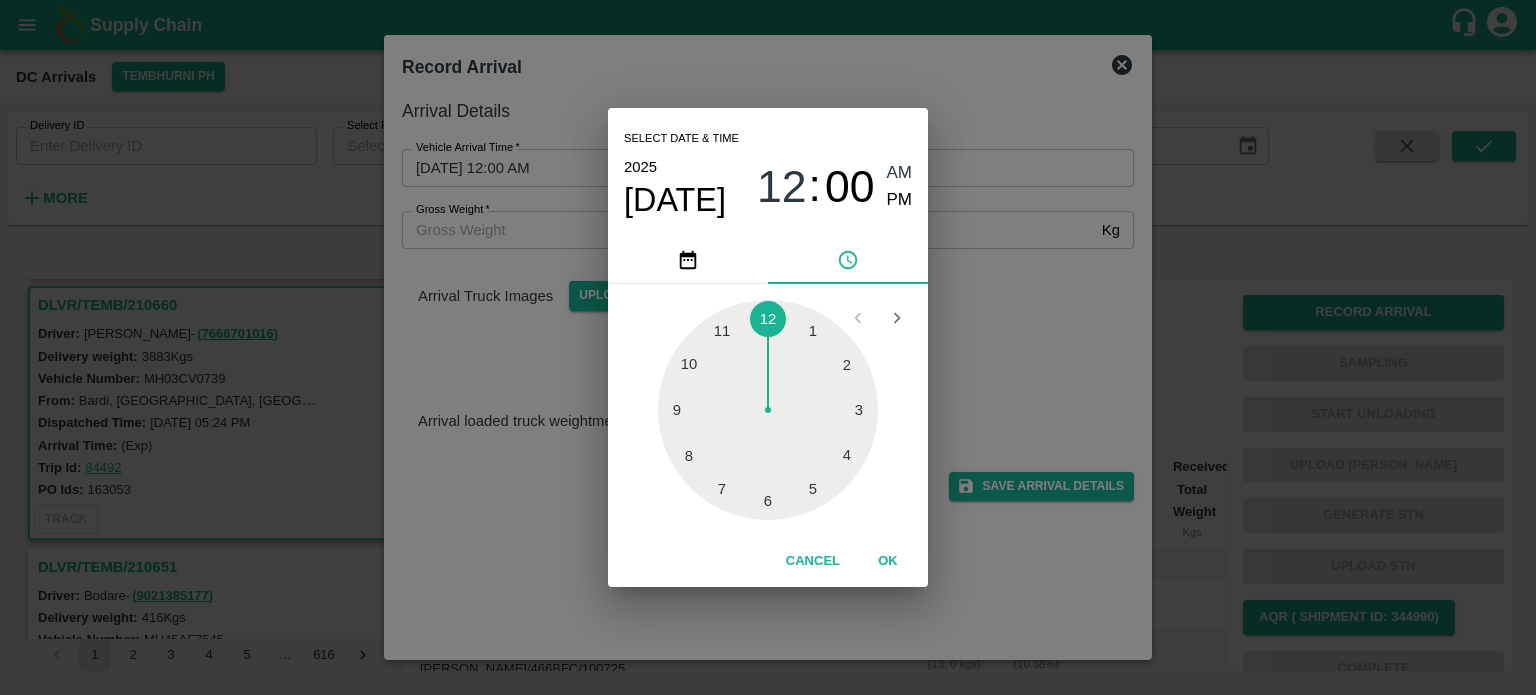 click at bounding box center [768, 410] 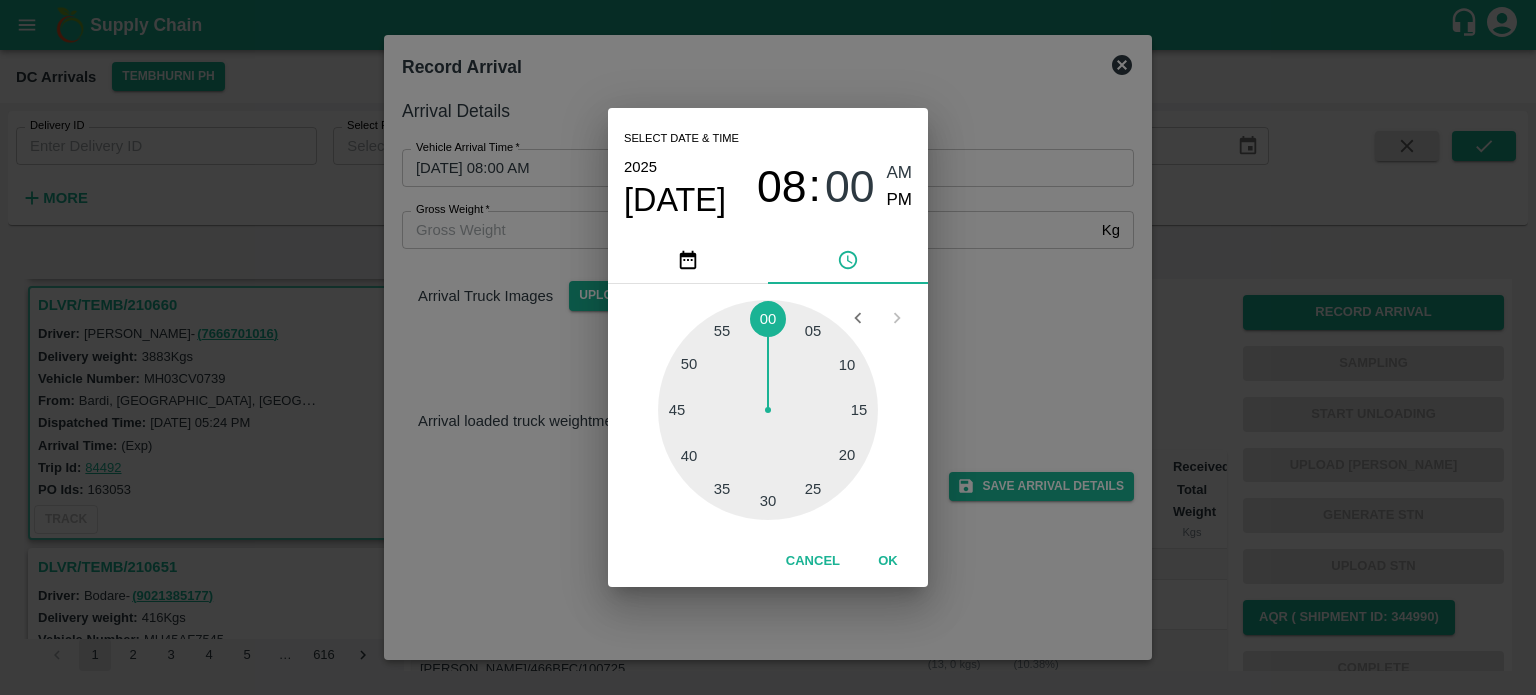 click at bounding box center [768, 410] 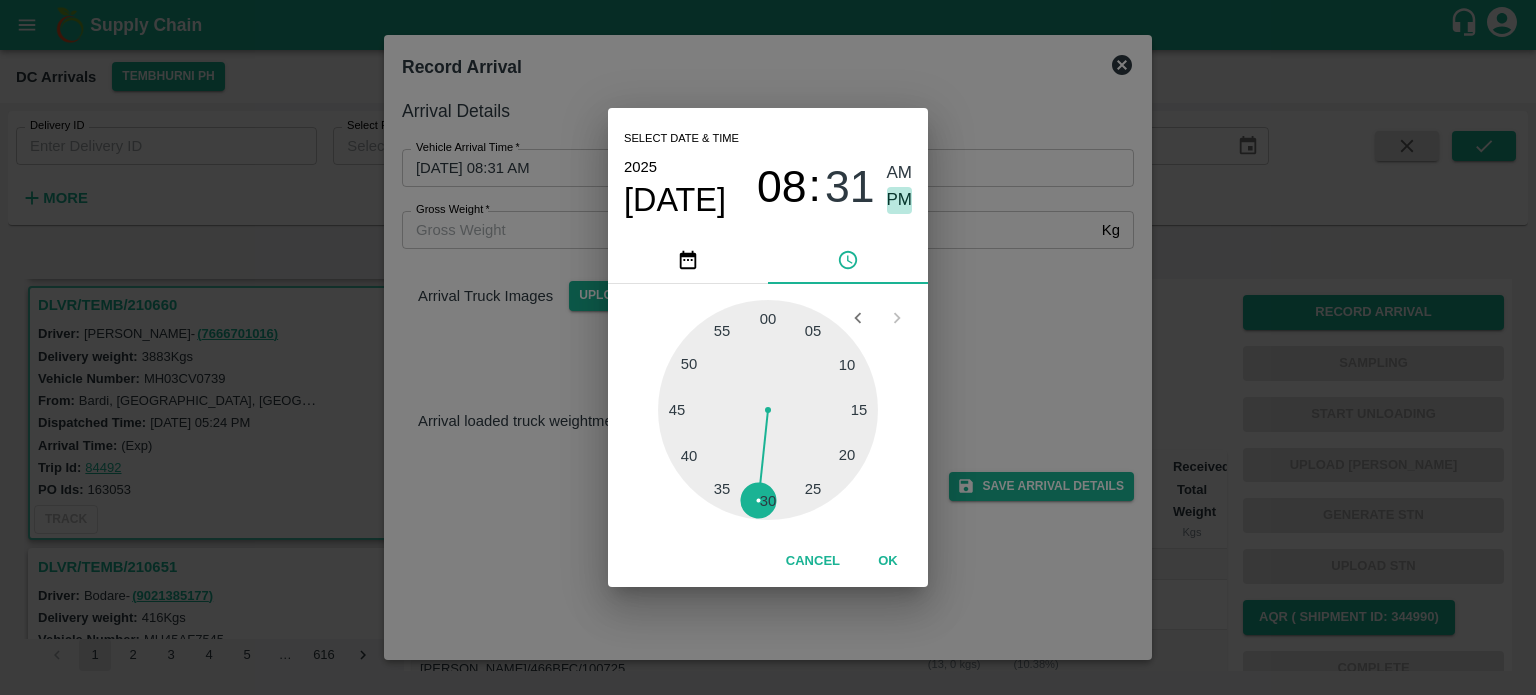 click on "PM" at bounding box center [900, 200] 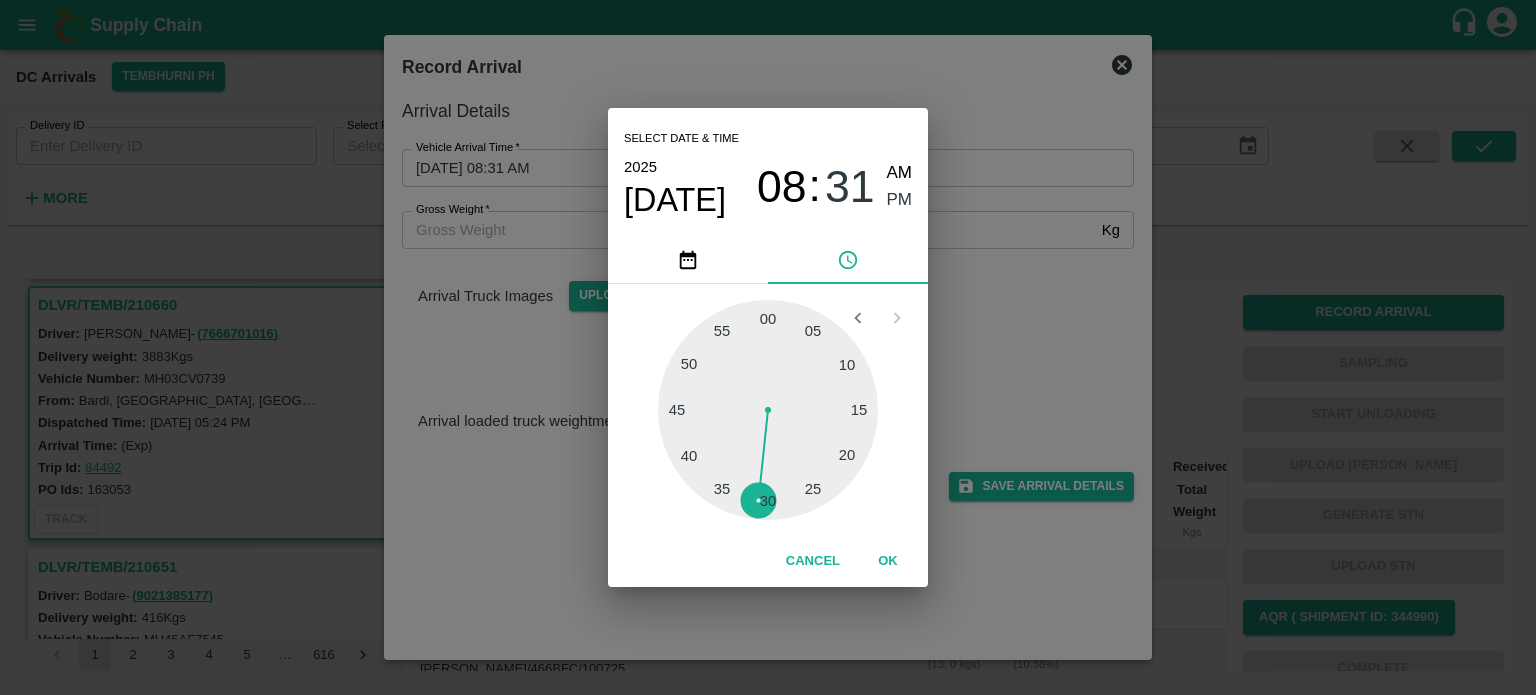 type on "[DATE] 08:31 PM" 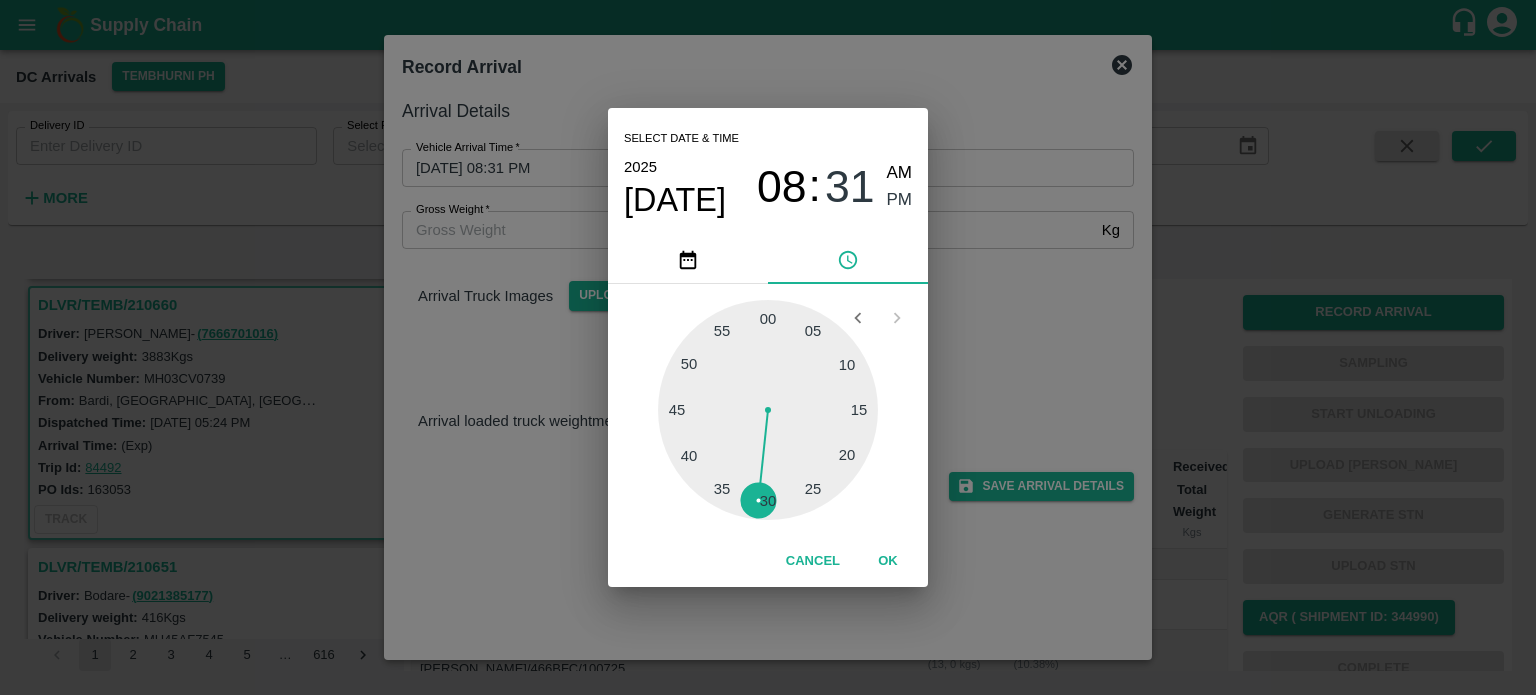 click on "Select date & time [DATE] 08 : 31 AM PM 05 10 15 20 25 30 35 40 45 50 55 00 Cancel OK" at bounding box center [768, 347] 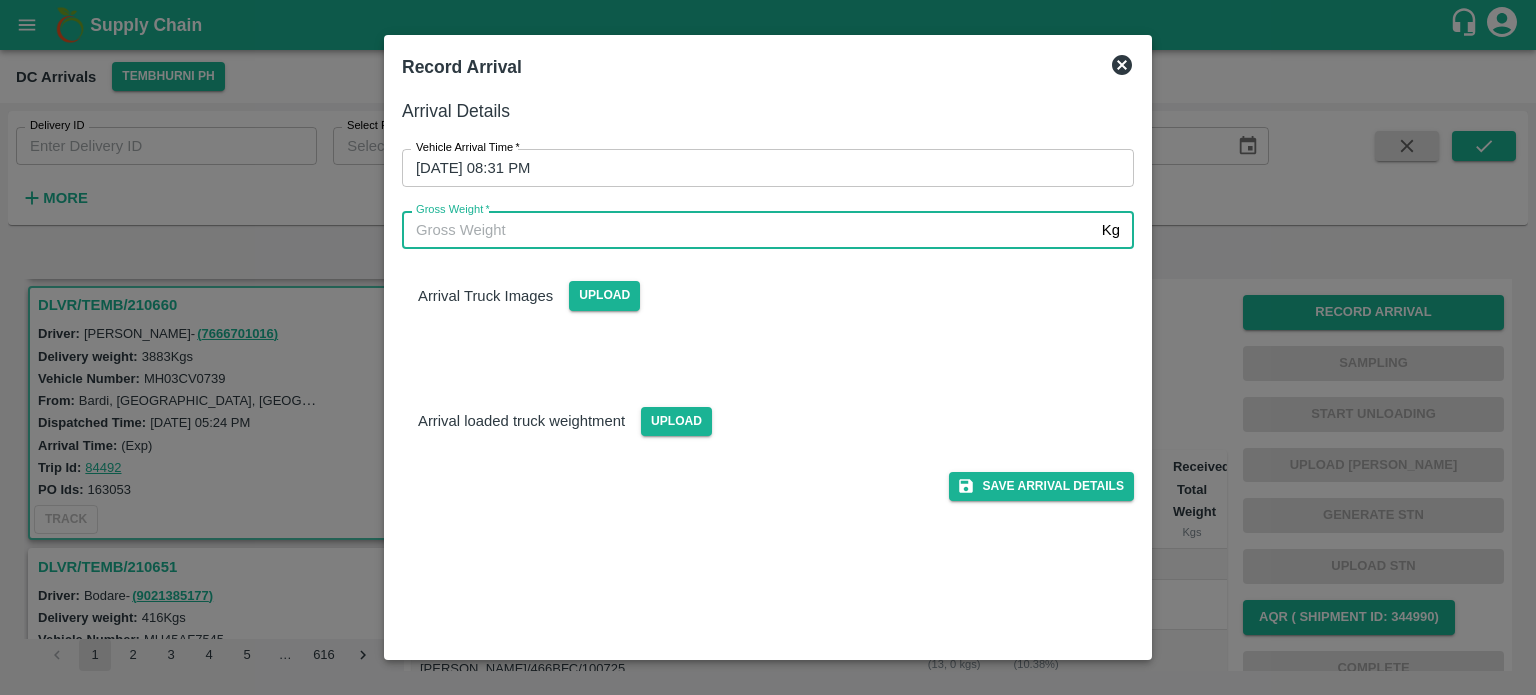 click on "Gross Weight   *" at bounding box center [748, 230] 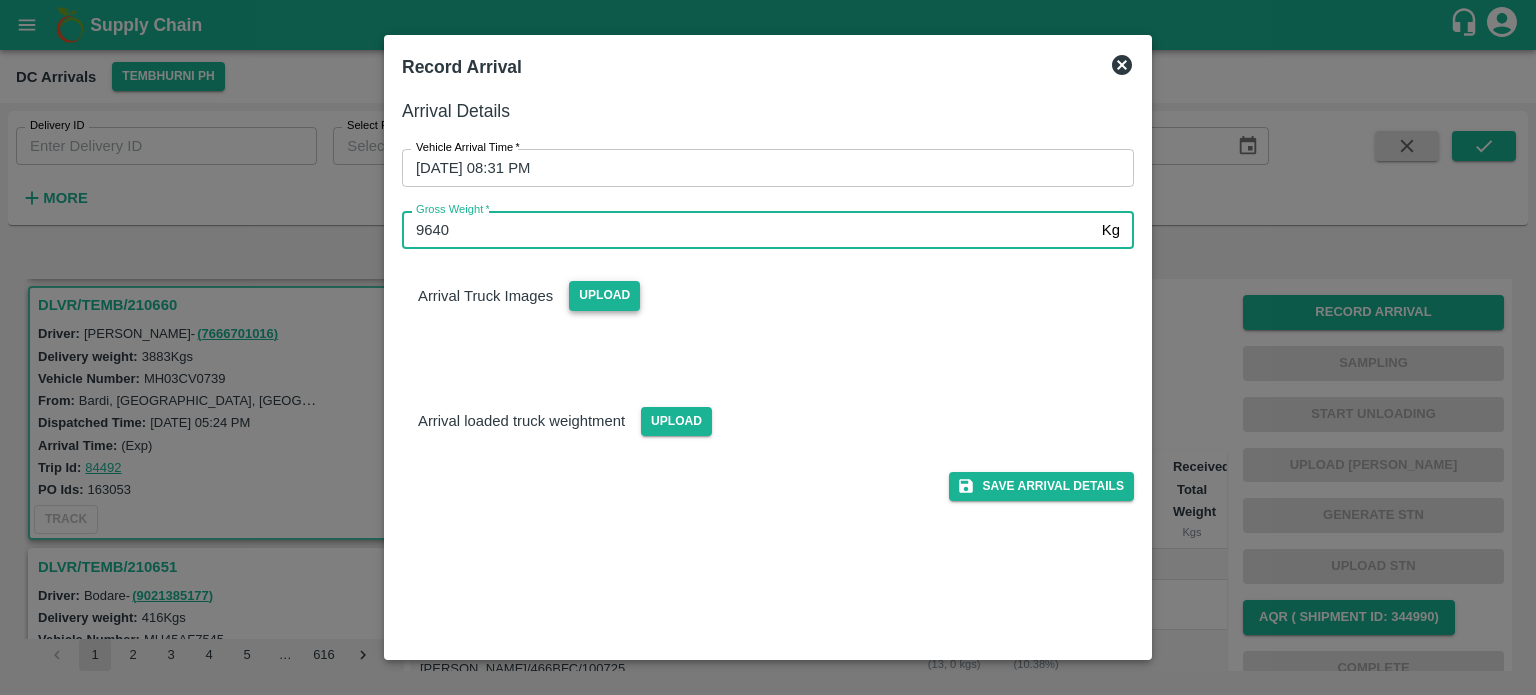 type on "9640" 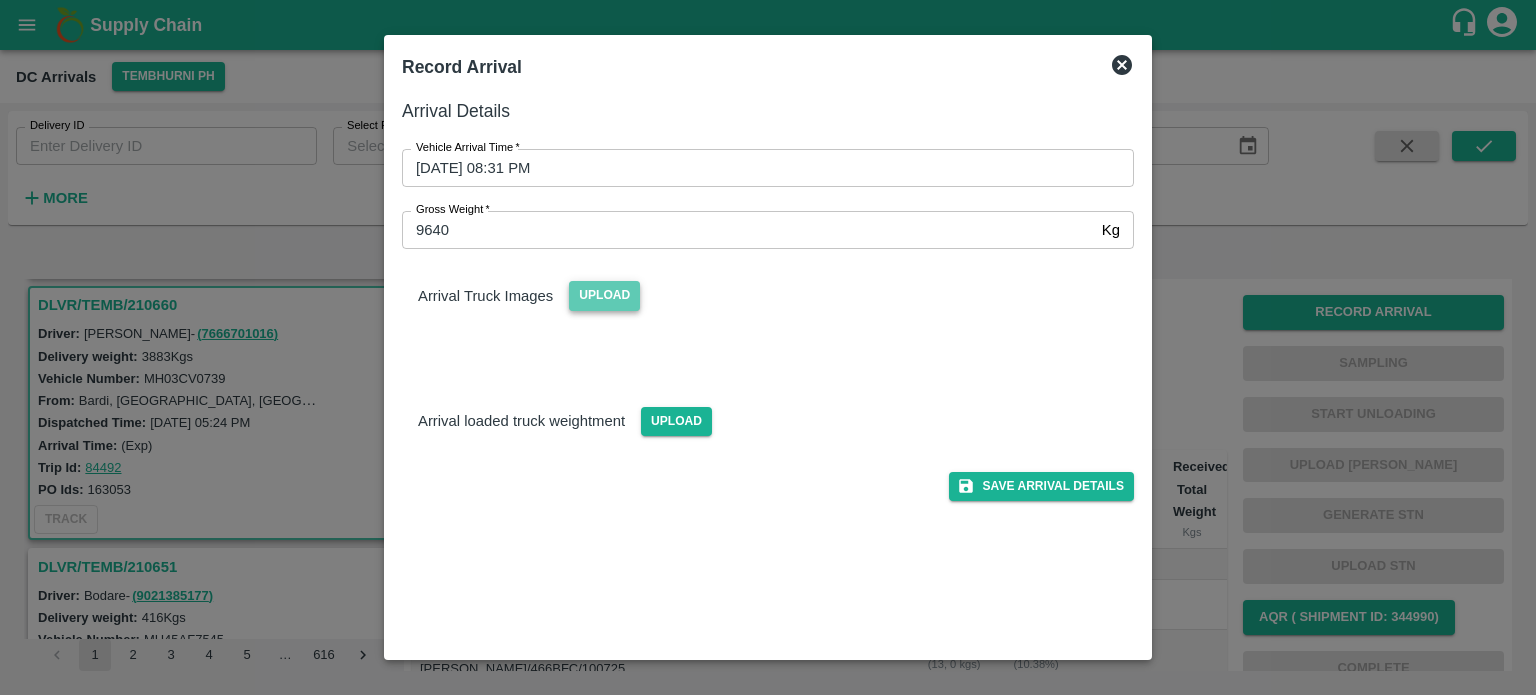 click on "Upload" at bounding box center (604, 295) 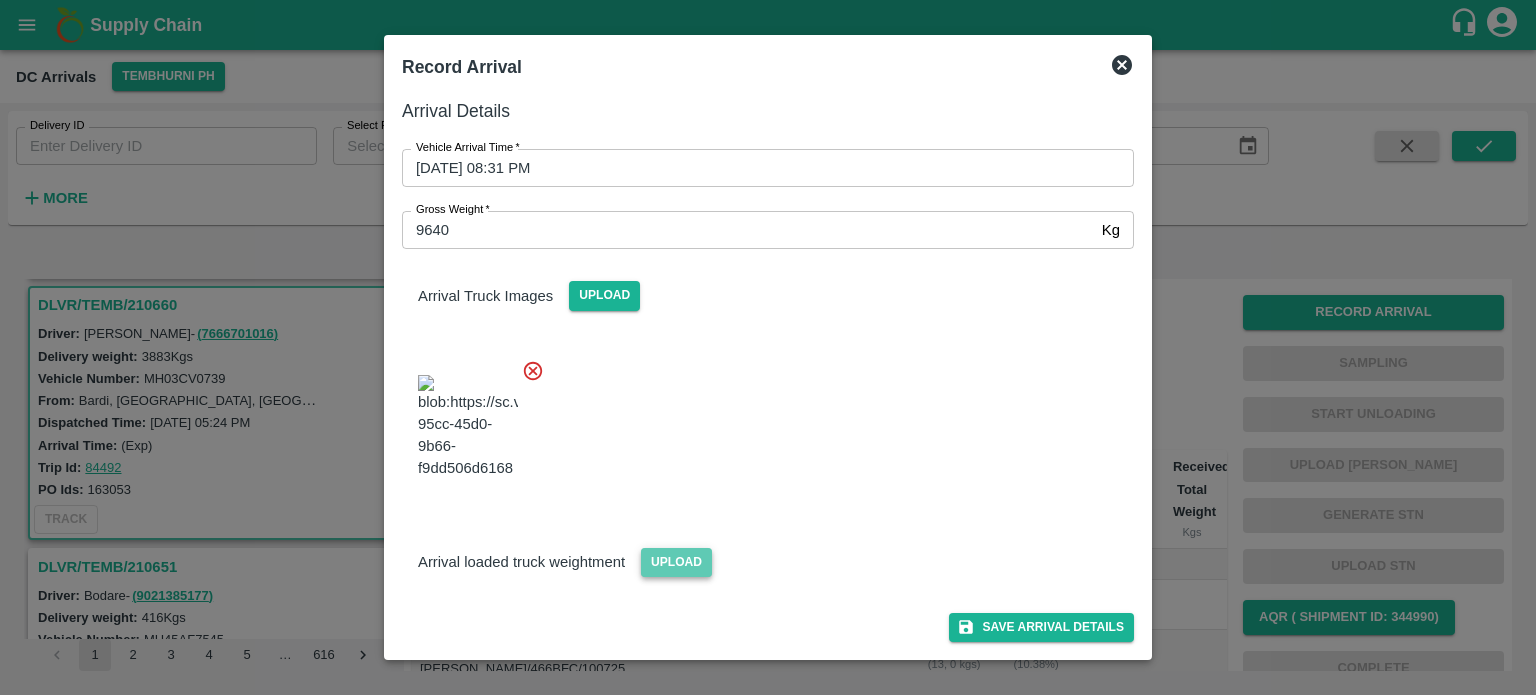 click on "Upload" at bounding box center [676, 562] 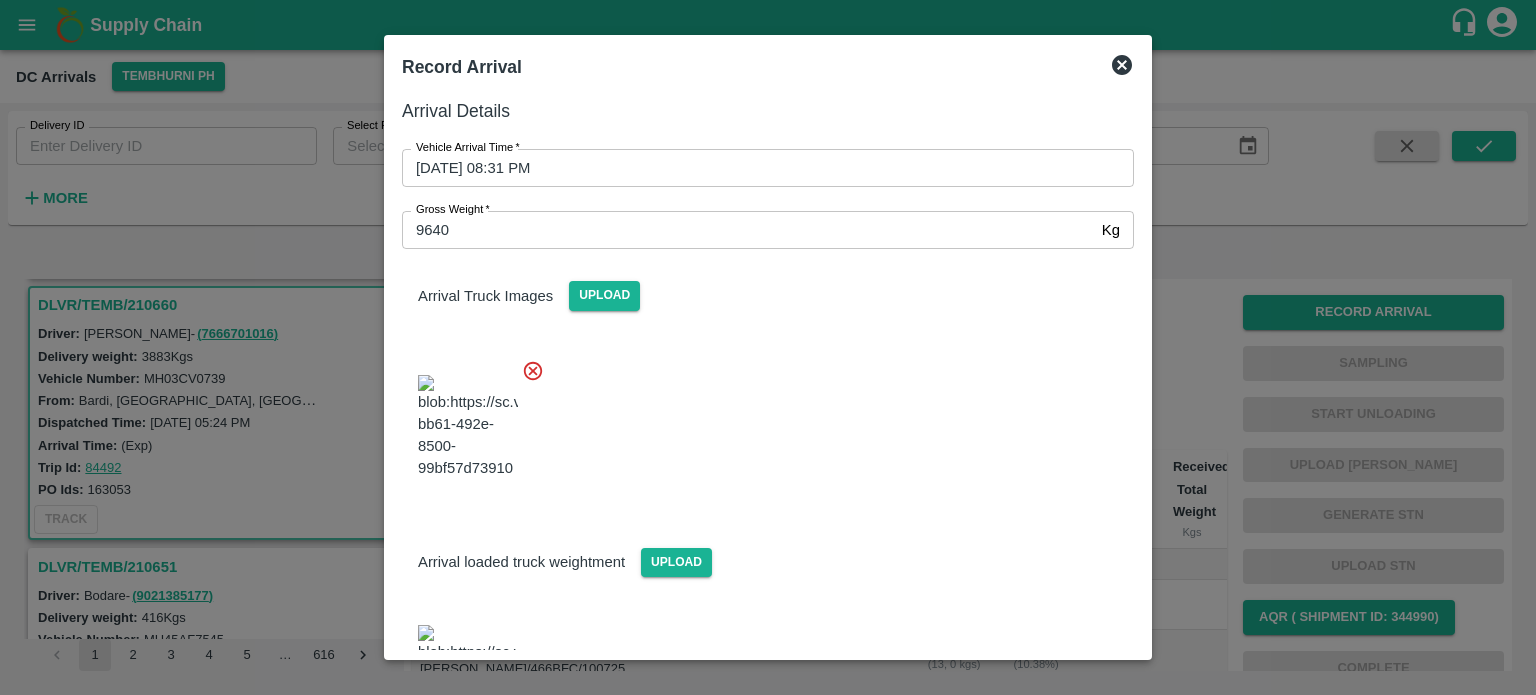click at bounding box center [760, 421] 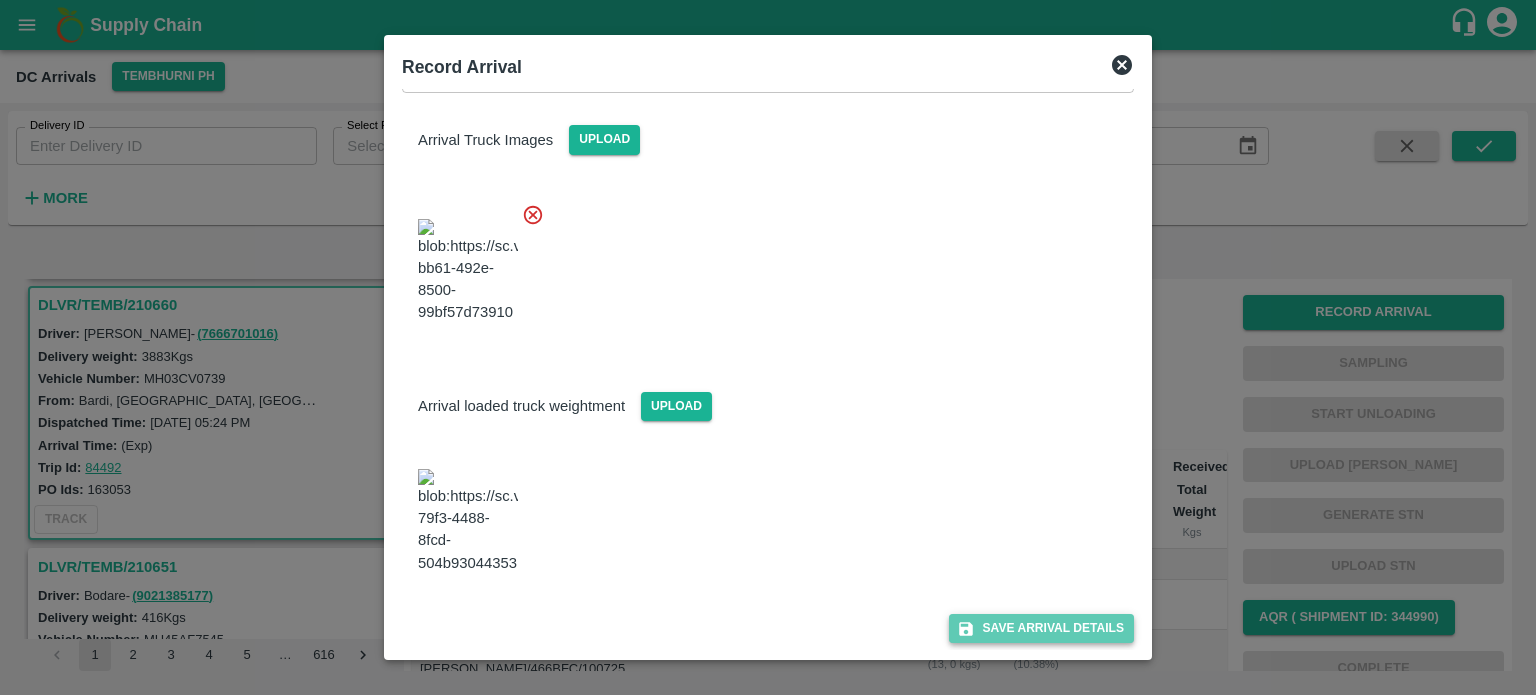 click on "Save Arrival Details" at bounding box center (1041, 628) 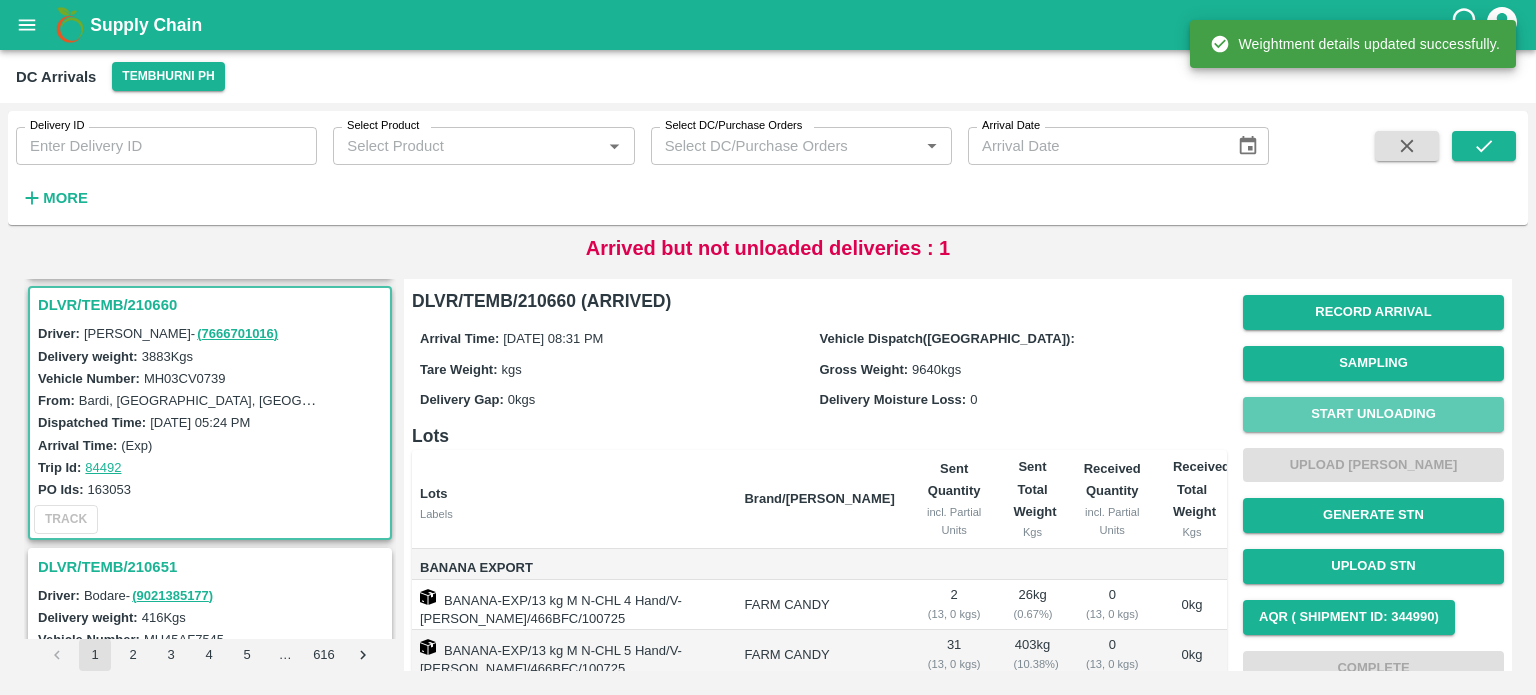 click on "Start Unloading" at bounding box center (1373, 414) 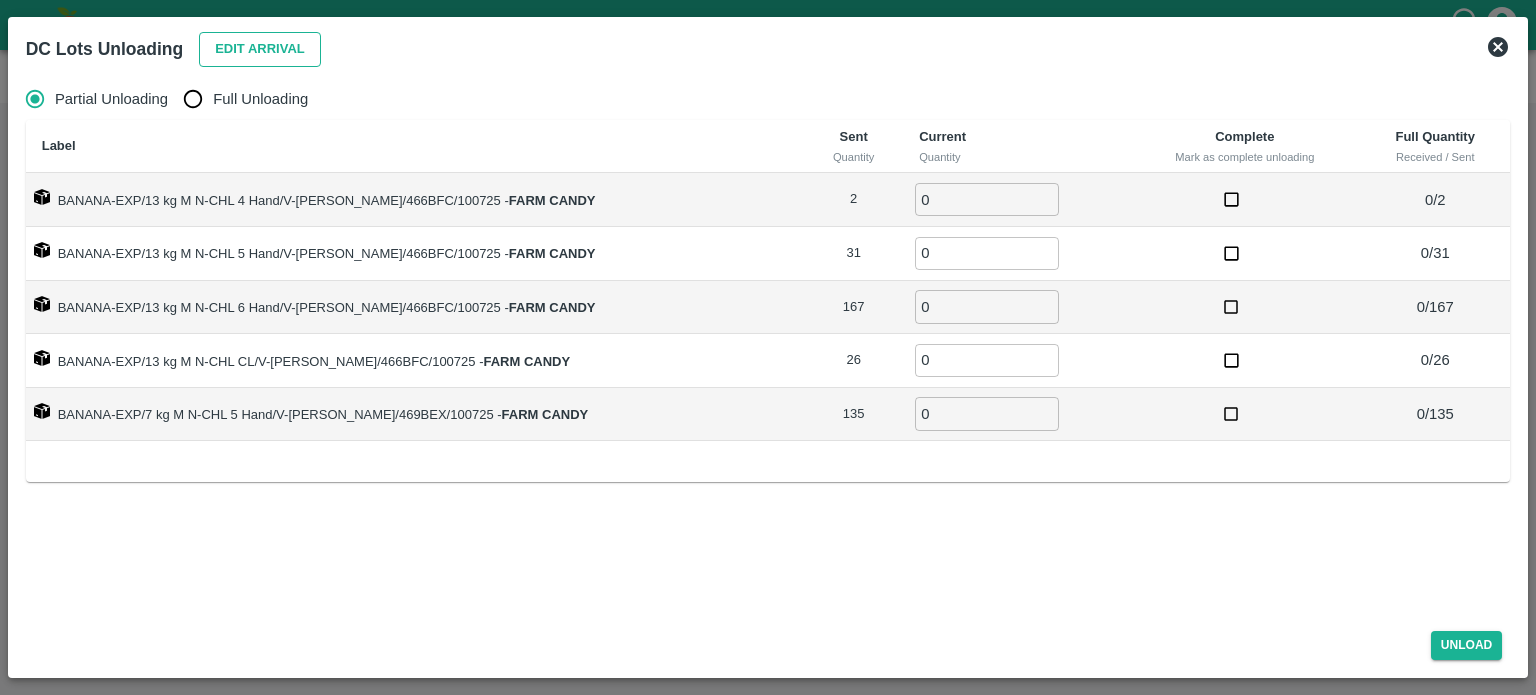 click on "Edit Arrival" at bounding box center (260, 49) 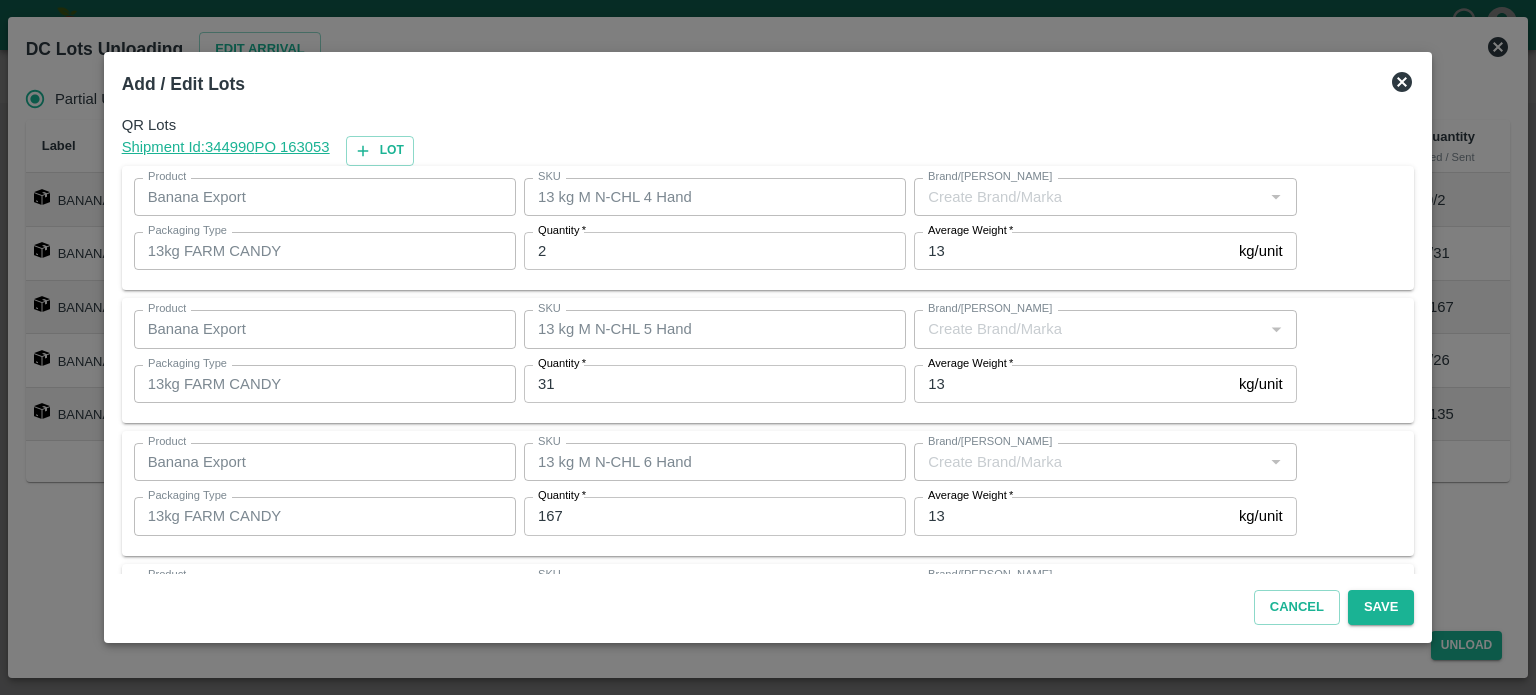 type on "FARM CANDY" 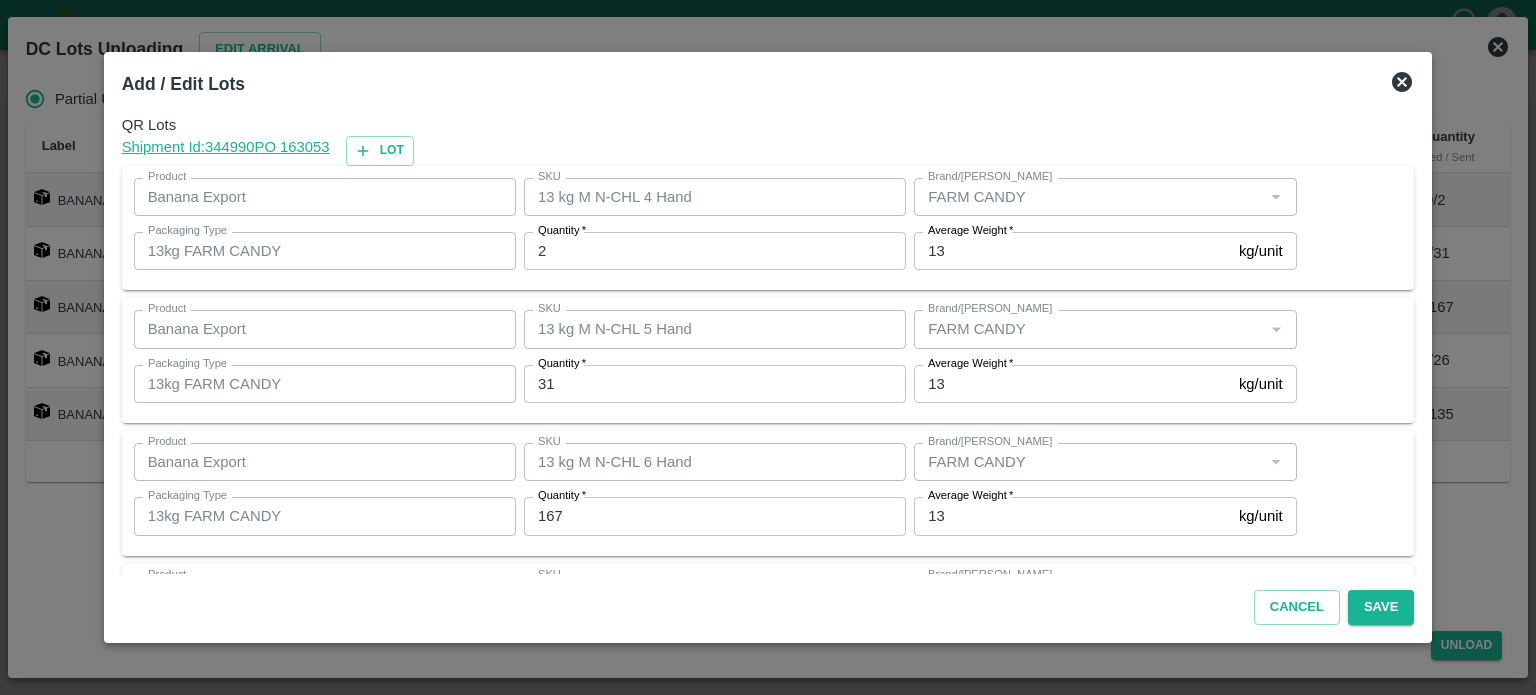 click on "2" at bounding box center [715, 251] 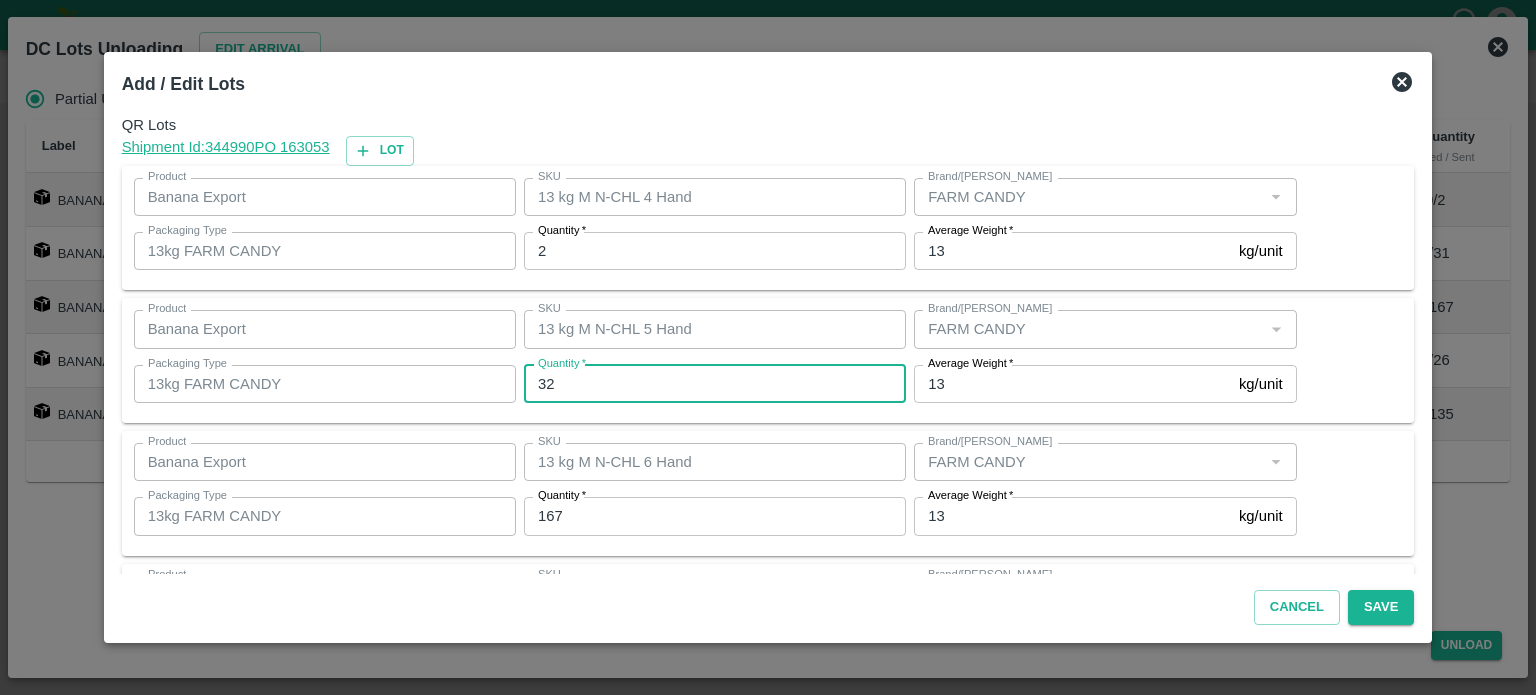 type on "32" 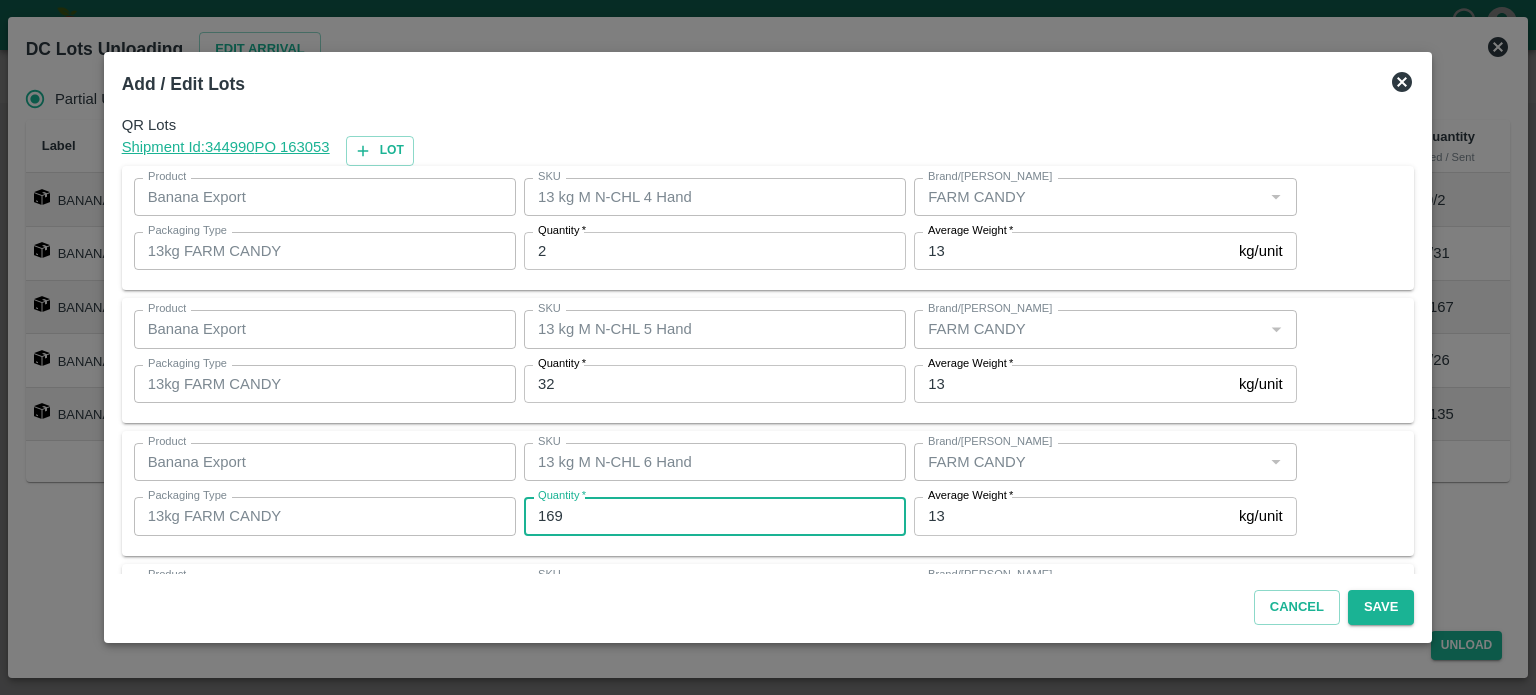 type on "169" 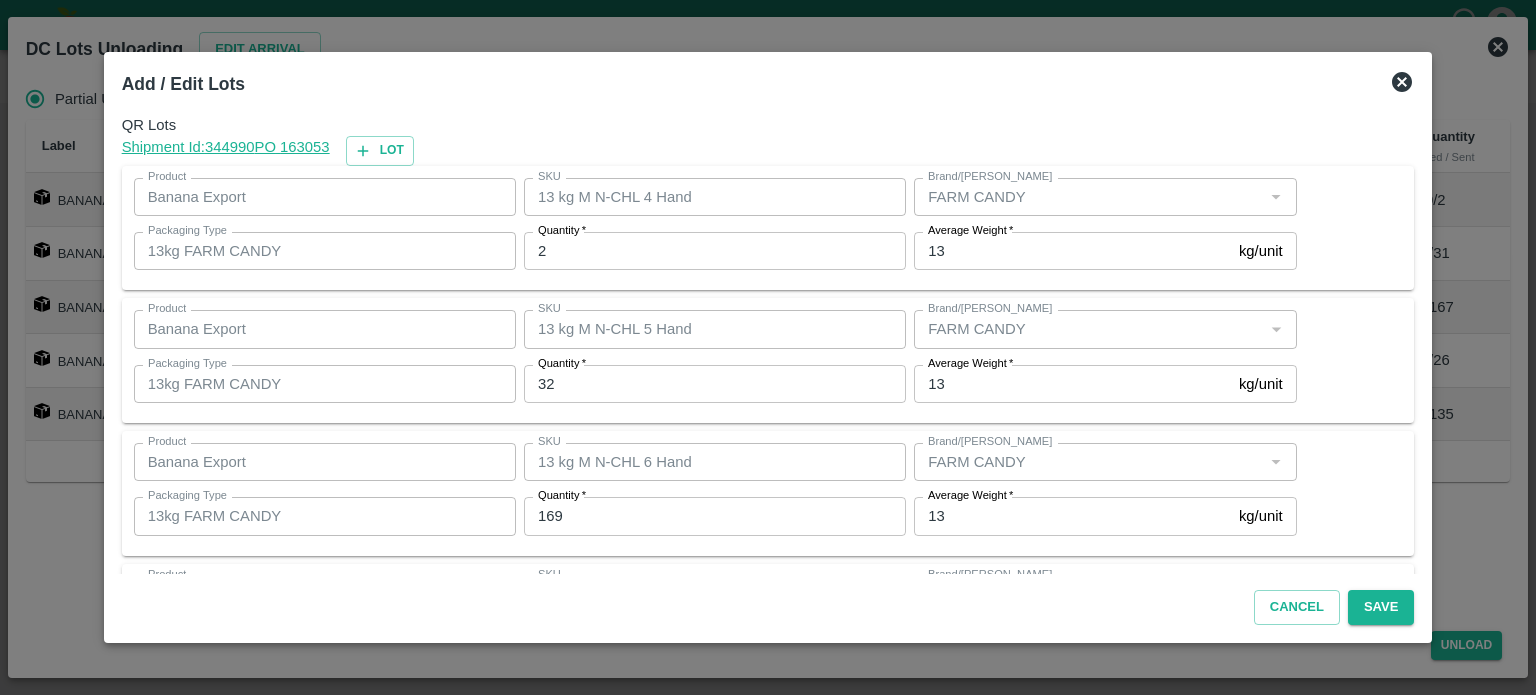 scroll, scrollTop: 262, scrollLeft: 0, axis: vertical 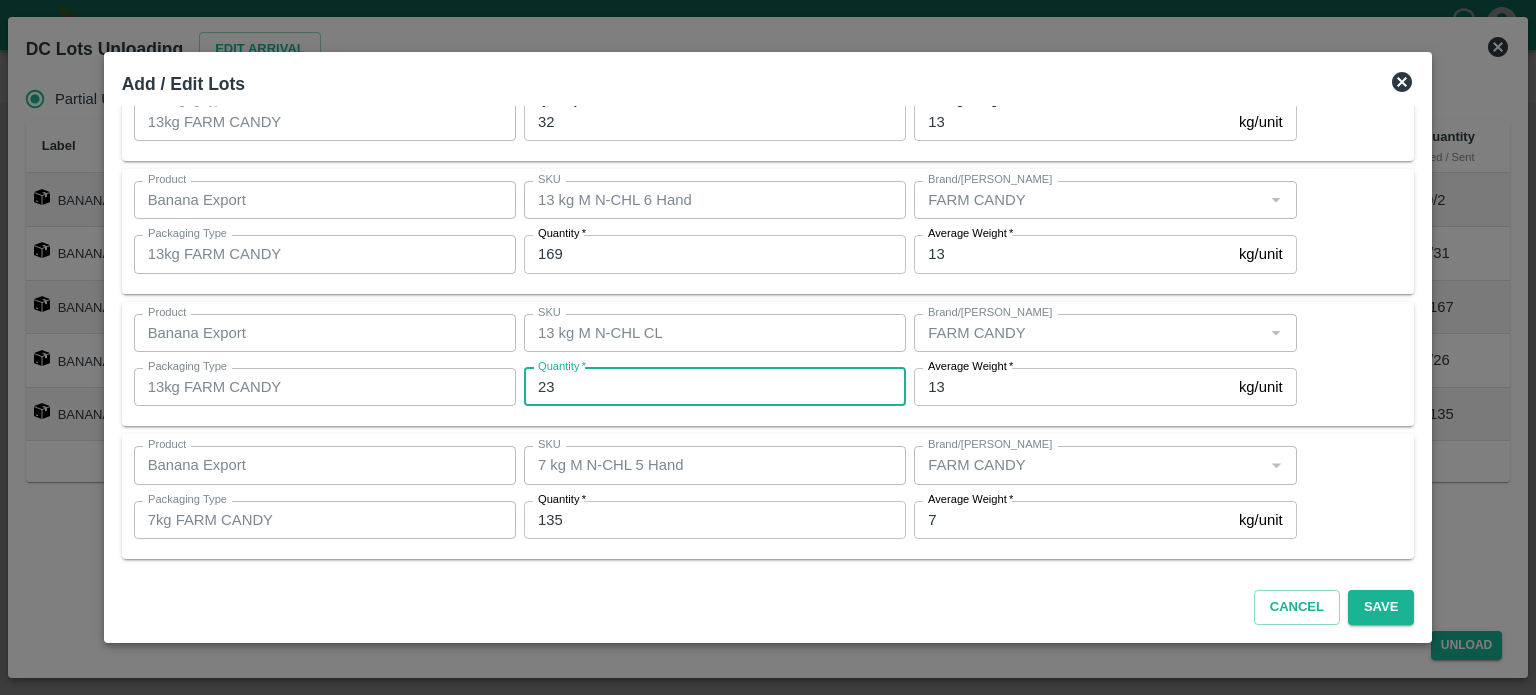 type on "23" 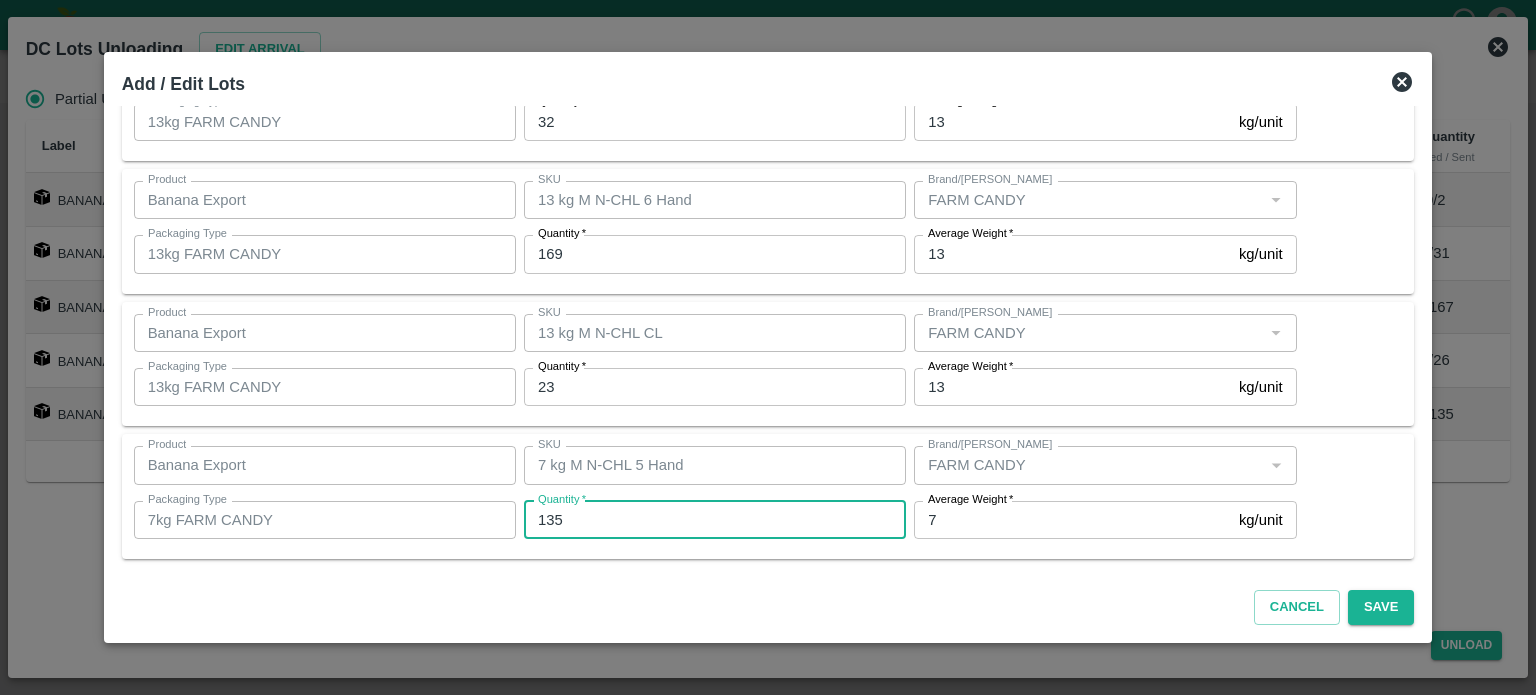 click on "135" at bounding box center (715, 520) 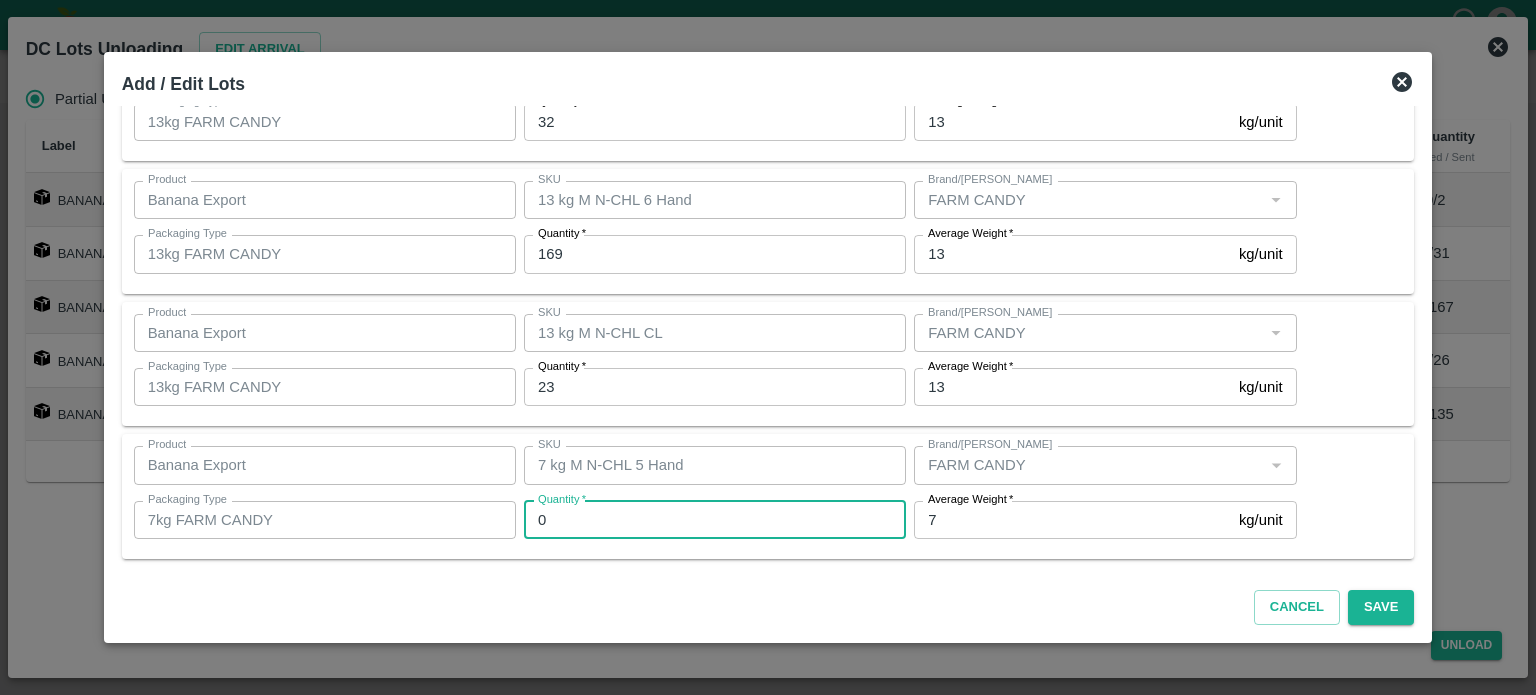 type on "0" 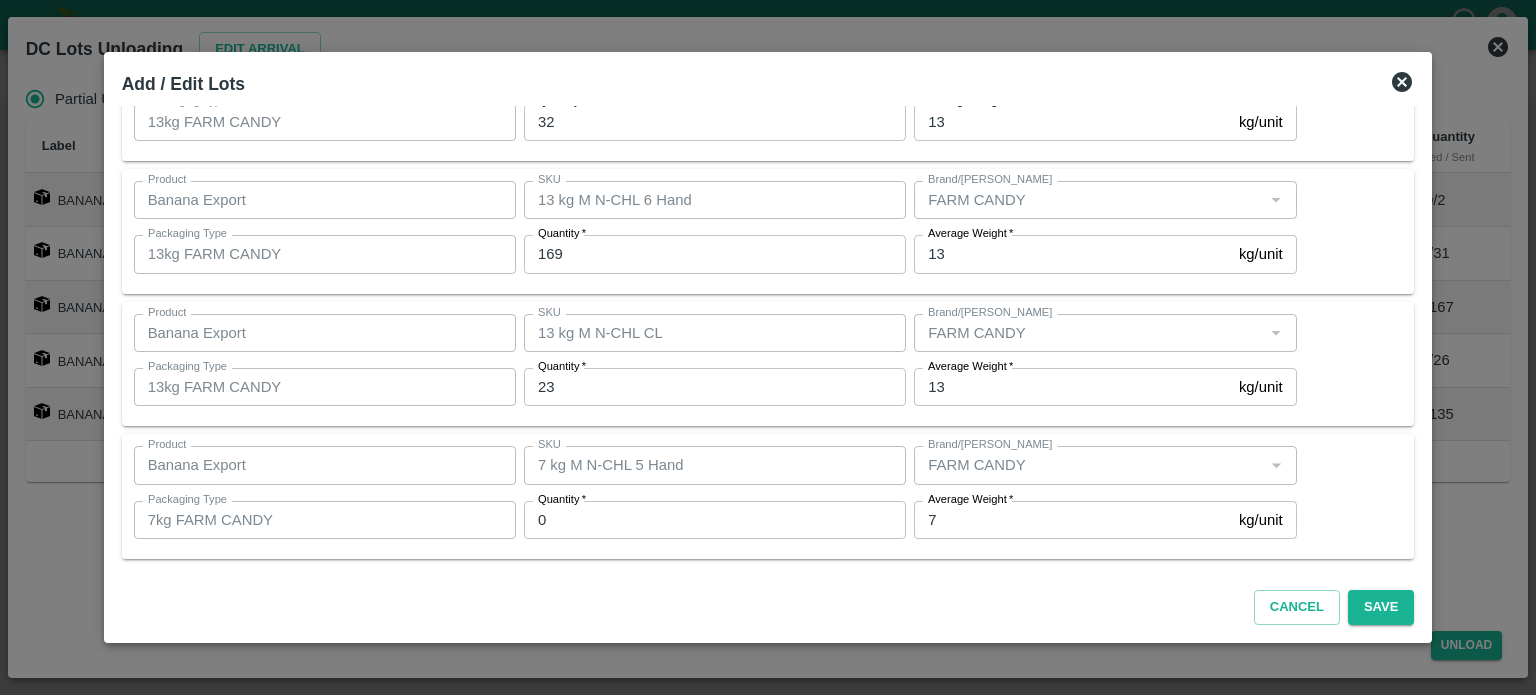 click on "Product Banana Export Product SKU 7 kg M N-CHL 5 Hand SKU Brand/Marka Brand/Marka Packaging Type 7kg FARM CANDY Packaging Type Quantity   * 0 Quantity Average Weight   * 7 kg/unit Average Weight" at bounding box center (768, 496) 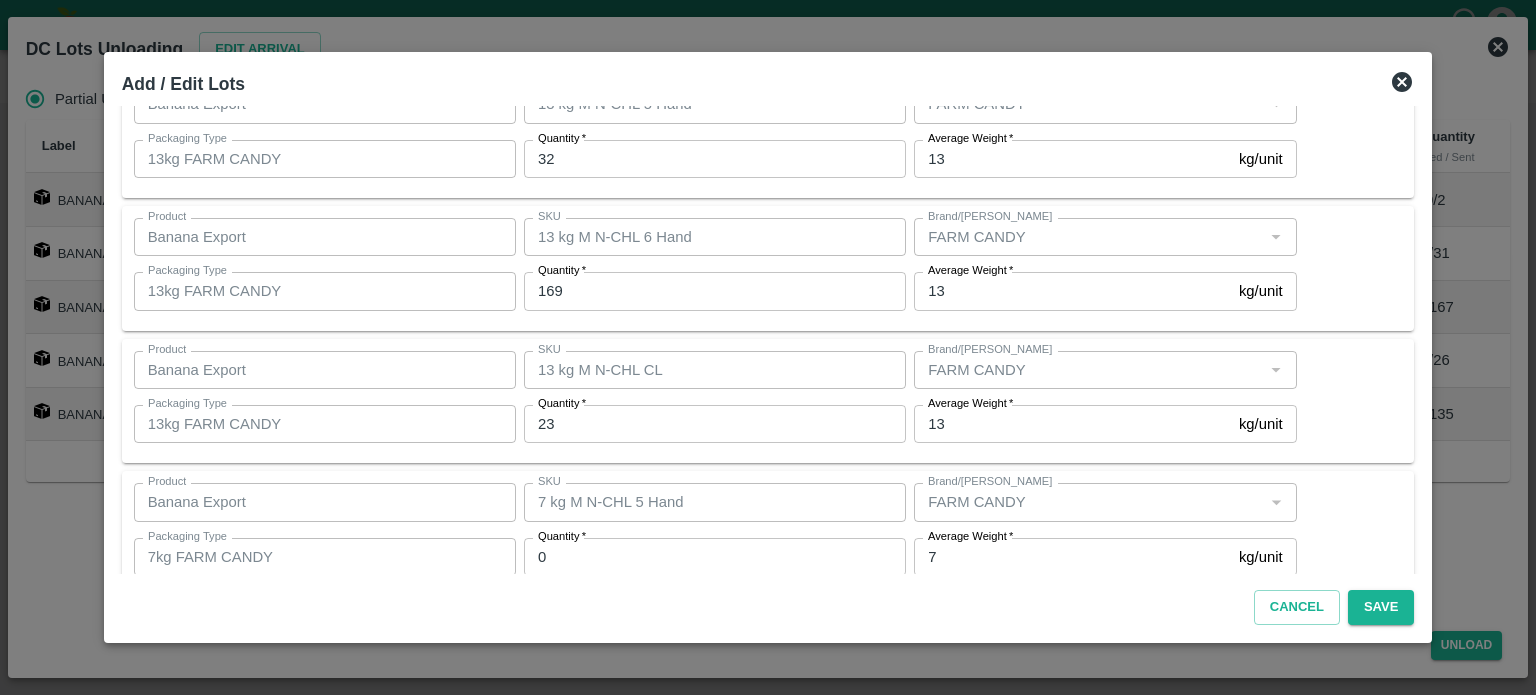 scroll, scrollTop: 262, scrollLeft: 0, axis: vertical 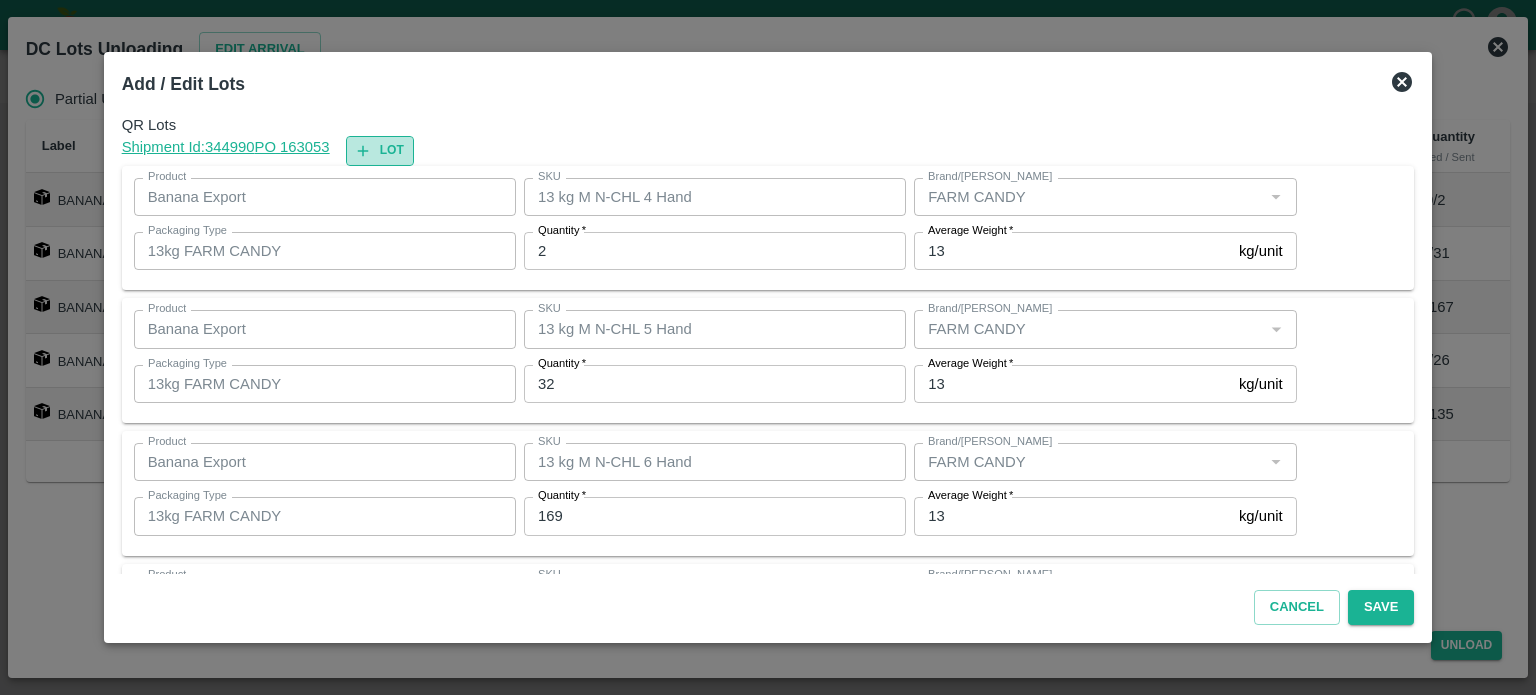 click on "Lot" at bounding box center [380, 150] 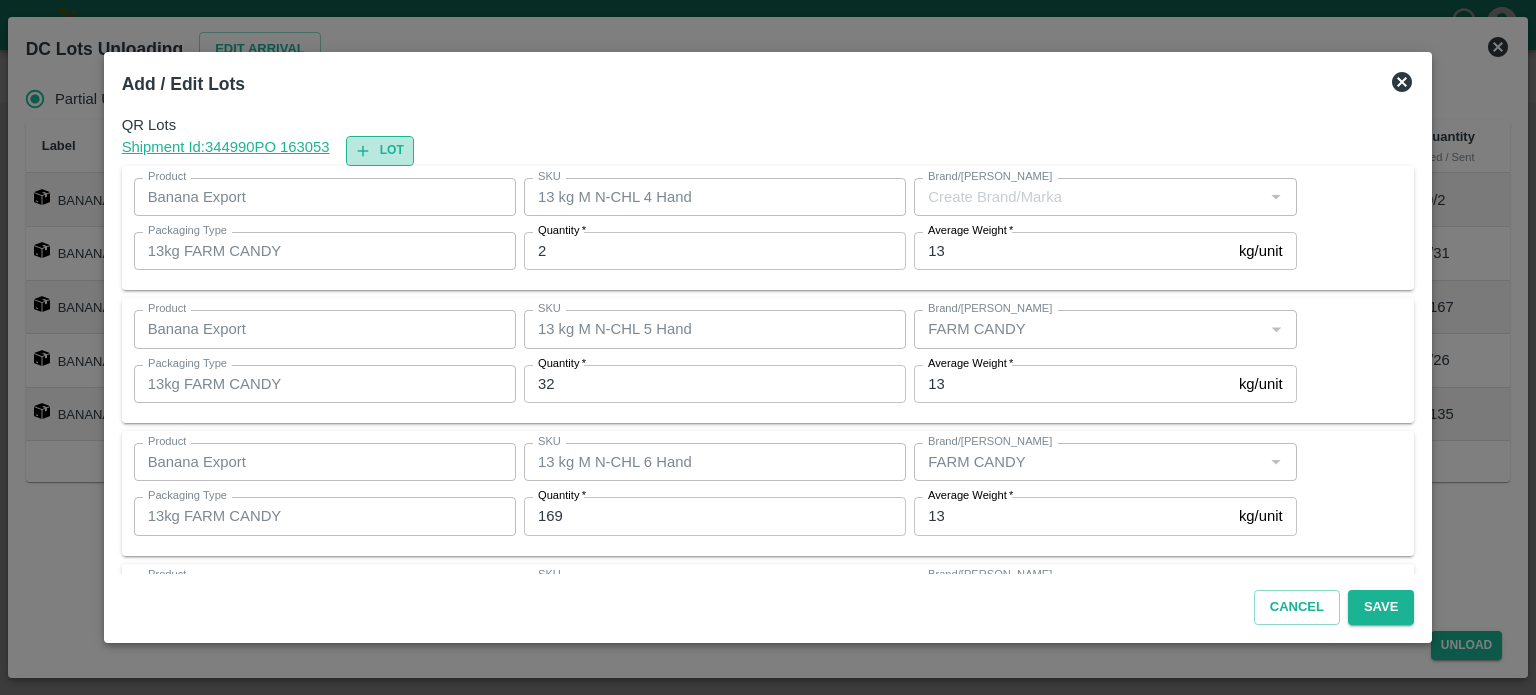 type 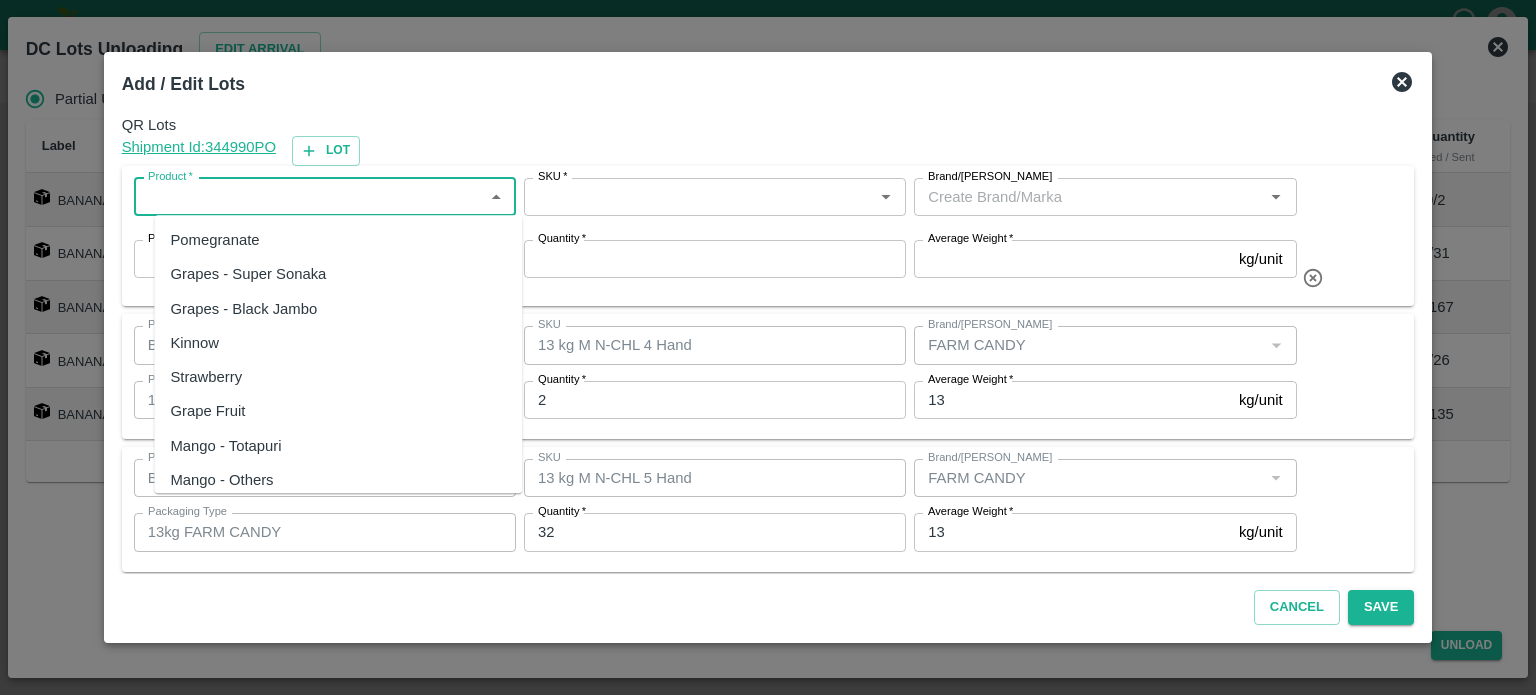 click on "Product   *" at bounding box center (308, 197) 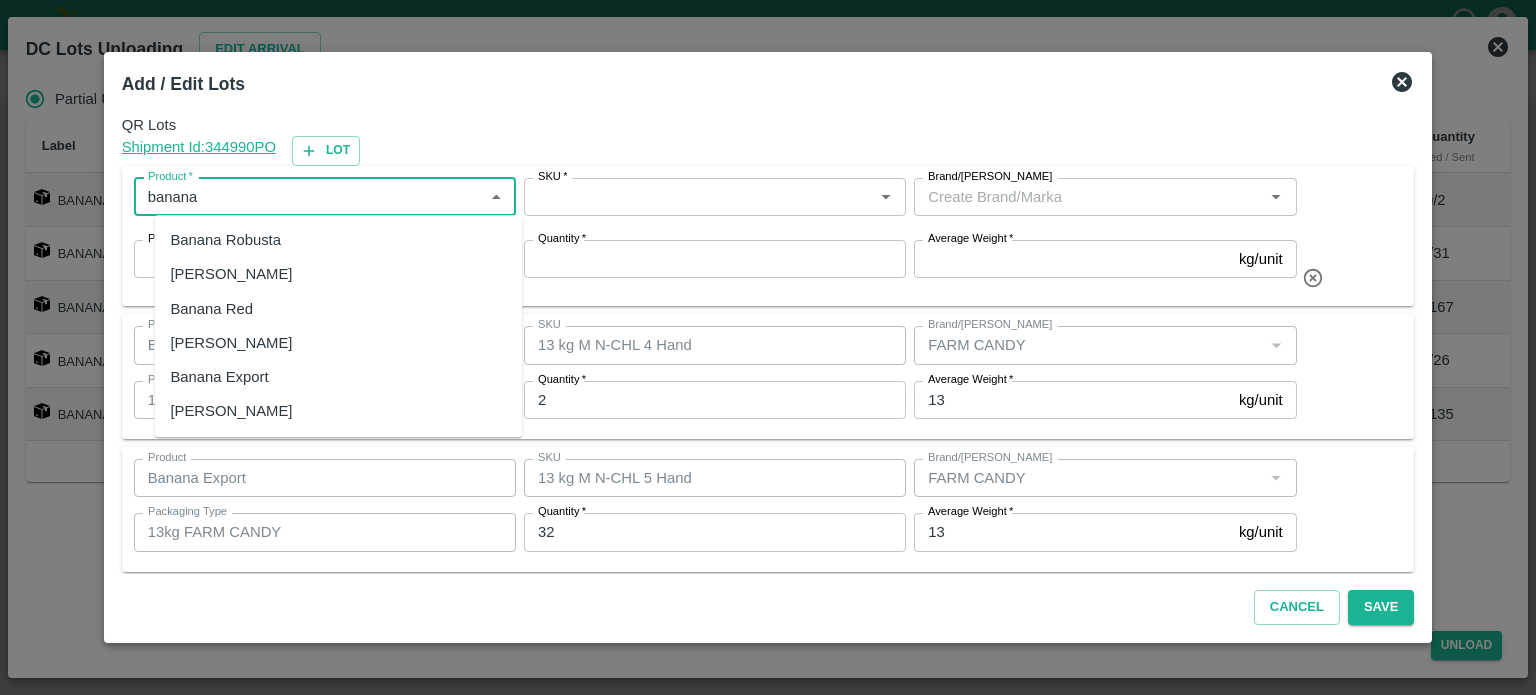 click on "Banana Export" at bounding box center (219, 377) 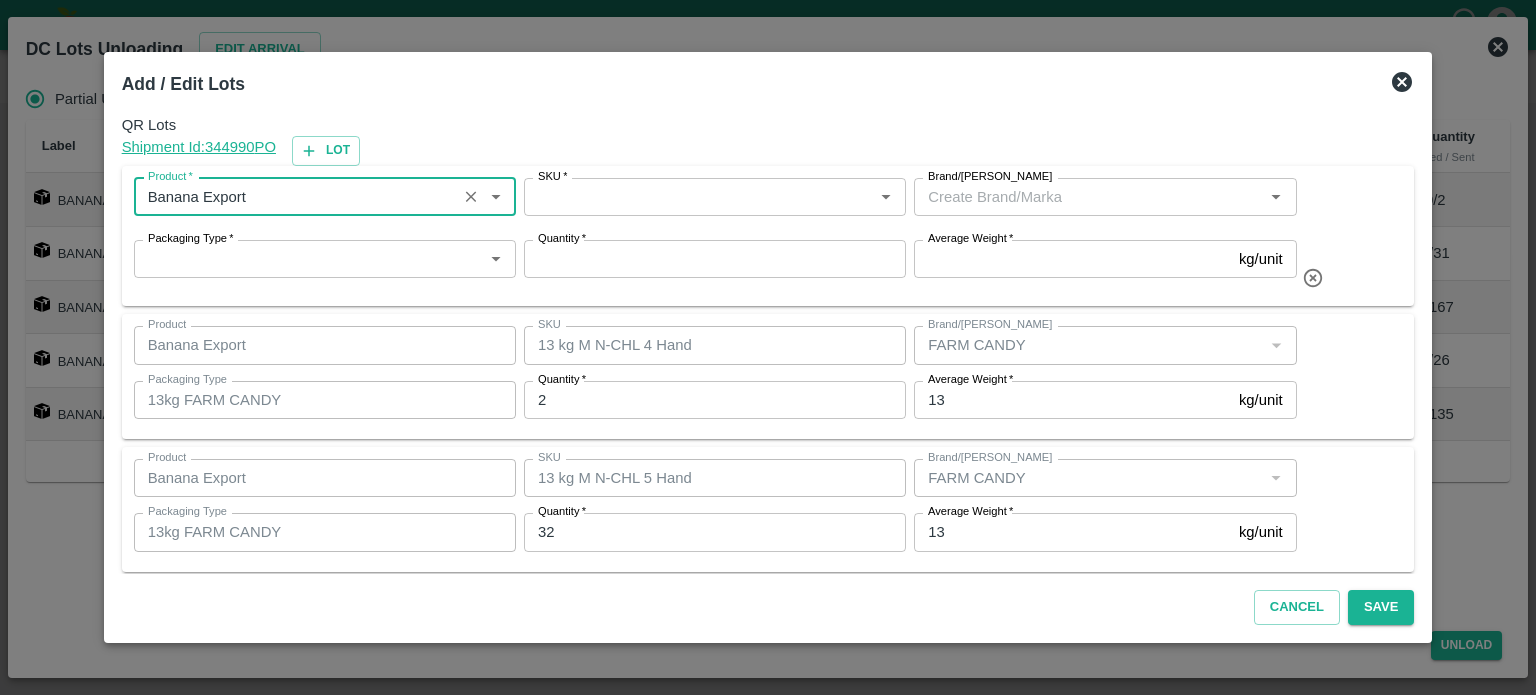 type on "Banana Export" 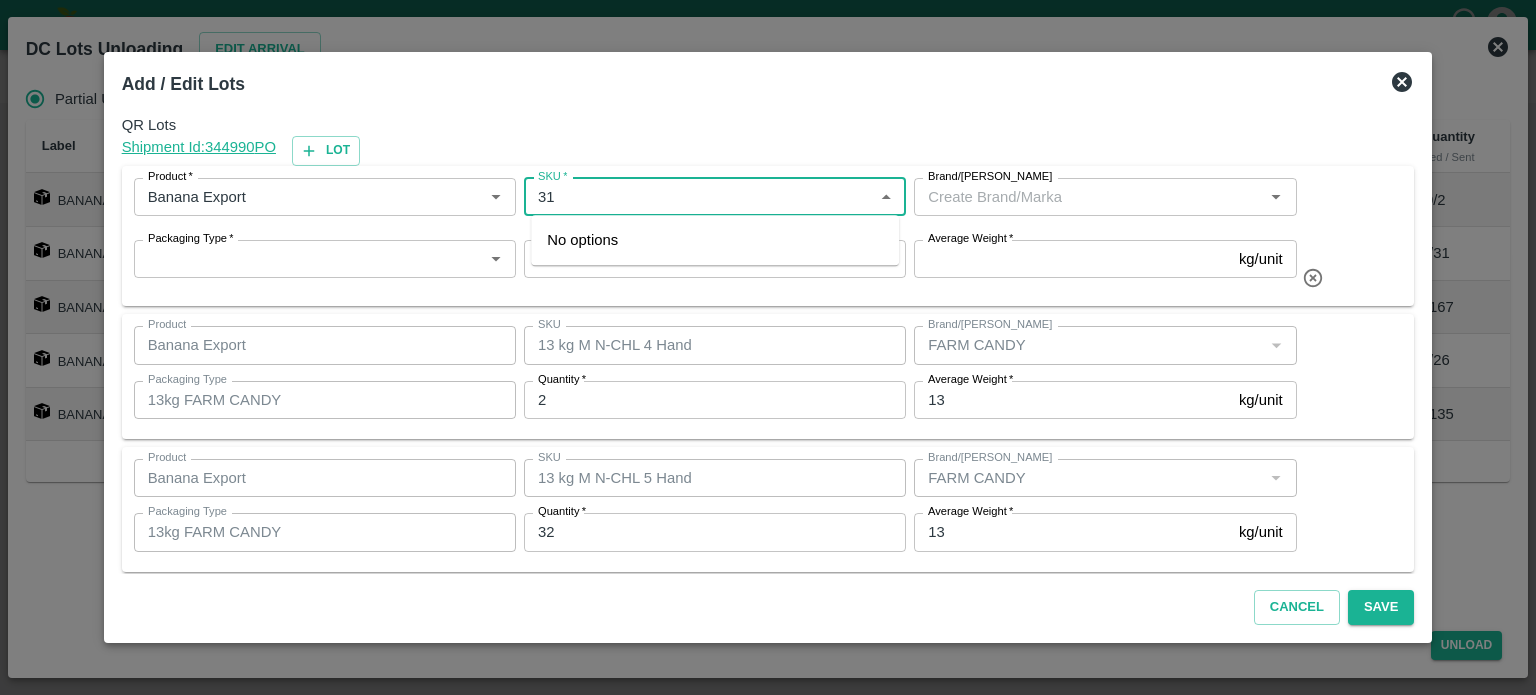 type on "3" 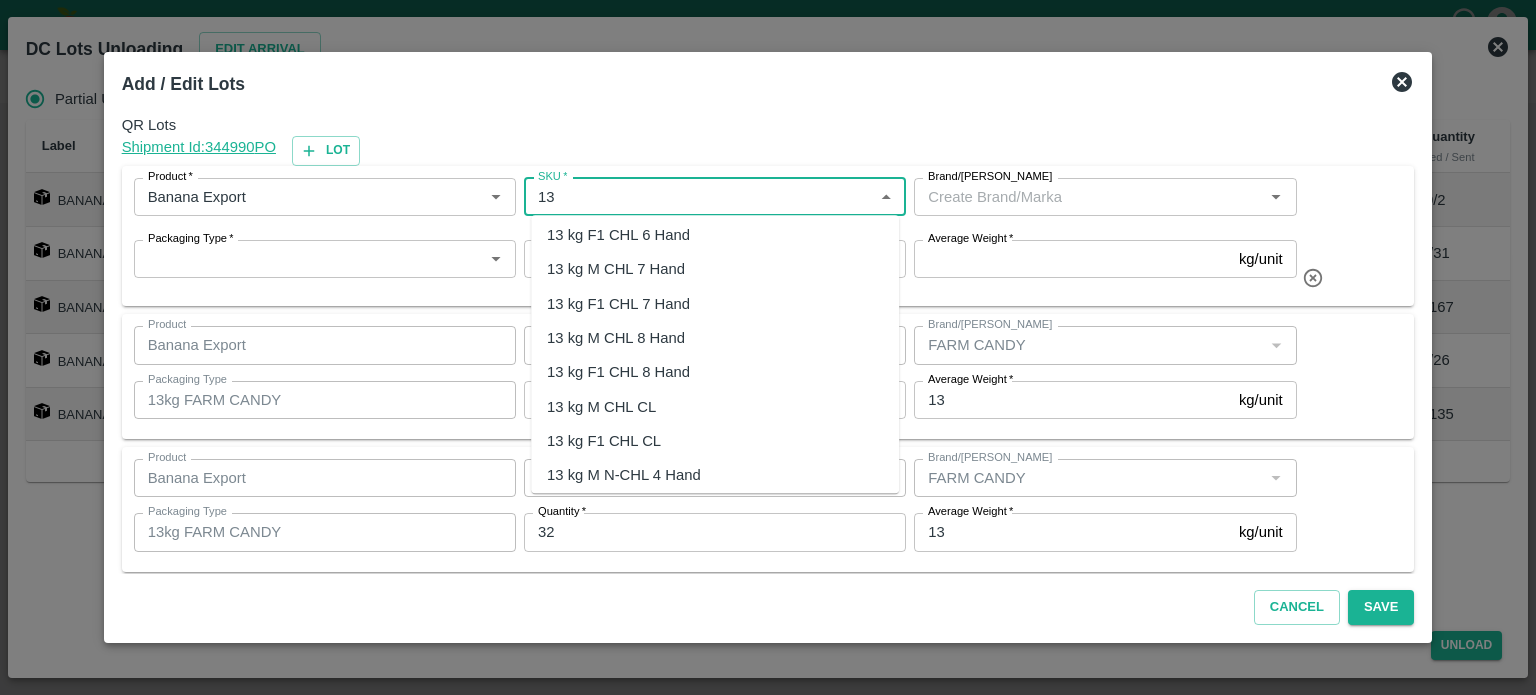 scroll, scrollTop: 380, scrollLeft: 0, axis: vertical 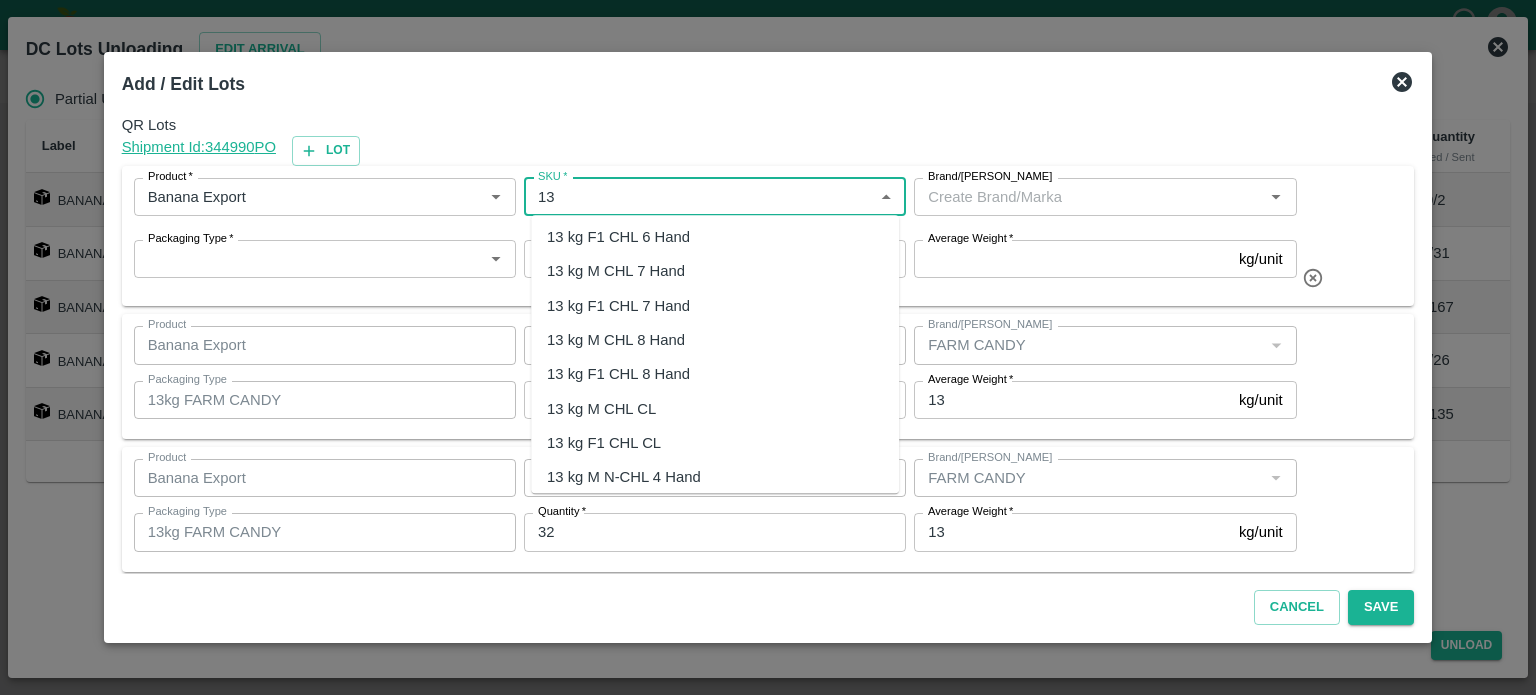 click on "13 kg M N-CHL 4 Hand" at bounding box center [624, 477] 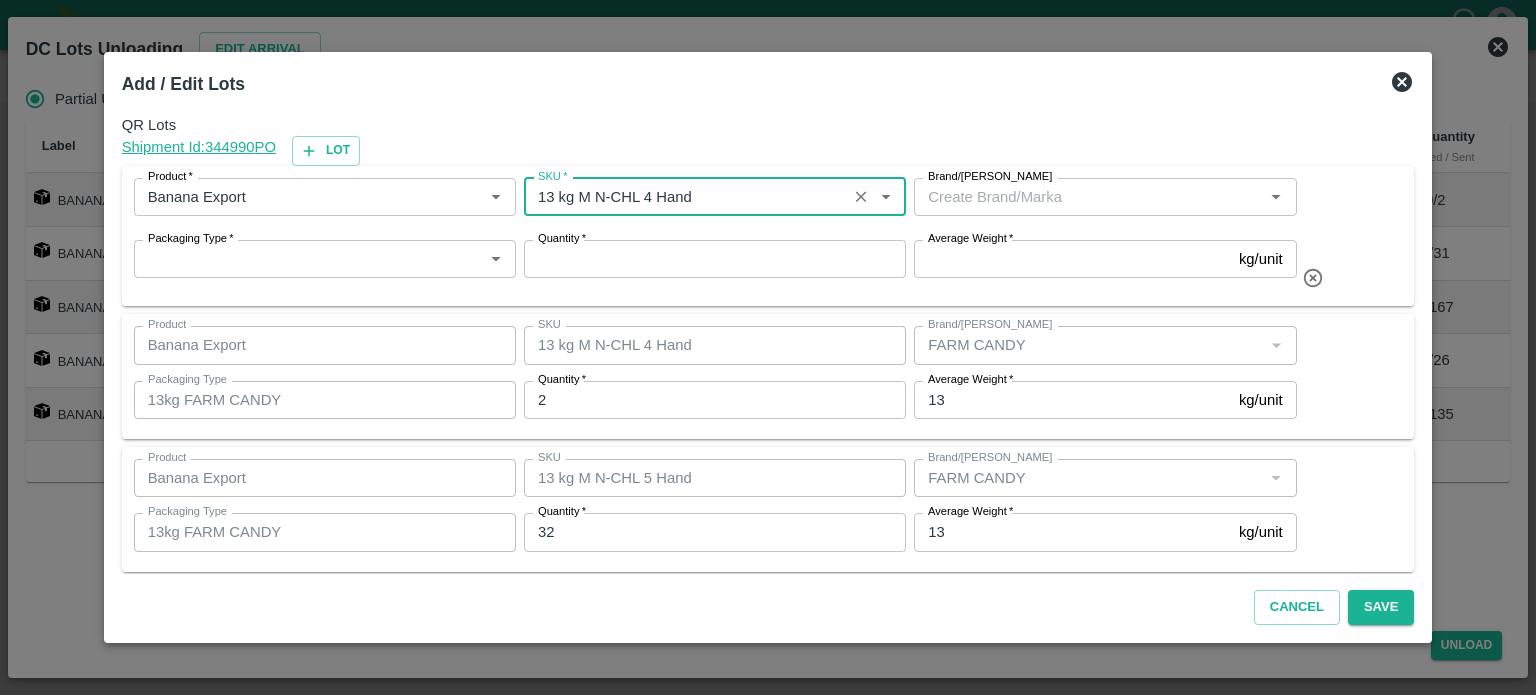 type on "13 kg M N-CHL 4 Hand" 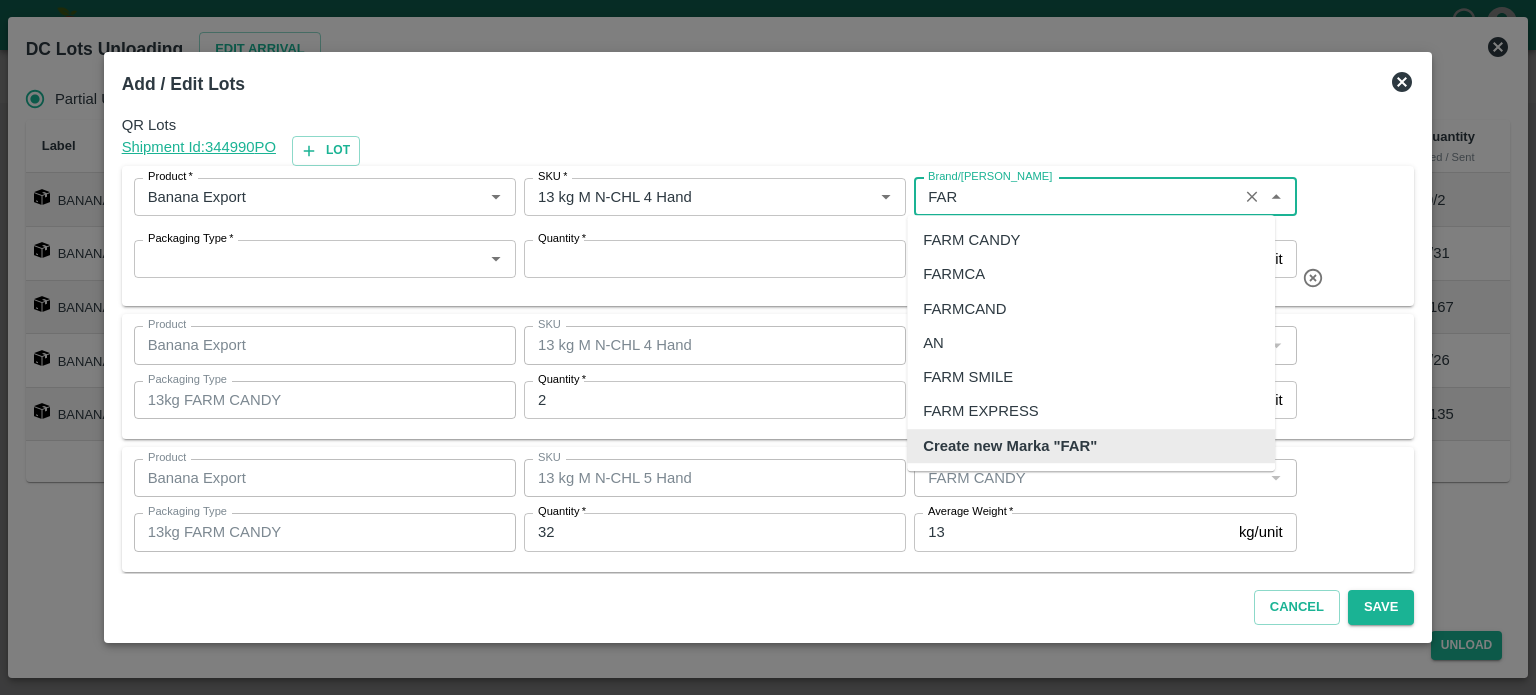 scroll, scrollTop: 0, scrollLeft: 0, axis: both 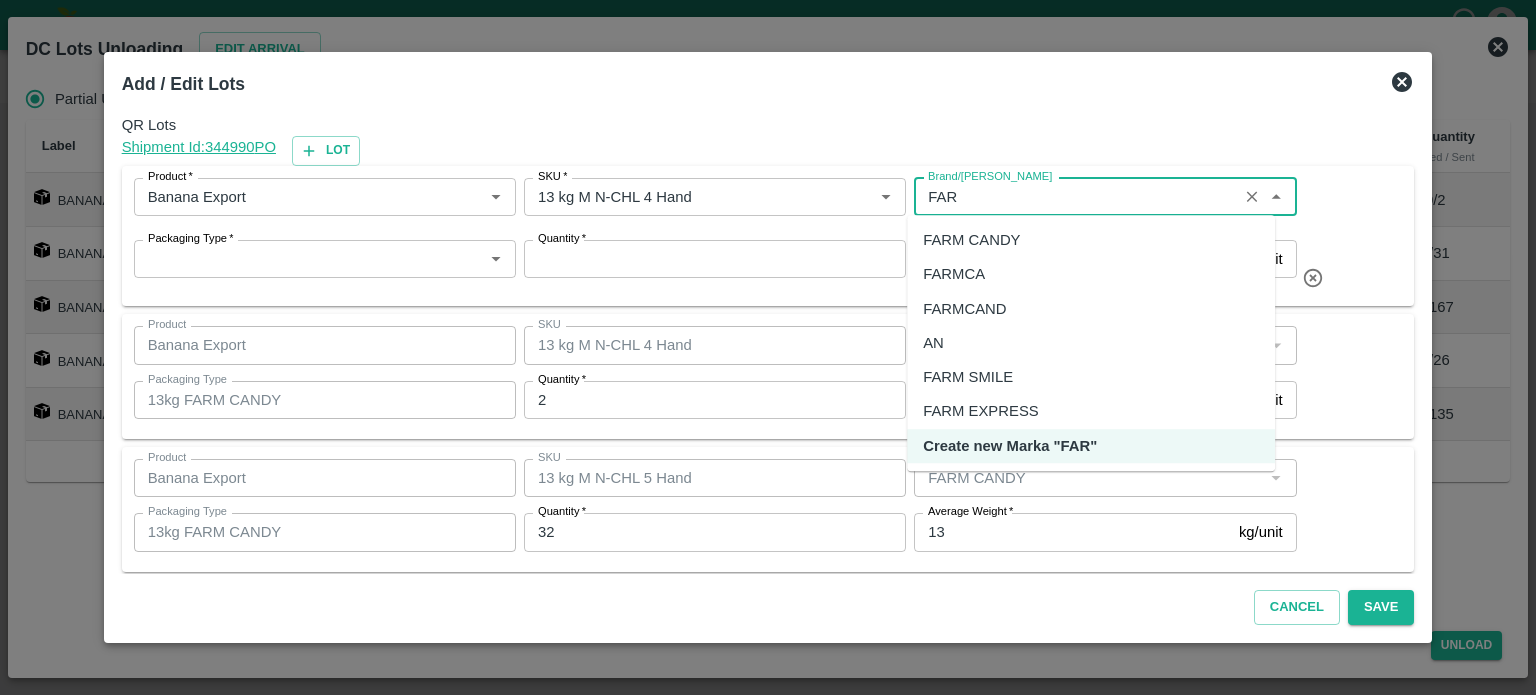 click on "FARM CANDY" at bounding box center [971, 240] 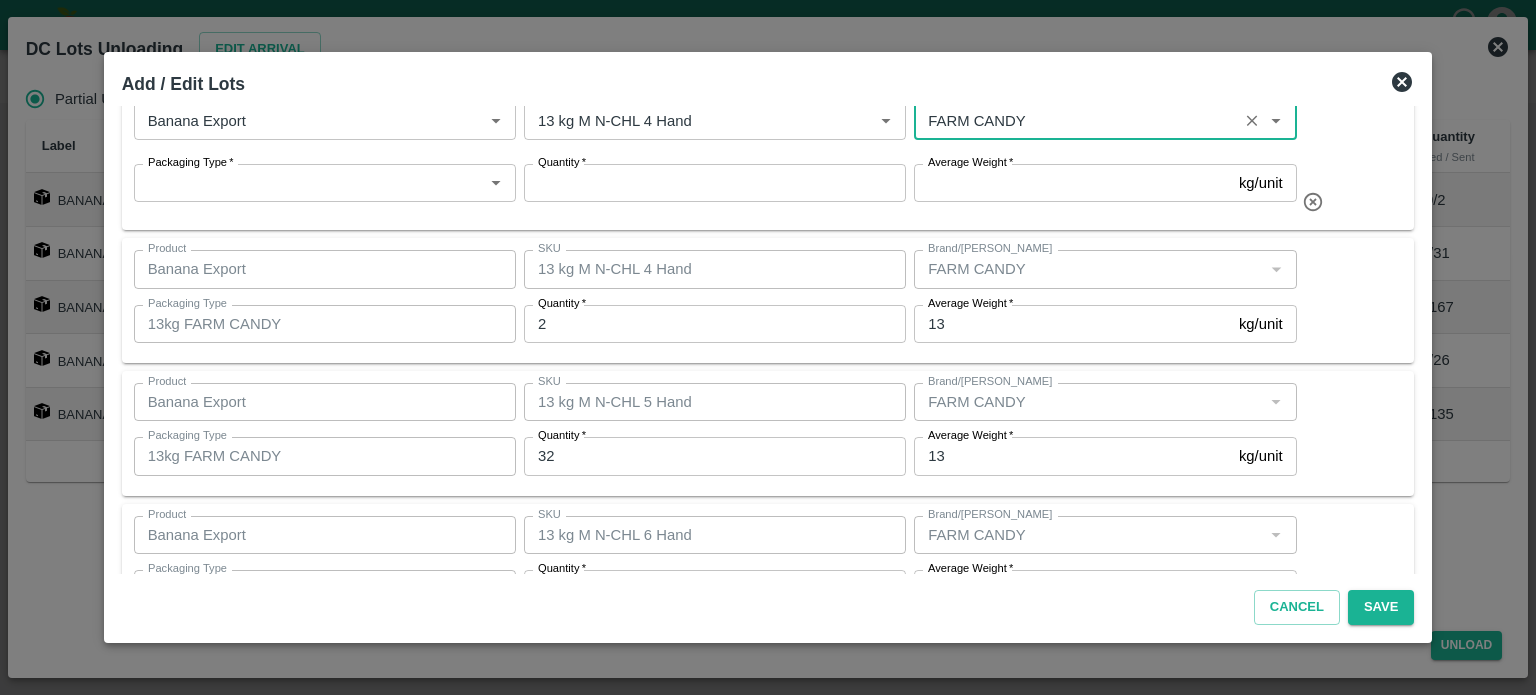 scroll, scrollTop: 76, scrollLeft: 0, axis: vertical 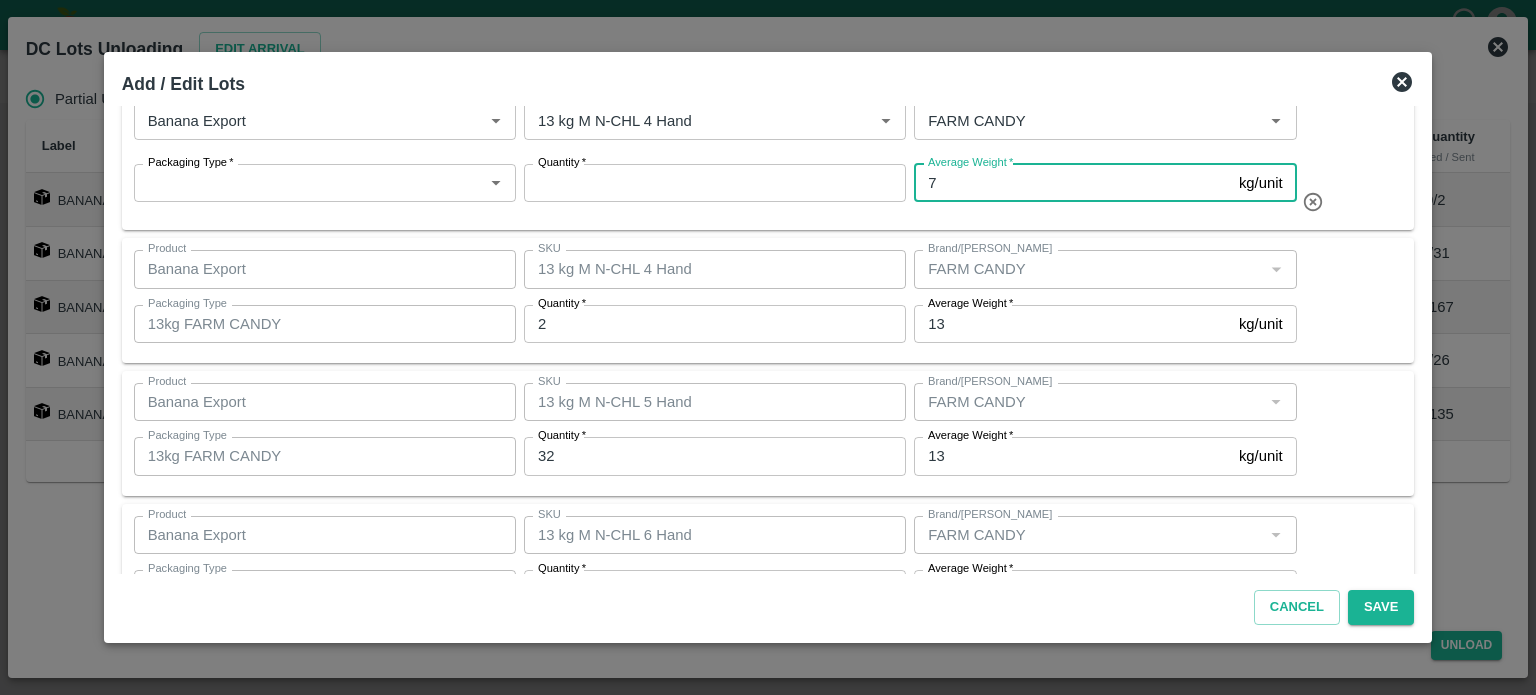 type on "7" 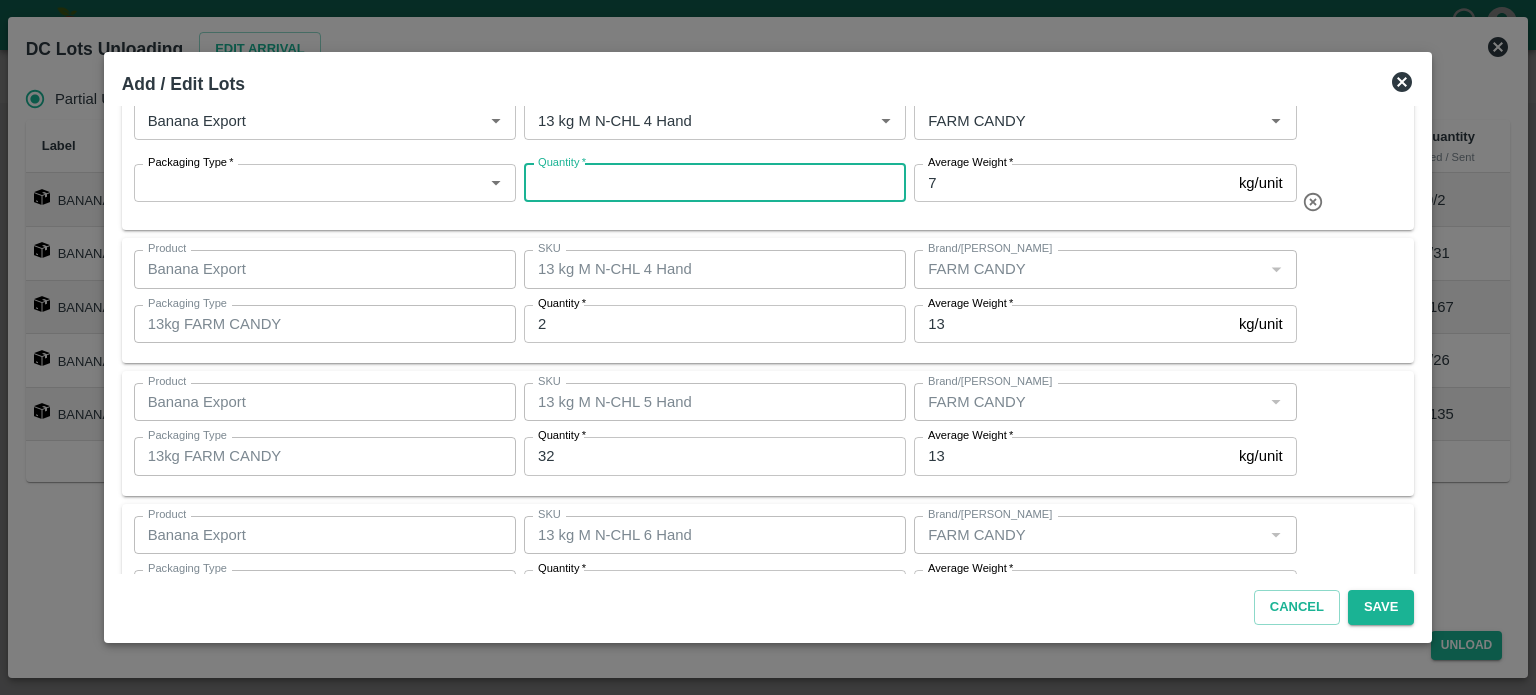 click on "Quantity   *" at bounding box center [715, 183] 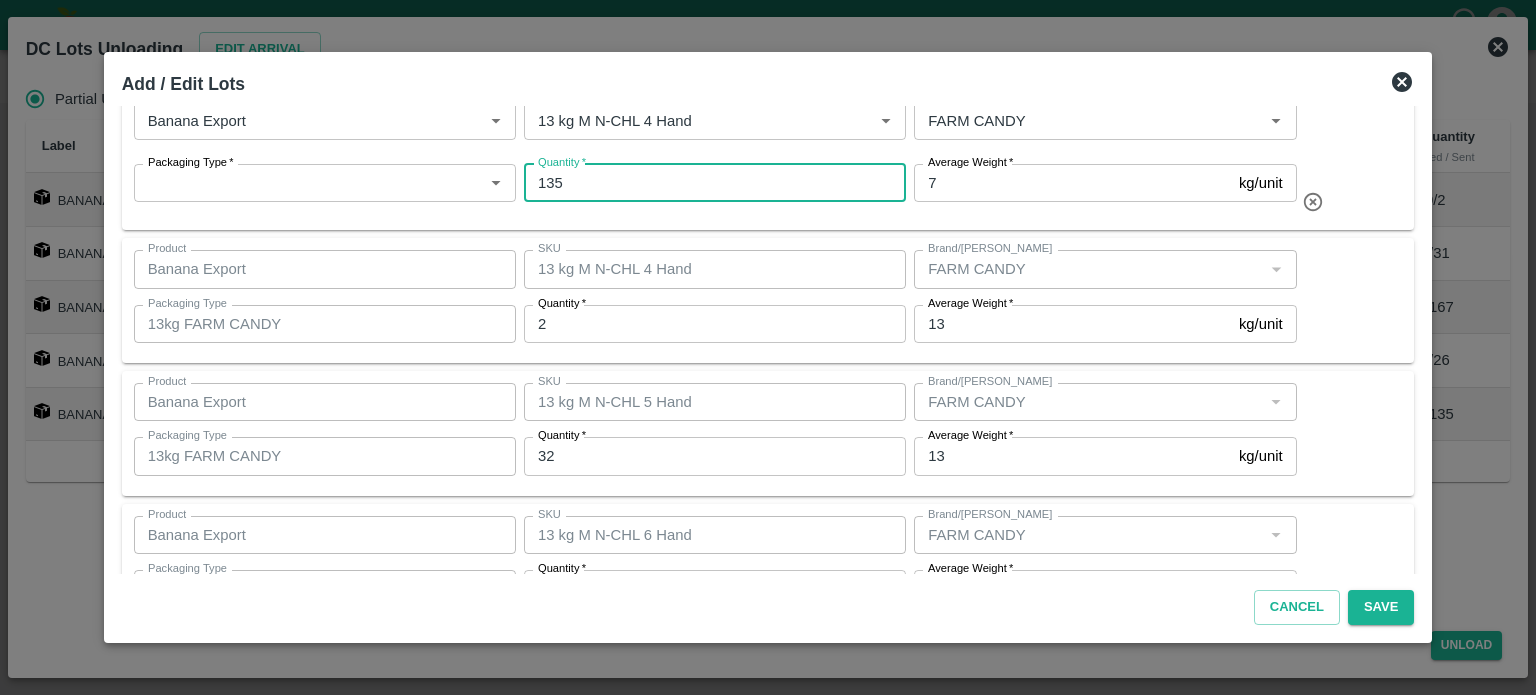 type on "135" 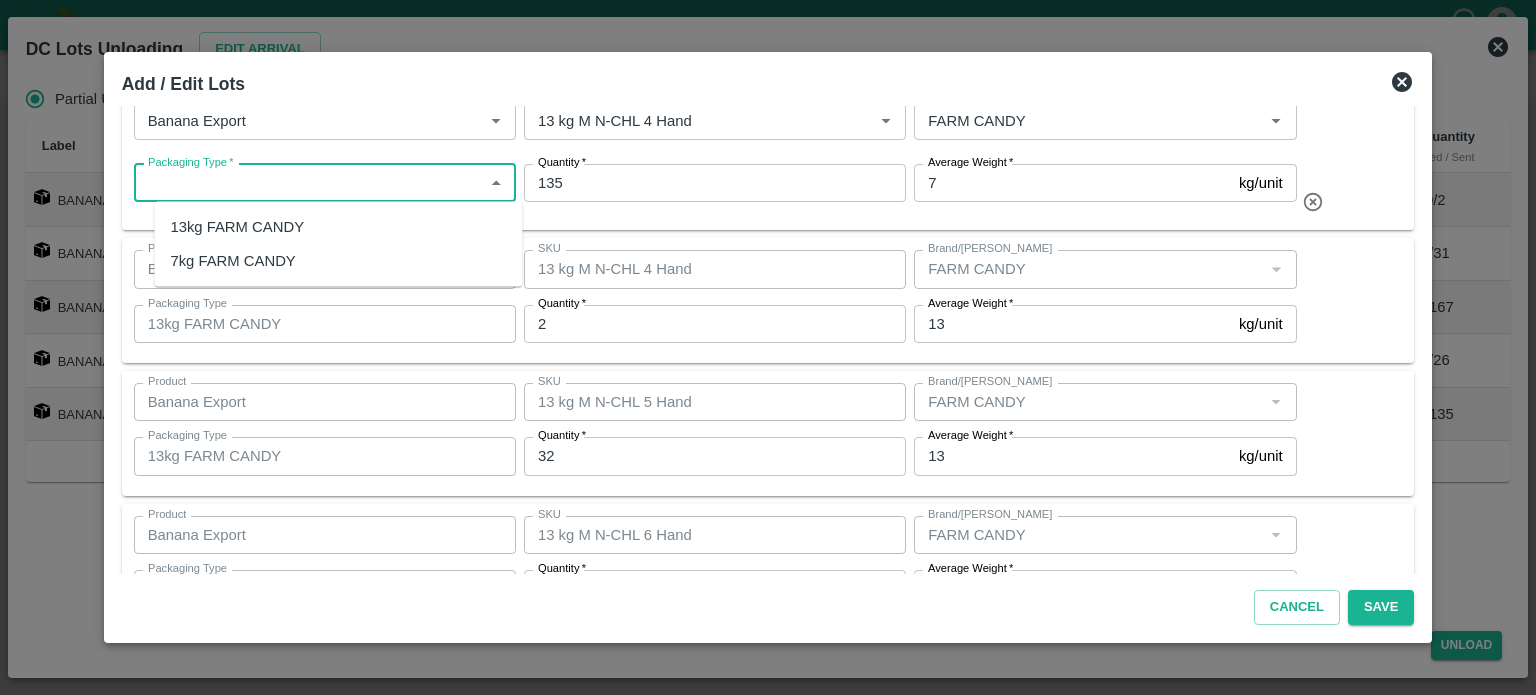 click on "Packaging Type   *" at bounding box center (308, 183) 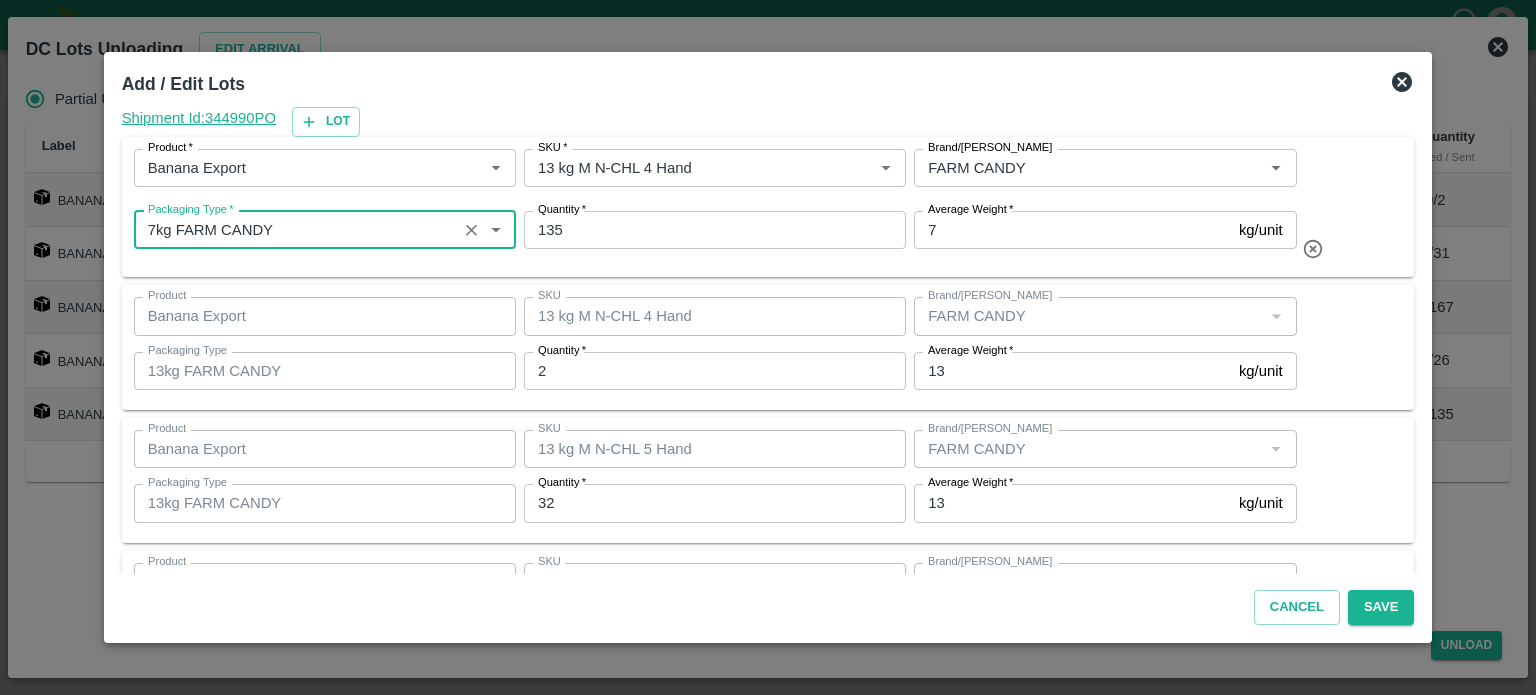 scroll, scrollTop: 0, scrollLeft: 0, axis: both 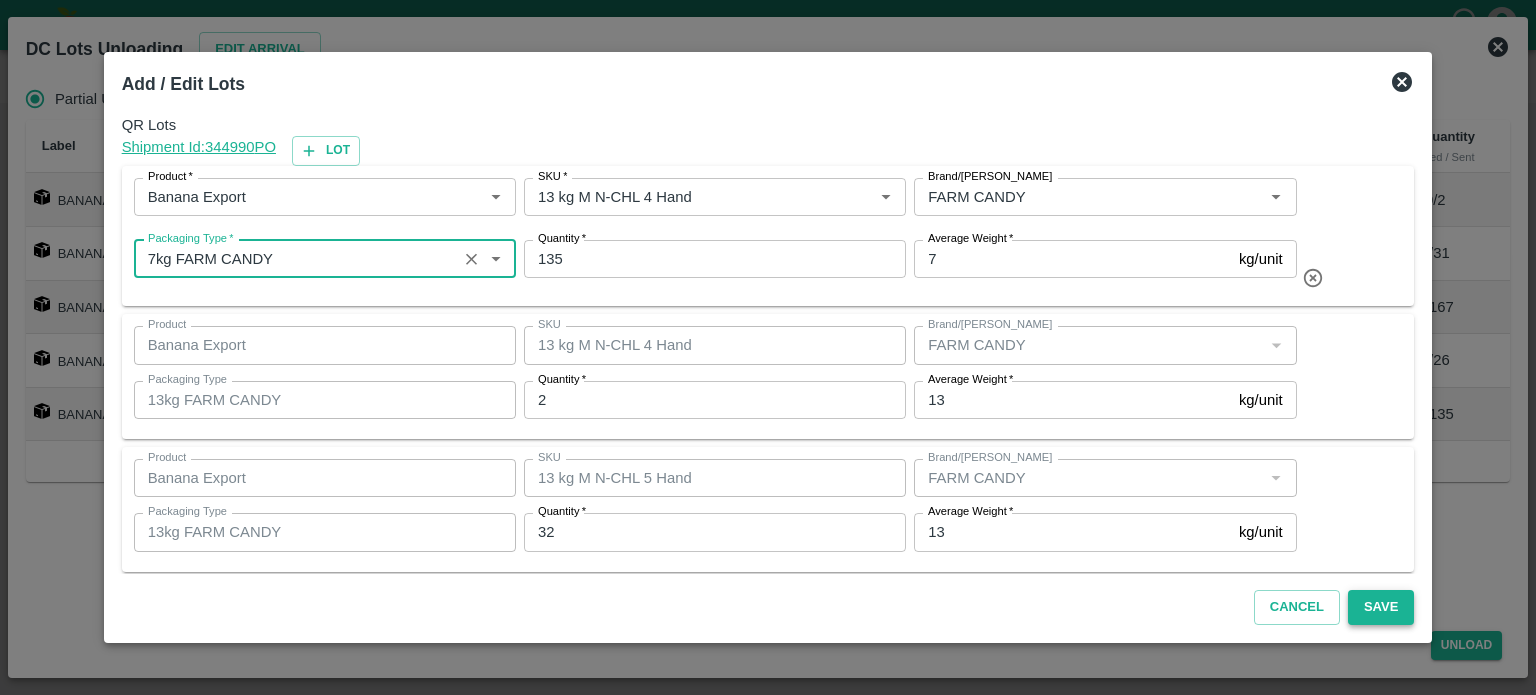 click on "Save" at bounding box center [1381, 607] 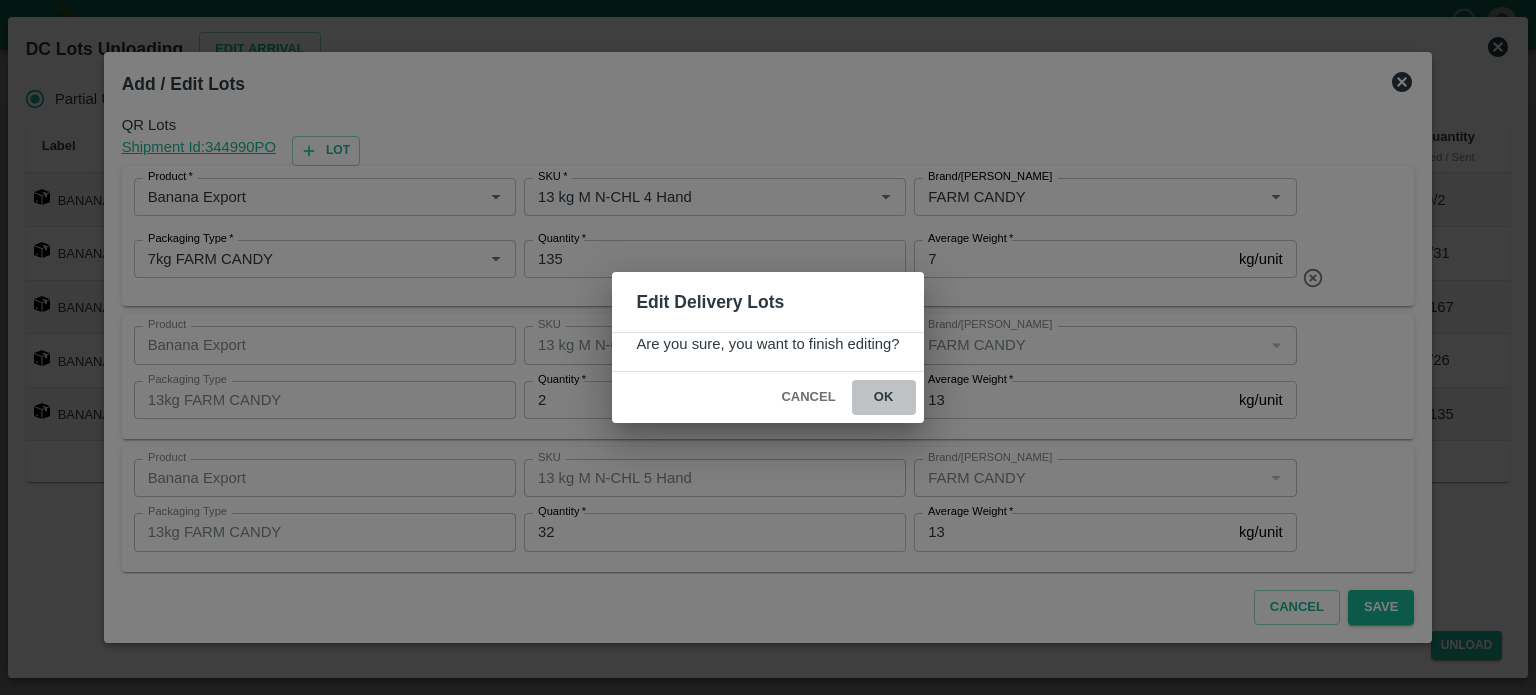 click on "ok" at bounding box center [884, 397] 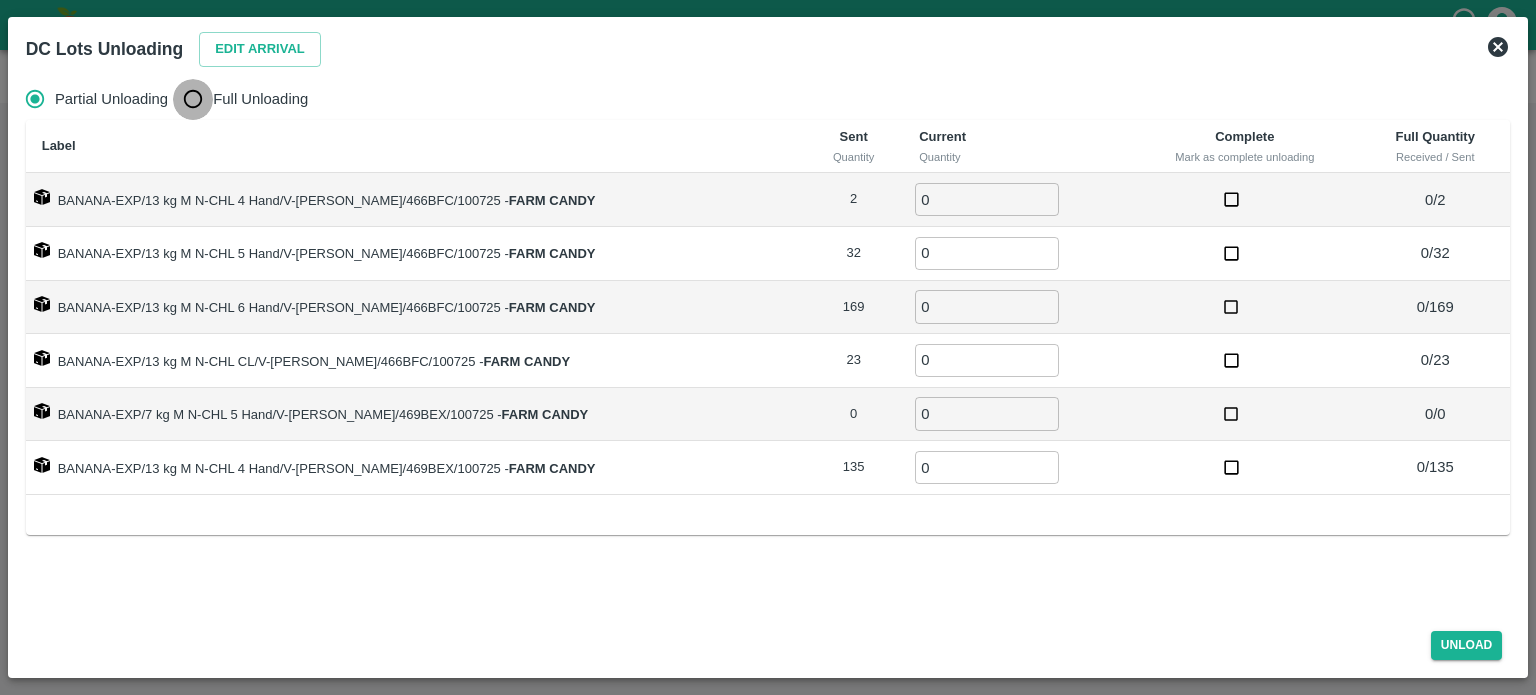 click on "Full Unloading" at bounding box center (193, 99) 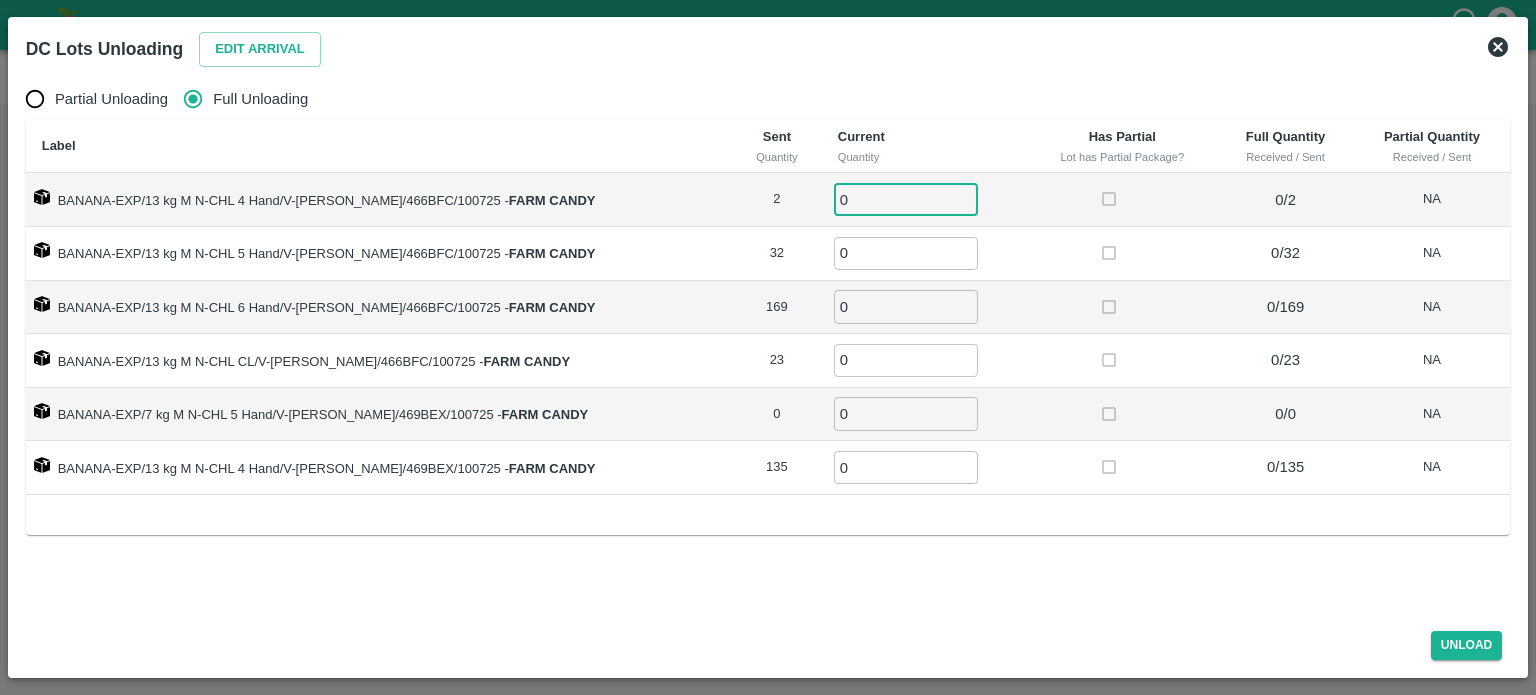 click on "0" at bounding box center (906, 199) 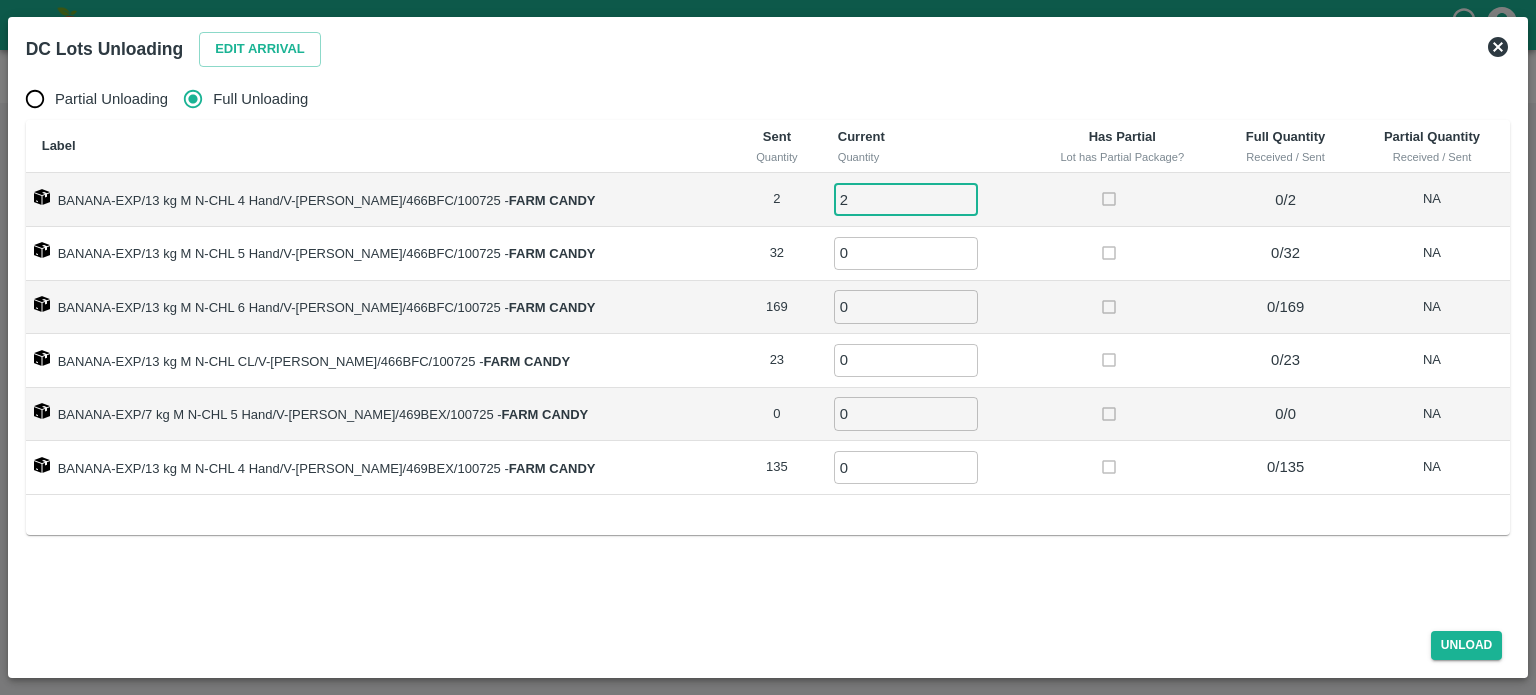 type on "2" 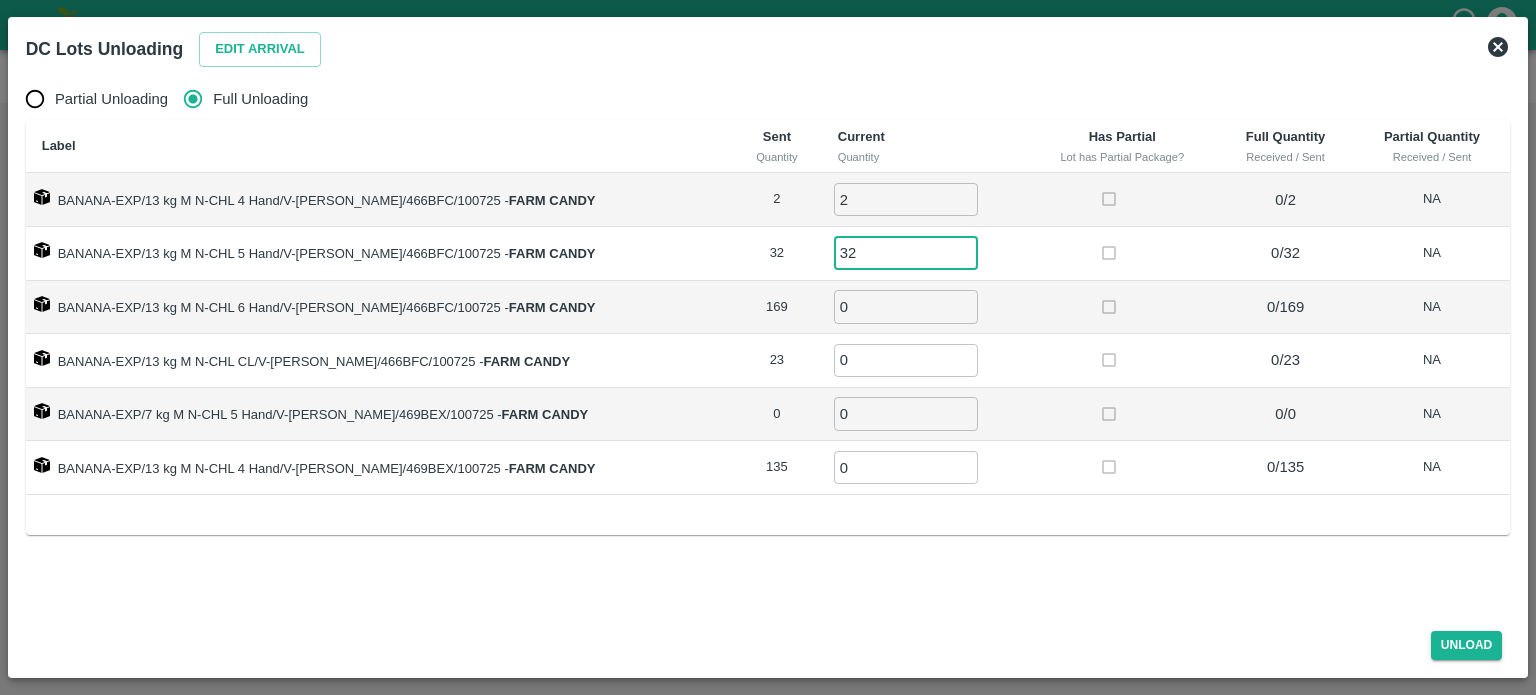 type on "32" 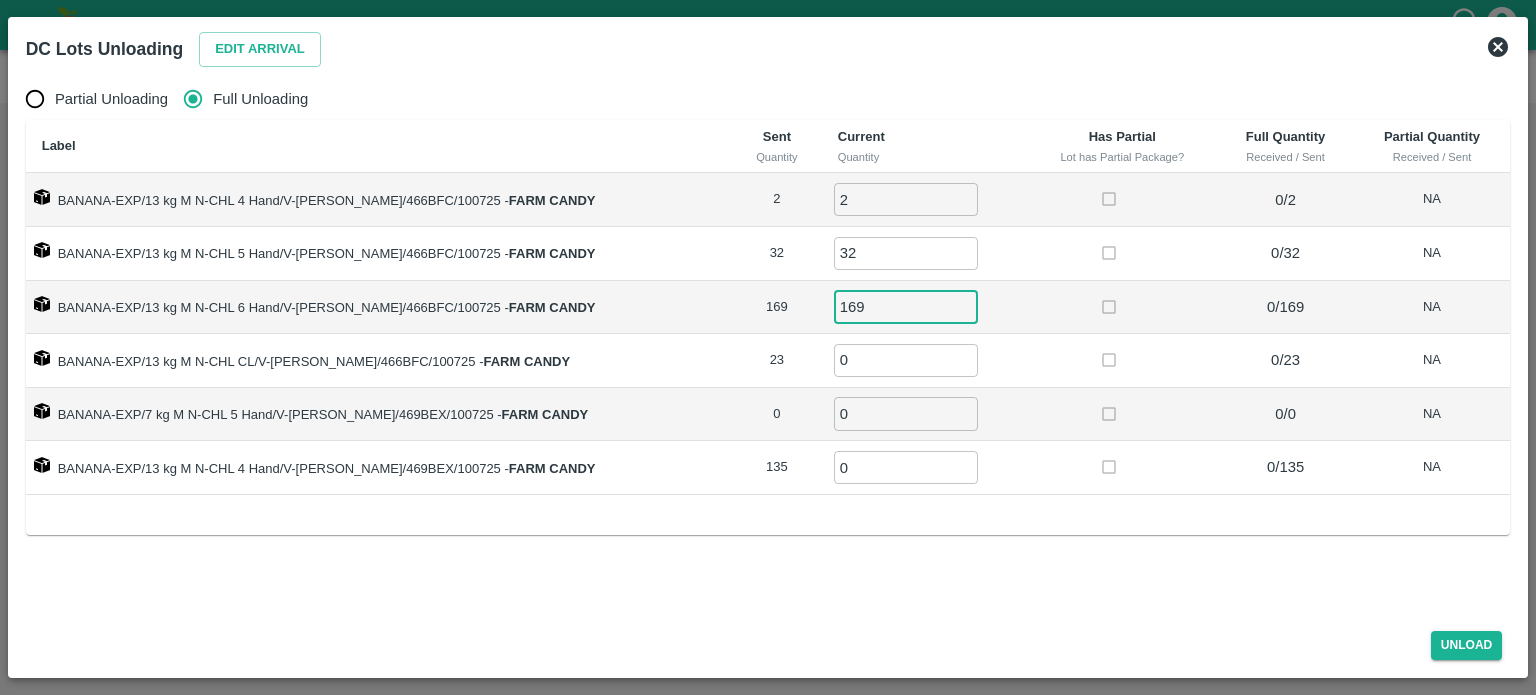 type on "169" 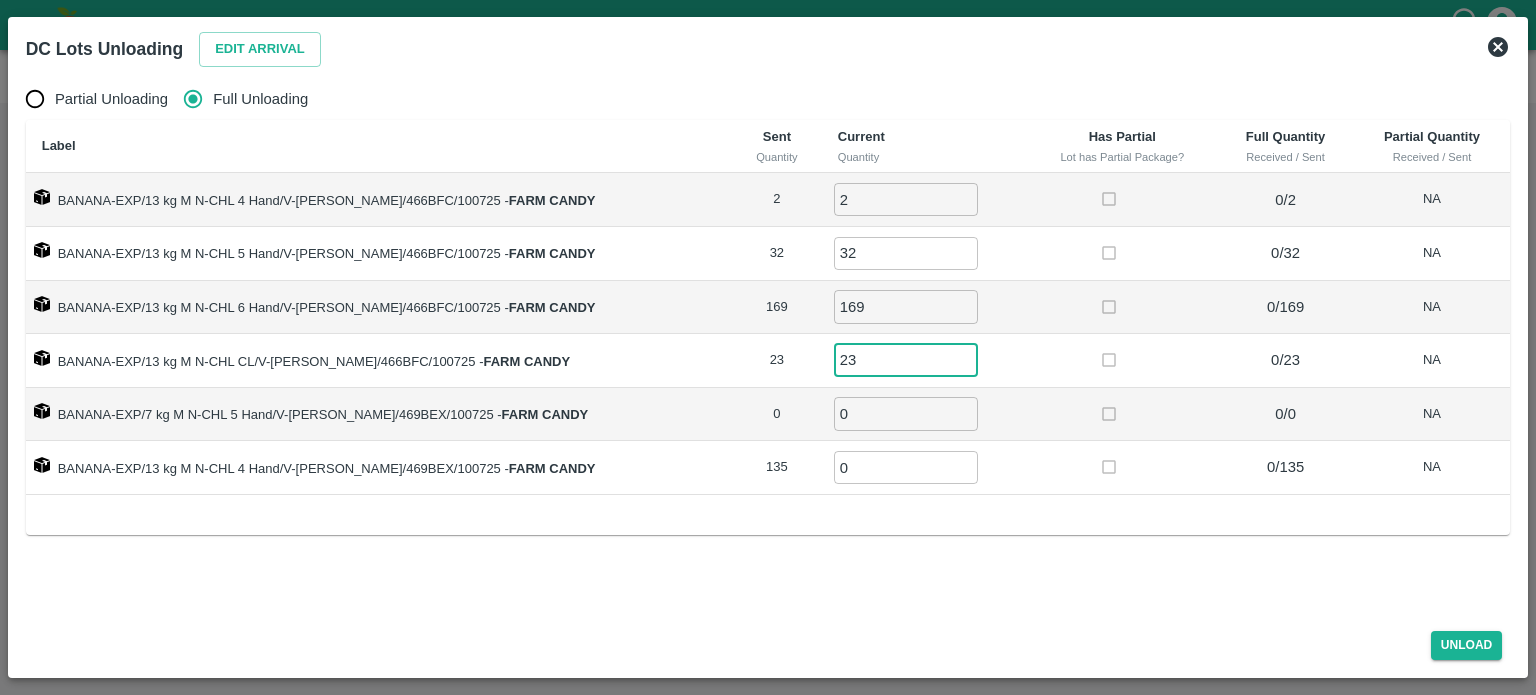 type on "23" 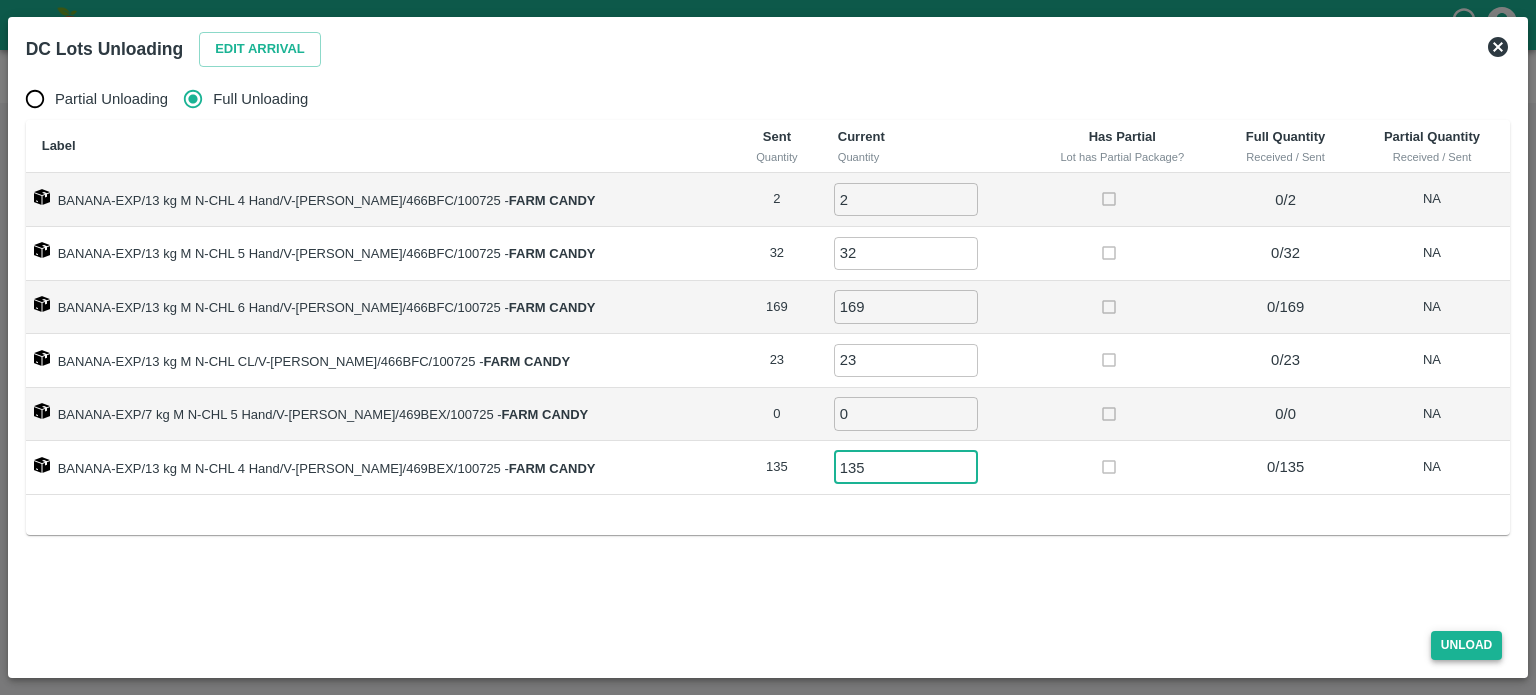 type on "135" 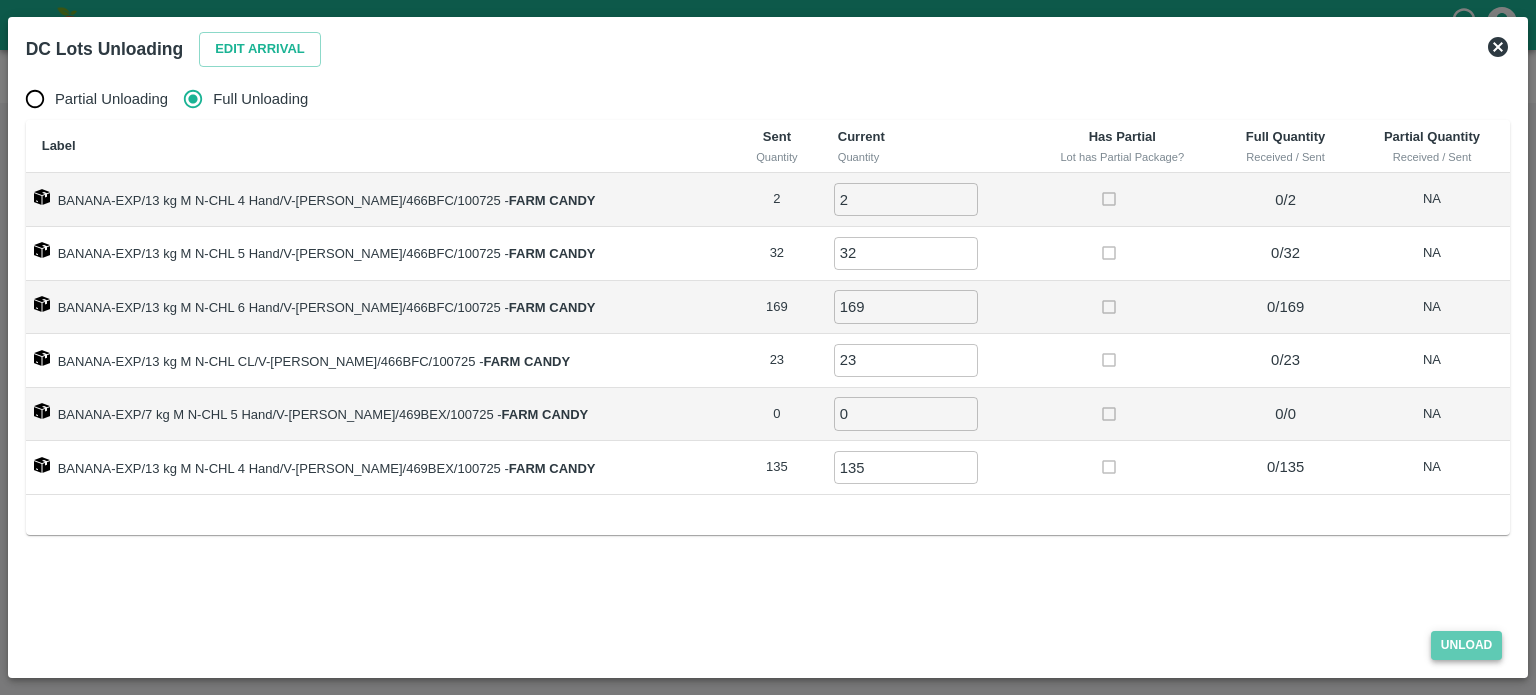 click on "Unload" at bounding box center (1467, 645) 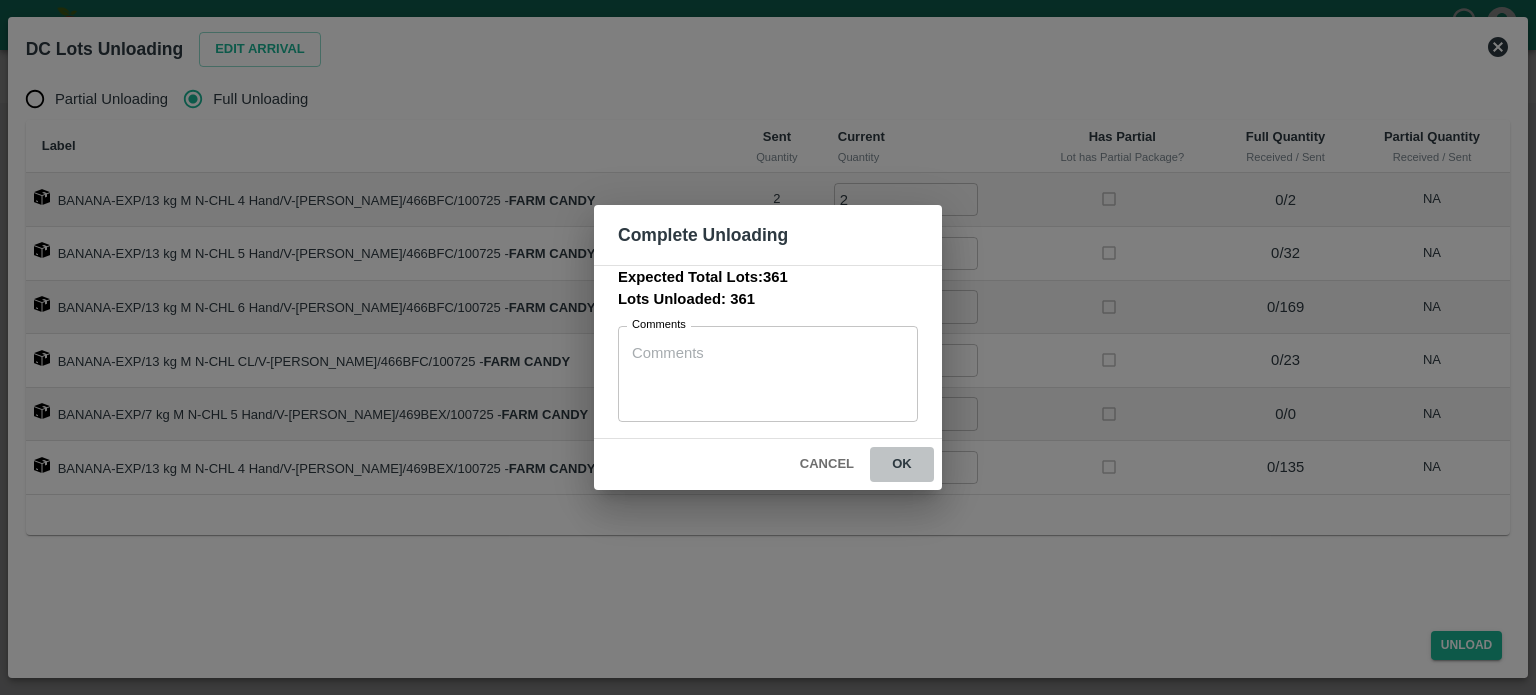 click on "ok" at bounding box center [902, 464] 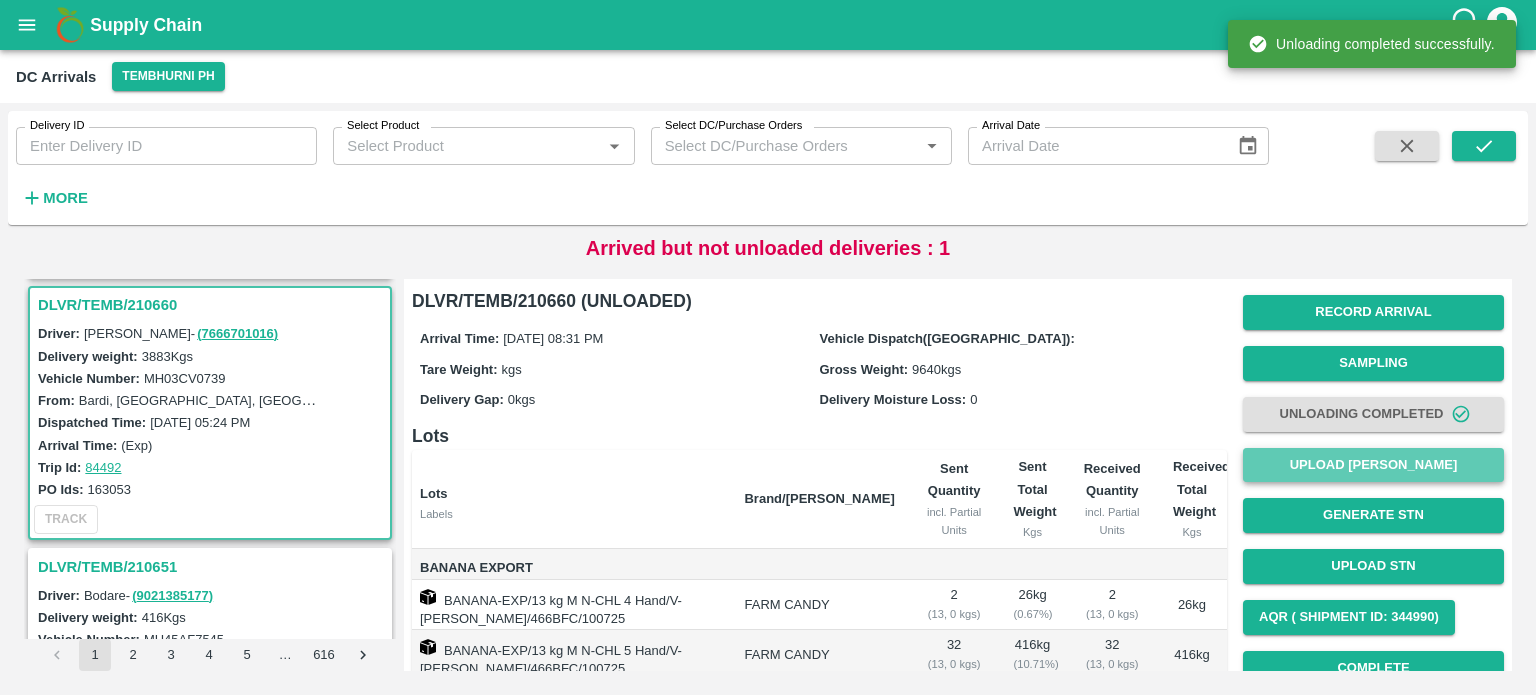 click on "Upload [PERSON_NAME]" at bounding box center (1373, 465) 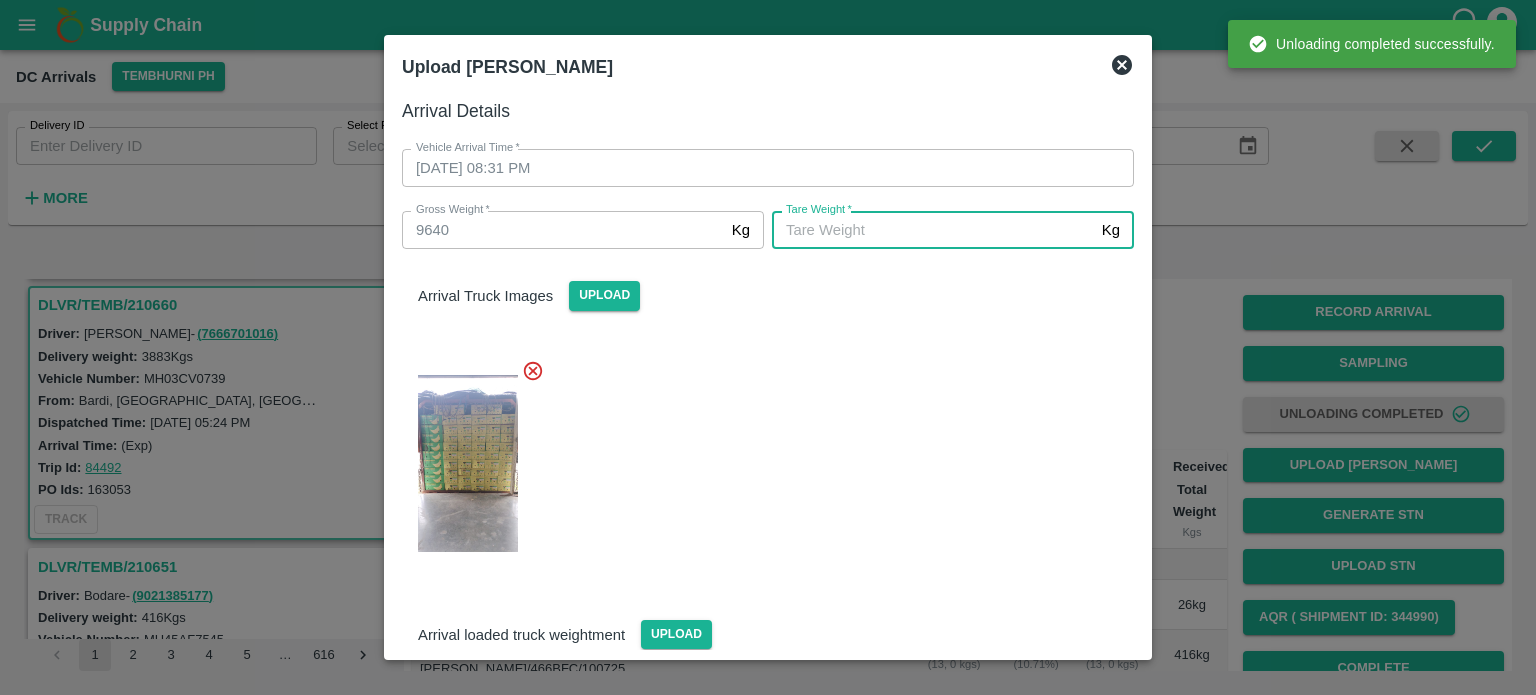click on "[PERSON_NAME]   *" at bounding box center [933, 230] 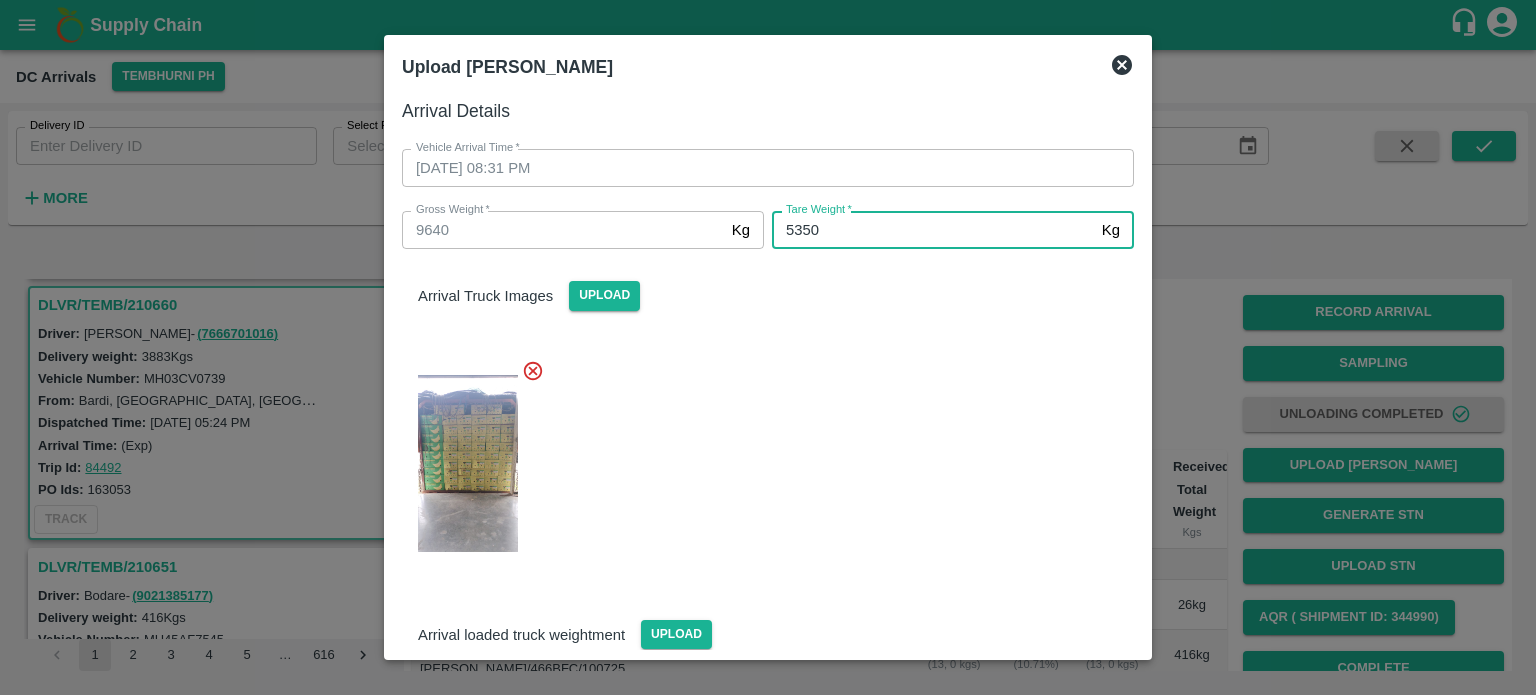 type on "5350" 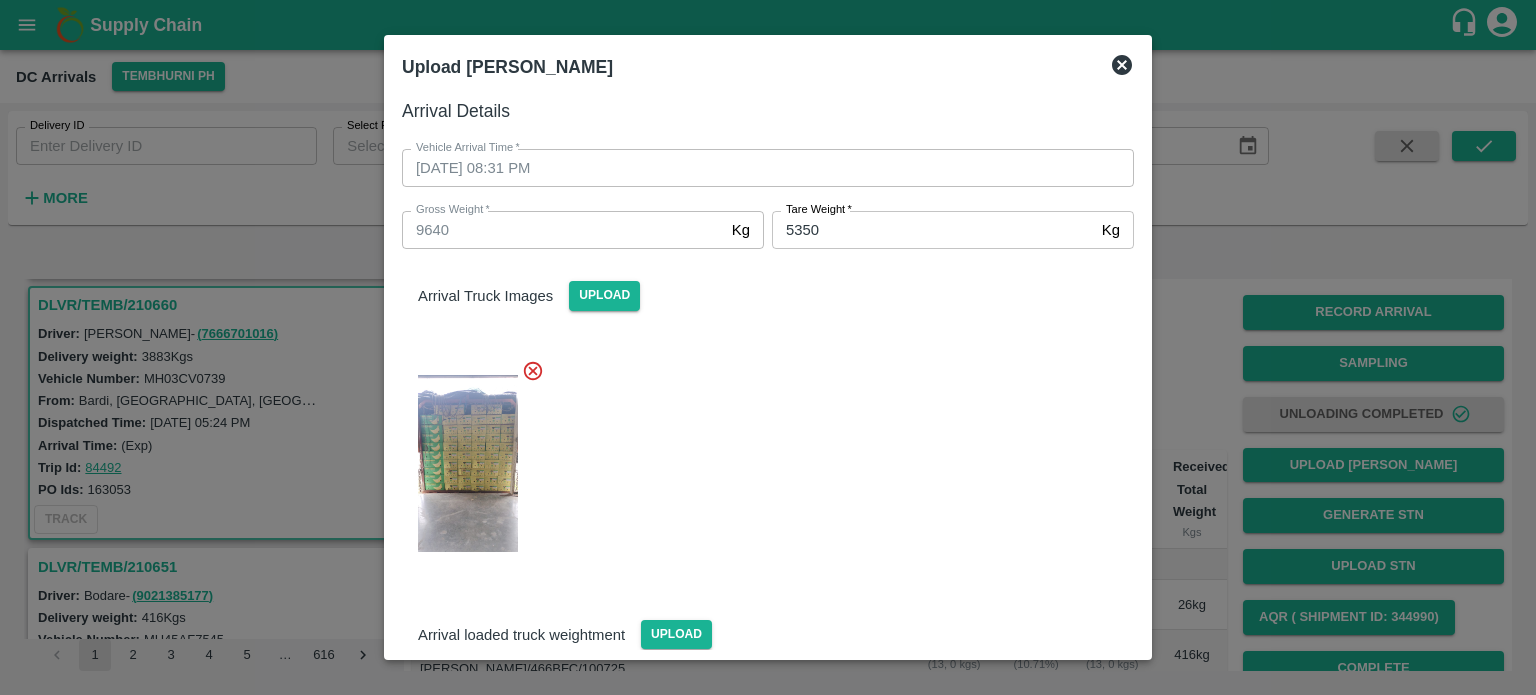 click at bounding box center (760, 458) 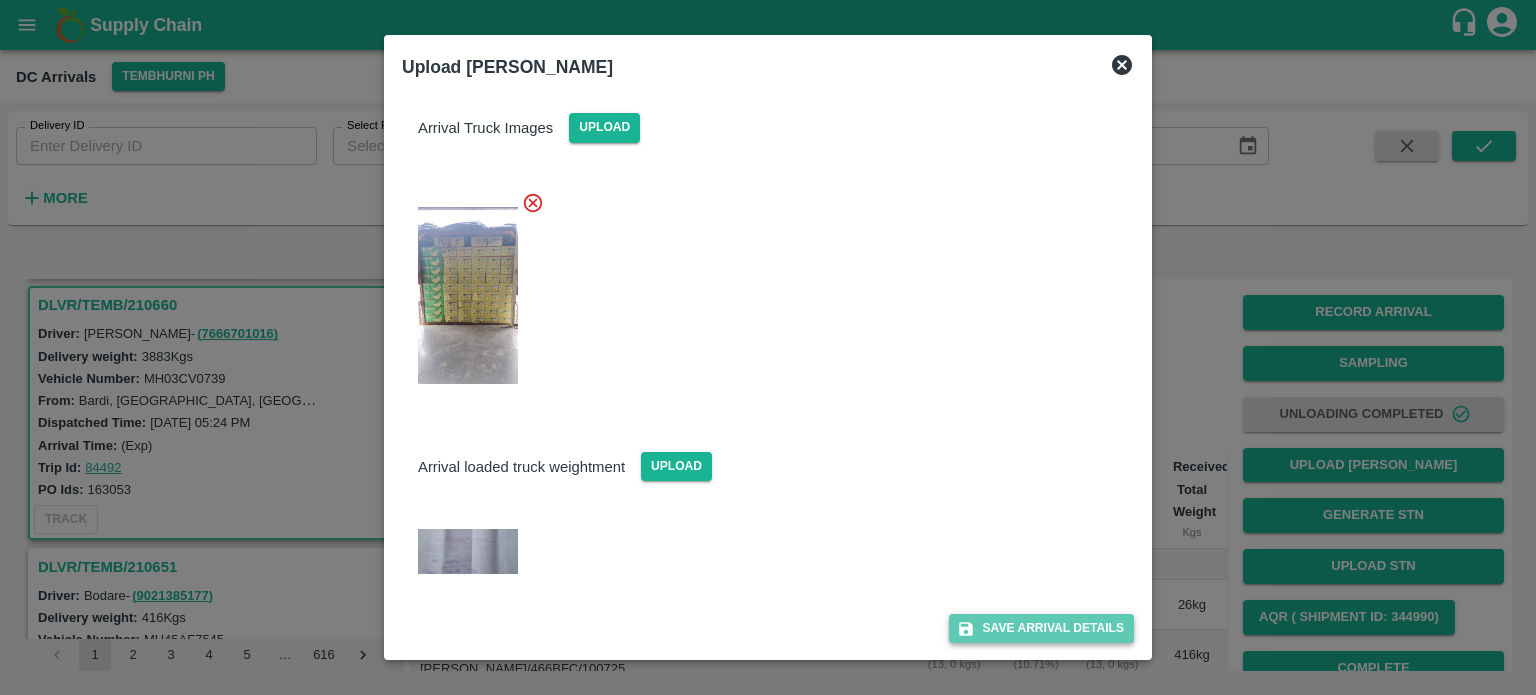 click on "Save Arrival Details" at bounding box center (1041, 628) 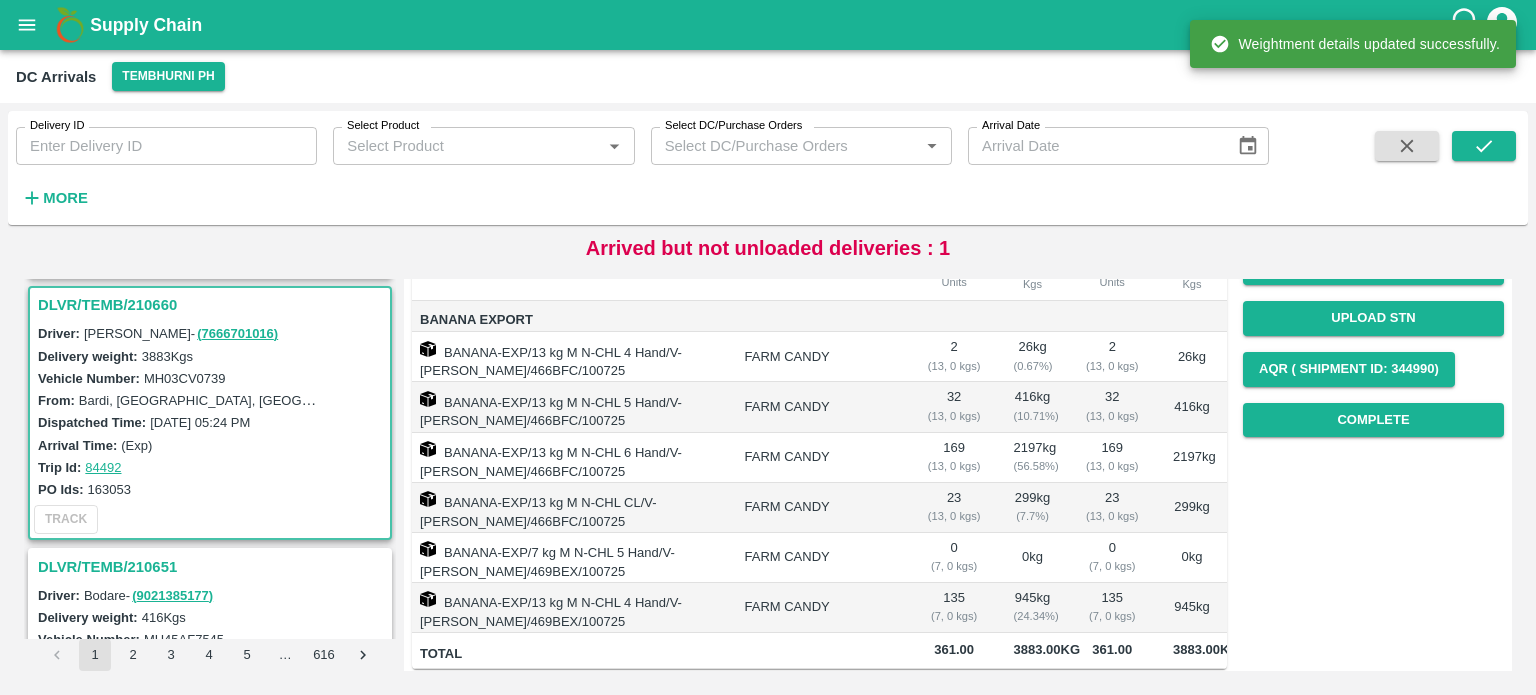 scroll, scrollTop: 252, scrollLeft: 0, axis: vertical 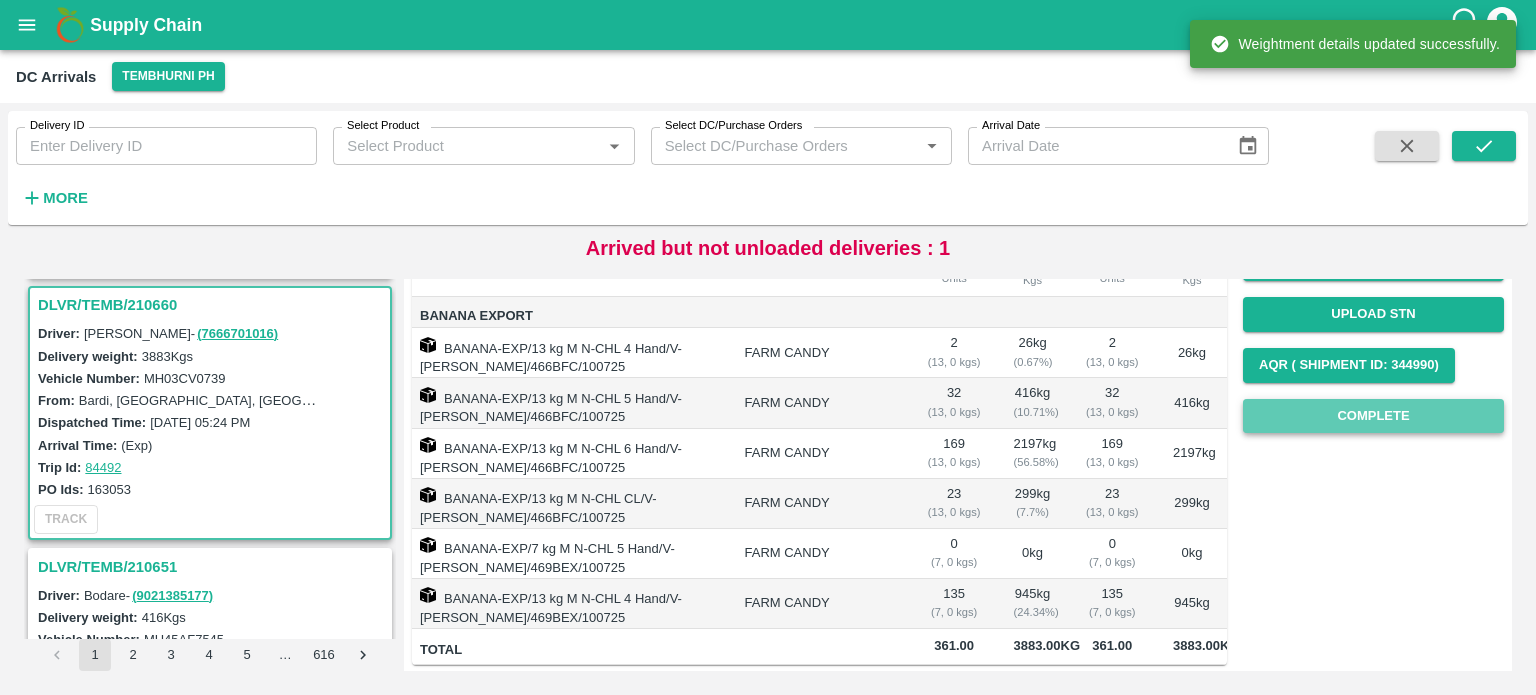 click on "Complete" at bounding box center (1373, 416) 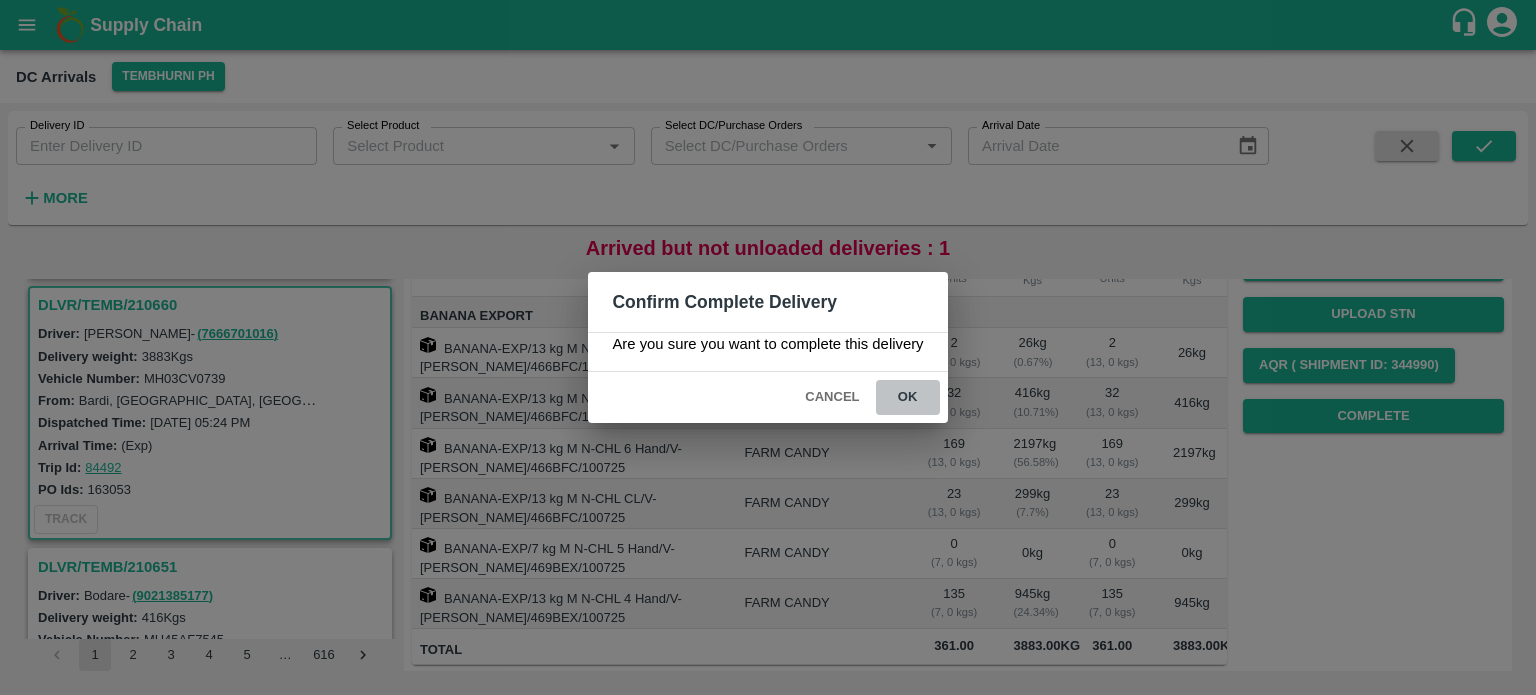 click on "ok" at bounding box center [908, 397] 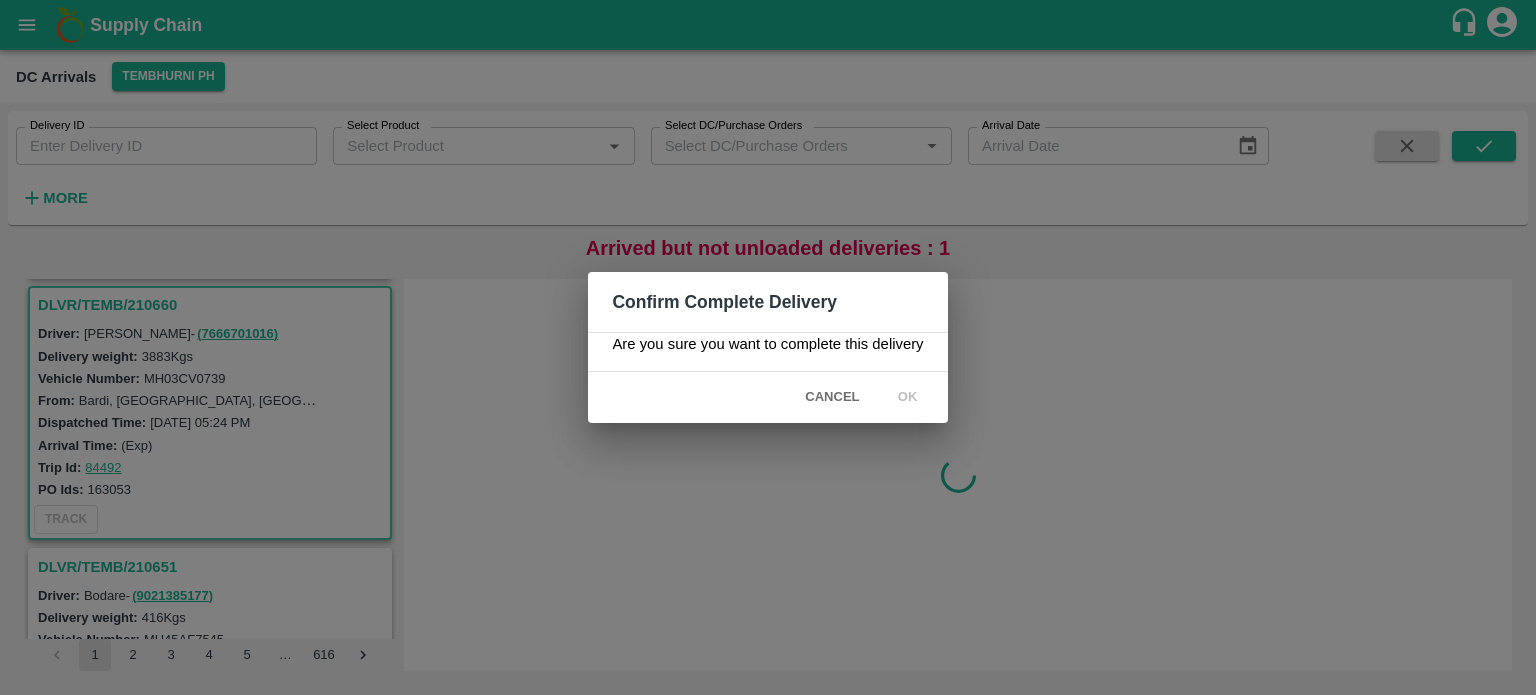 scroll, scrollTop: 0, scrollLeft: 0, axis: both 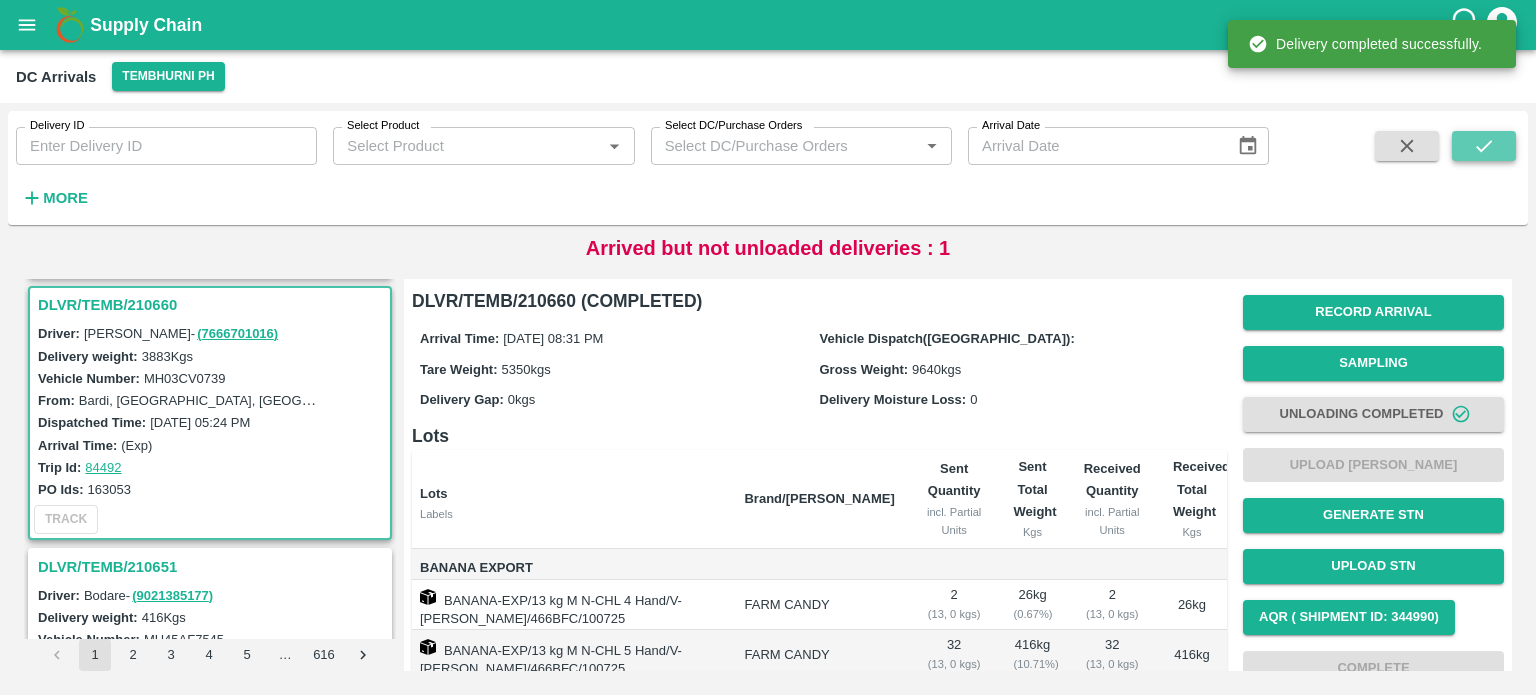 click 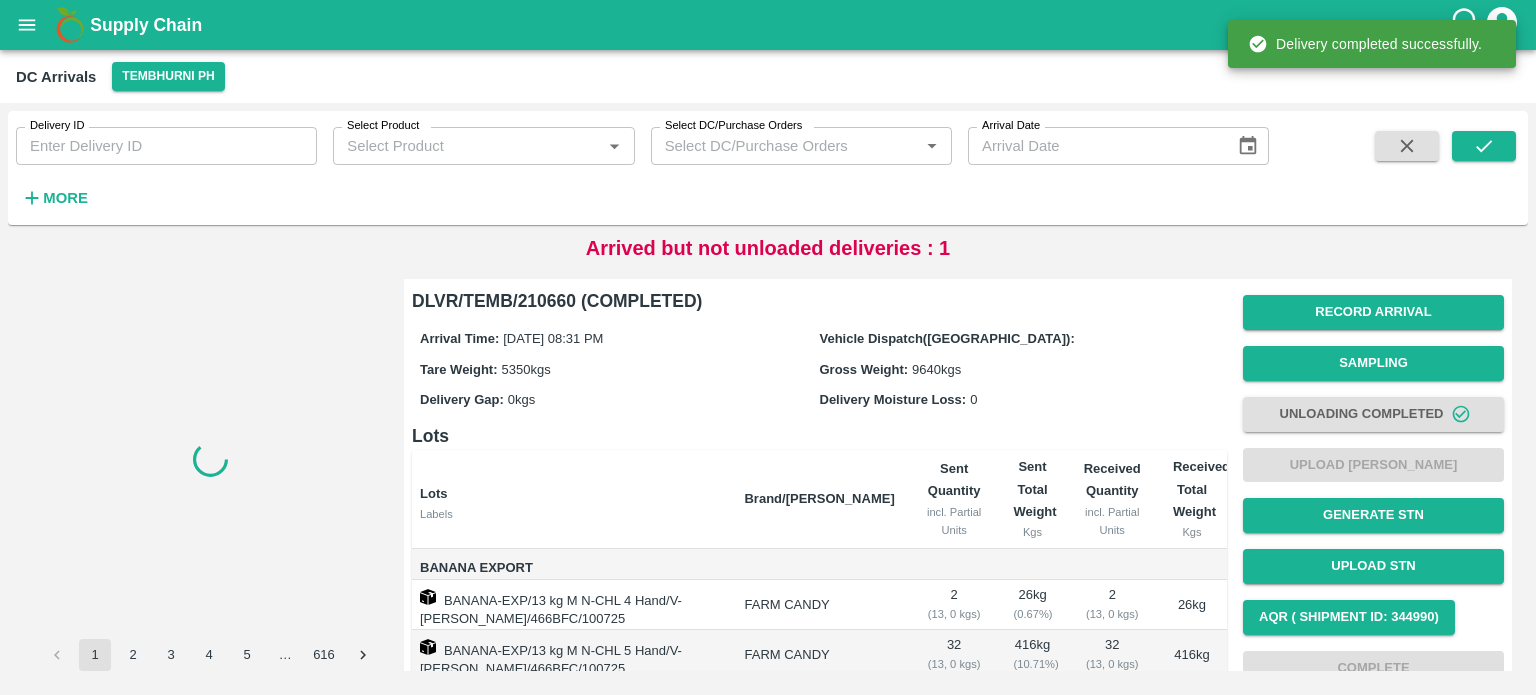 scroll, scrollTop: 0, scrollLeft: 0, axis: both 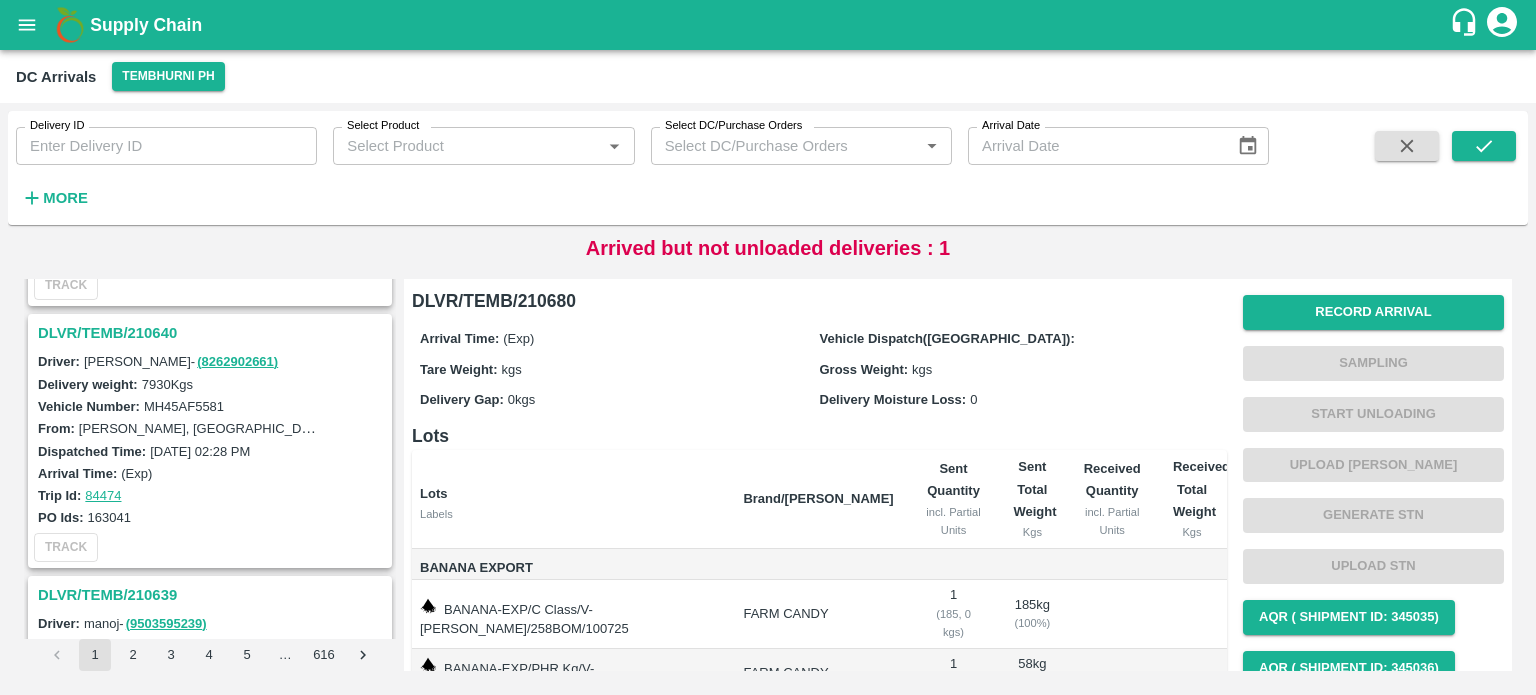 click on "DLVR/TEMB/210640" at bounding box center [213, 333] 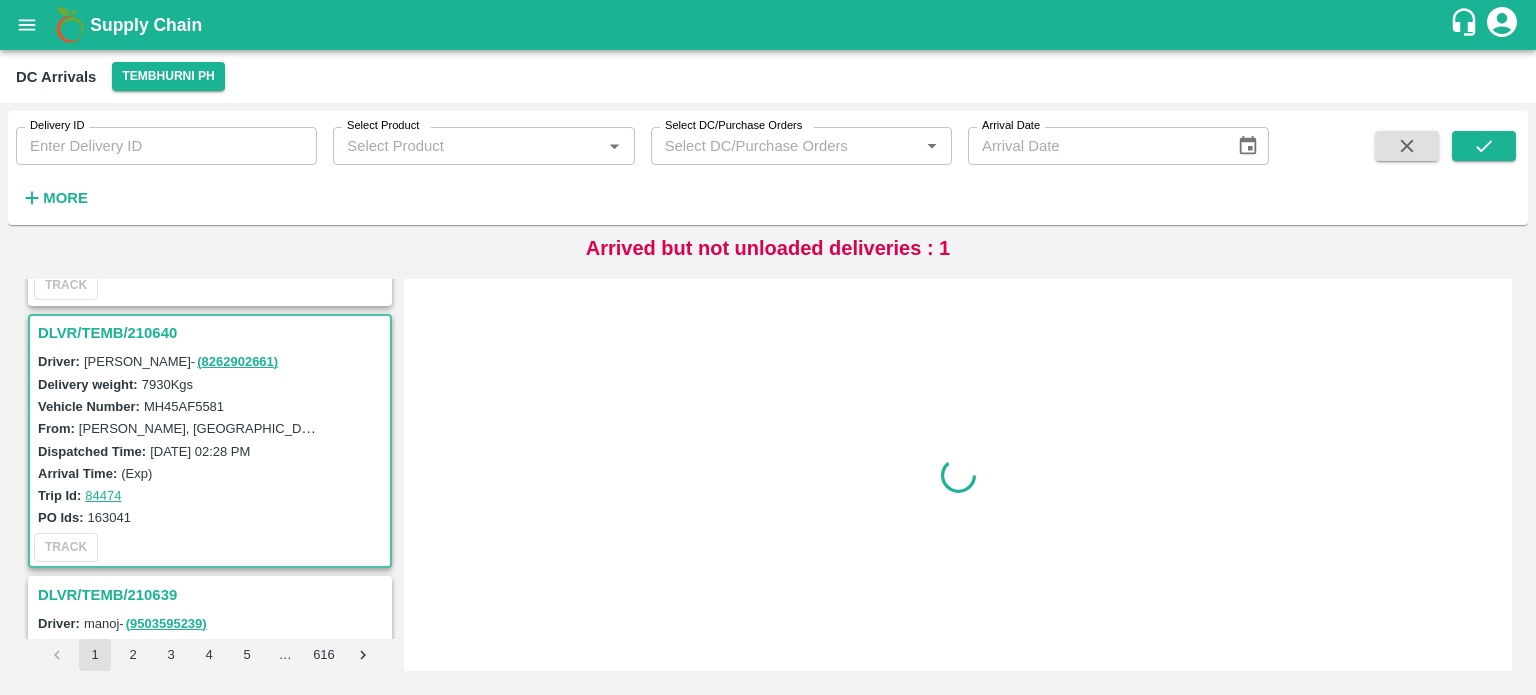 scroll, scrollTop: 2089, scrollLeft: 0, axis: vertical 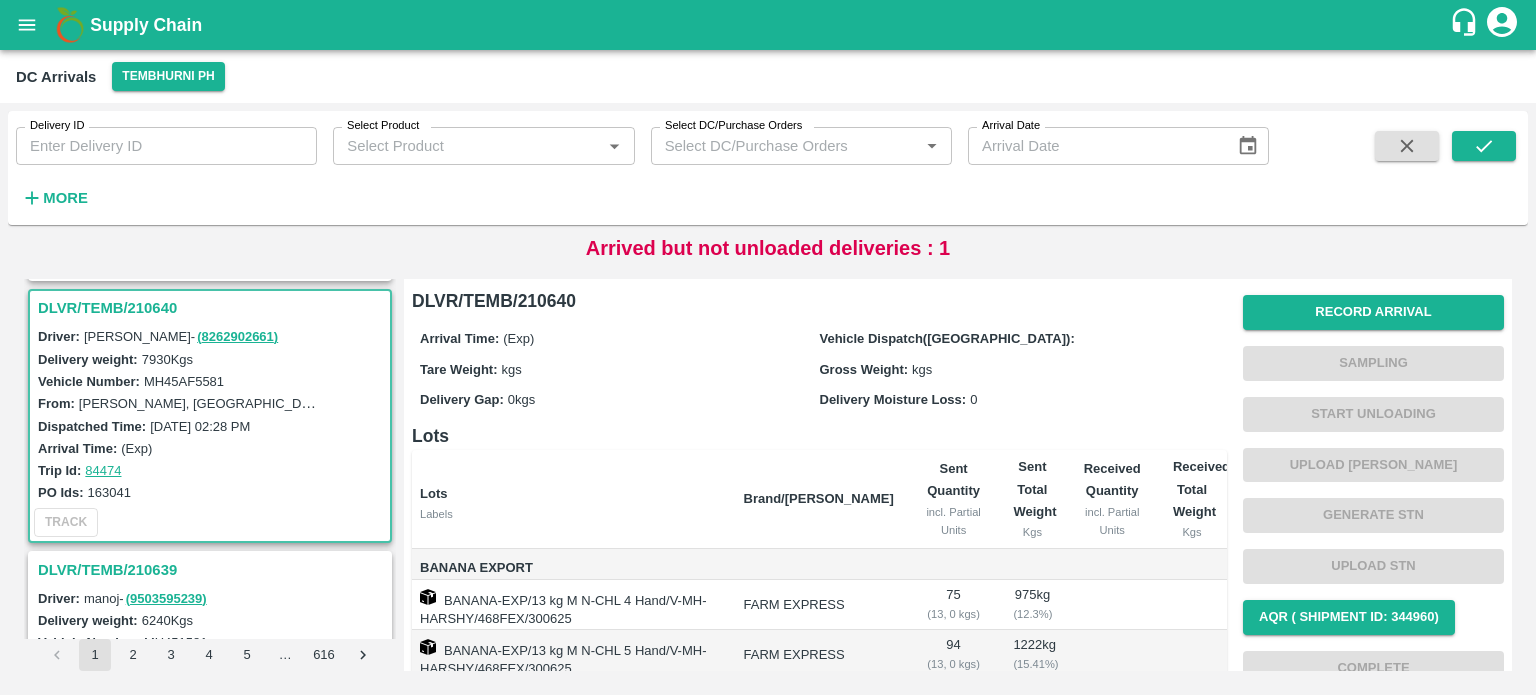 click on "MH45AF5581" at bounding box center (184, 381) 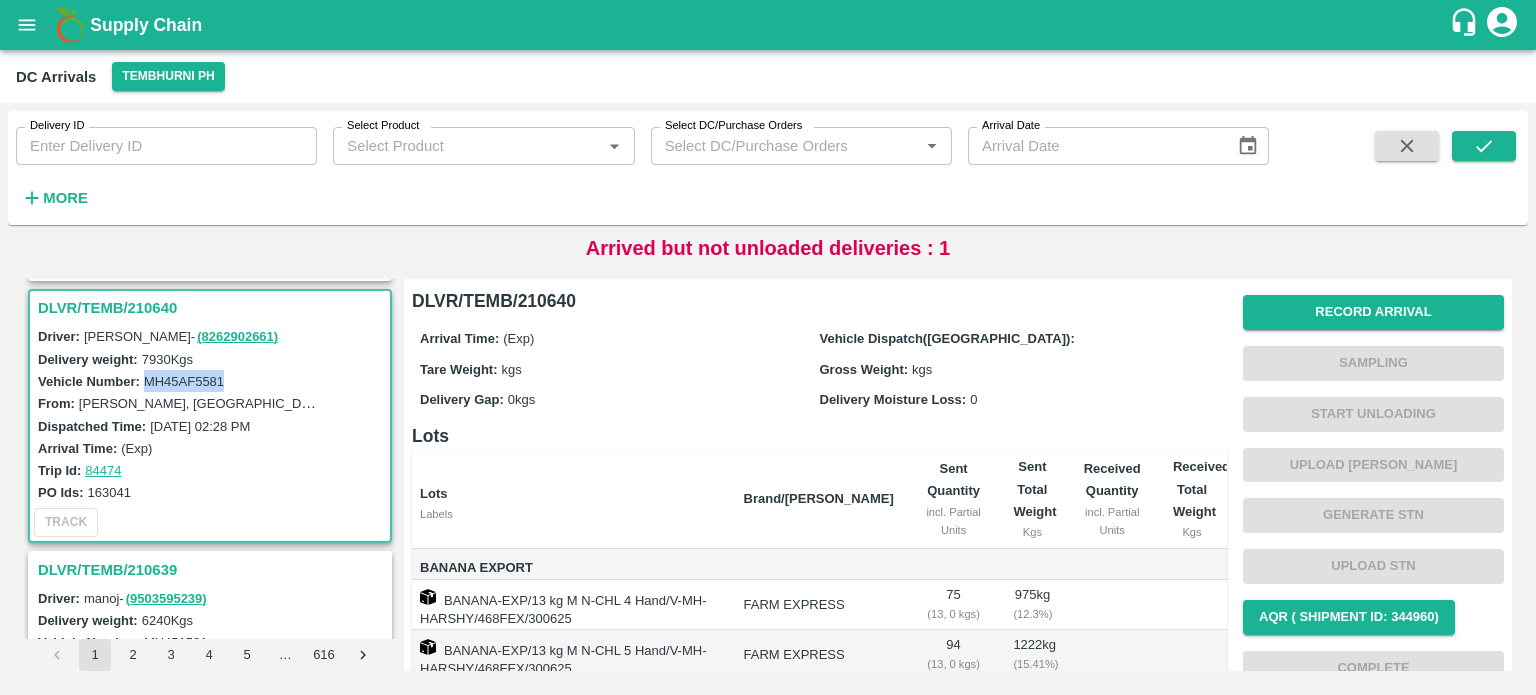 click on "MH45AF5581" at bounding box center (184, 381) 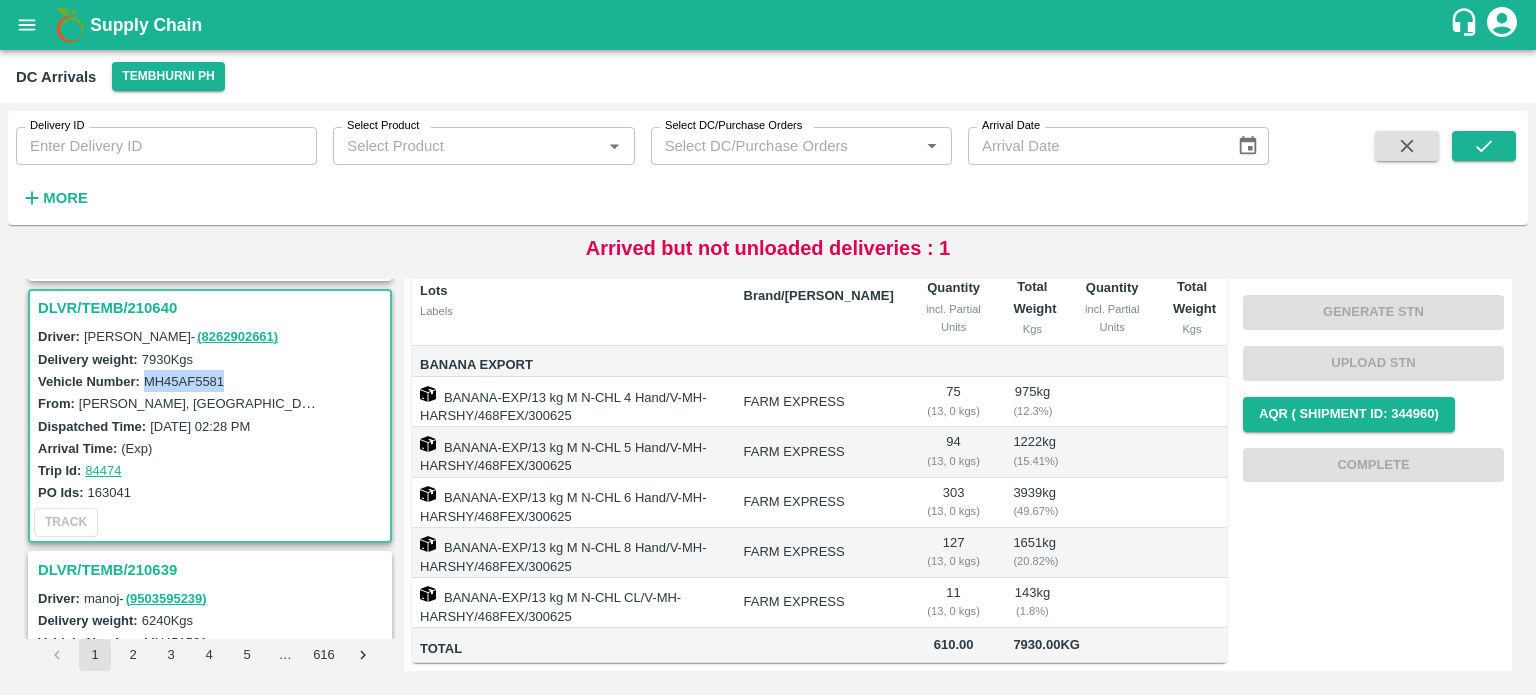 scroll, scrollTop: 324, scrollLeft: 0, axis: vertical 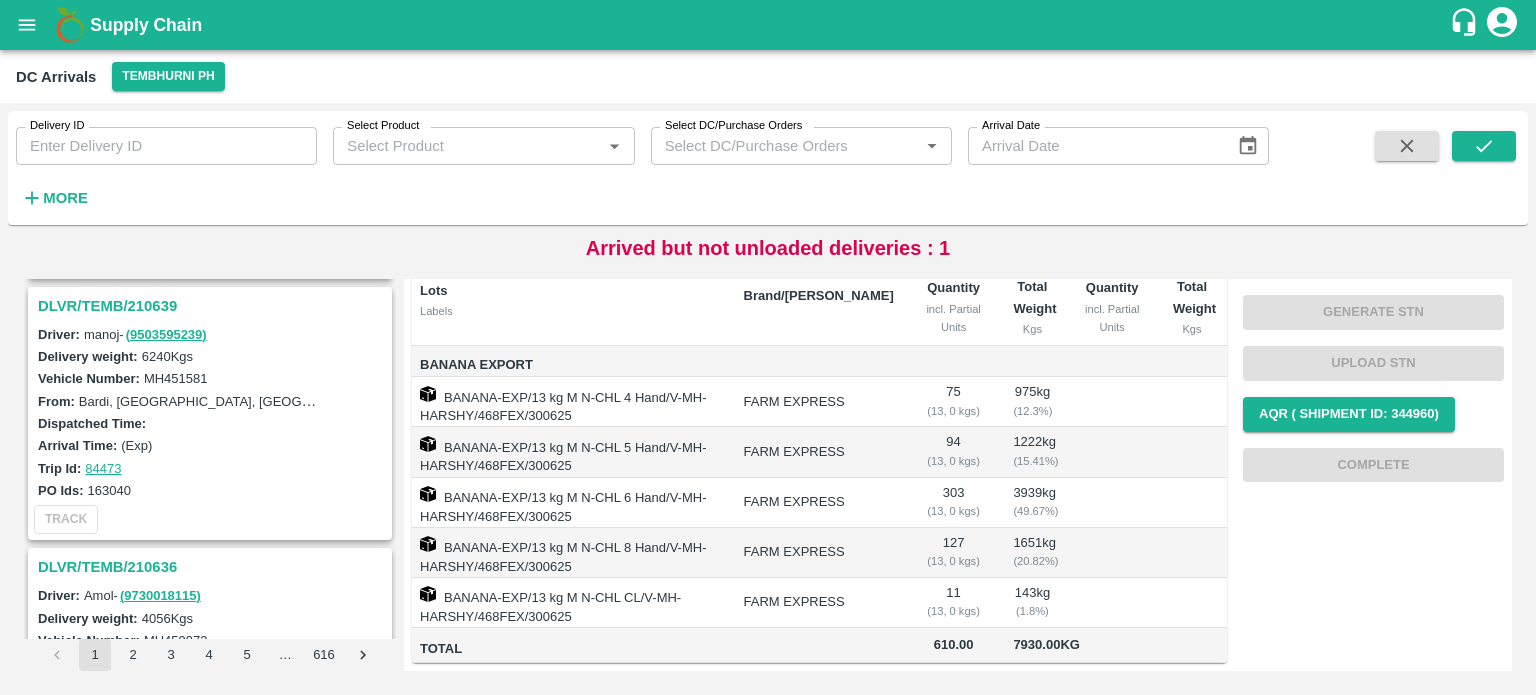 click on "MH451581" at bounding box center (176, 378) 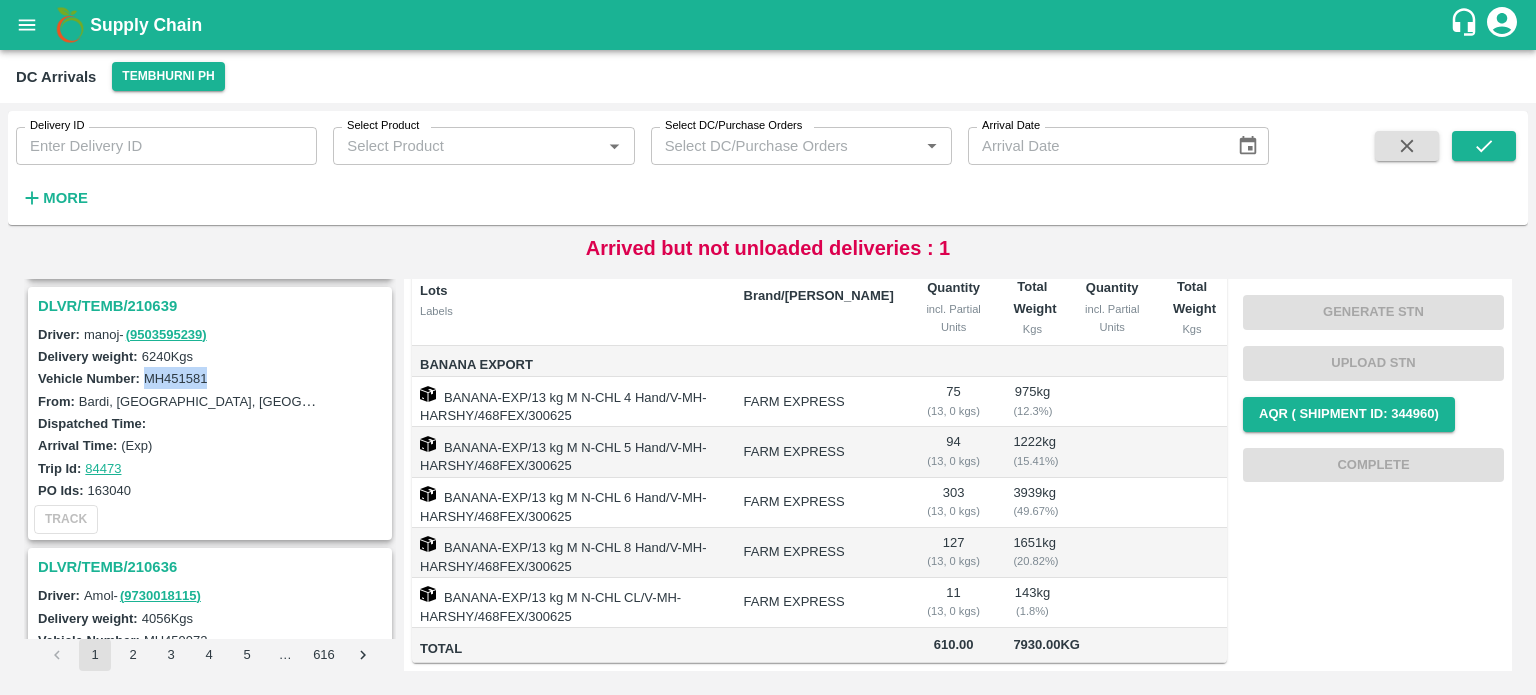 click on "MH451581" at bounding box center (176, 378) 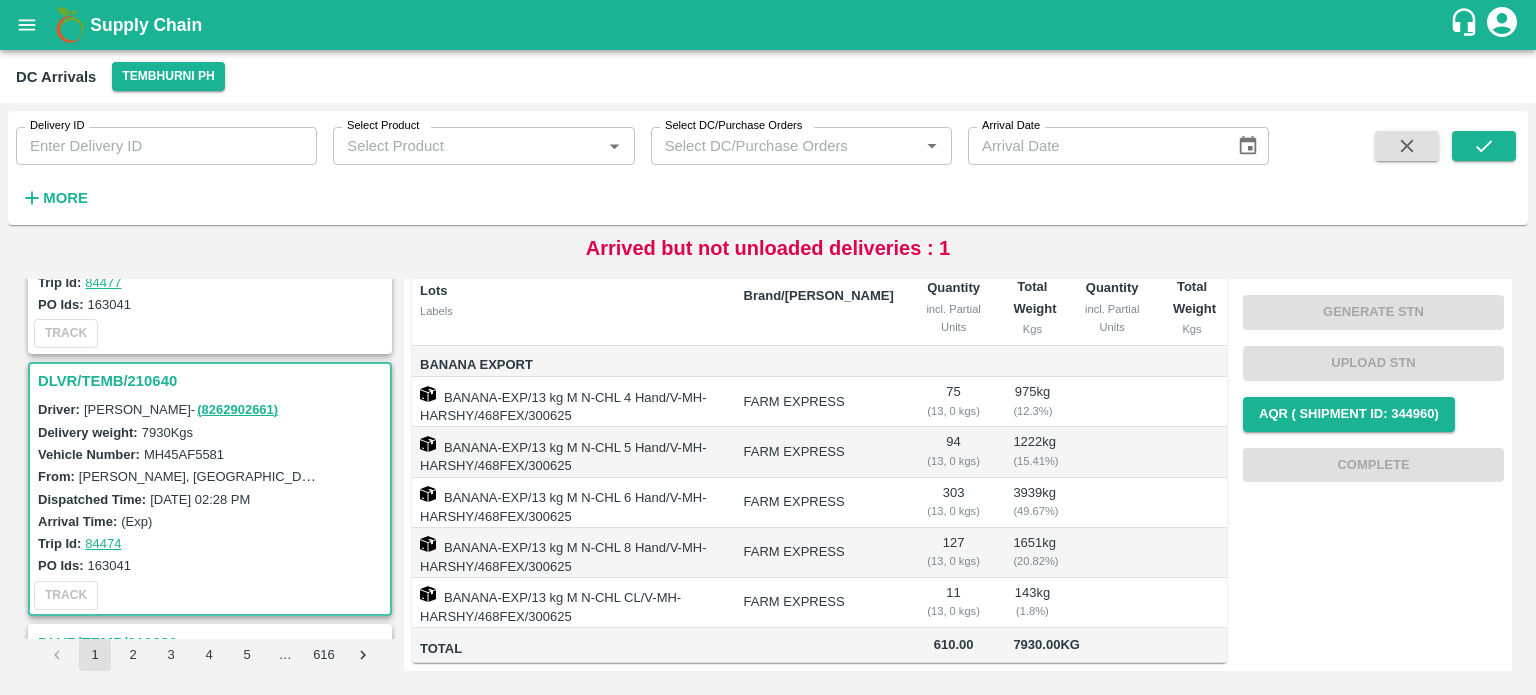 scroll, scrollTop: 2002, scrollLeft: 0, axis: vertical 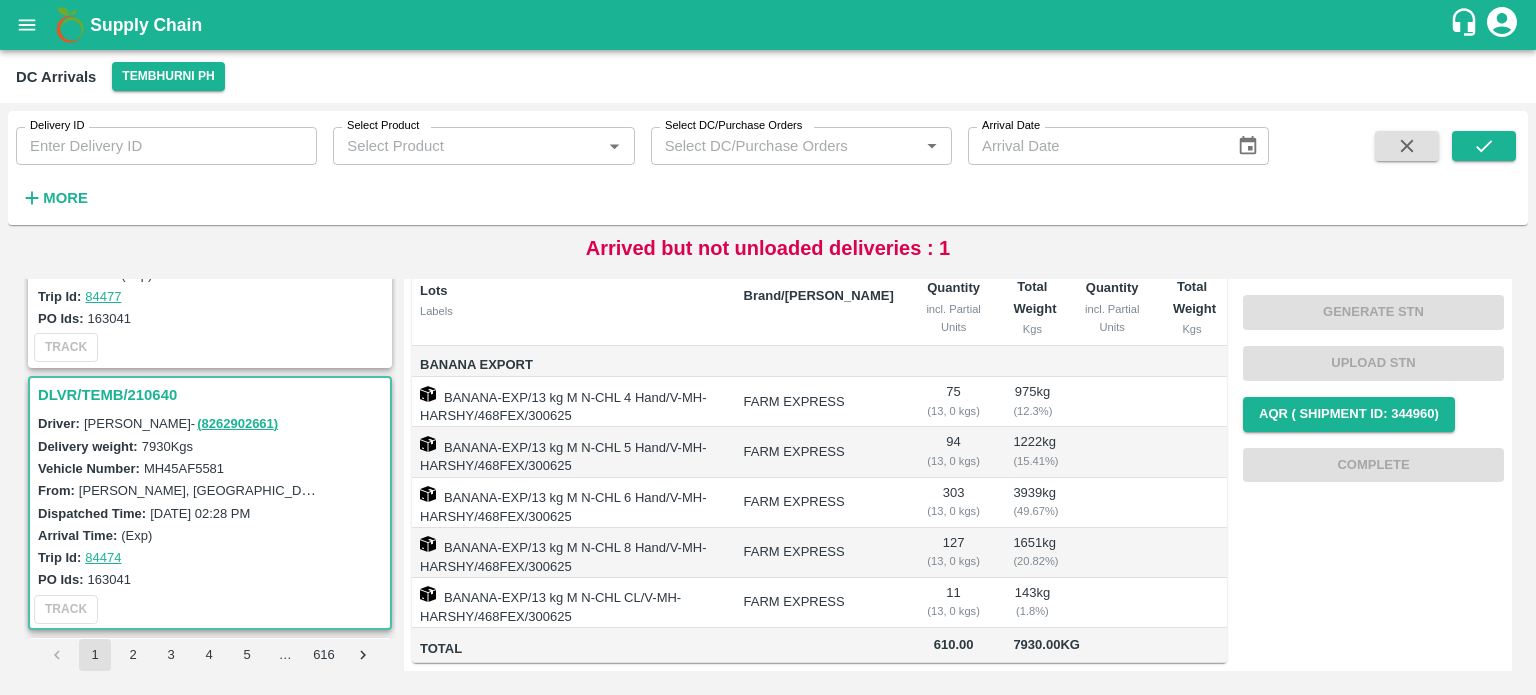 click on "MH45AF5581" at bounding box center (184, 468) 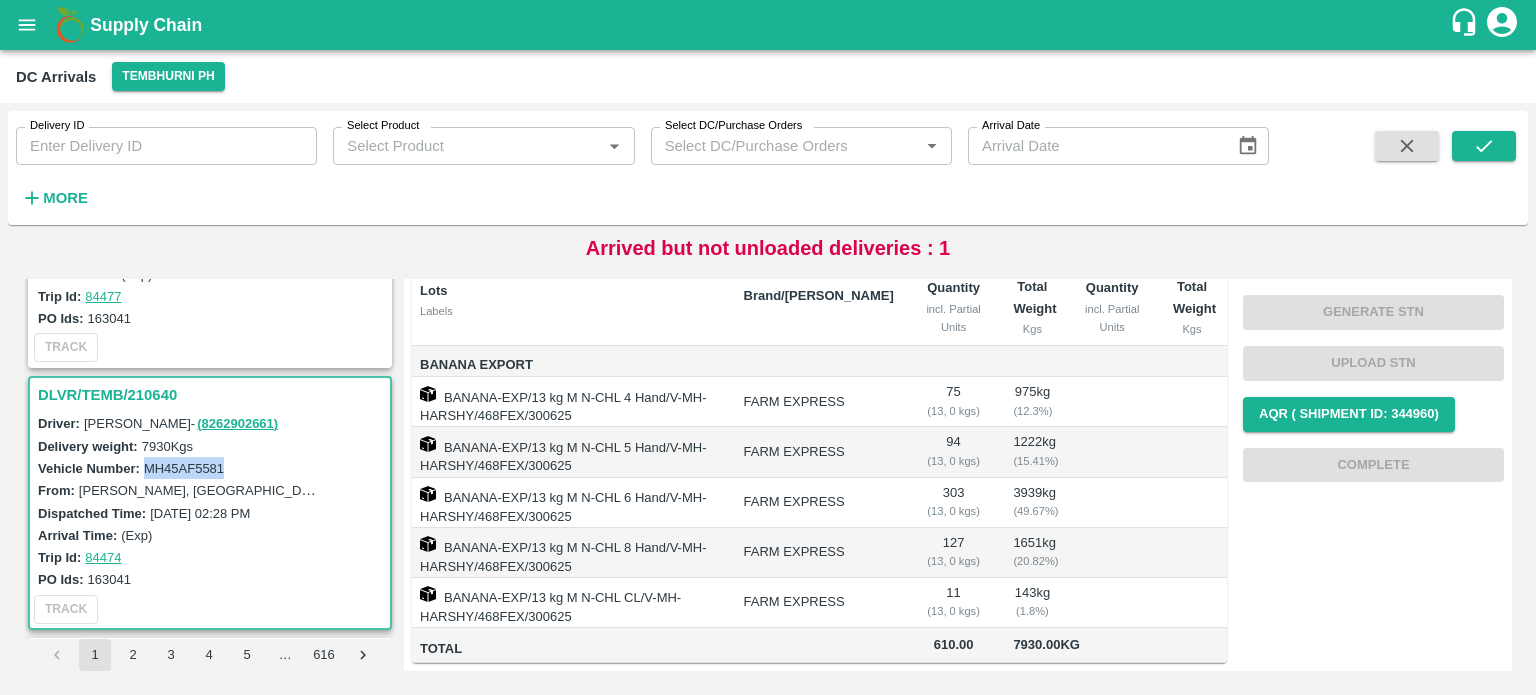 click on "MH45AF5581" at bounding box center [184, 468] 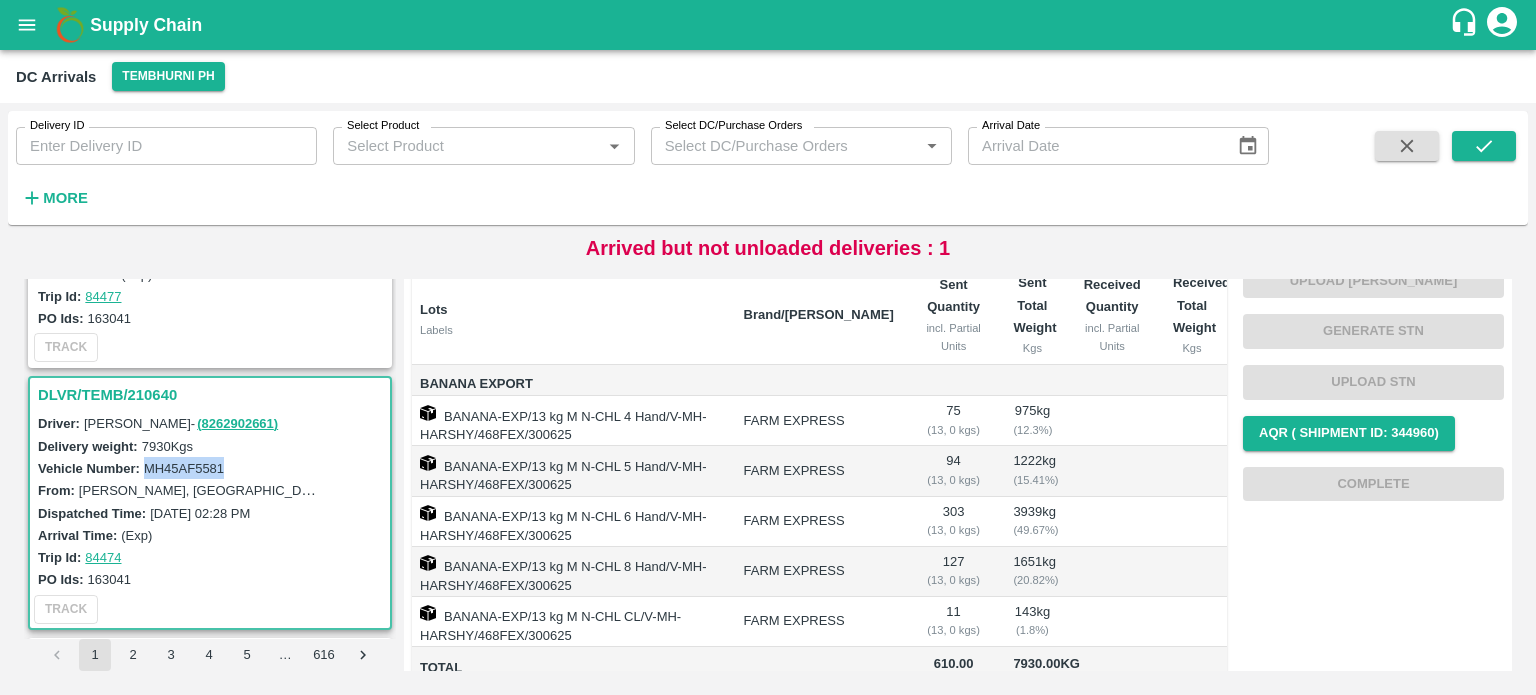 scroll, scrollTop: 324, scrollLeft: 0, axis: vertical 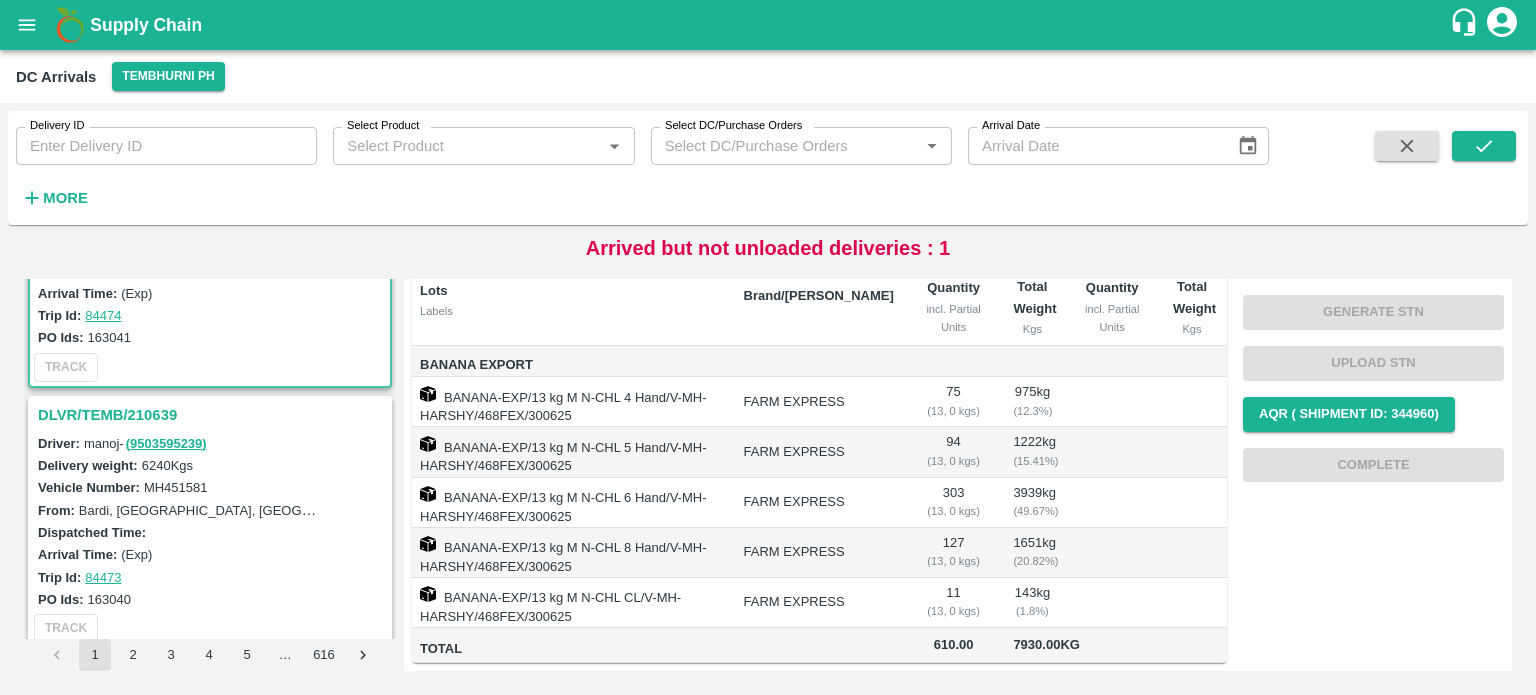 click on "DLVR/TEMB/210639" at bounding box center (213, 415) 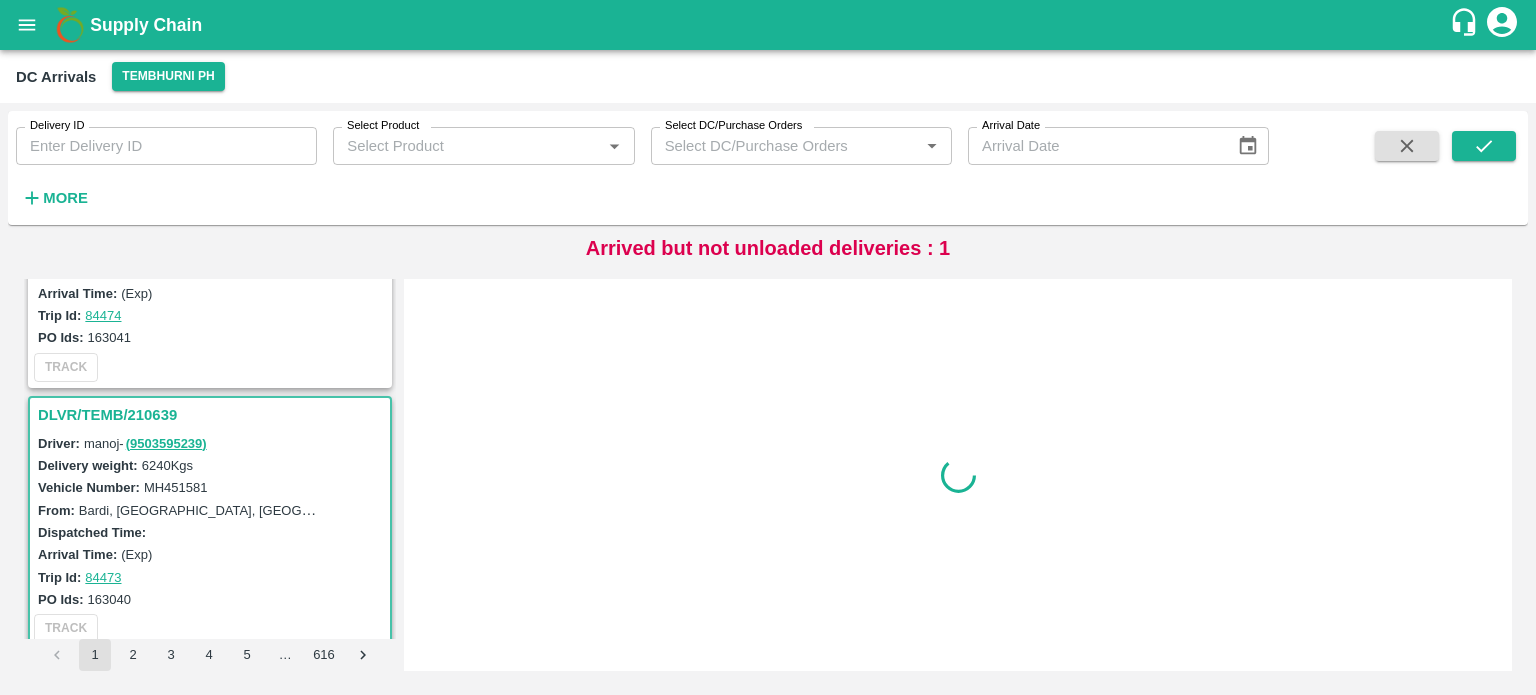 scroll, scrollTop: 0, scrollLeft: 0, axis: both 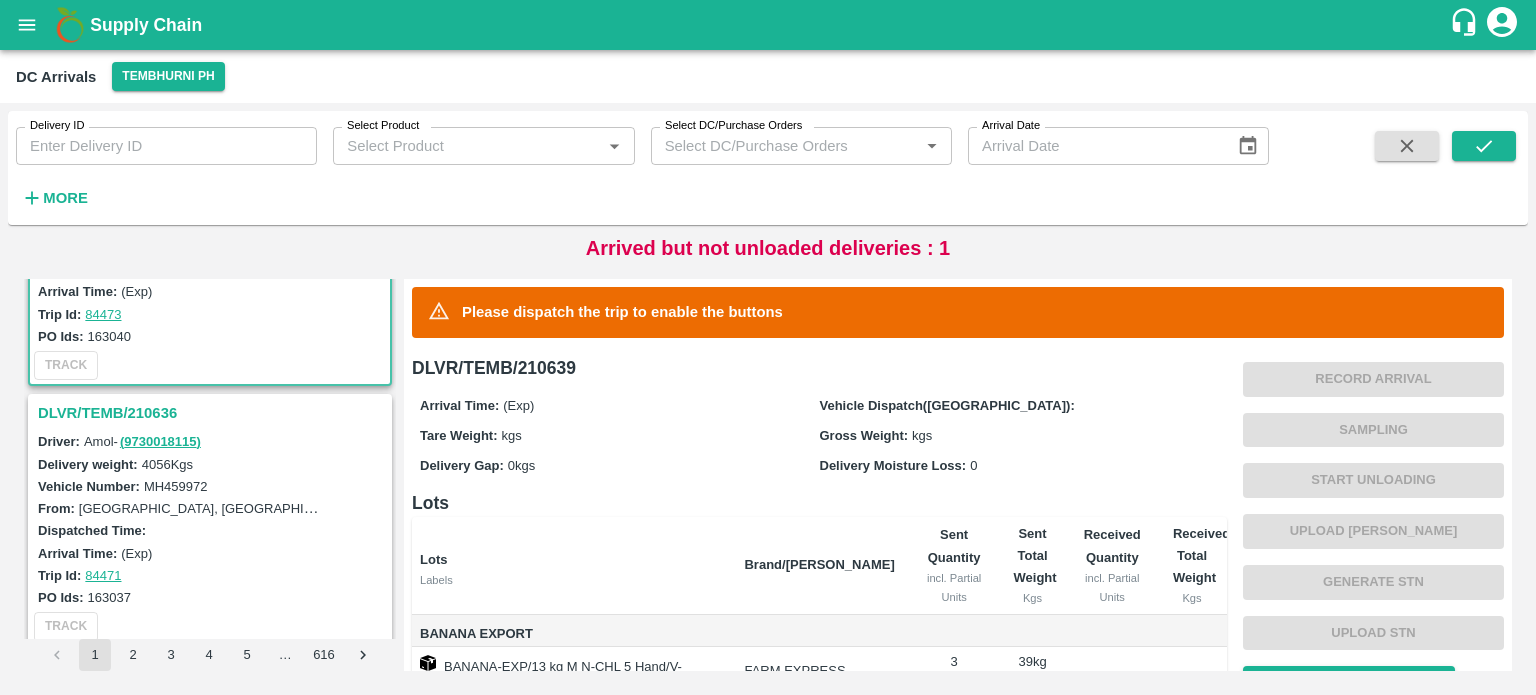 click on "DLVR/TEMB/210636" at bounding box center (213, 413) 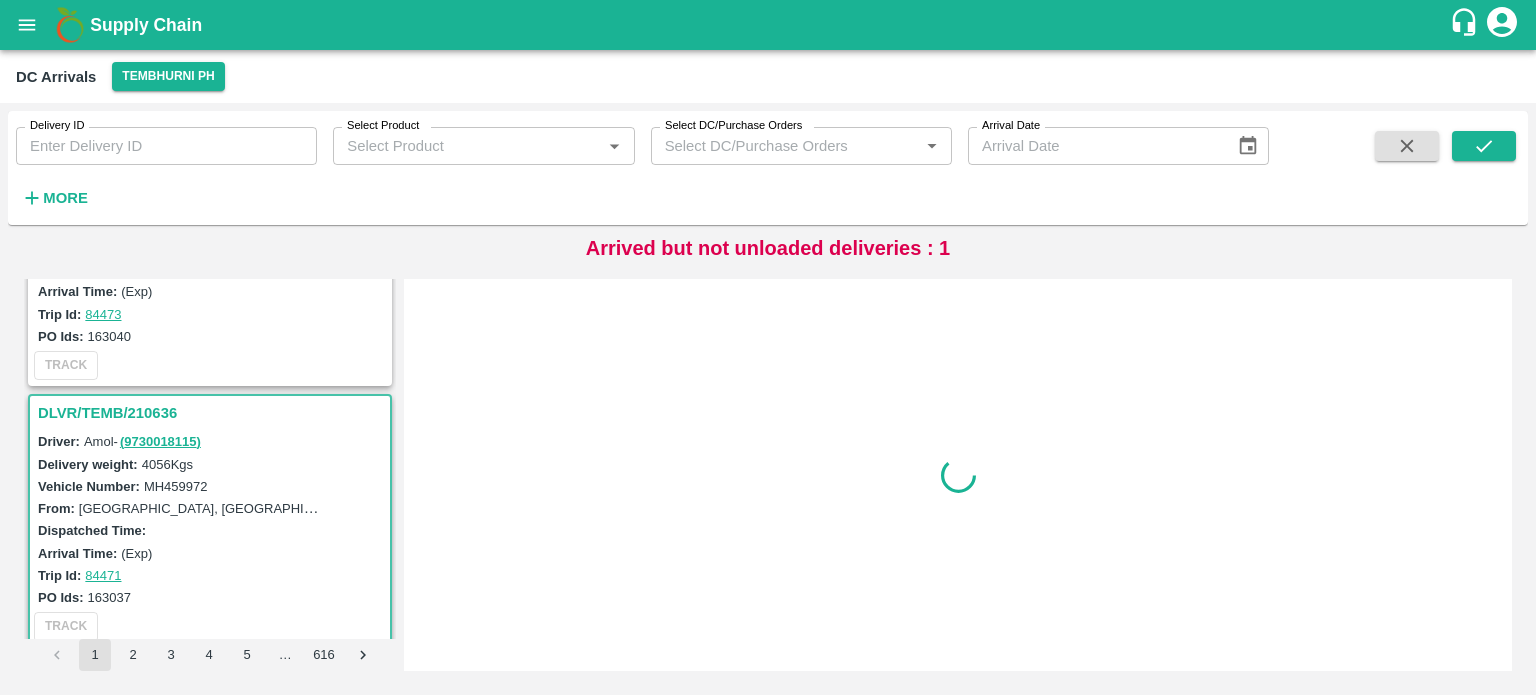 scroll, scrollTop: 2610, scrollLeft: 0, axis: vertical 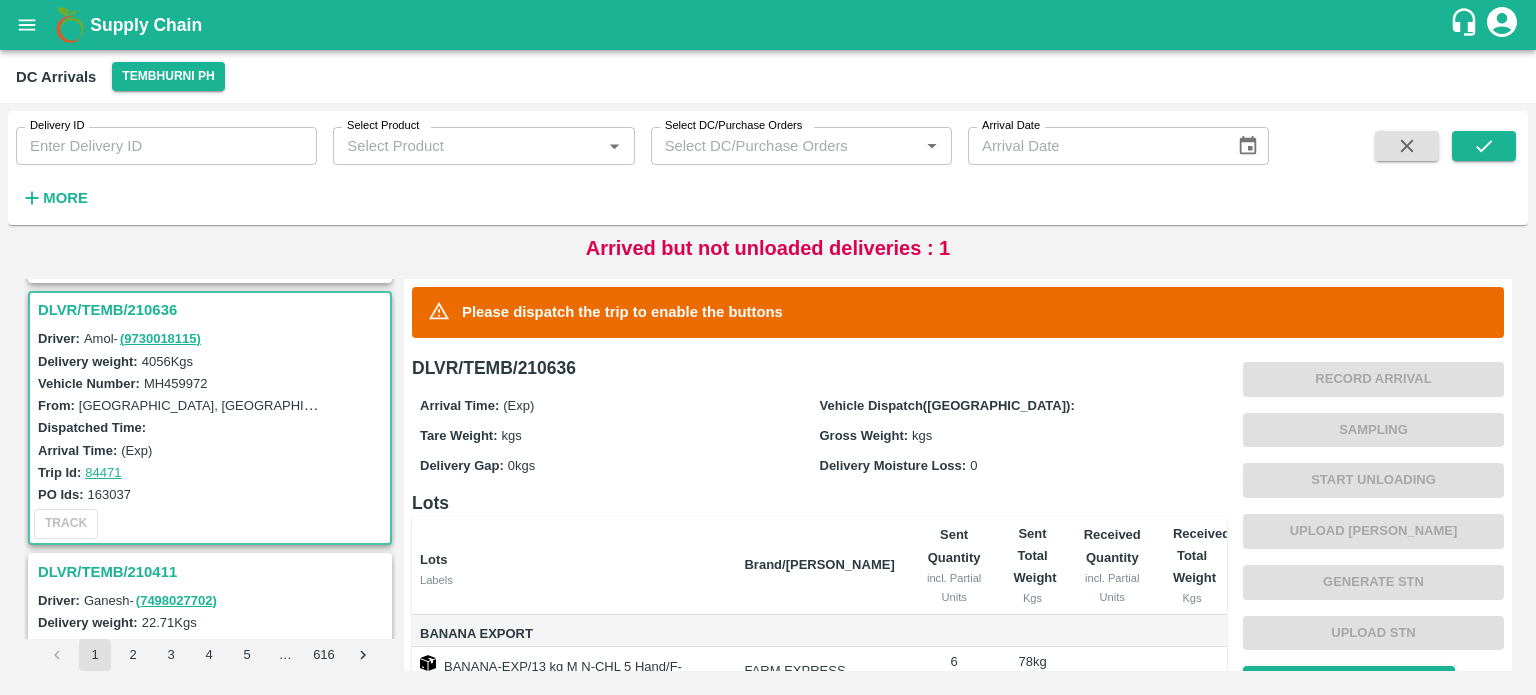 click on "MH459972" at bounding box center [176, 383] 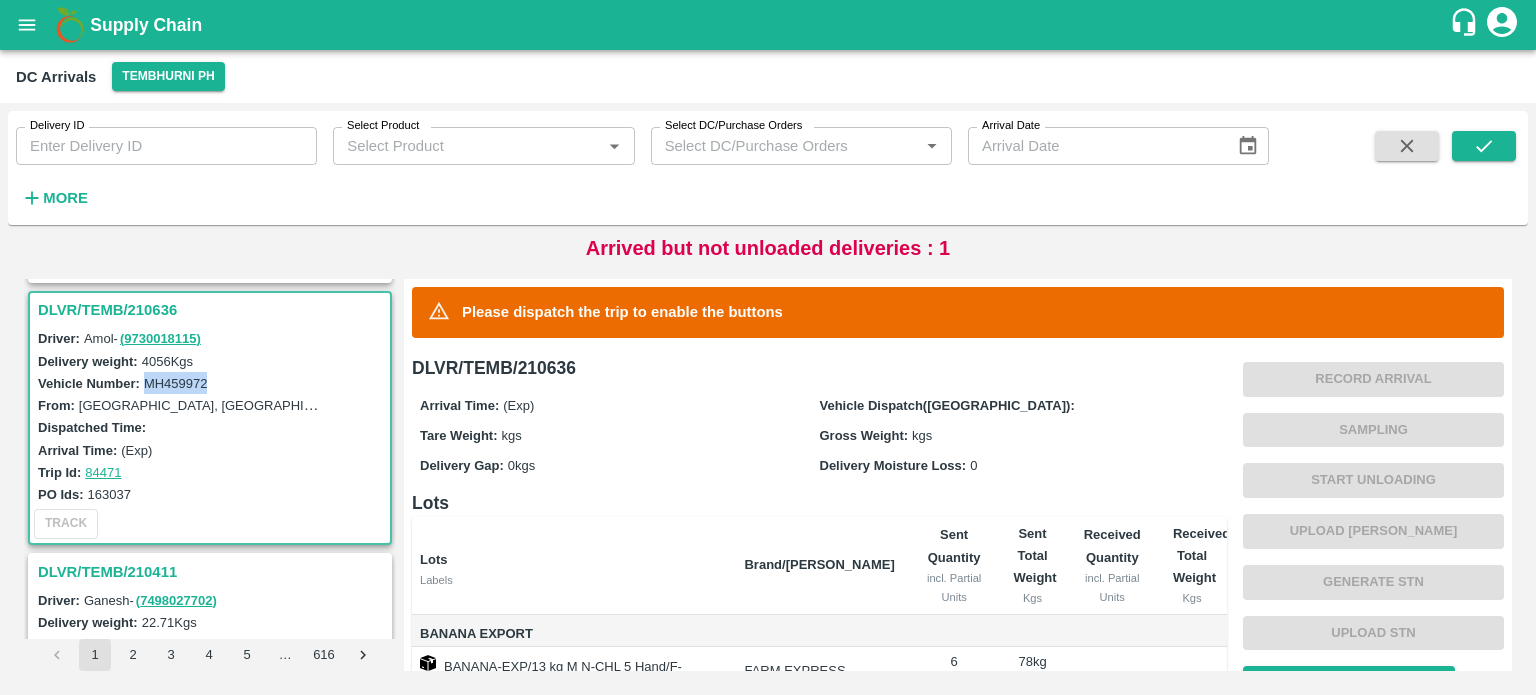 click on "MH459972" at bounding box center (176, 383) 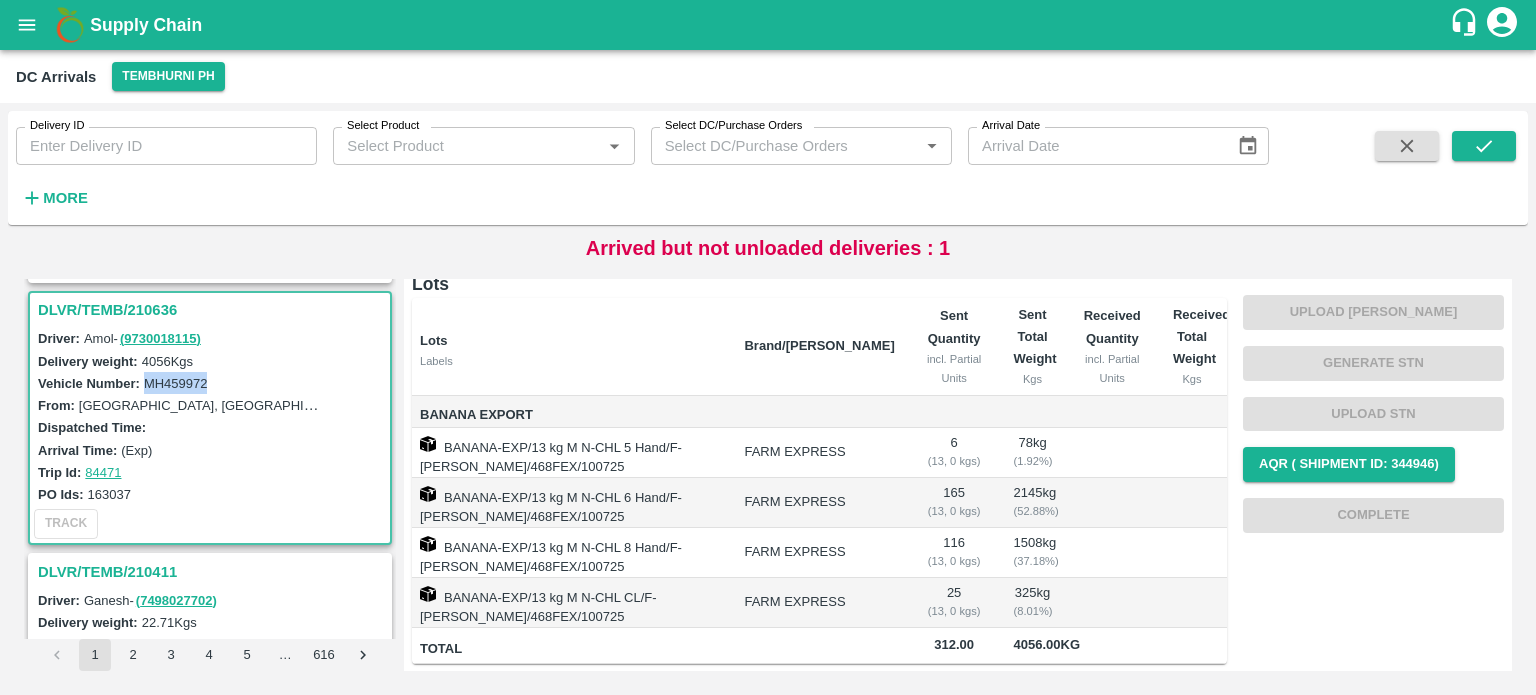 scroll, scrollTop: 304, scrollLeft: 0, axis: vertical 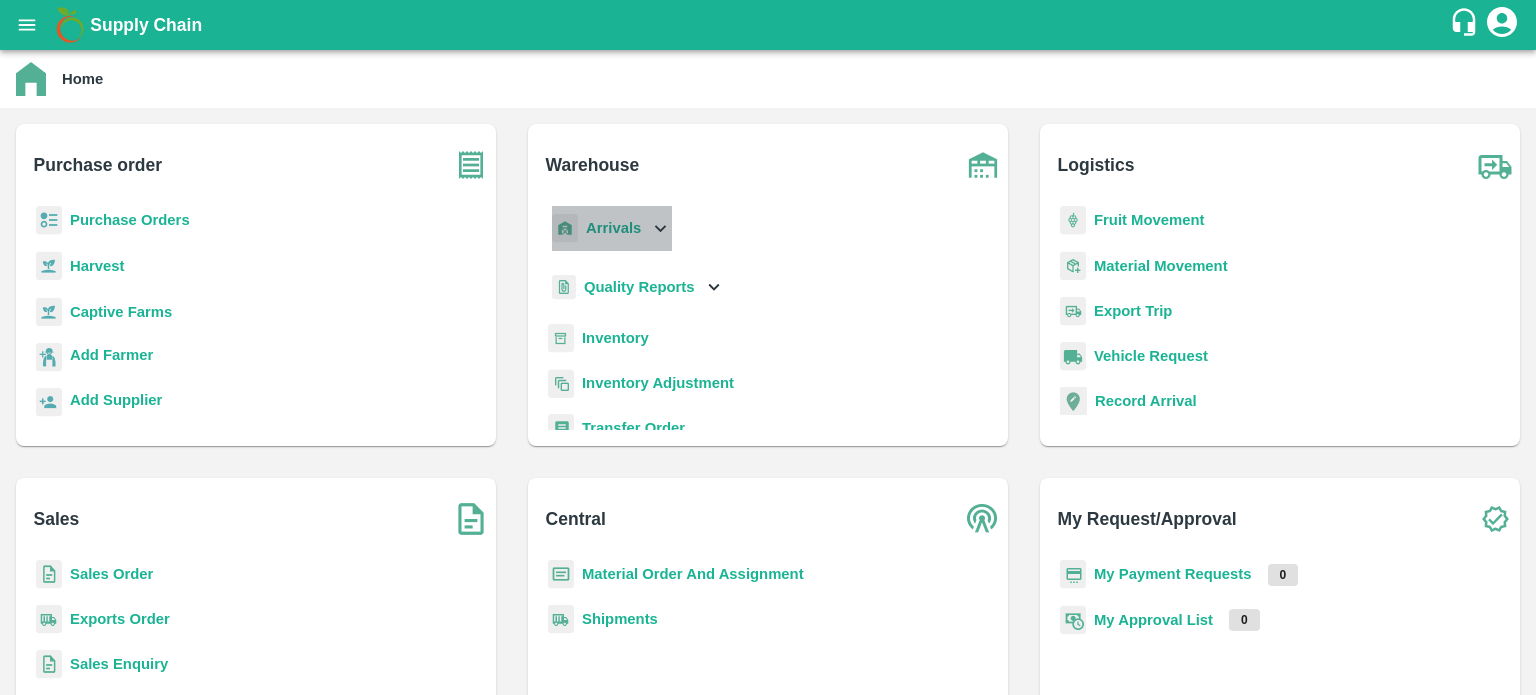 click 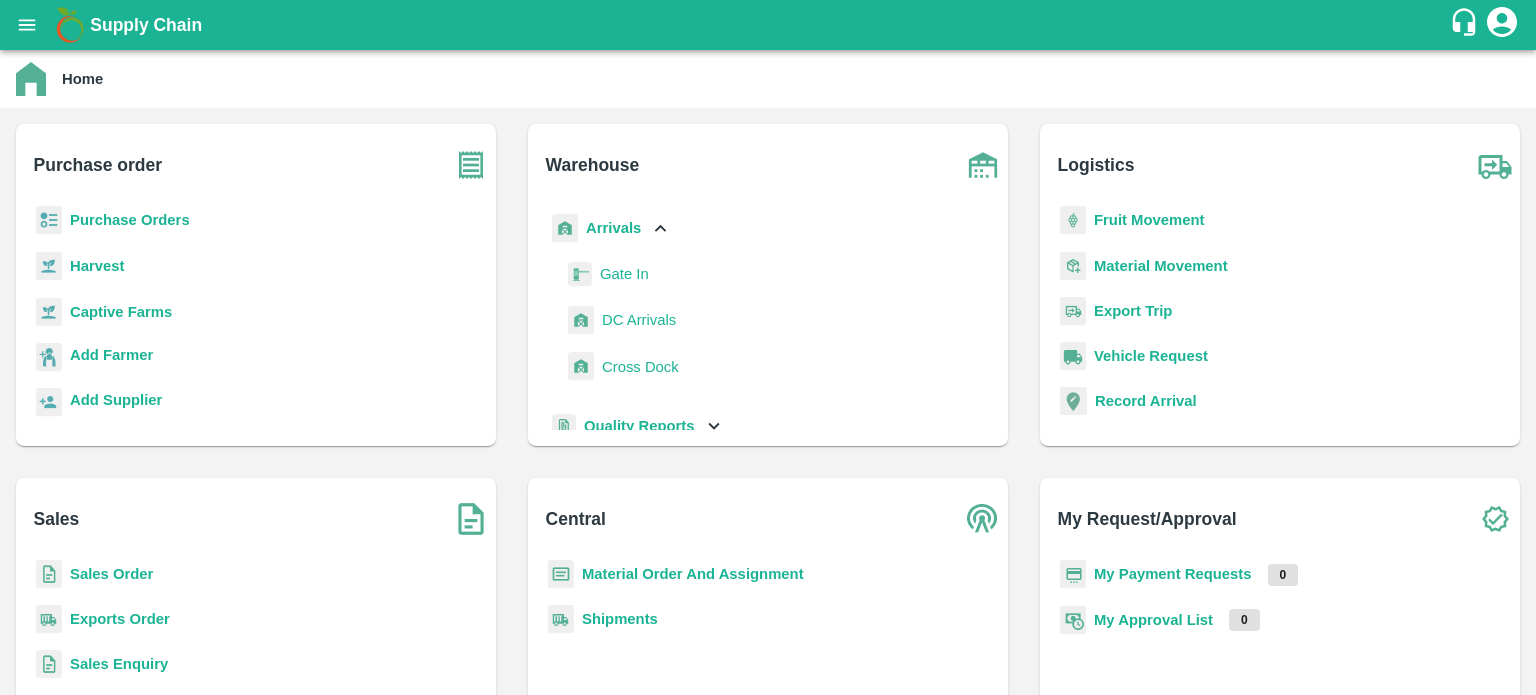 click on "DC Arrivals" at bounding box center (639, 320) 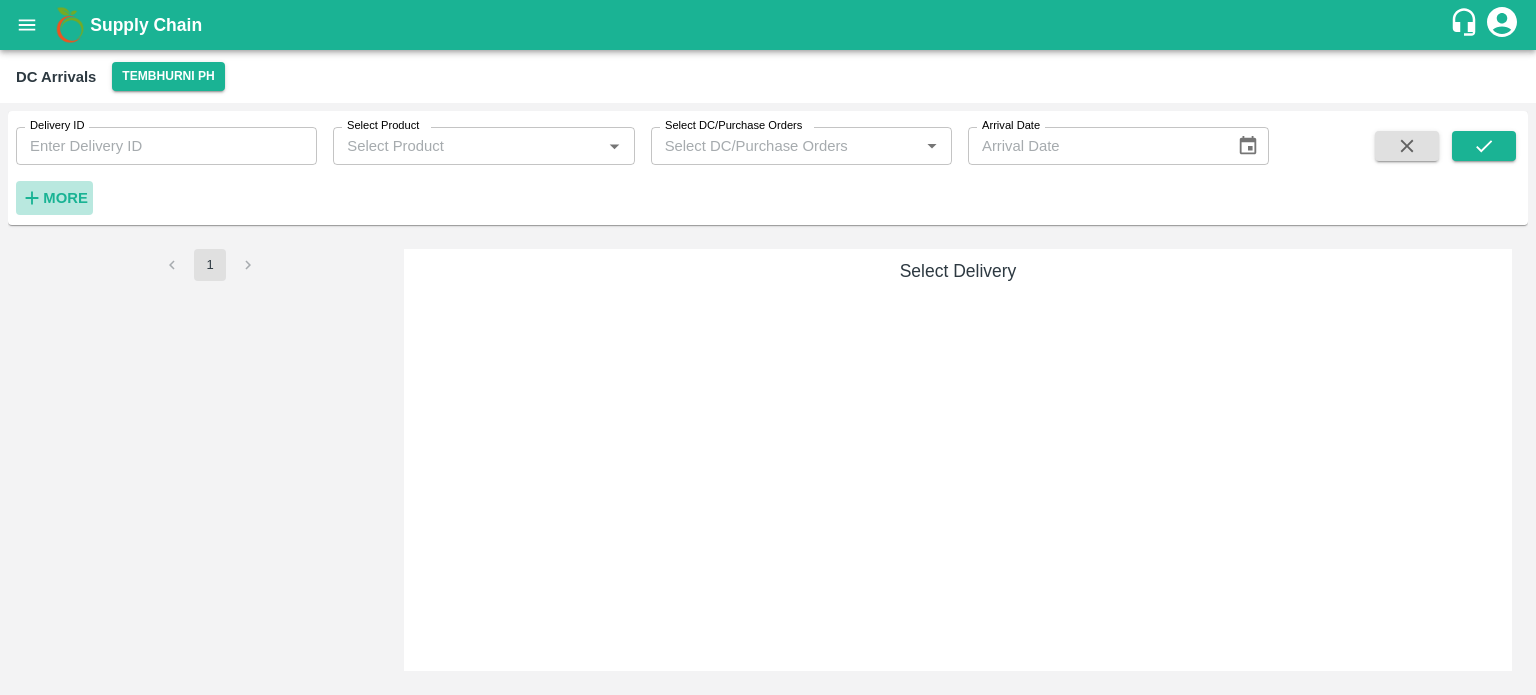 click on "More" at bounding box center (65, 198) 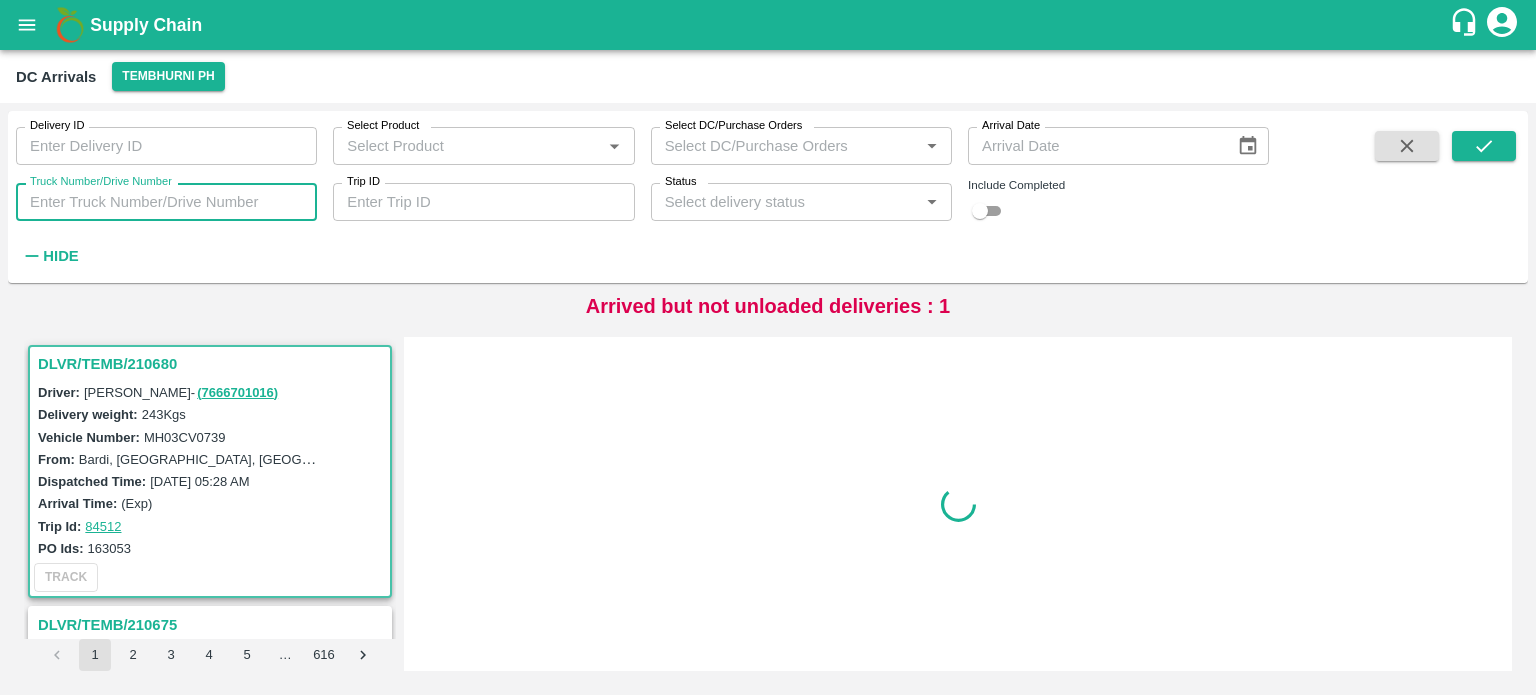 click on "Truck Number/Drive Number" at bounding box center (166, 202) 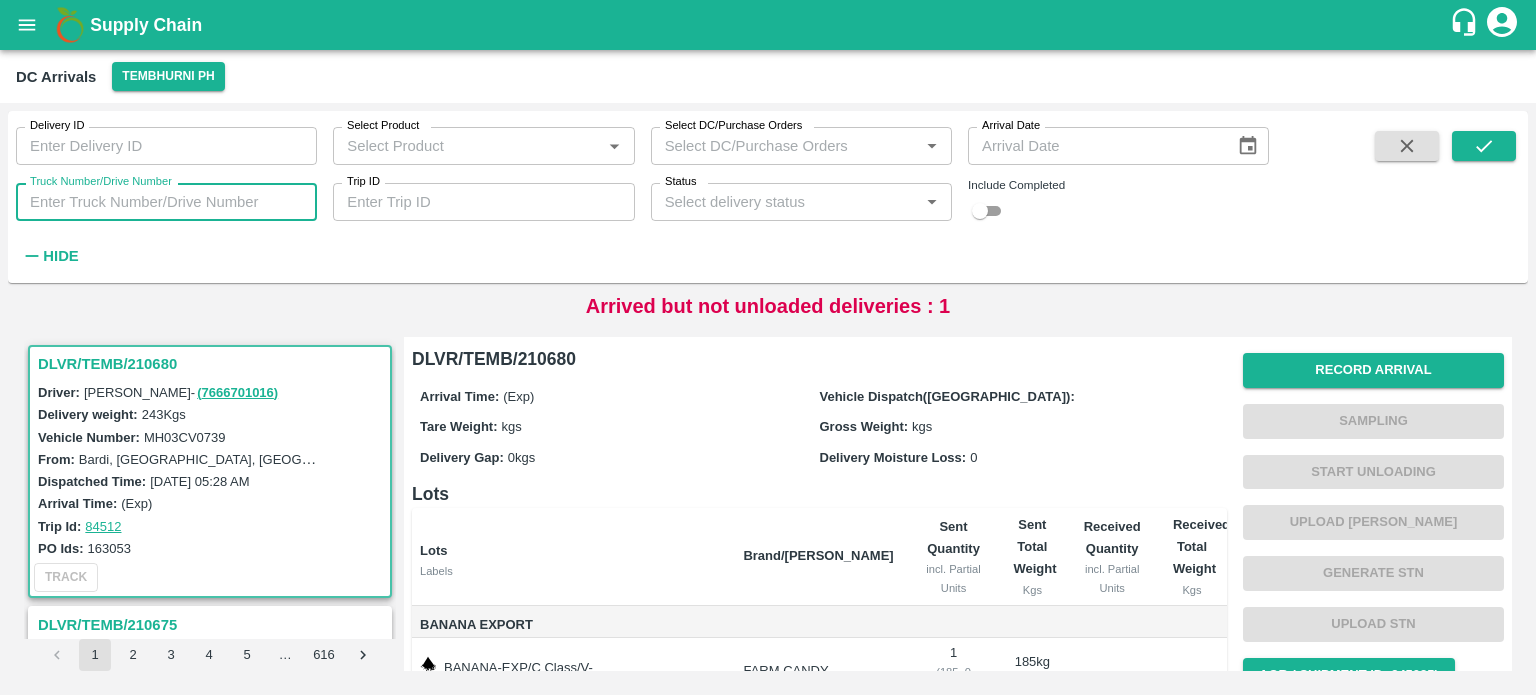paste on "MH45AF9798" 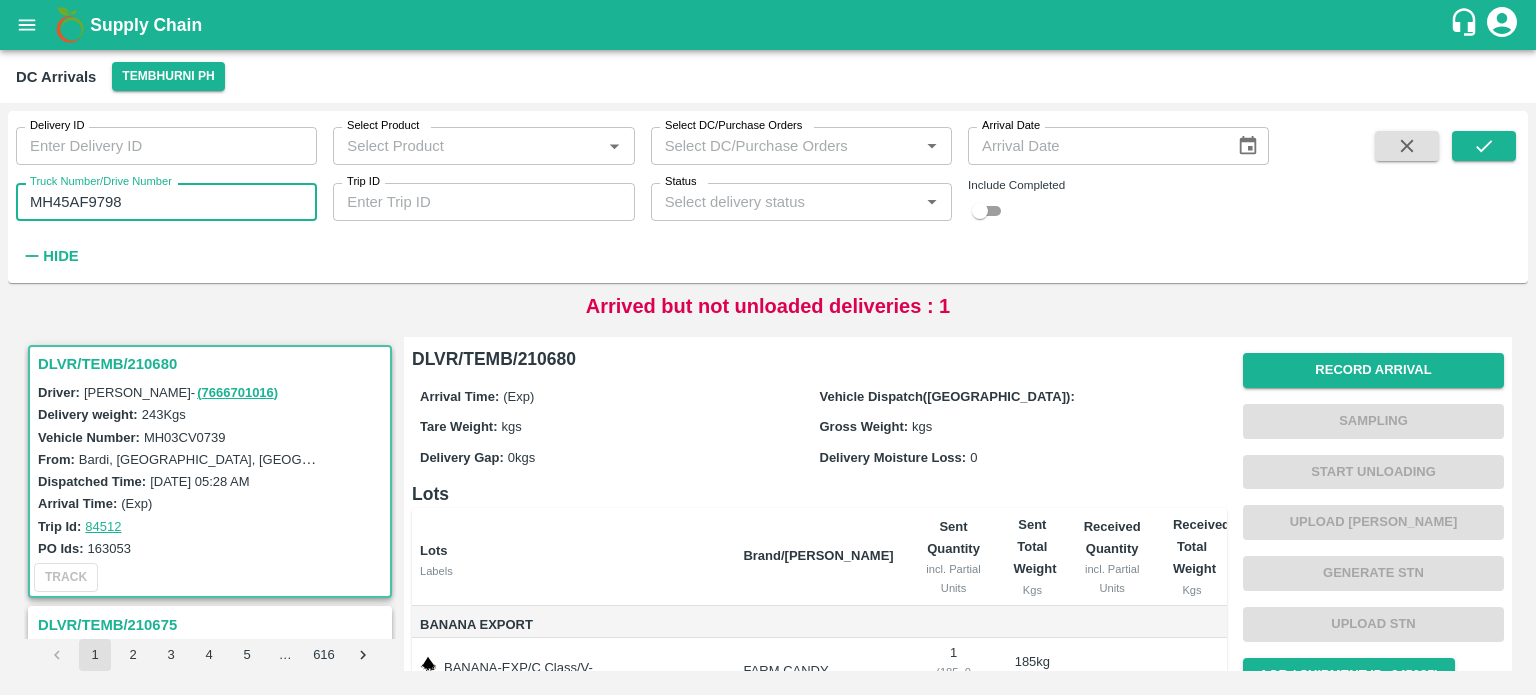 type on "MH45AF9798" 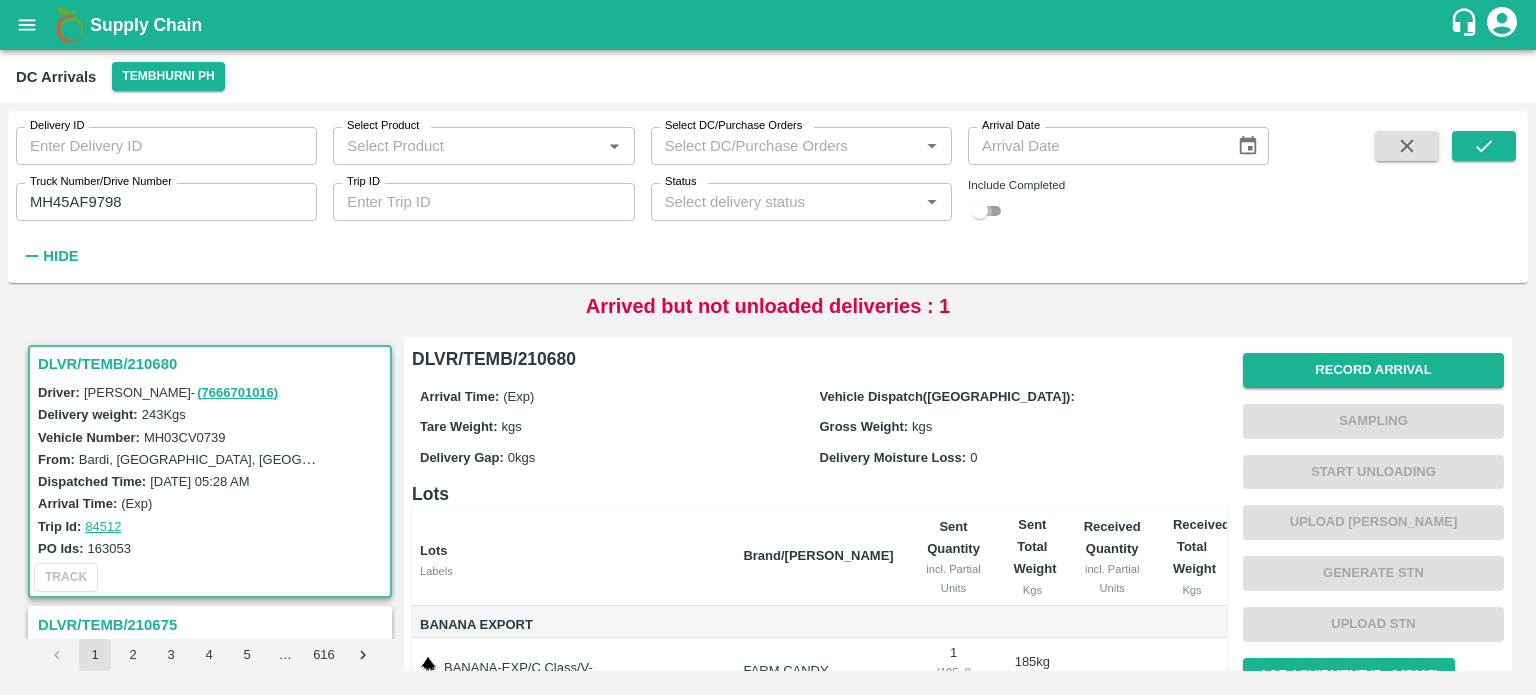 click at bounding box center [980, 211] 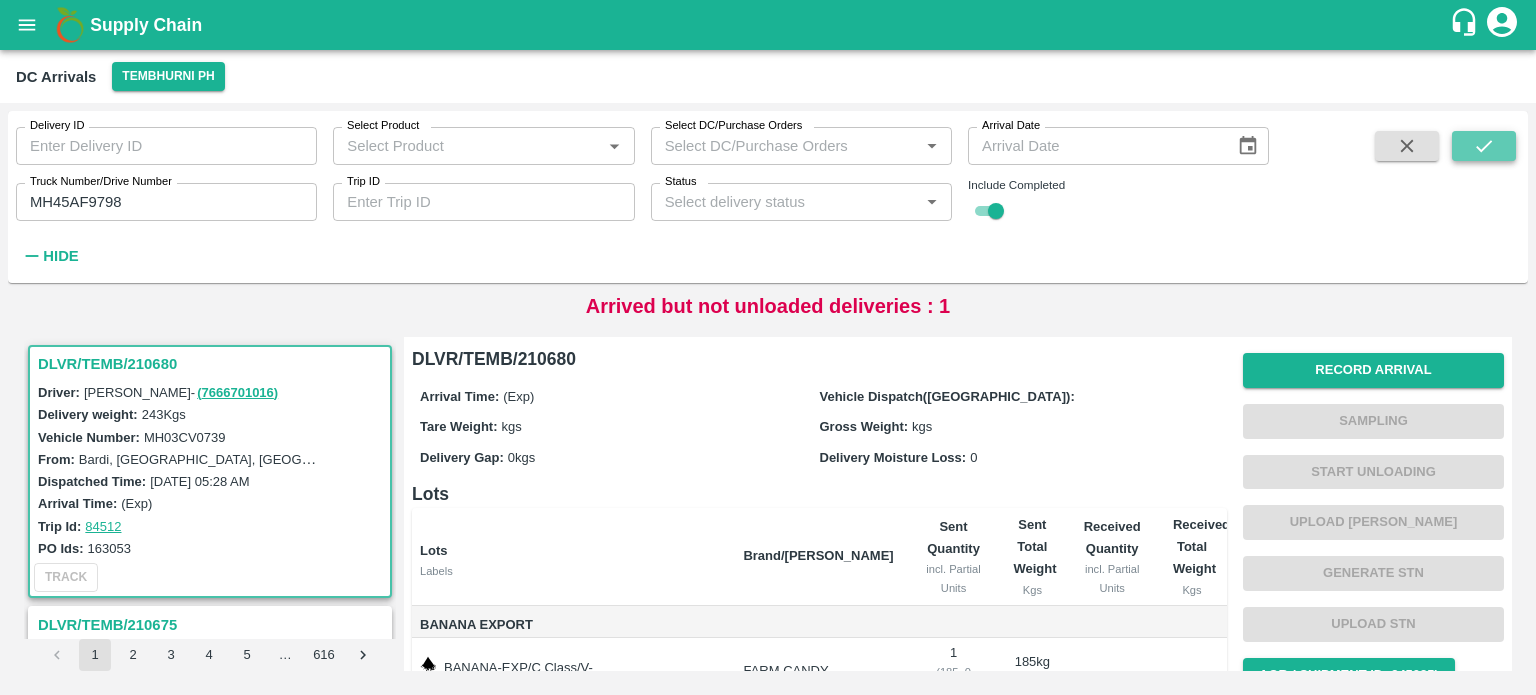 click at bounding box center (1484, 146) 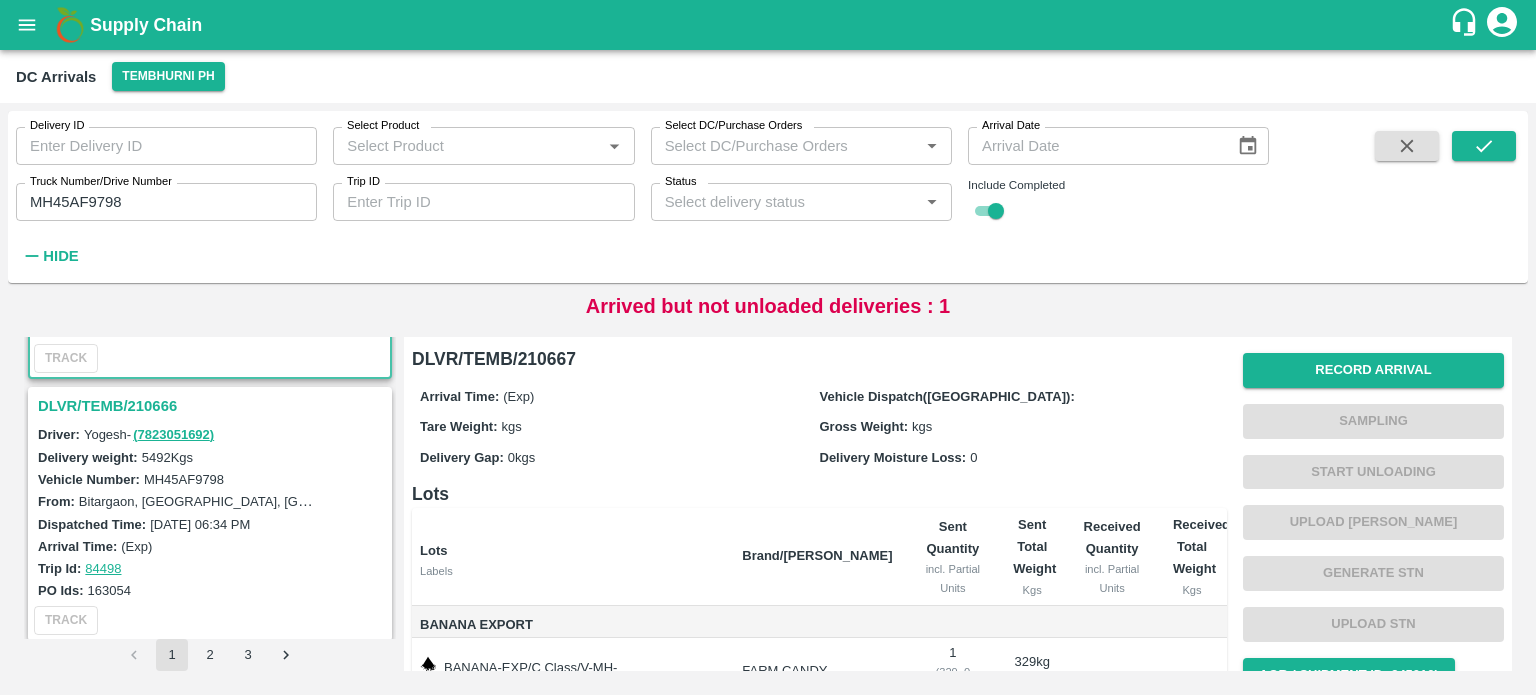 scroll, scrollTop: 216, scrollLeft: 0, axis: vertical 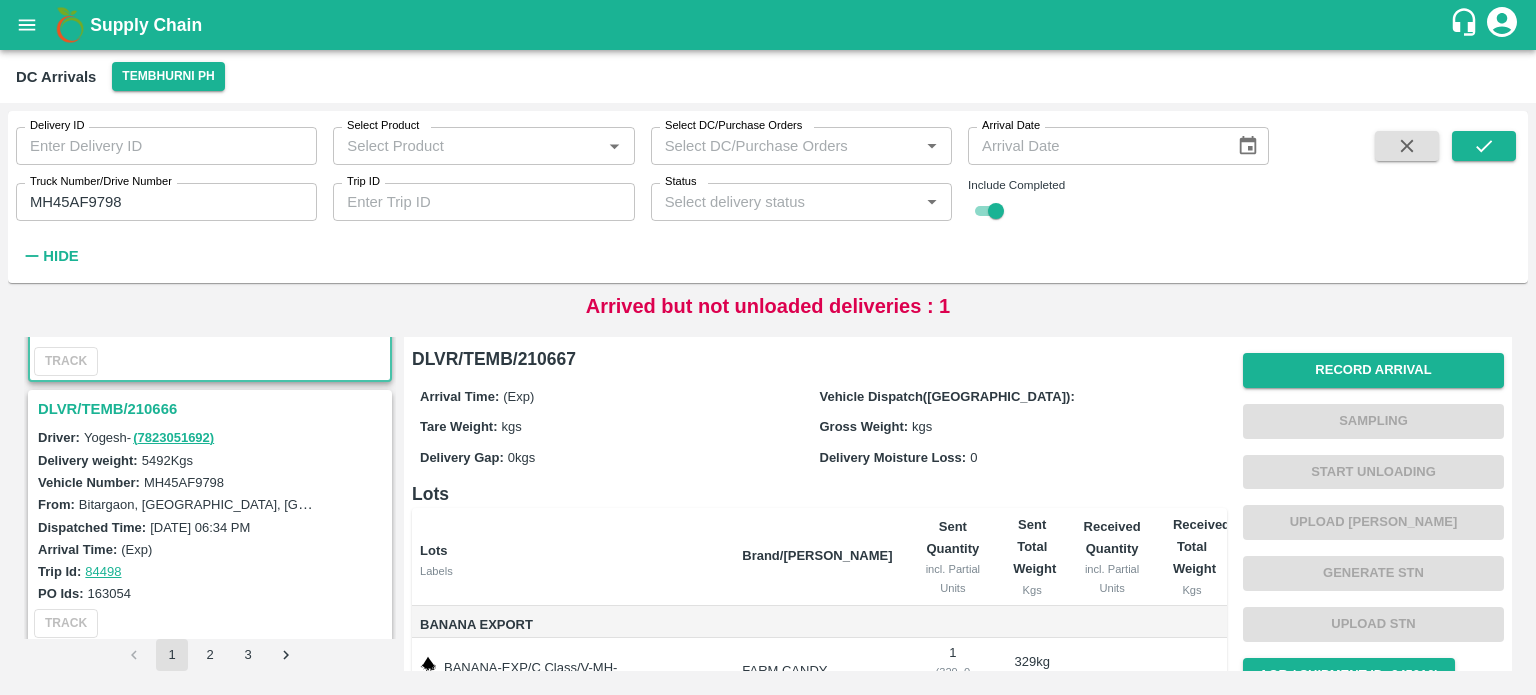 click on "DLVR/TEMB/210666" at bounding box center (213, 409) 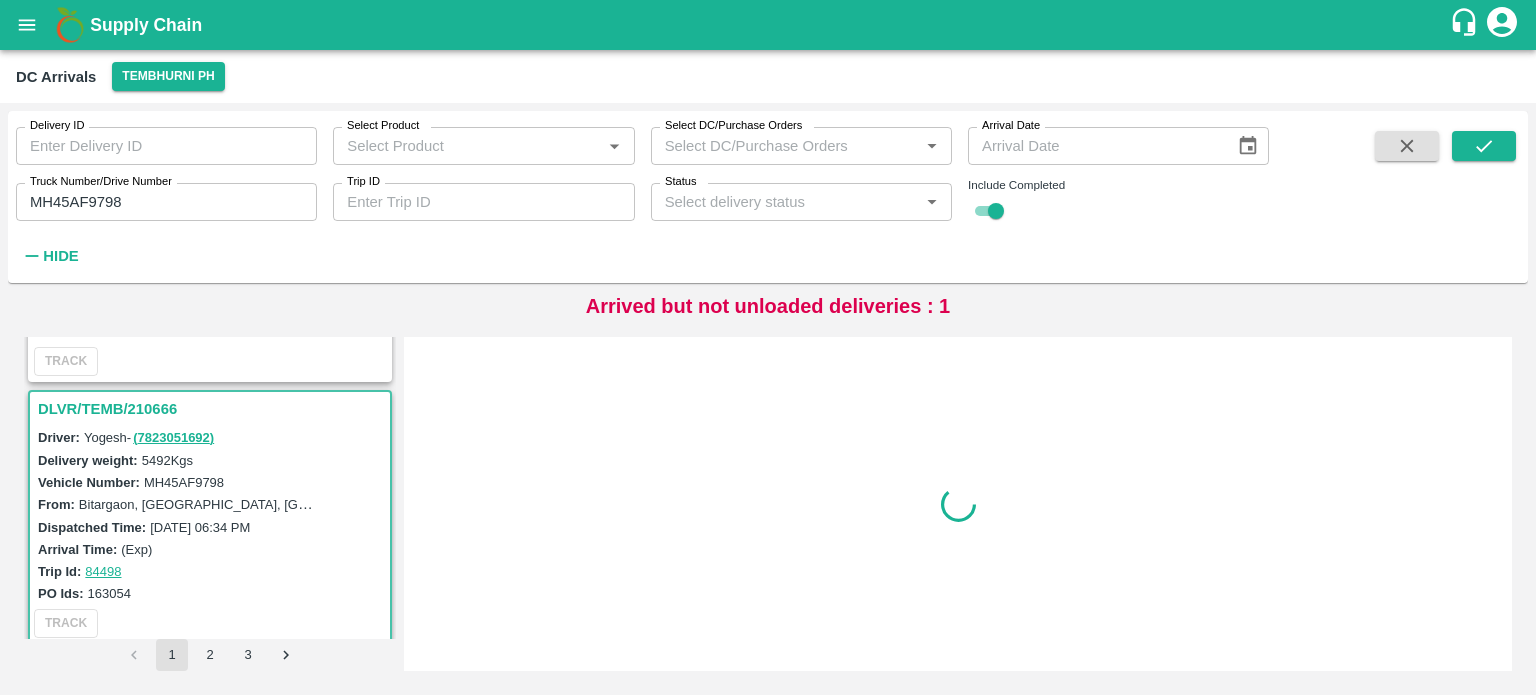 scroll, scrollTop: 268, scrollLeft: 0, axis: vertical 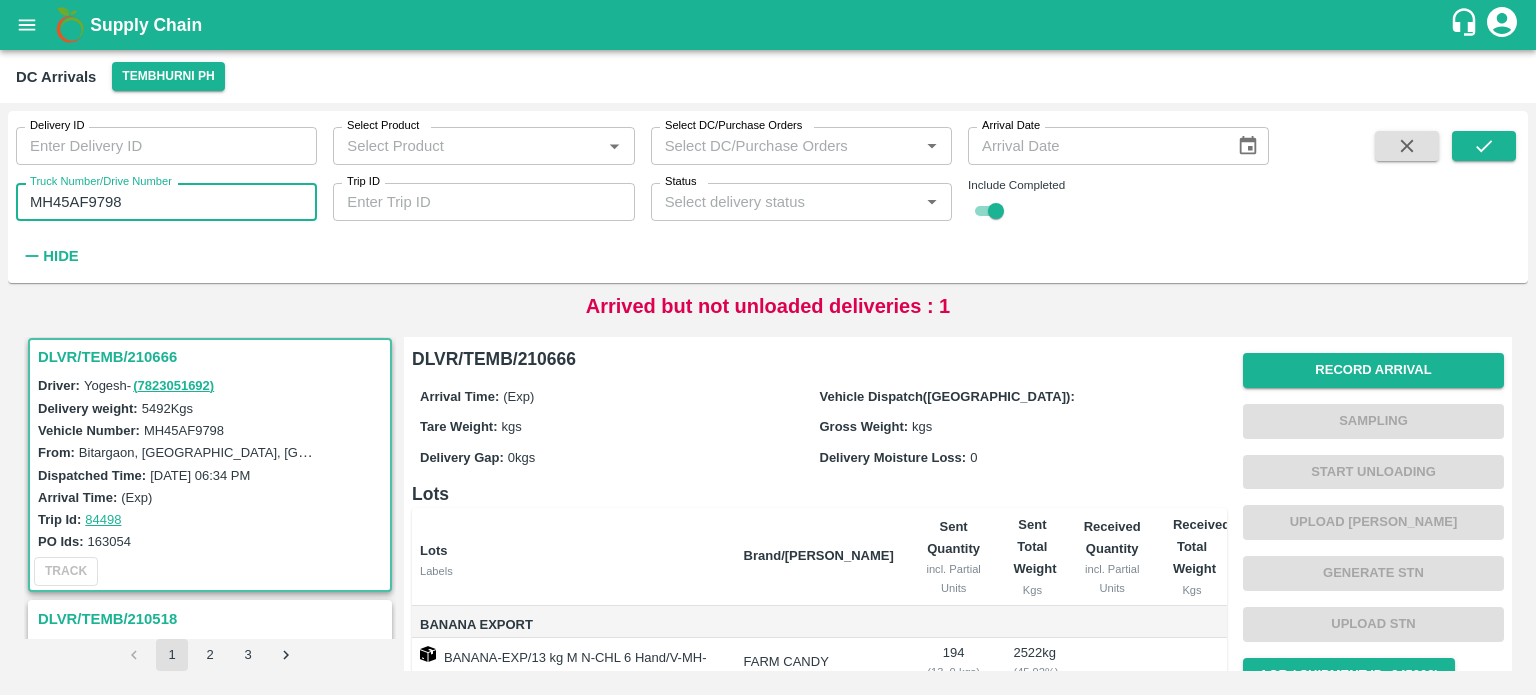 click on "MH45AF9798" at bounding box center [166, 202] 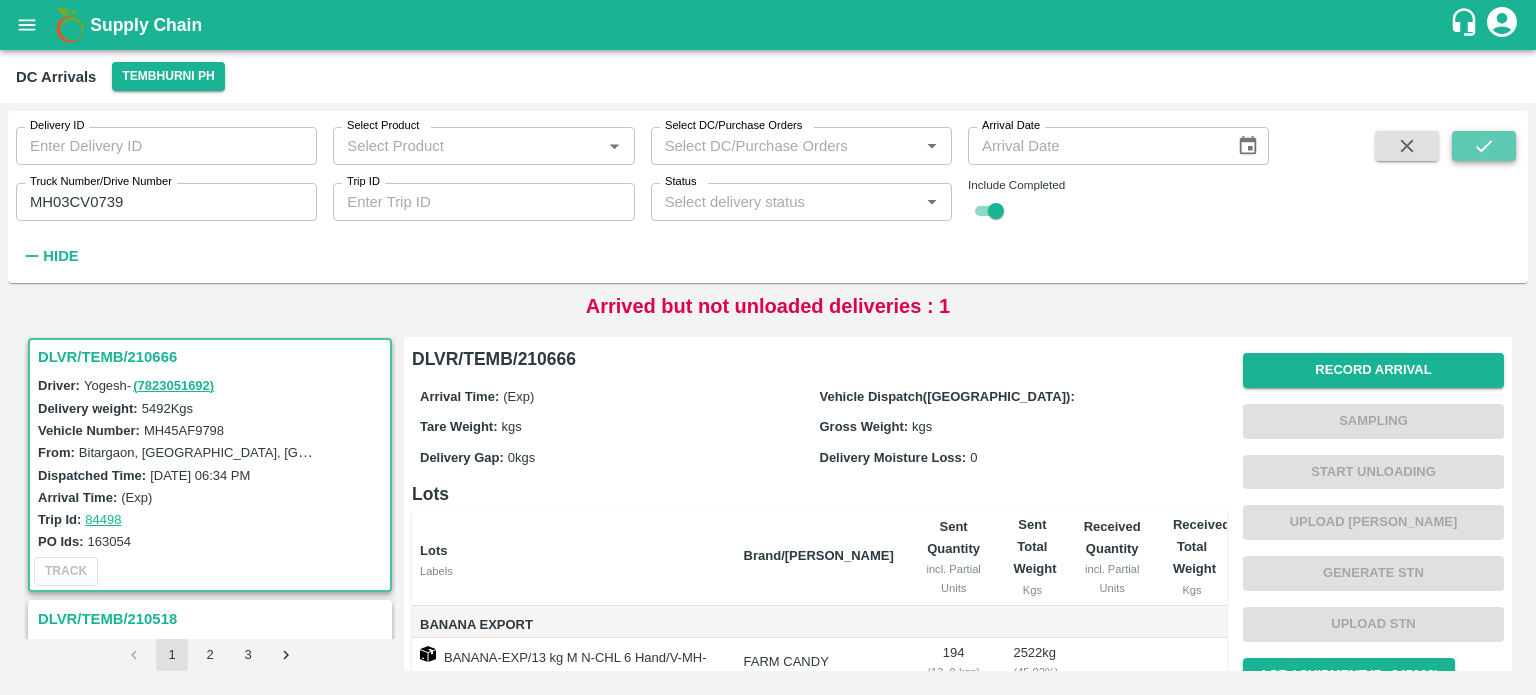 click 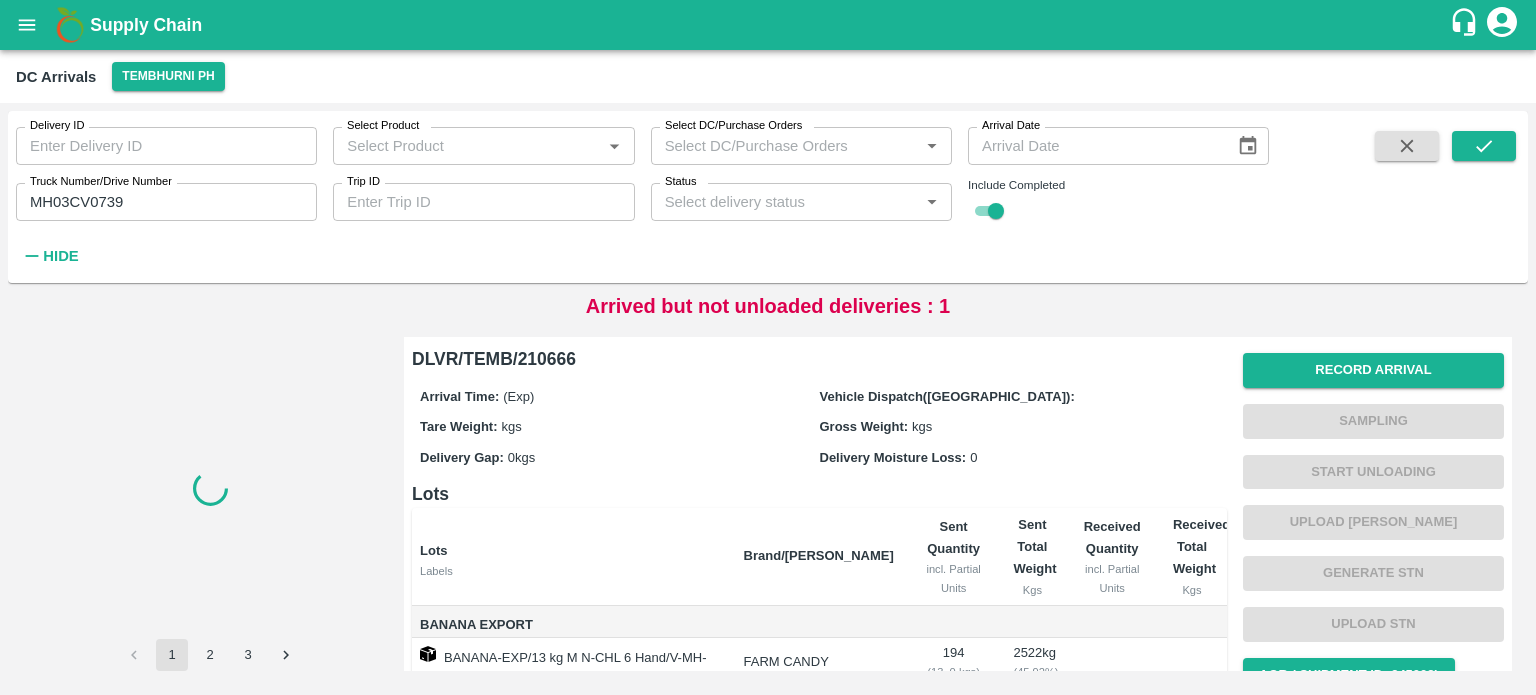 scroll, scrollTop: 0, scrollLeft: 0, axis: both 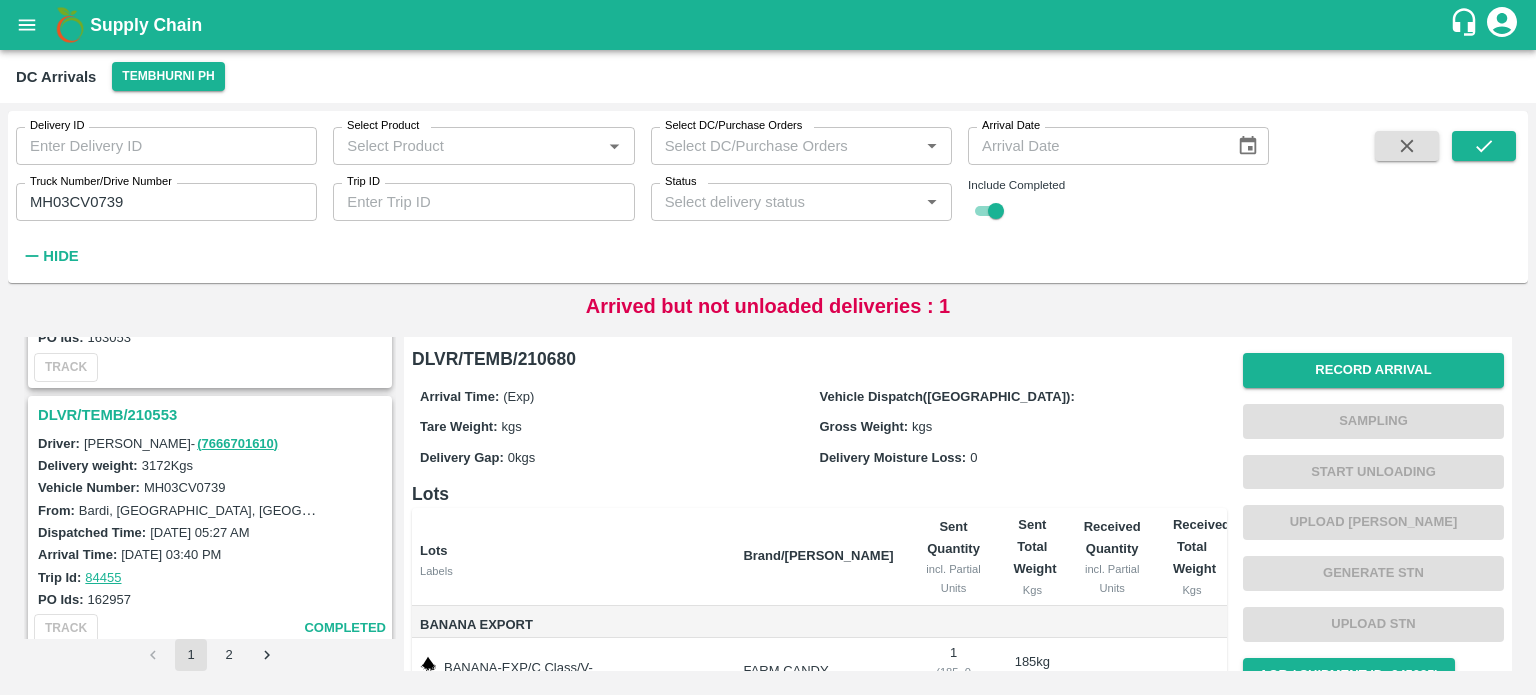 click on "DLVR/TEMB/210553" at bounding box center (213, 415) 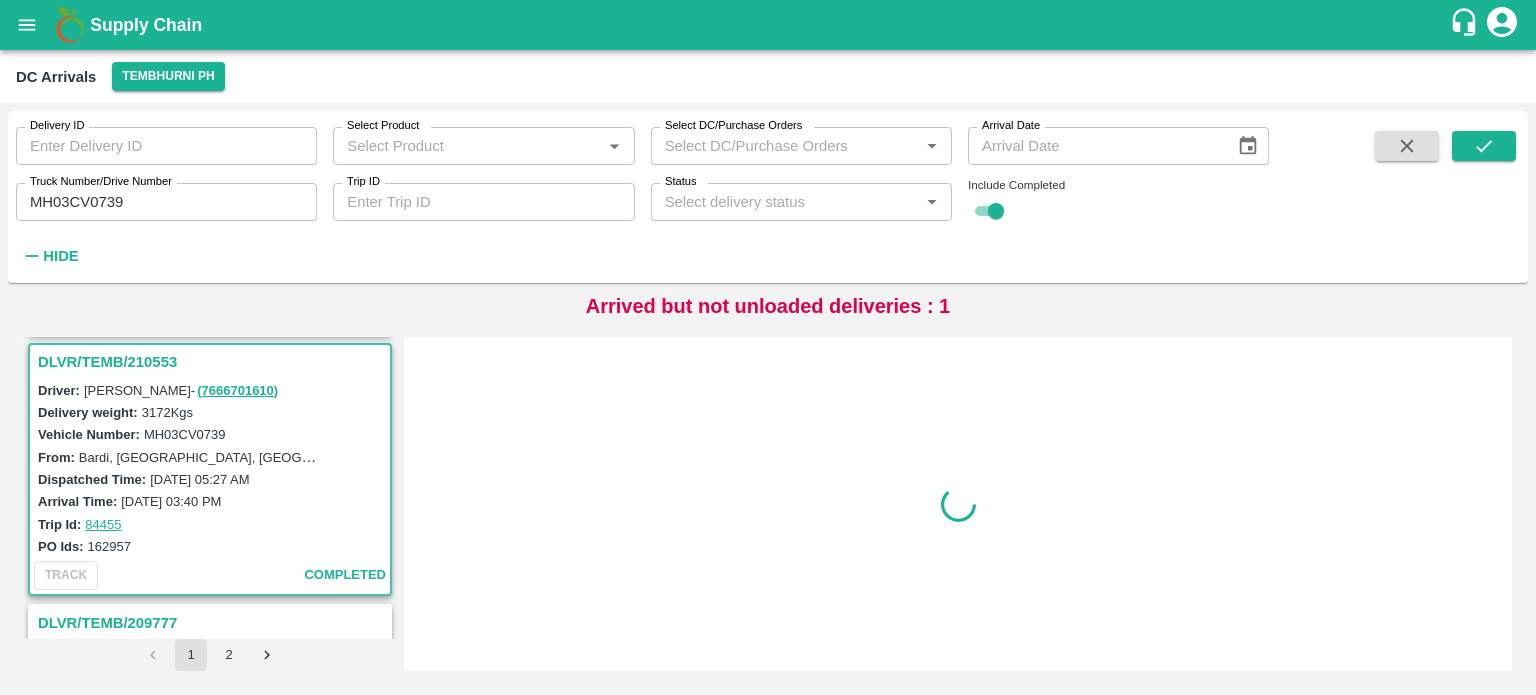 scroll, scrollTop: 528, scrollLeft: 0, axis: vertical 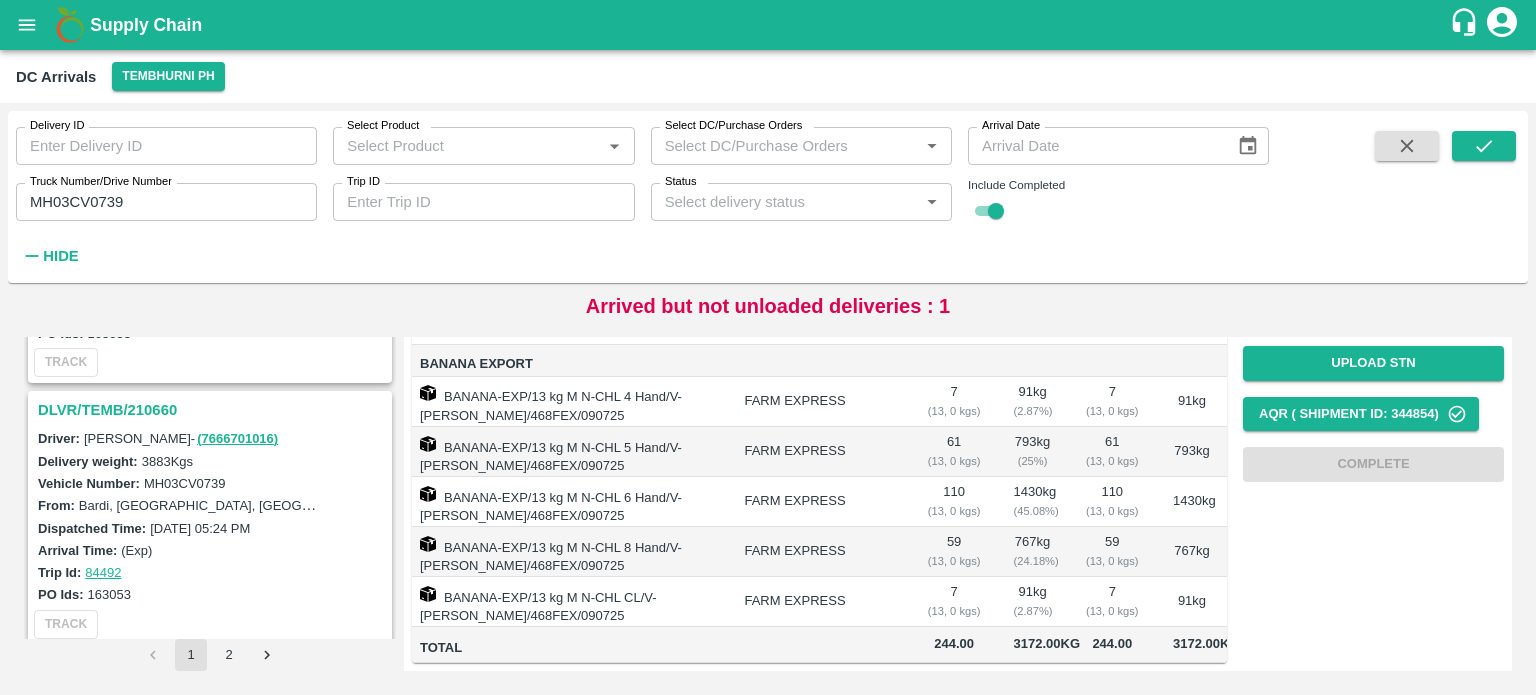 click on "DLVR/TEMB/210660" at bounding box center [213, 410] 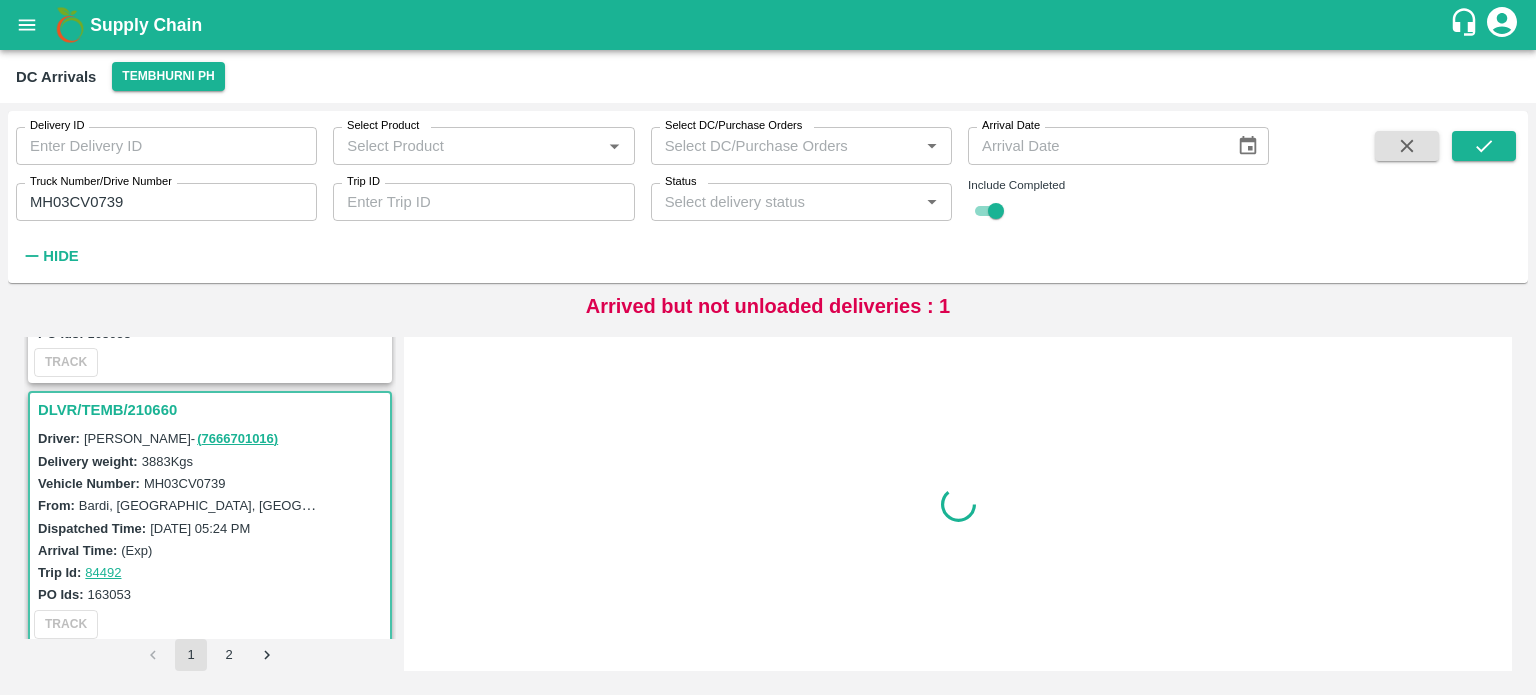 scroll, scrollTop: 0, scrollLeft: 0, axis: both 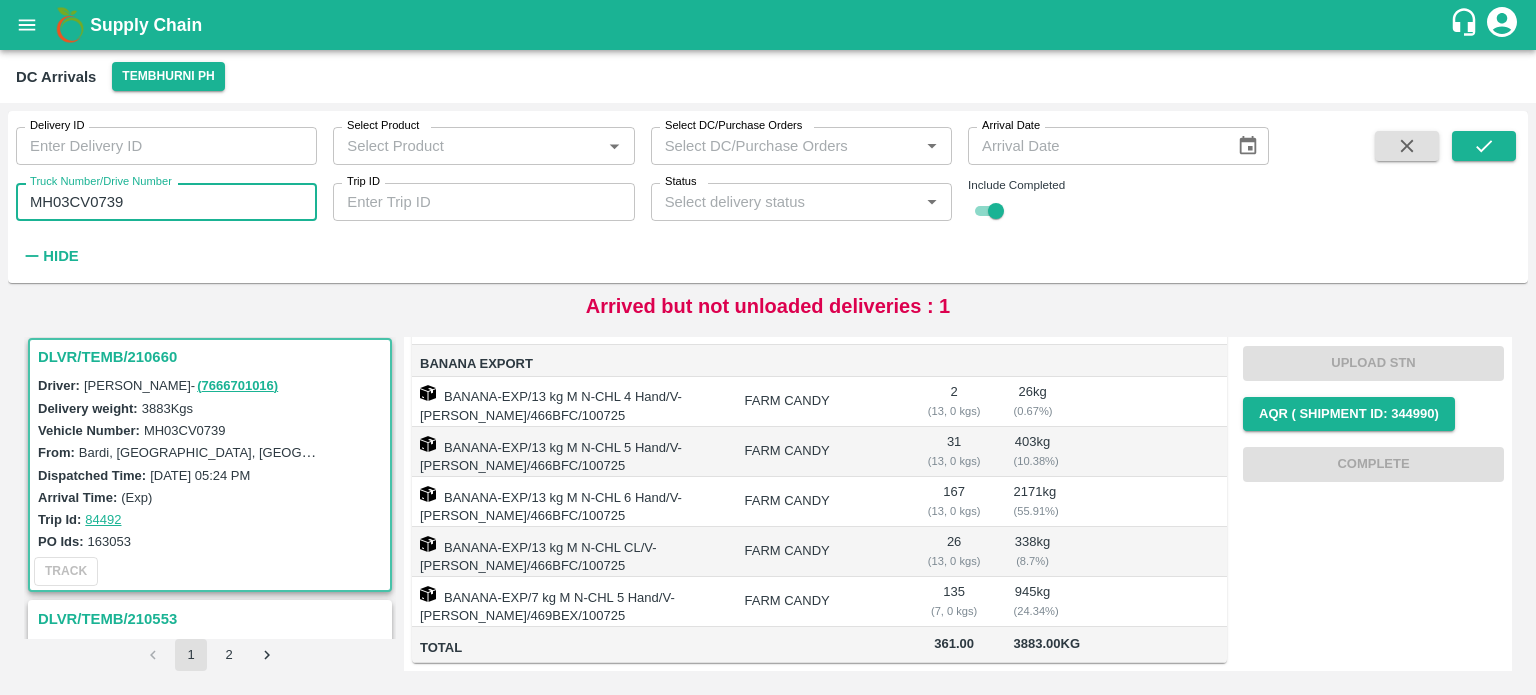 click on "MH03CV0739" at bounding box center [166, 202] 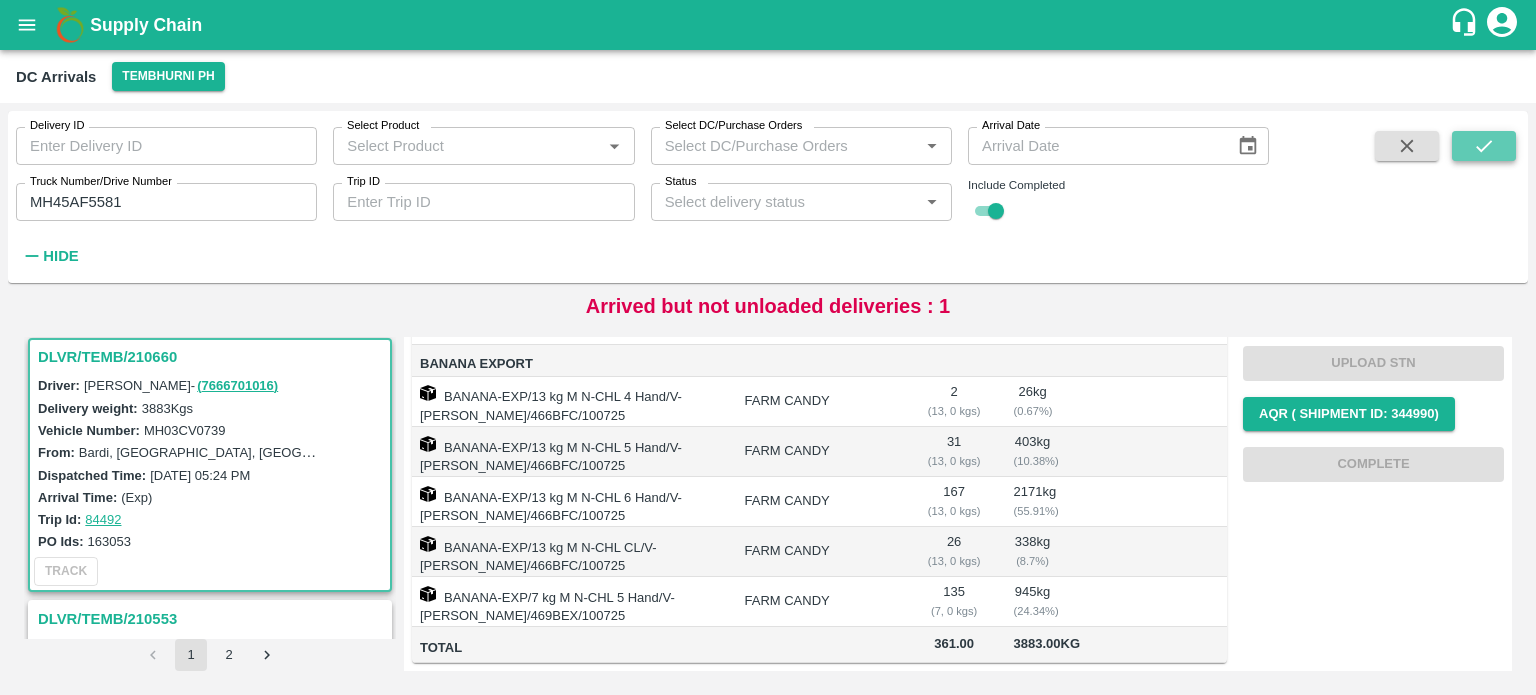 click 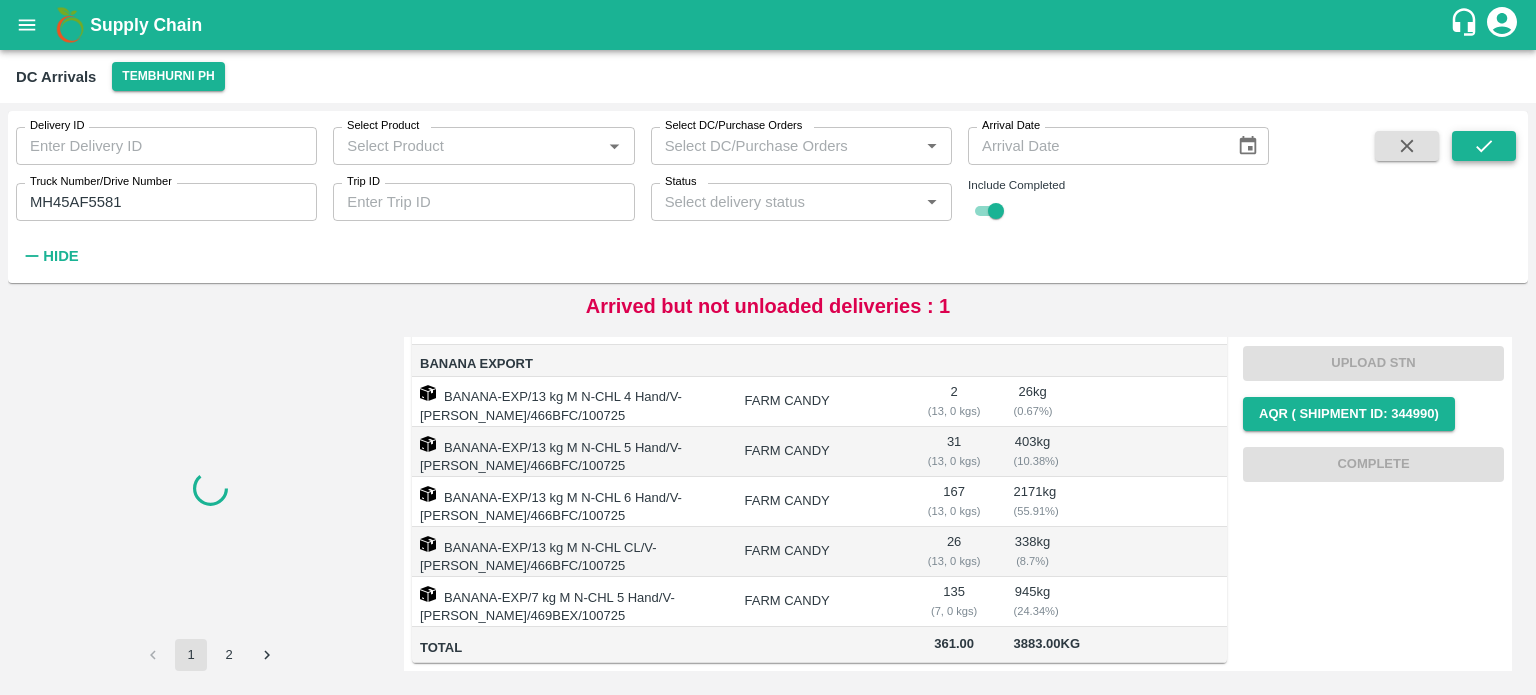 scroll, scrollTop: 0, scrollLeft: 0, axis: both 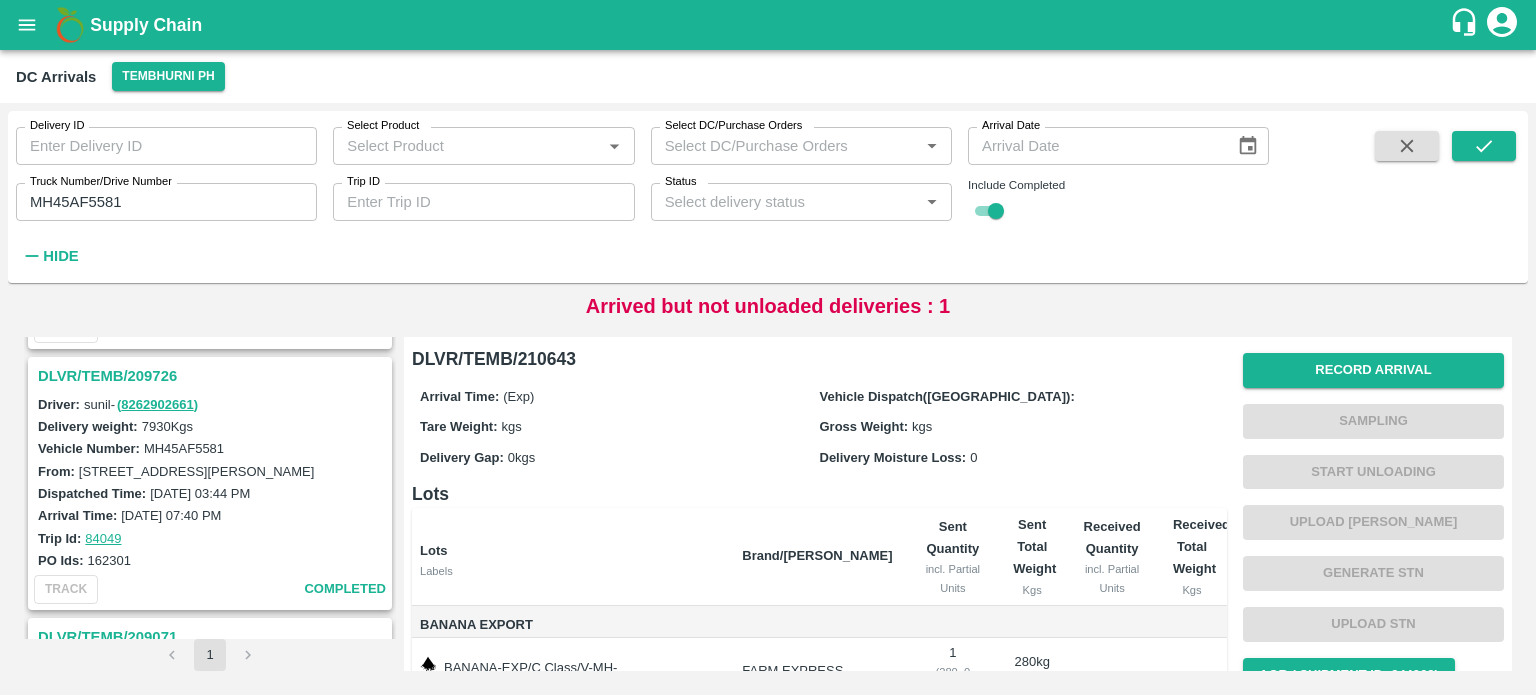 click on "DLVR/TEMB/209726" at bounding box center (213, 376) 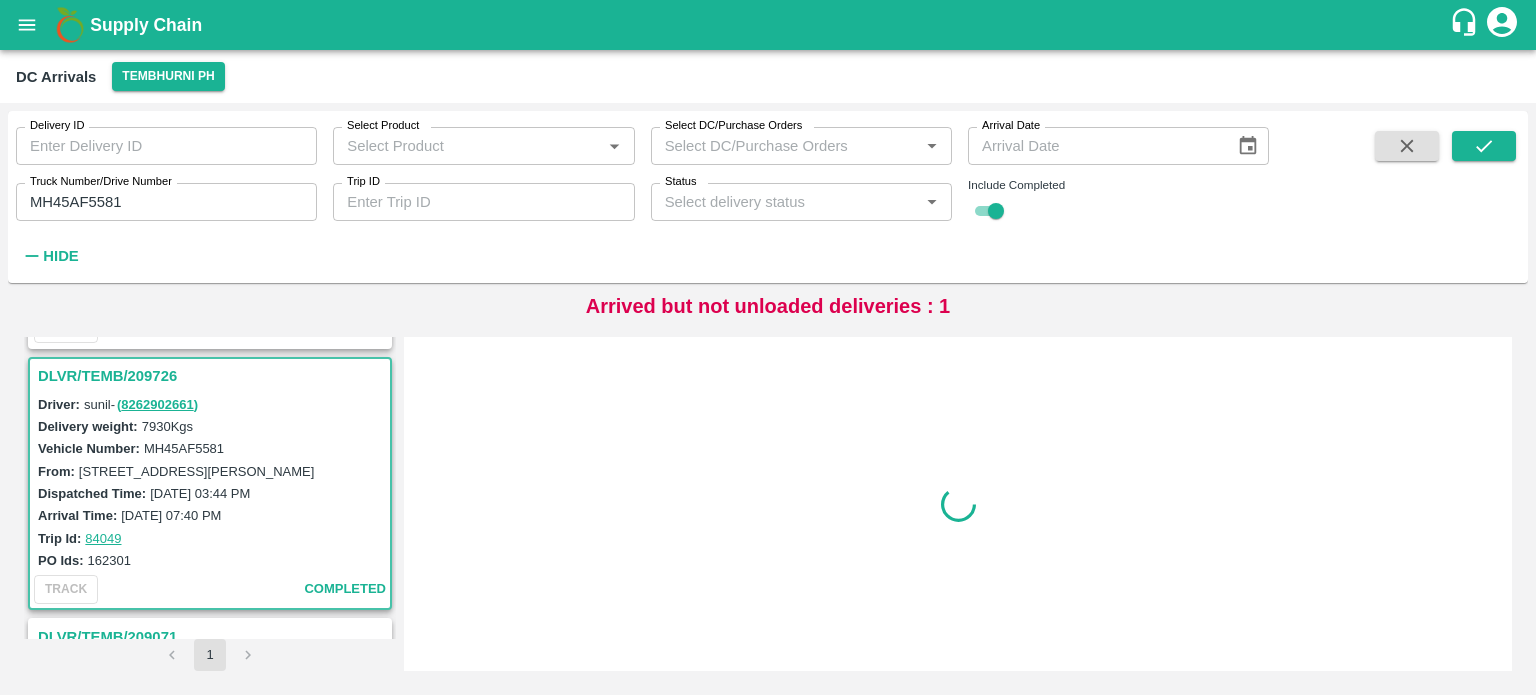 scroll, scrollTop: 528, scrollLeft: 0, axis: vertical 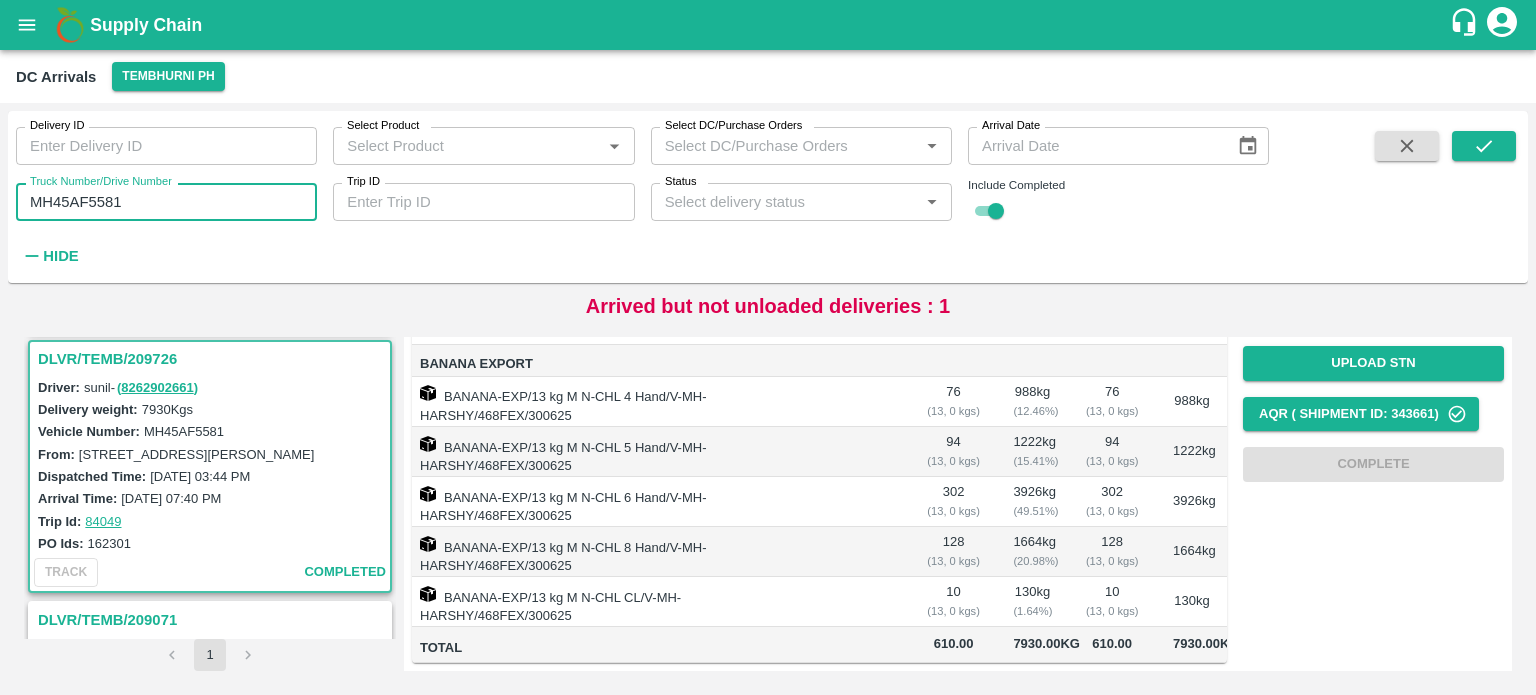 click on "MH45AF5581" at bounding box center (166, 202) 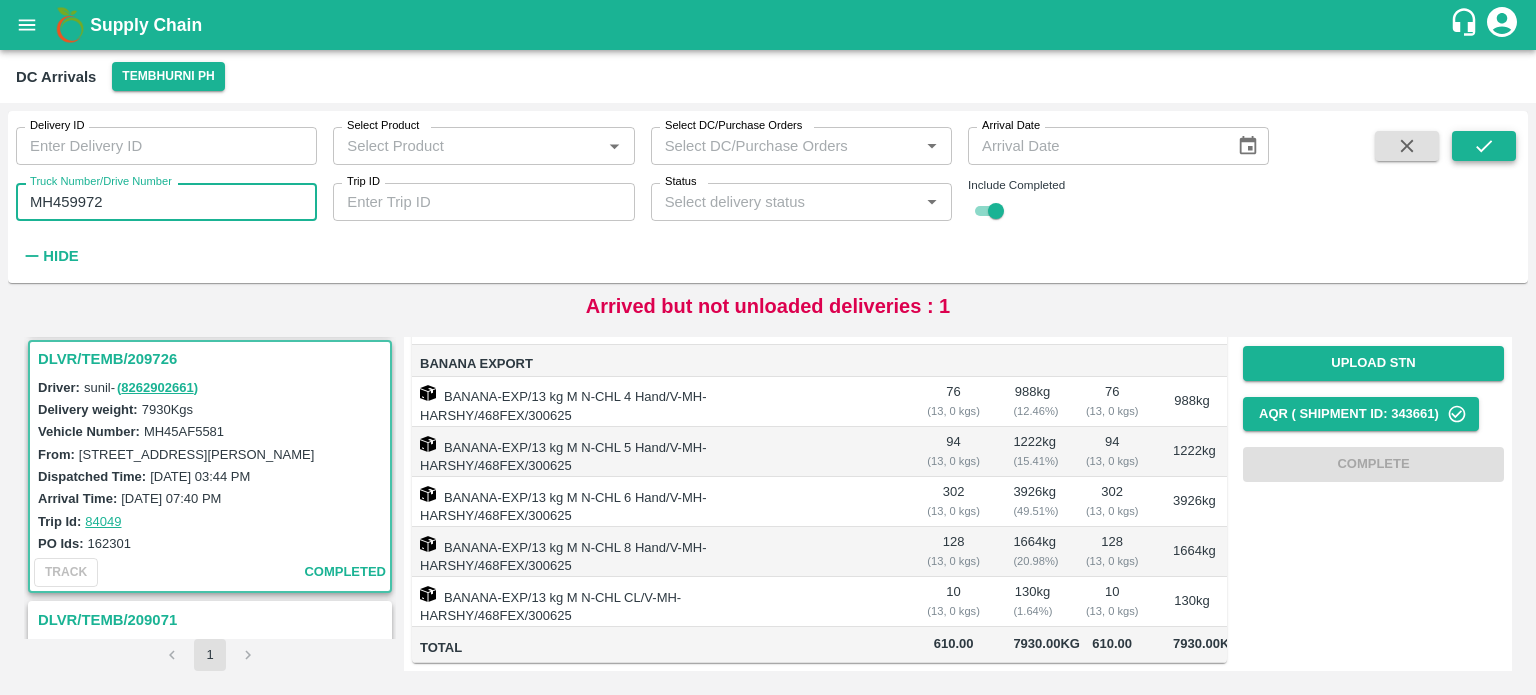 type on "MH459972" 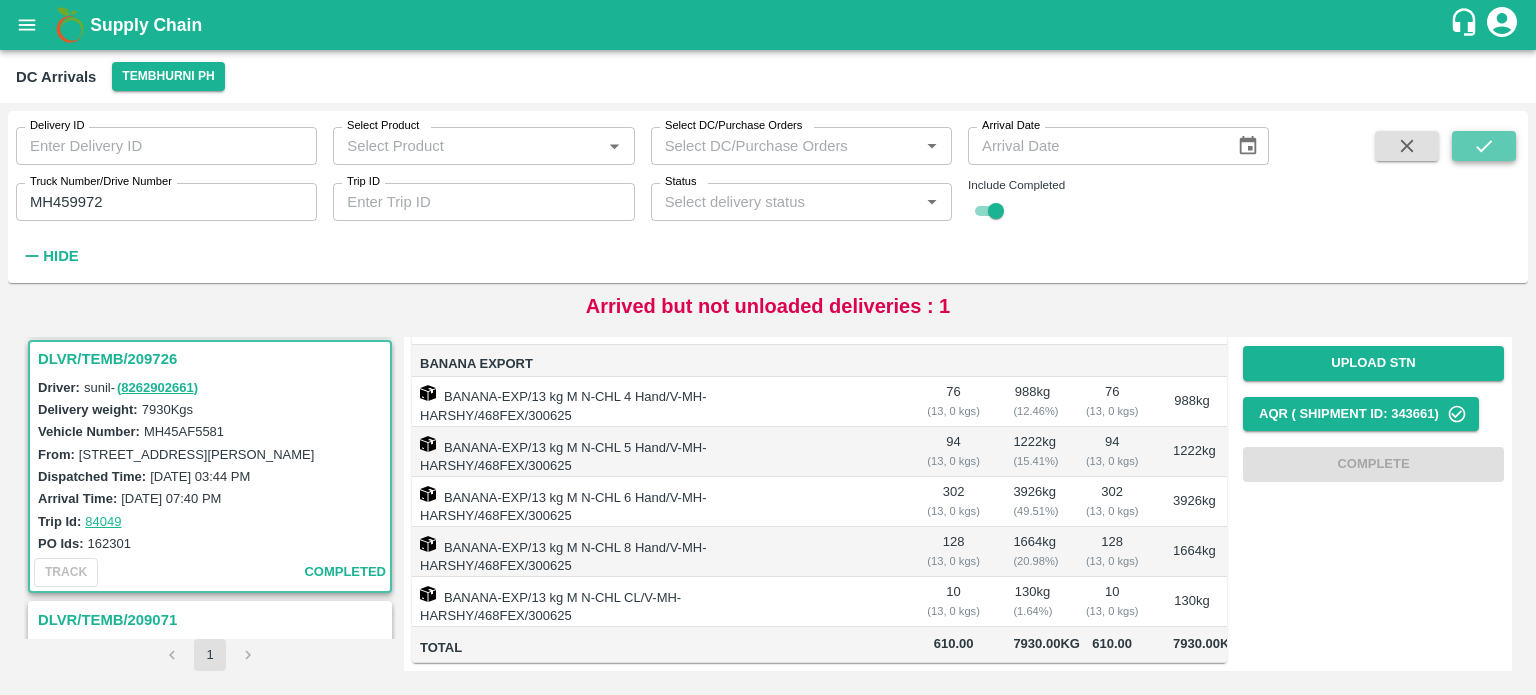 click 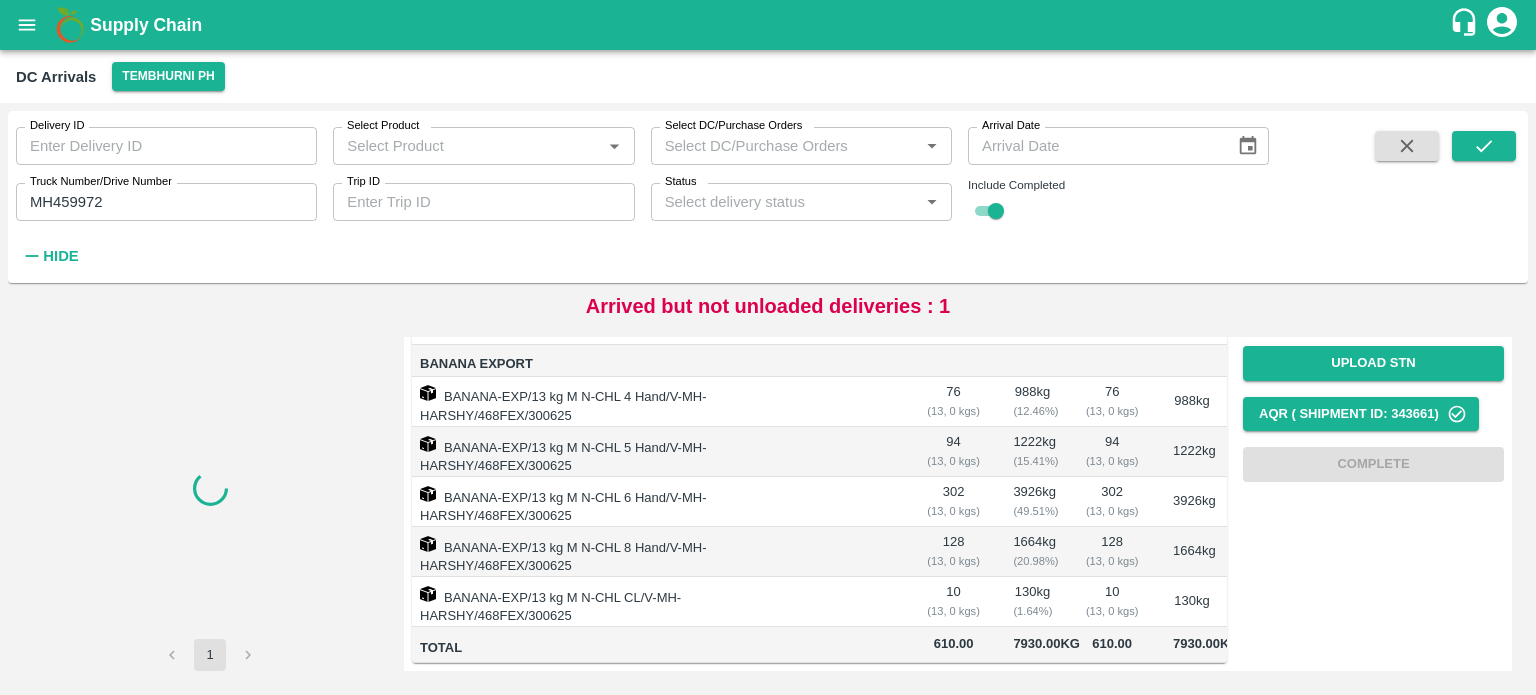scroll, scrollTop: 0, scrollLeft: 0, axis: both 